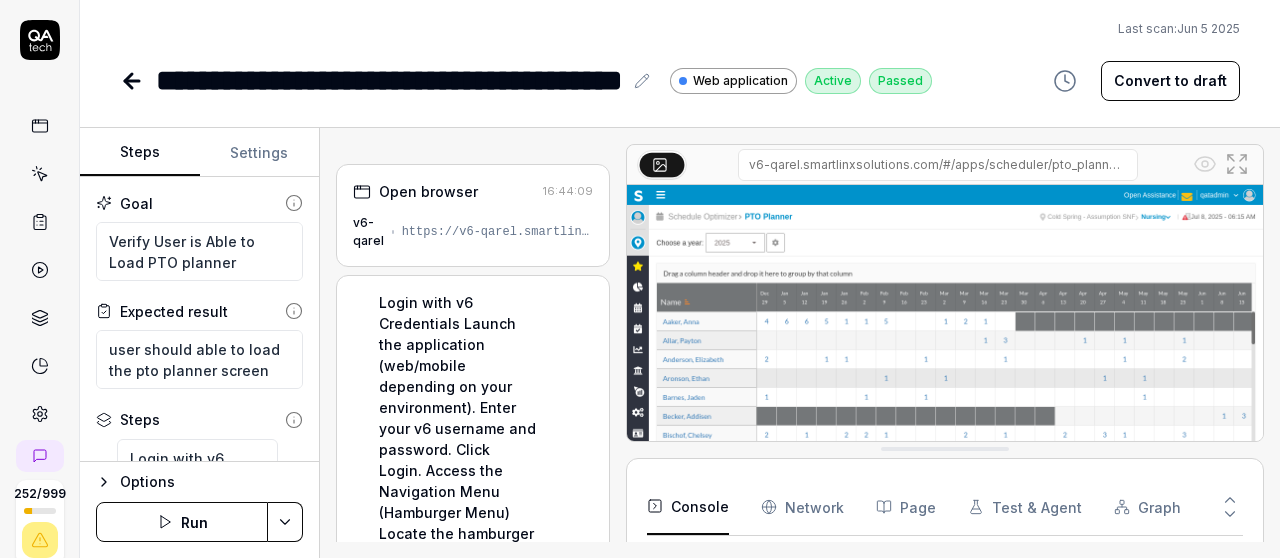 type on "*" 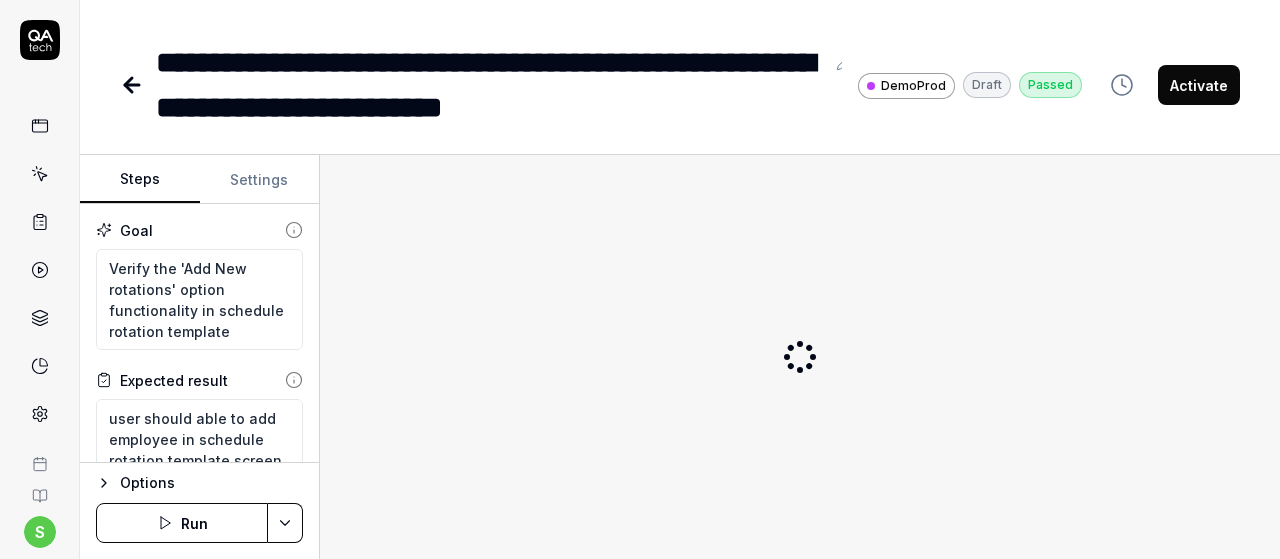scroll, scrollTop: 0, scrollLeft: 0, axis: both 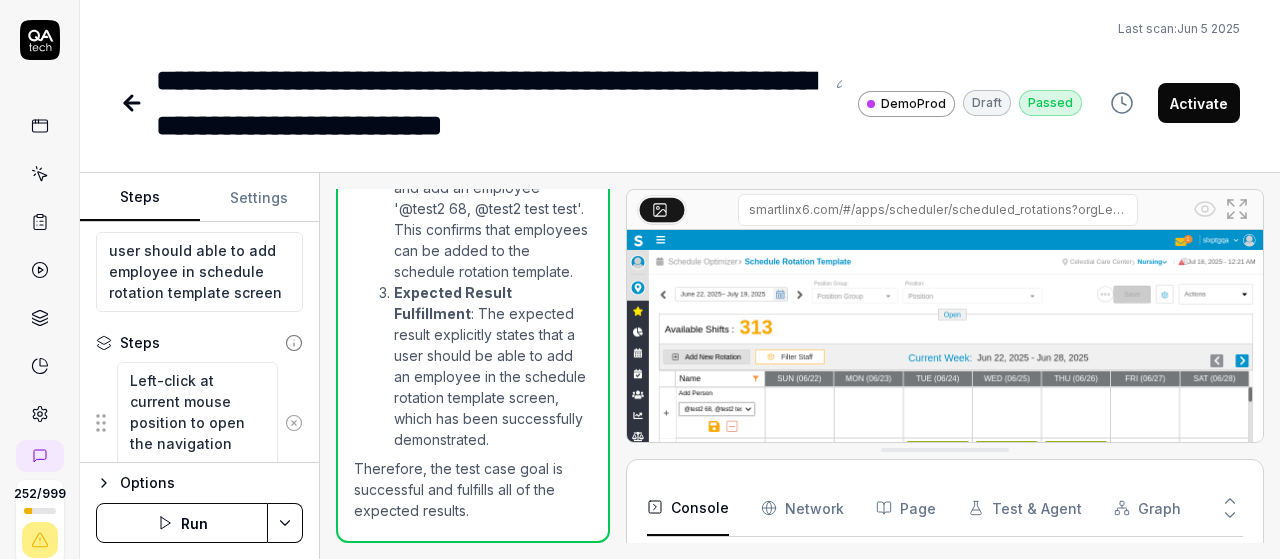 click on "Run" at bounding box center (182, 523) 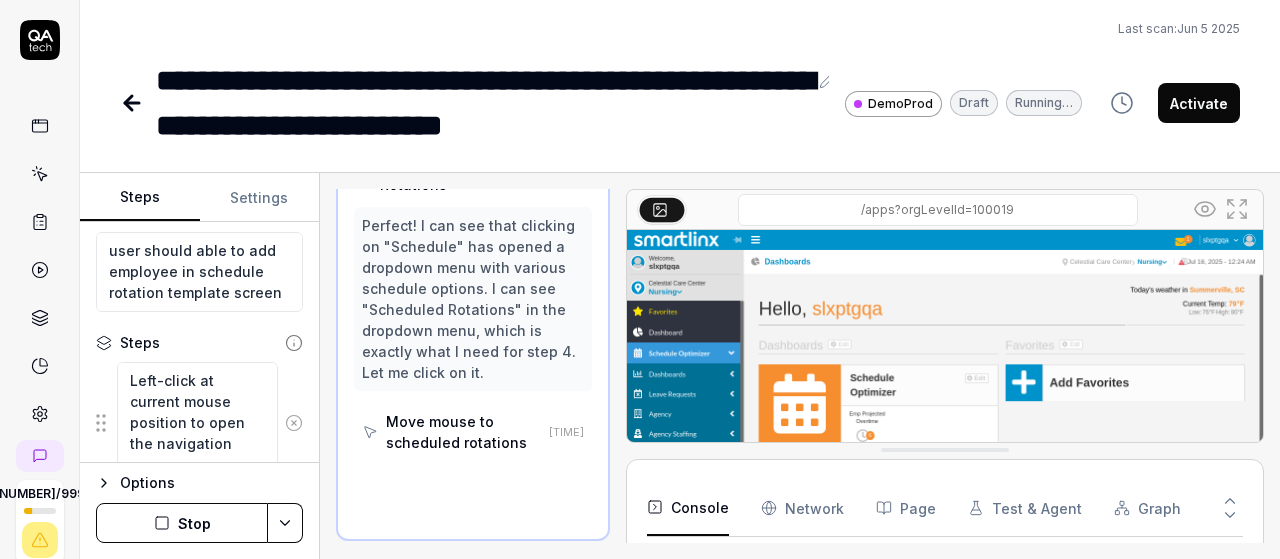 scroll, scrollTop: 562, scrollLeft: 0, axis: vertical 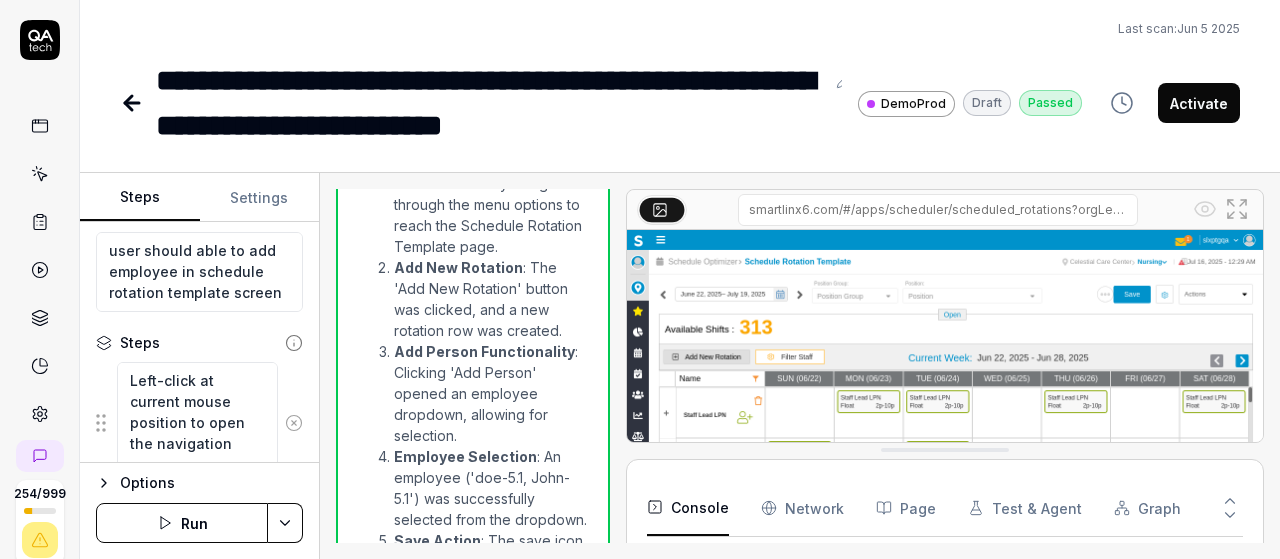 type on "*" 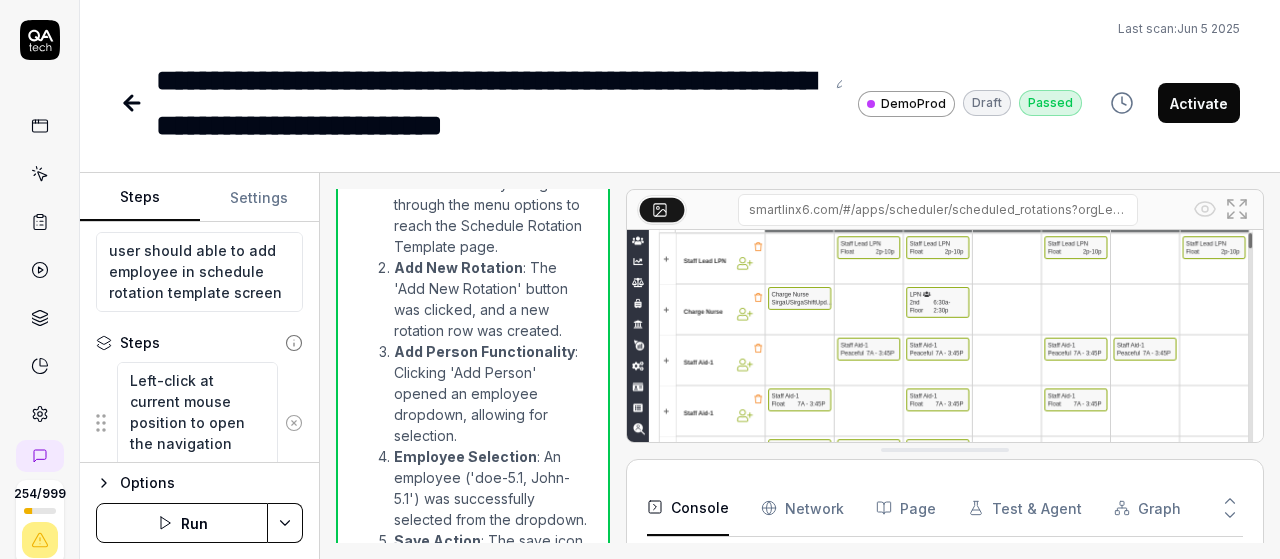 scroll, scrollTop: 175, scrollLeft: 0, axis: vertical 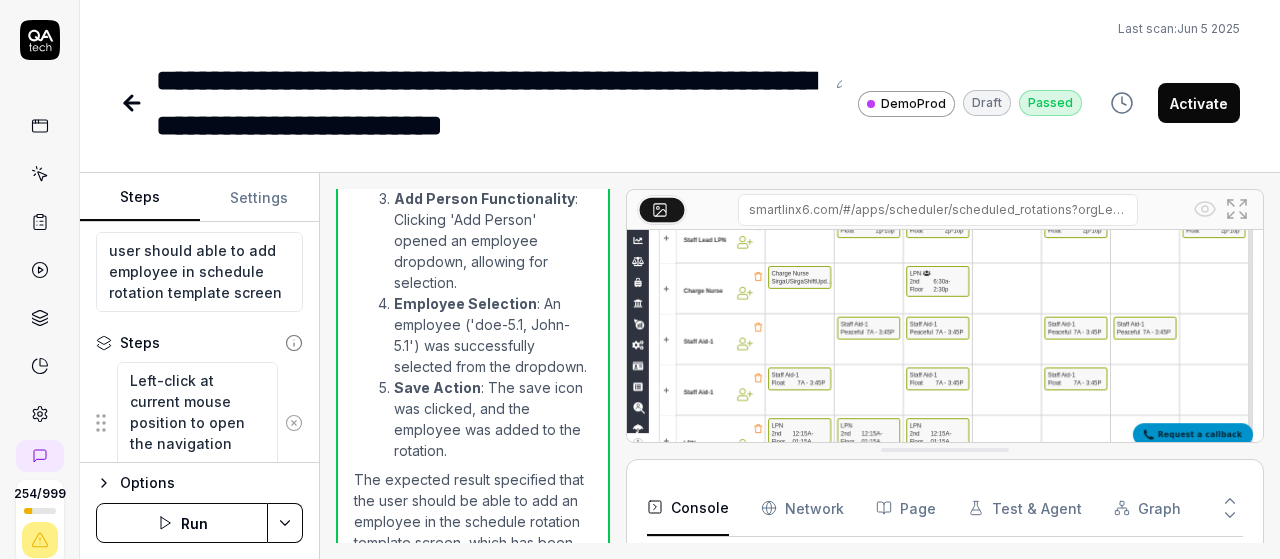 click 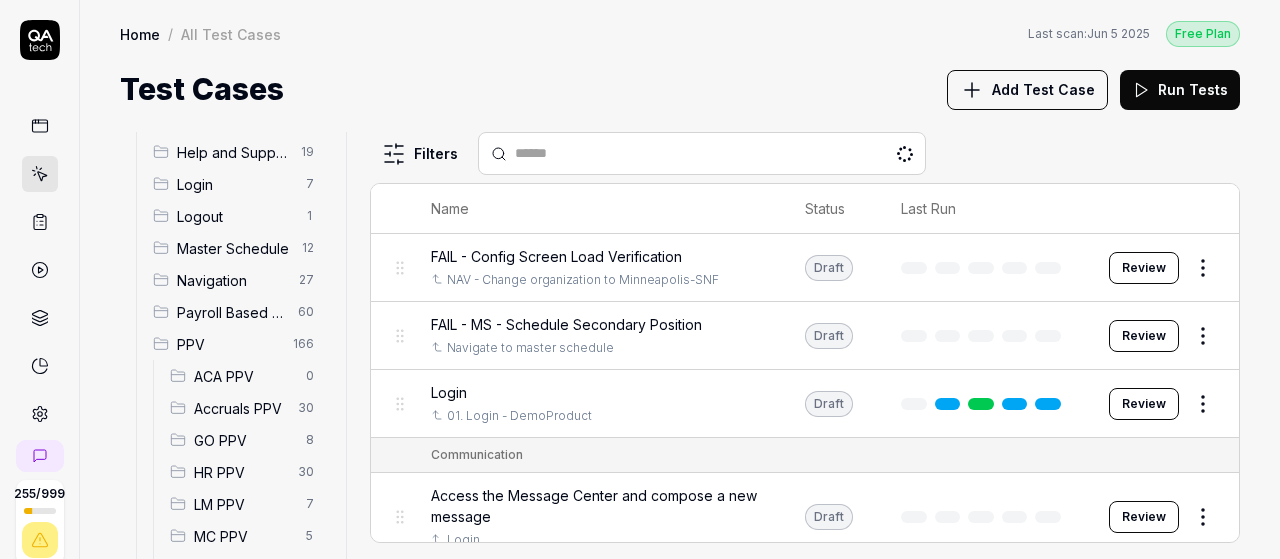 scroll, scrollTop: 246, scrollLeft: 0, axis: vertical 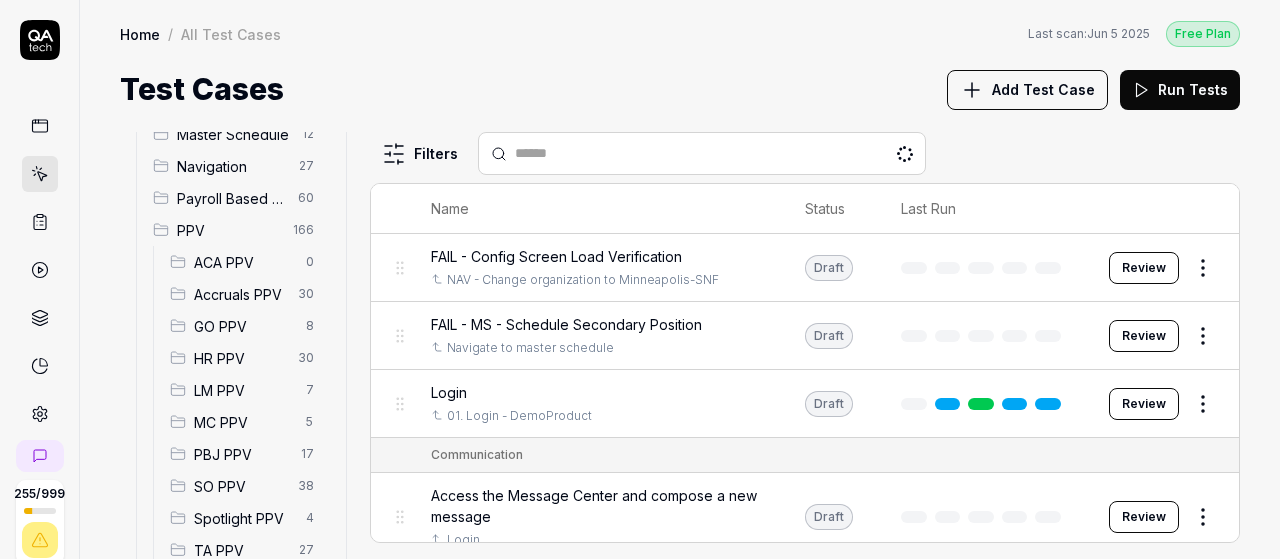 click on "SO PPV" at bounding box center [240, 486] 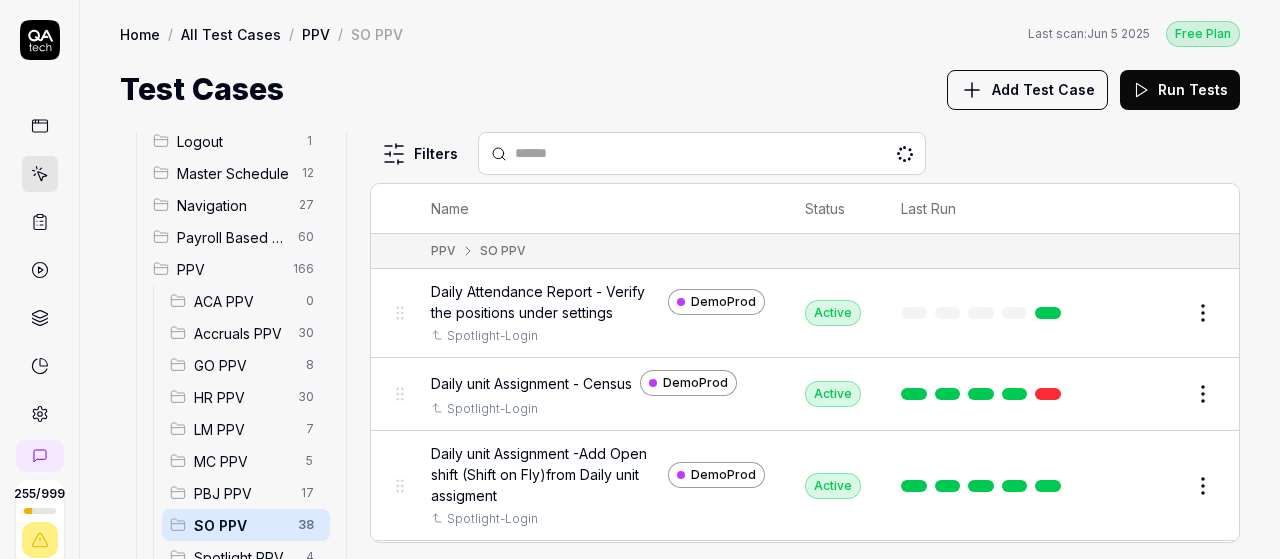 scroll, scrollTop: 210, scrollLeft: 0, axis: vertical 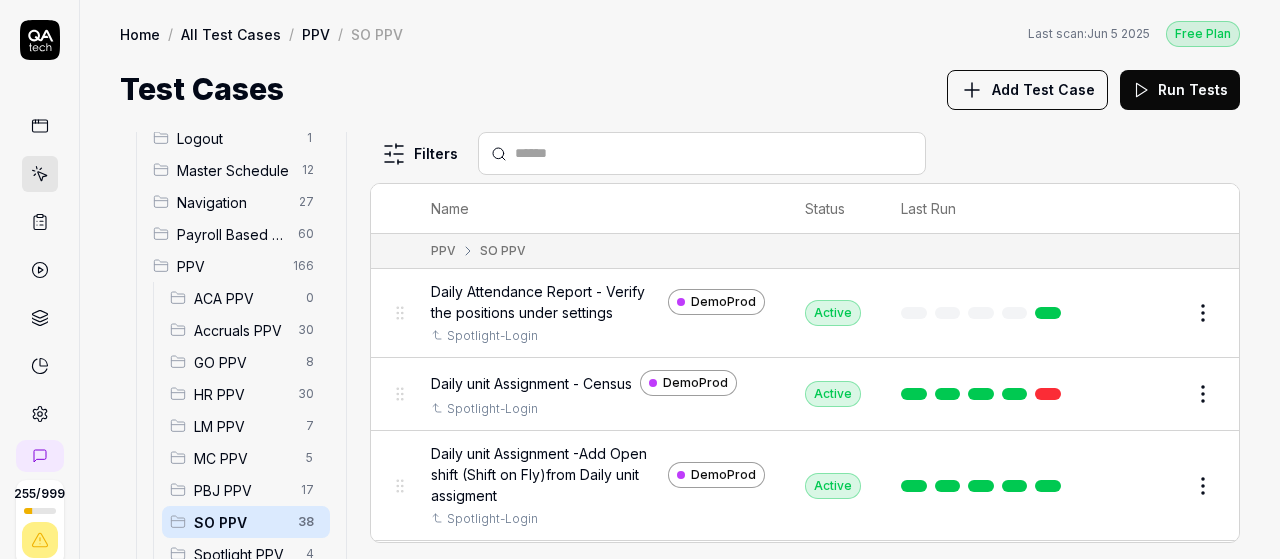 click on "Master Schedule" at bounding box center (233, 170) 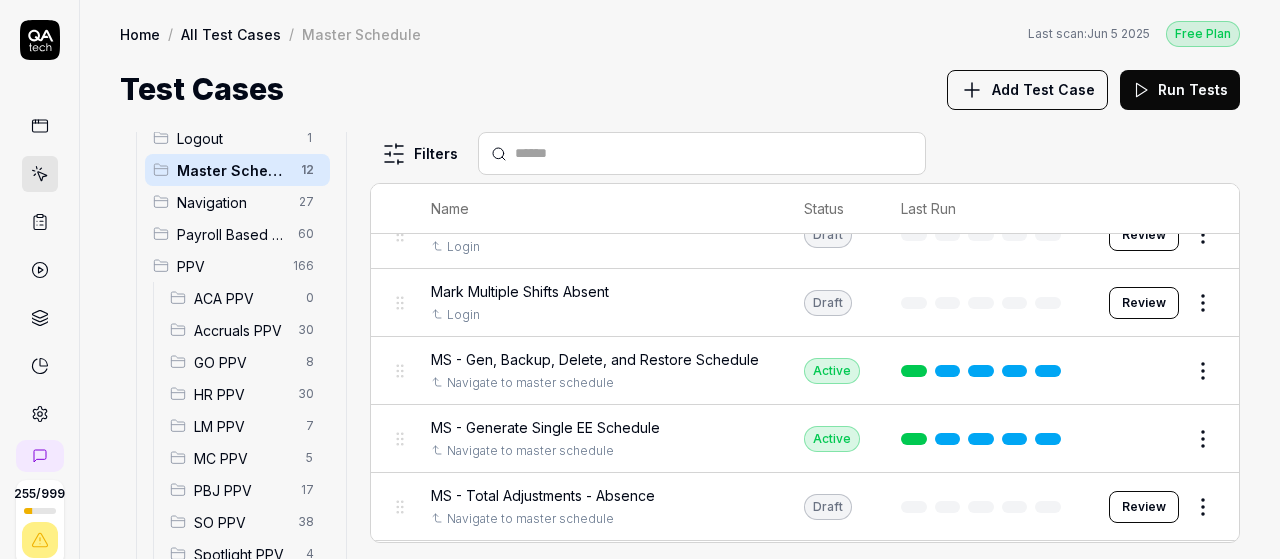 scroll, scrollTop: 534, scrollLeft: 0, axis: vertical 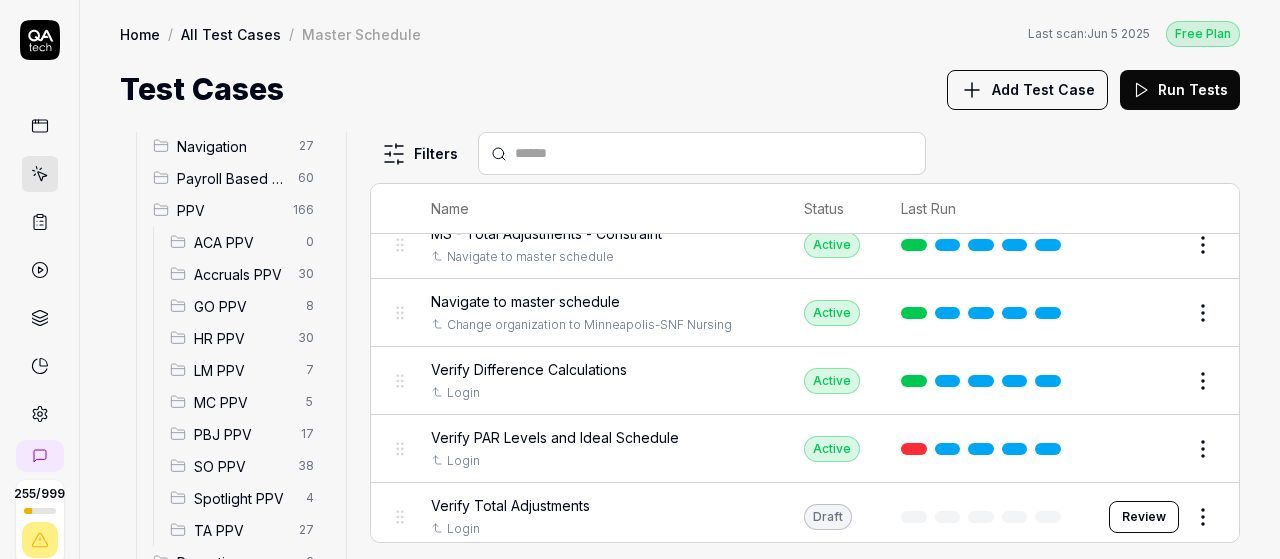 click on "SO PPV" at bounding box center [240, 466] 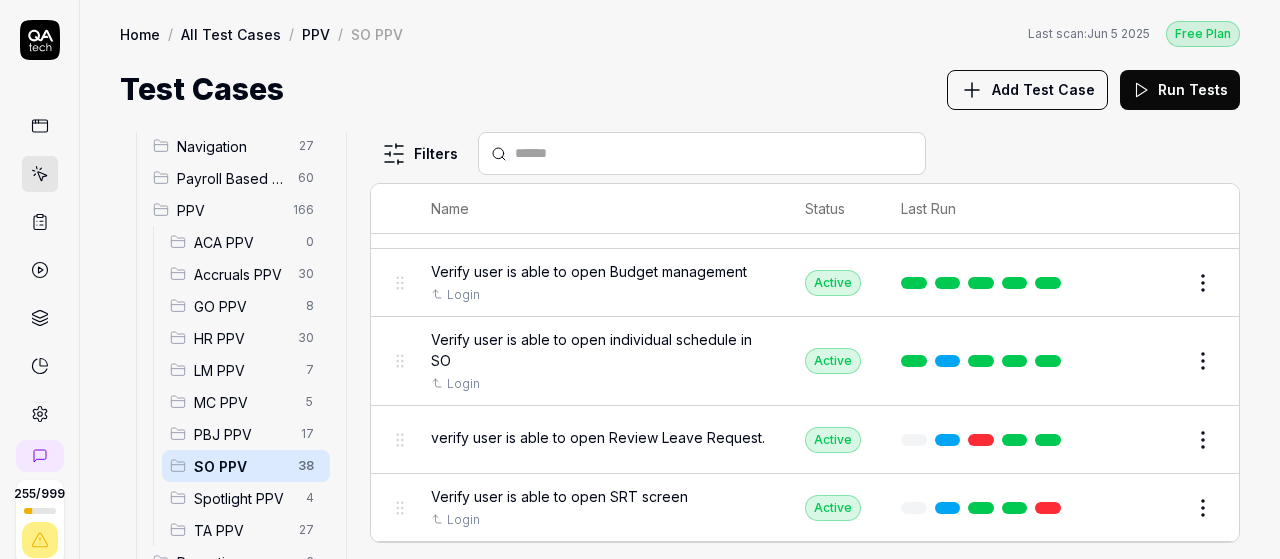 scroll, scrollTop: 2833, scrollLeft: 0, axis: vertical 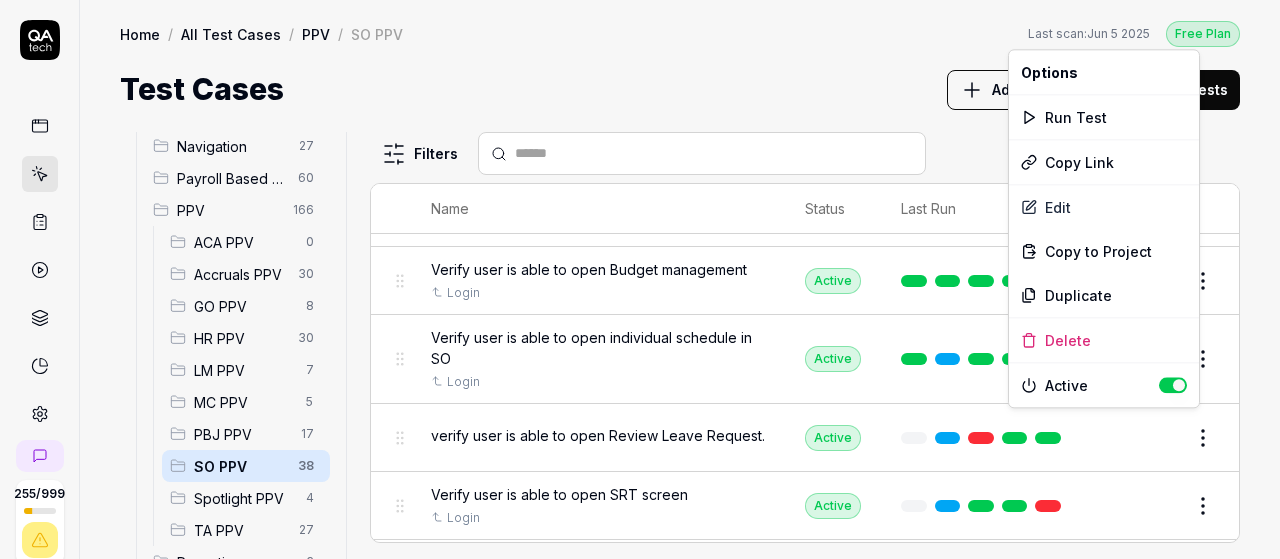 click on "255  /  999 s S Home / All Test Cases / PPV / SO PPV Free Plan Home / All Test Cases / PPV / SO PPV Last scan:  Jun 5 2025 Free Plan Test Cases Add Test Case Run Tests All Test Cases 609 Communication 46 Dashboard Management 13 Employee Management 42 Help and Support 19 Login 7 Logout 1 Master Schedule 12 Navigation 27 Payroll Based Journal 60 PPV 166 ACA PPV 0 Accruals PPV 30 GO PPV 8 HR PPV 30 LM PPV 7 MC PPV 5 PBJ PPV 17 SO PPV 38 Spotlight PPV 4 TA PPV 27 Reporting 6 Schedule Optimizer 7 Screen Loads 7 TestPPV 0 Time & Attendance 192 User Profile 1 Filters Name Status Last Run PPV SO PPV Daily Attendance Report - Verify the positions under settings DemoProd Spotlight-Login Active Edit Daily unit Assignment - Census DemoProd Spotlight-Login Active Edit Daily unit Assignment -Add Open shift (Shift on Fly)from Daily unit assigment DemoProd Spotlight-Login Active Edit Daily unit Assignment -Assign the employee to shift DemoProd Spotlight-Login Draft Review DemoProd Spotlight-Login Draft Review DemoProd Active" at bounding box center [640, 279] 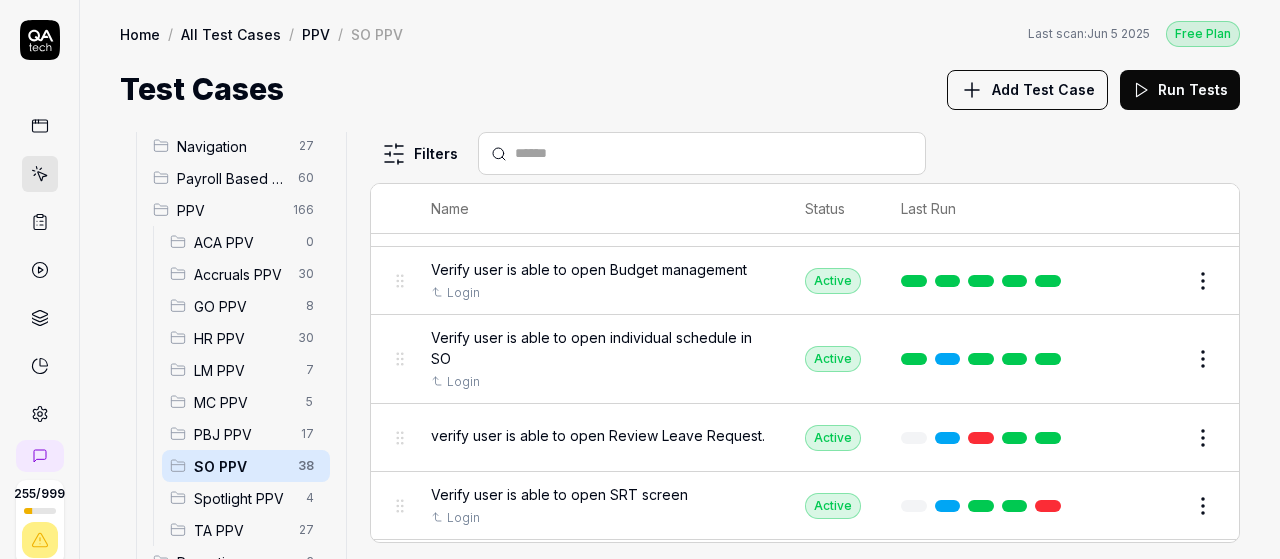 click on "255  /  999 s S Home / All Test Cases / PPV / SO PPV Free Plan Home / All Test Cases / PPV / SO PPV Last scan:  Jun 5 2025 Free Plan Test Cases Add Test Case Run Tests All Test Cases 609 Communication 46 Dashboard Management 13 Employee Management 42 Help and Support 19 Login 7 Logout 1 Master Schedule 12 Navigation 27 Payroll Based Journal 60 PPV 166 ACA PPV 0 Accruals PPV 30 GO PPV 8 HR PPV 30 LM PPV 7 MC PPV 5 PBJ PPV 17 SO PPV 38 Spotlight PPV 4 TA PPV 27 Reporting 6 Schedule Optimizer 7 Screen Loads 7 TestPPV 0 Time & Attendance 192 User Profile 1 Filters Name Status Last Run PPV SO PPV Daily Attendance Report - Verify the positions under settings DemoProd Spotlight-Login Active Edit Daily unit Assignment - Census DemoProd Spotlight-Login Active Edit Daily unit Assignment -Add Open shift (Shift on Fly)from Daily unit assigment DemoProd Spotlight-Login Active Edit Daily unit Assignment -Assign the employee to shift DemoProd Spotlight-Login Draft Review DemoProd Spotlight-Login Draft Review DemoProd Active" at bounding box center [640, 279] 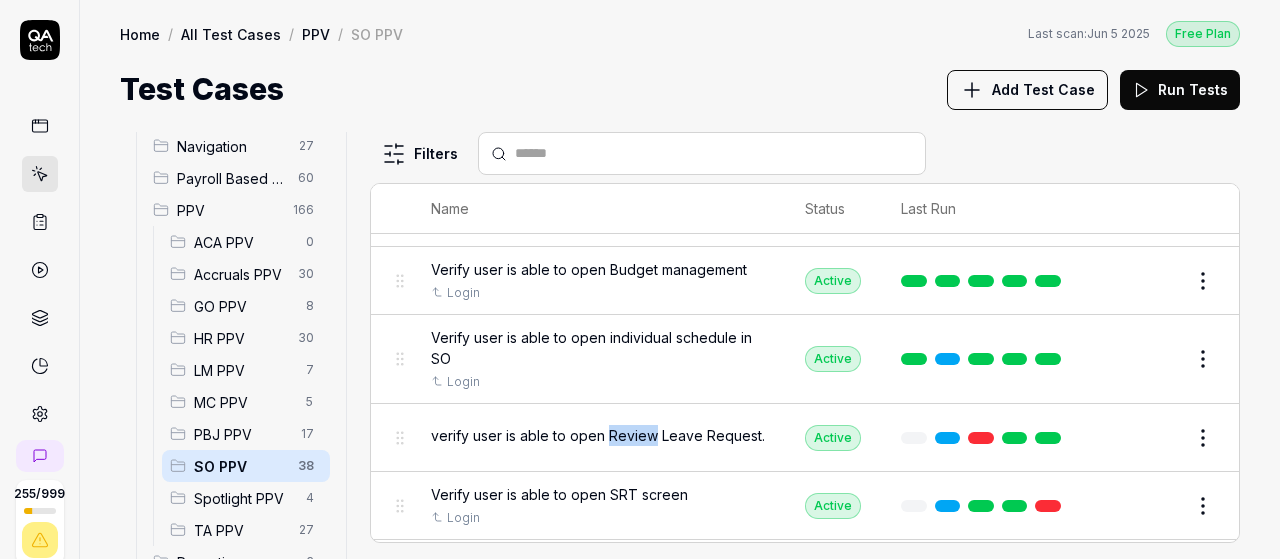 click on "verify user is able to open Review Leave Request." at bounding box center [598, 435] 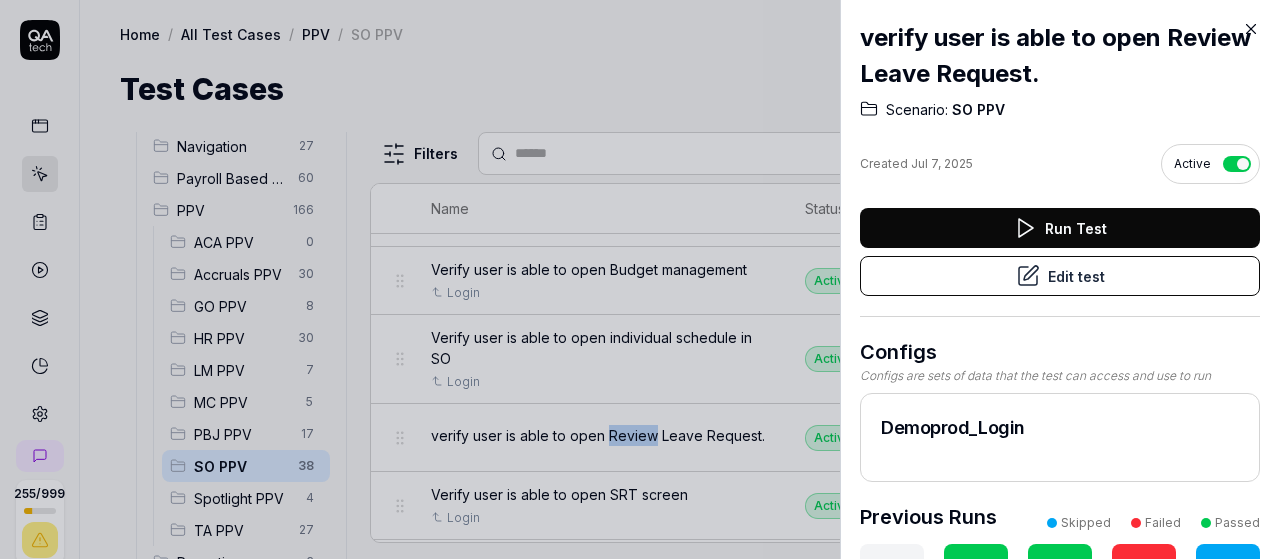 click on "Run Test" at bounding box center [1060, 228] 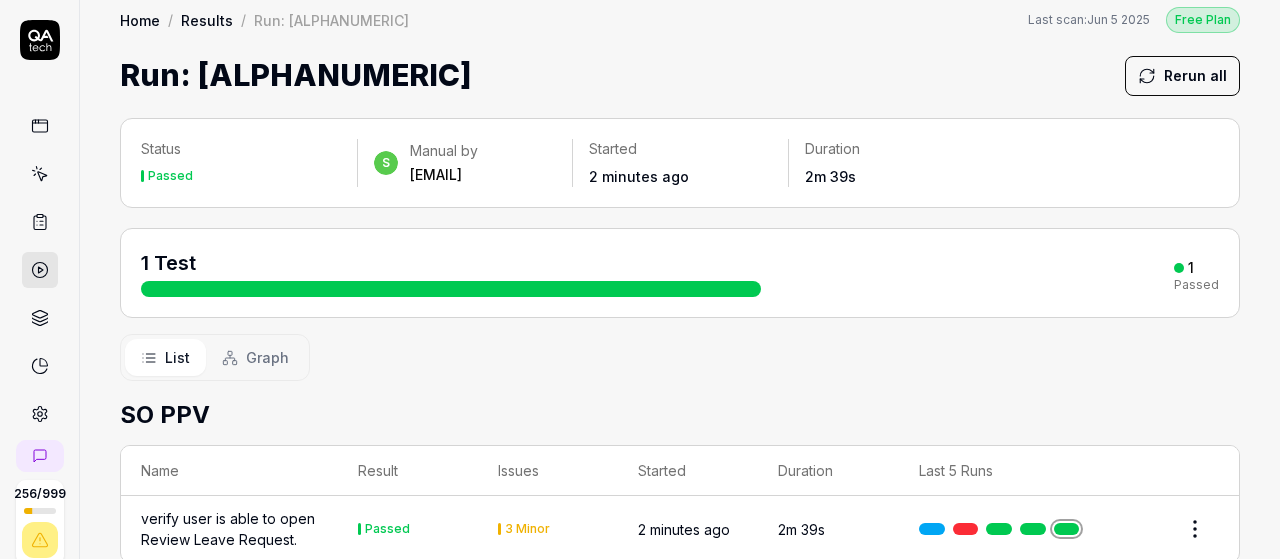 scroll, scrollTop: 0, scrollLeft: 0, axis: both 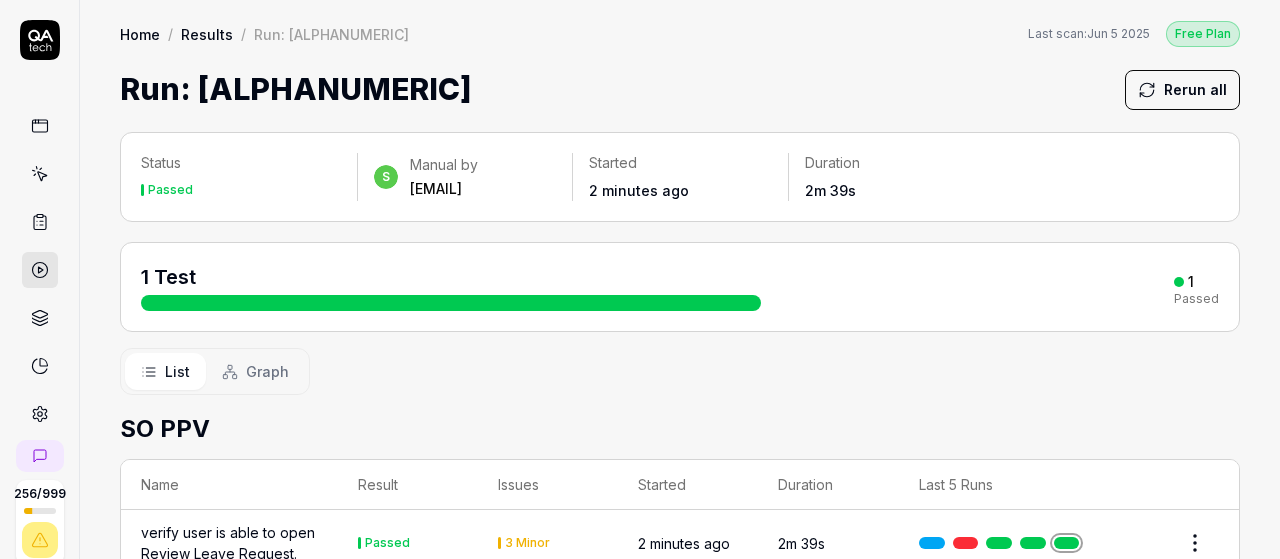 click on "Home" at bounding box center (140, 34) 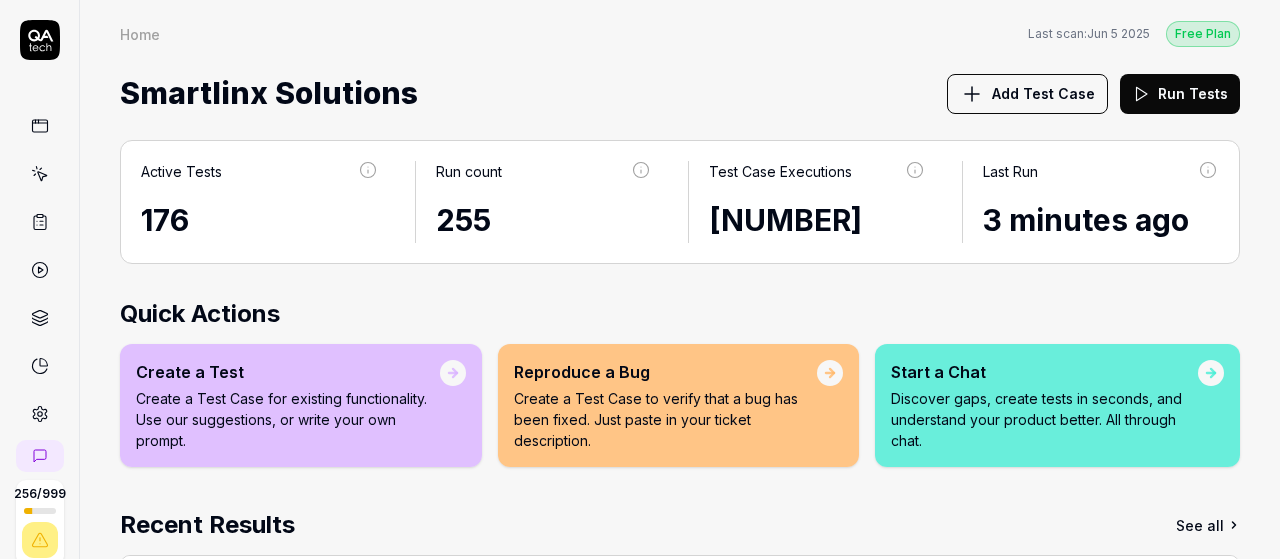 click 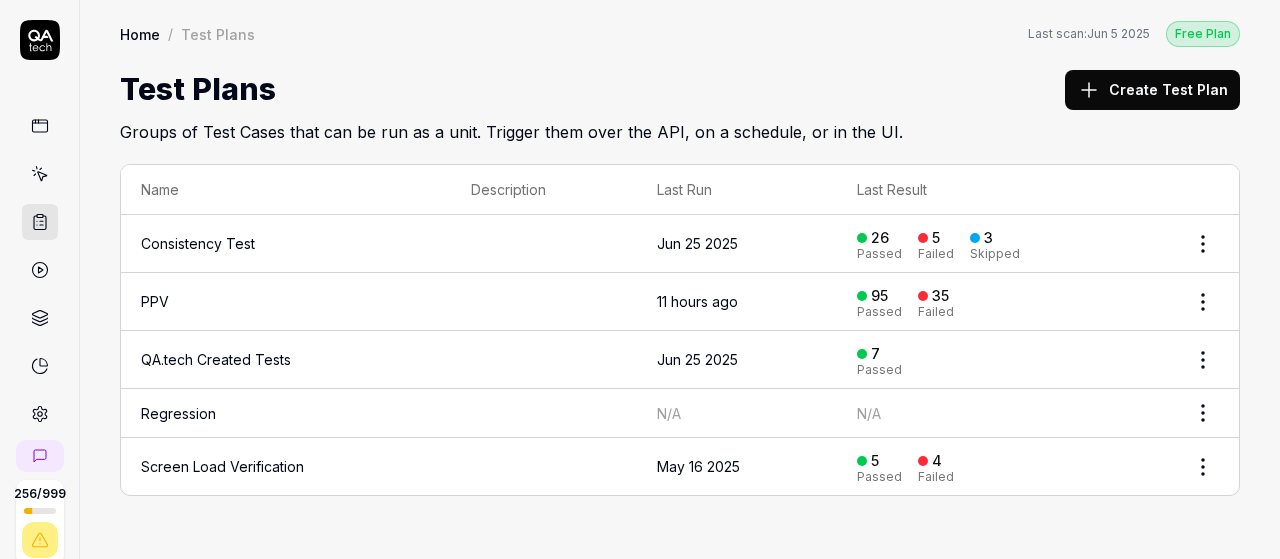 click on "PPV" at bounding box center (286, 302) 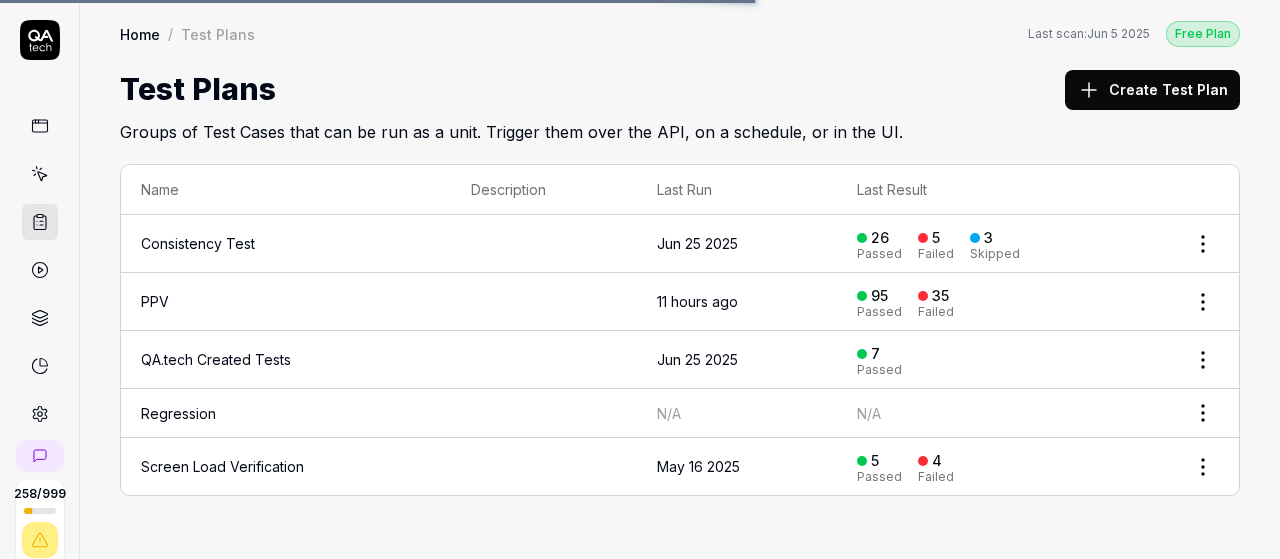 click 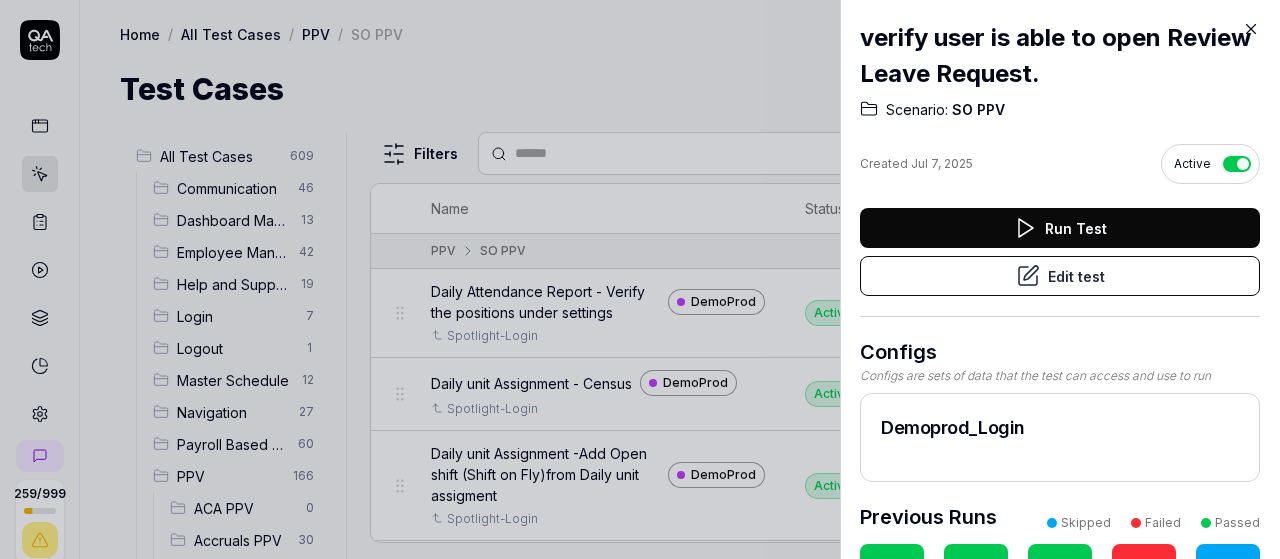 click 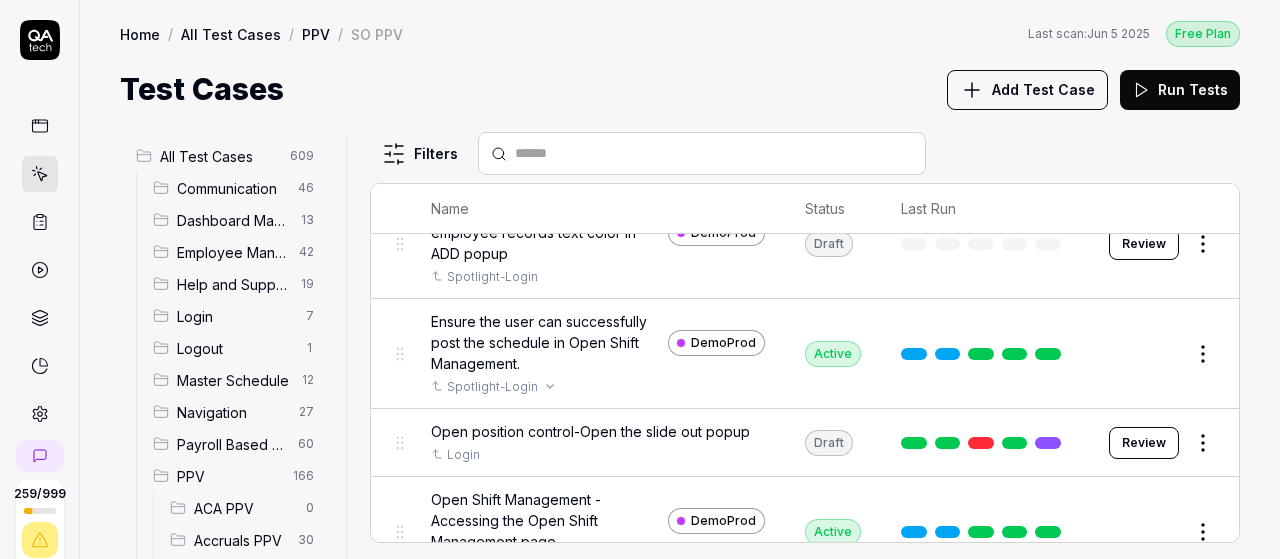 scroll, scrollTop: 0, scrollLeft: 0, axis: both 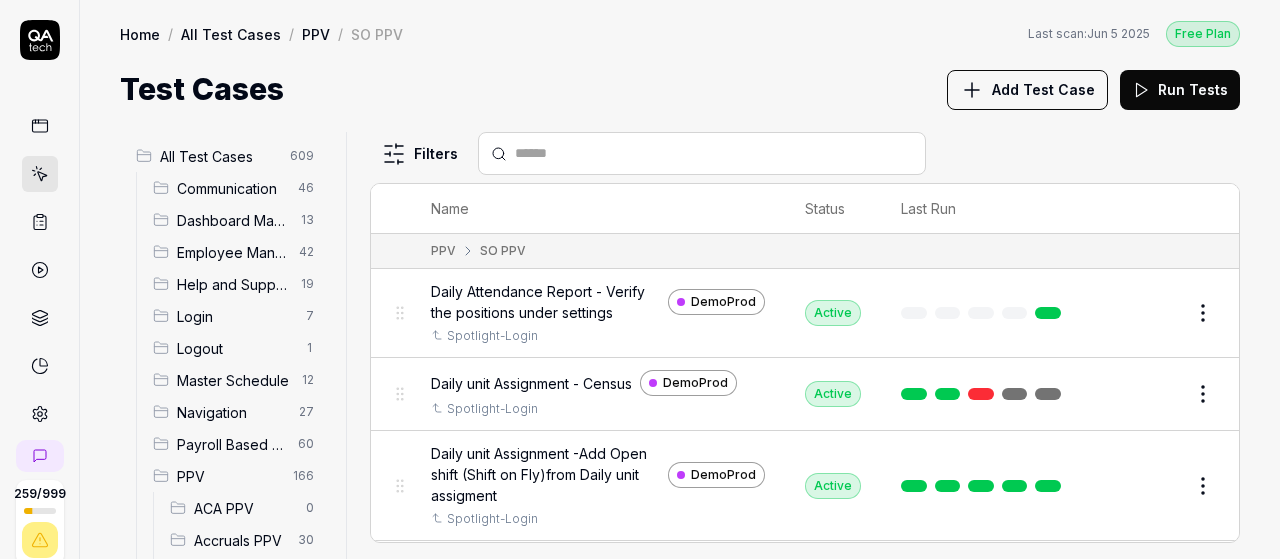 click at bounding box center (714, 153) 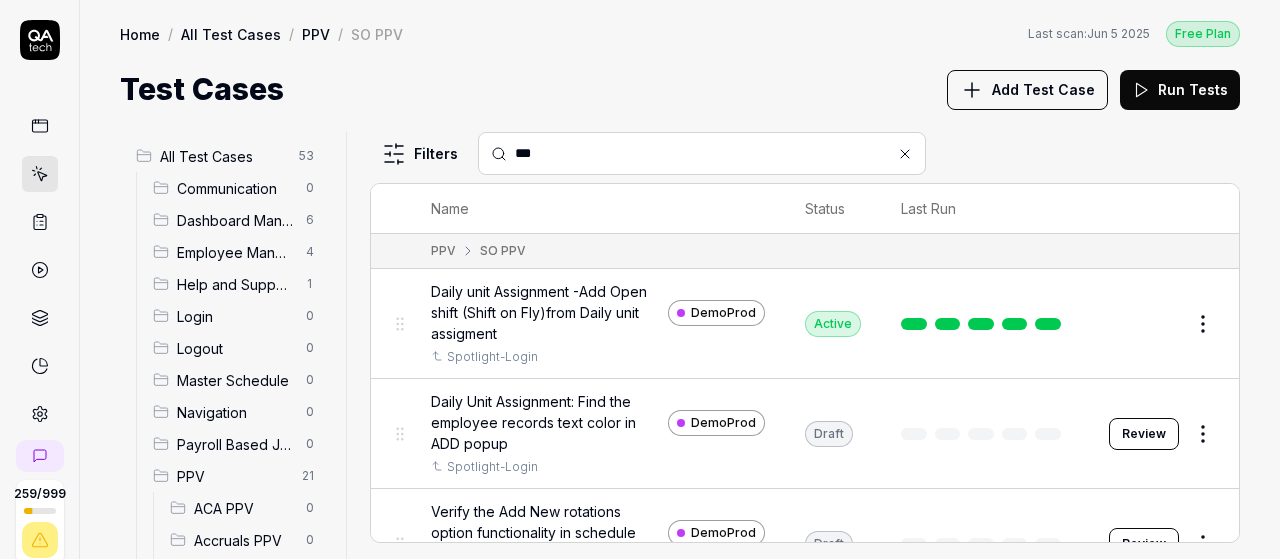 scroll, scrollTop: 51, scrollLeft: 0, axis: vertical 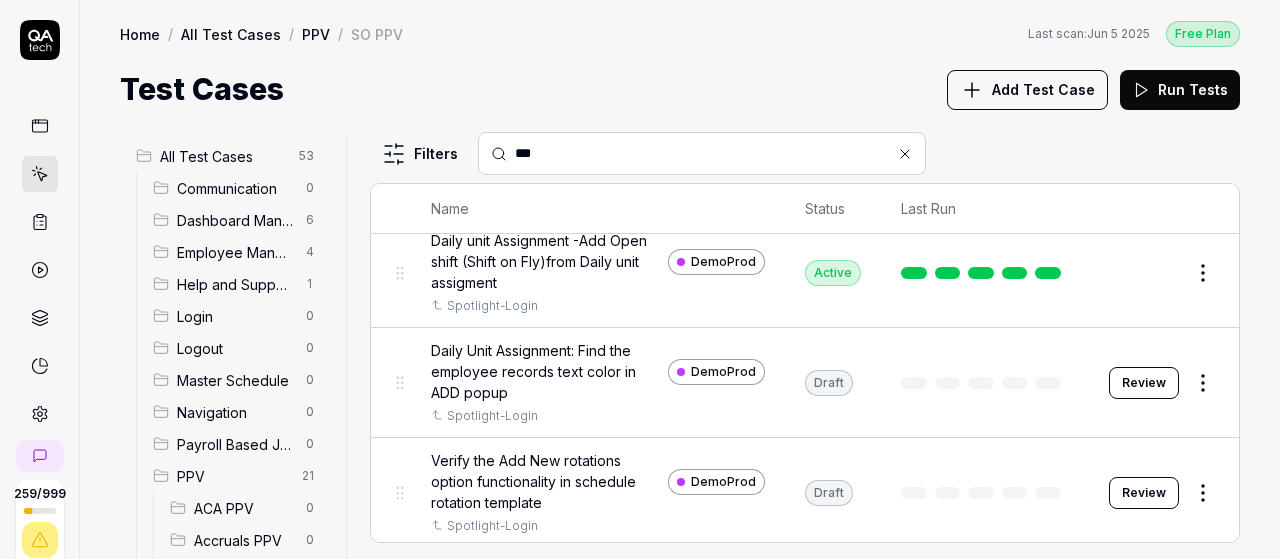 type on "***" 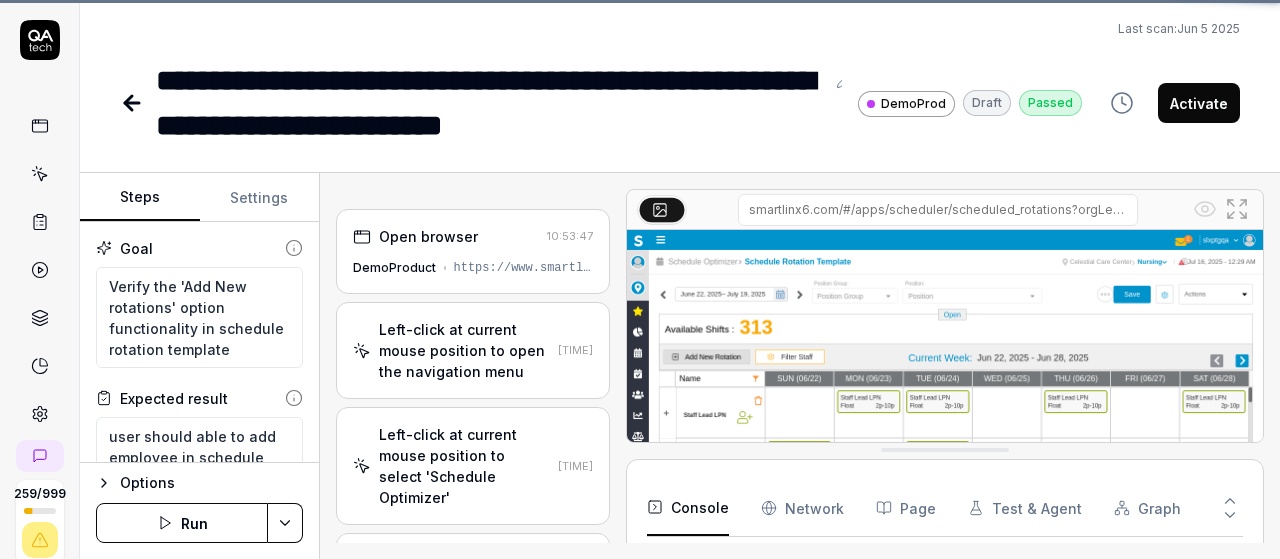 scroll, scrollTop: 32, scrollLeft: 0, axis: vertical 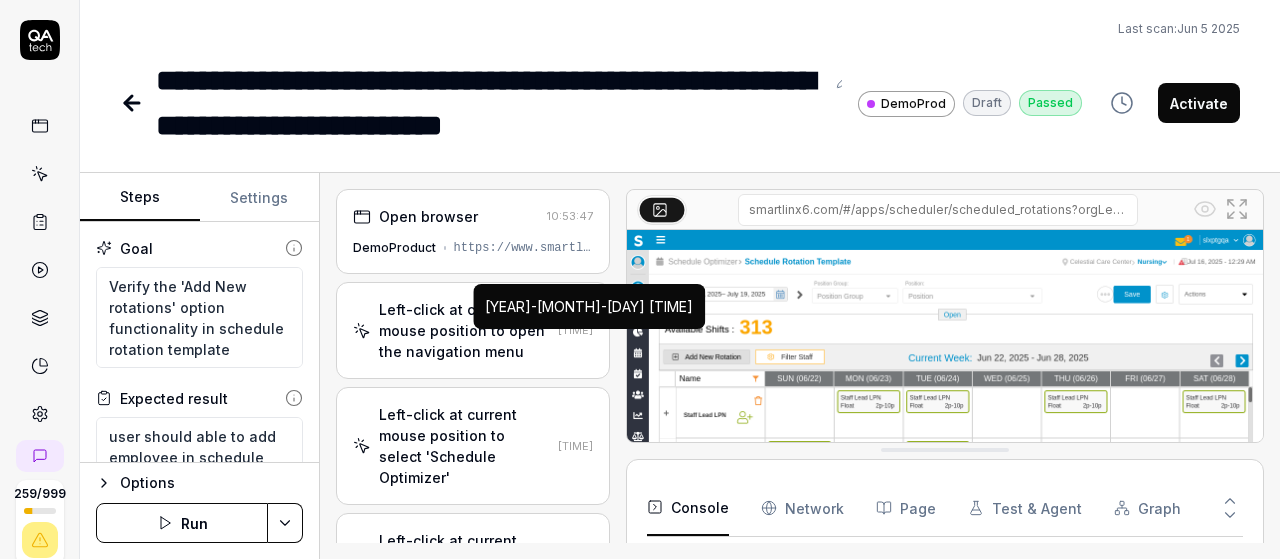 click on "Run" at bounding box center [182, 523] 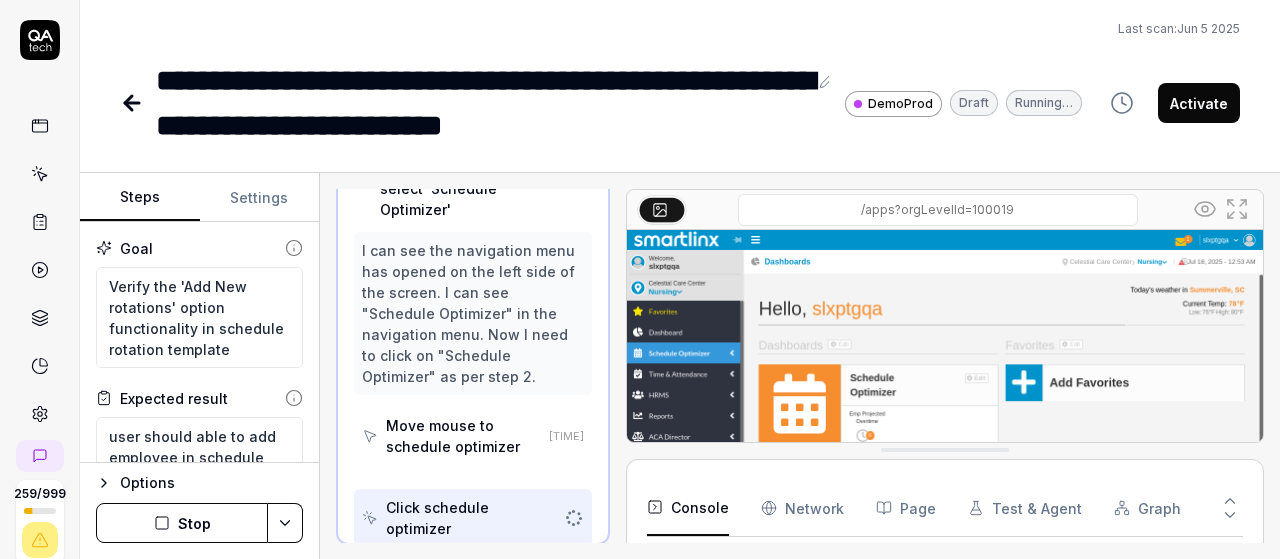 scroll, scrollTop: 290, scrollLeft: 0, axis: vertical 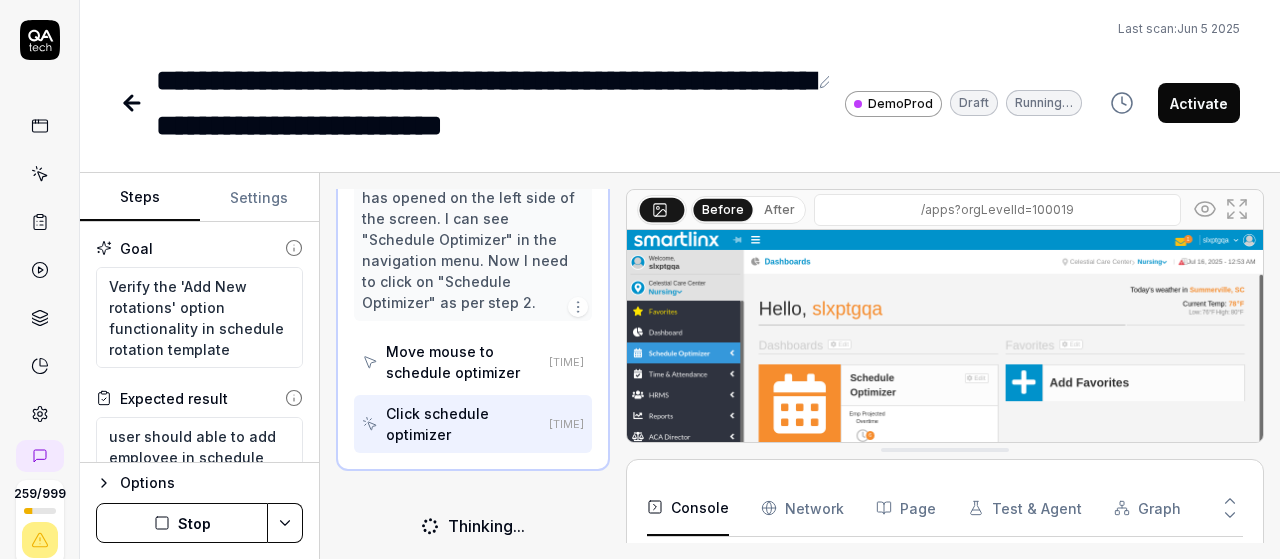 click on "Activate" at bounding box center [1199, 103] 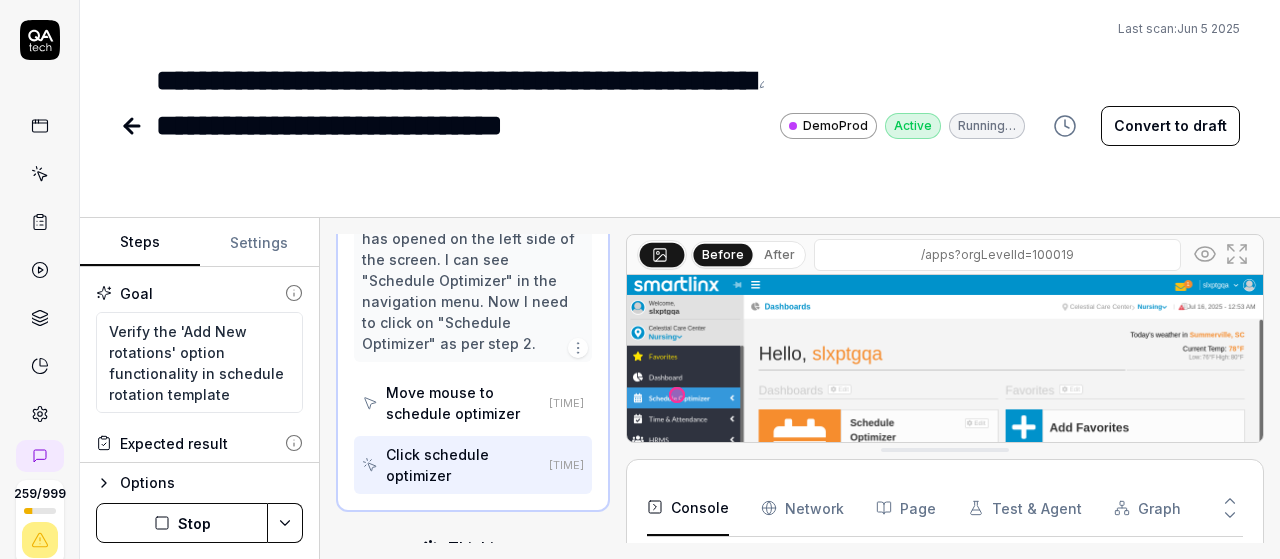 scroll, scrollTop: 21, scrollLeft: 0, axis: vertical 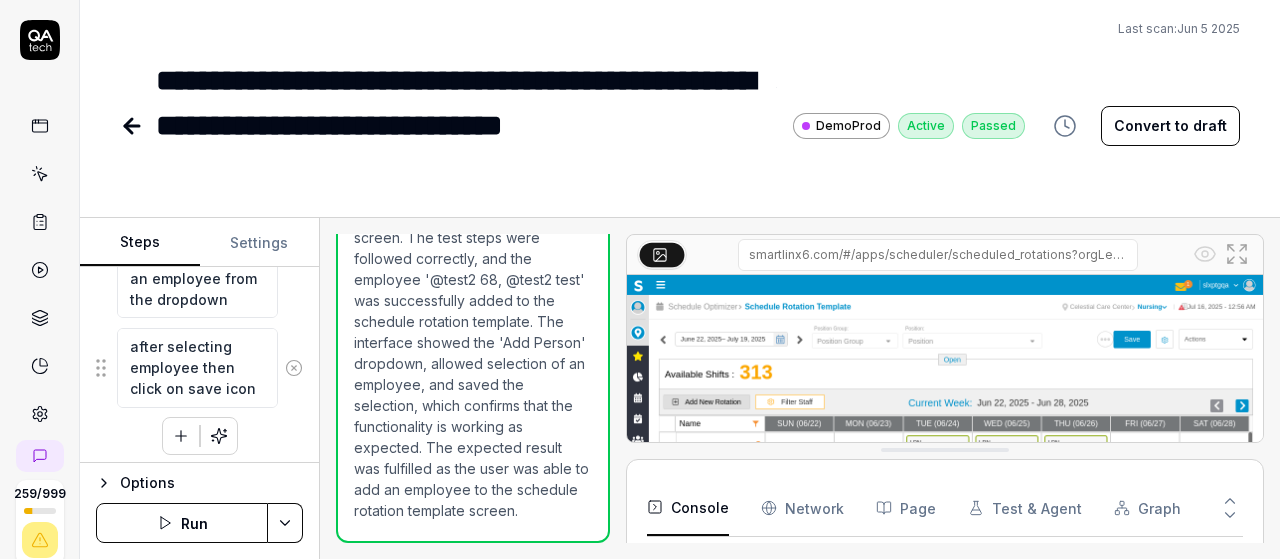 click 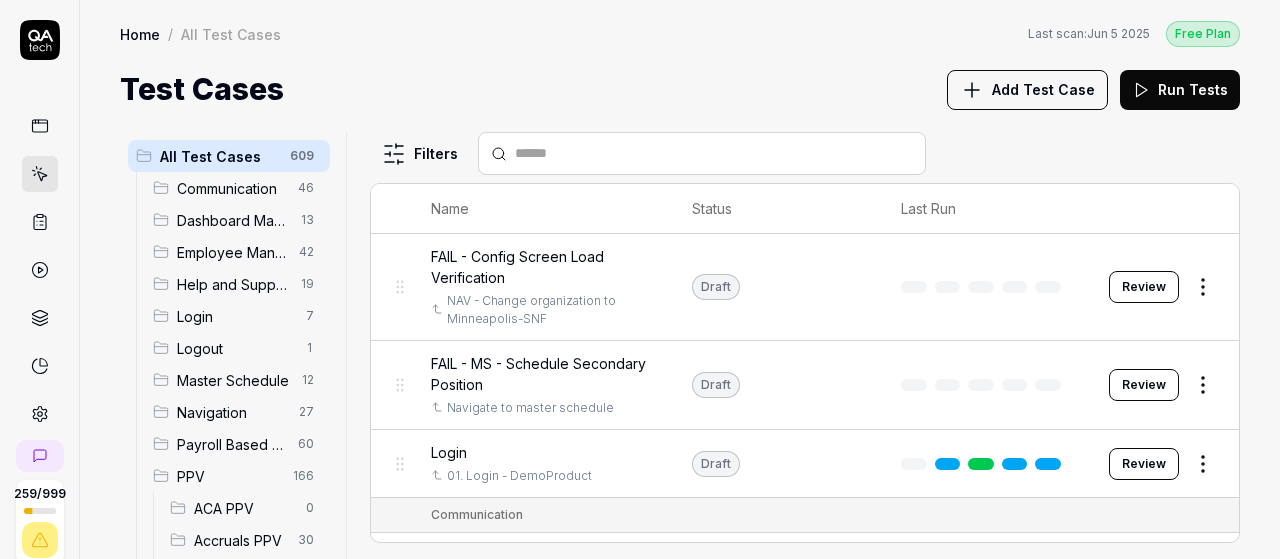 scroll, scrollTop: 152, scrollLeft: 0, axis: vertical 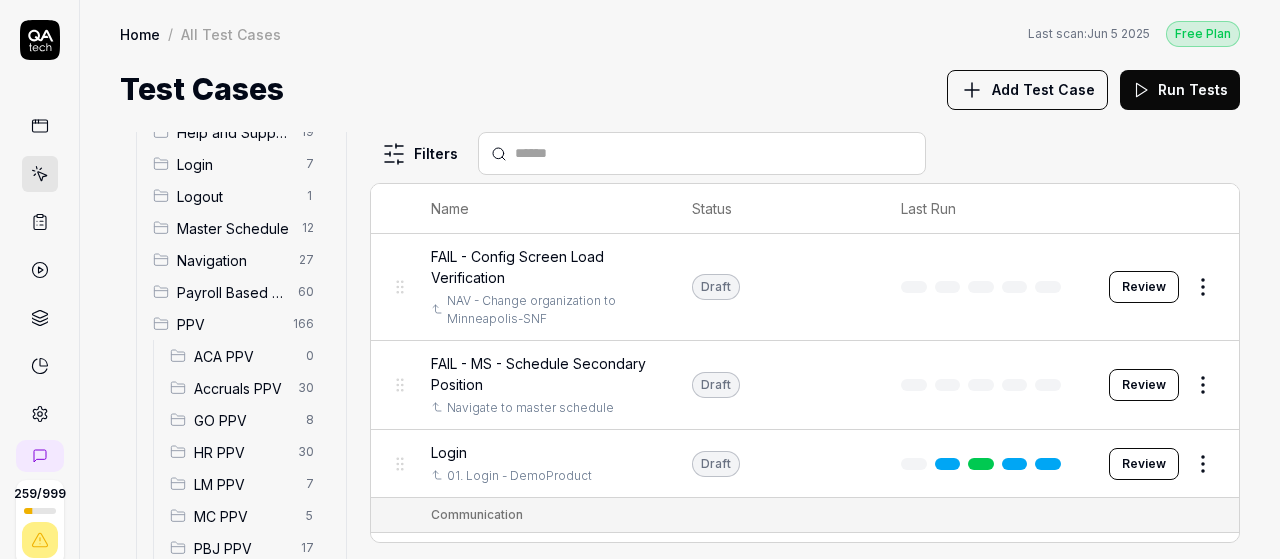 click on "SO PPV 38" at bounding box center [246, 580] 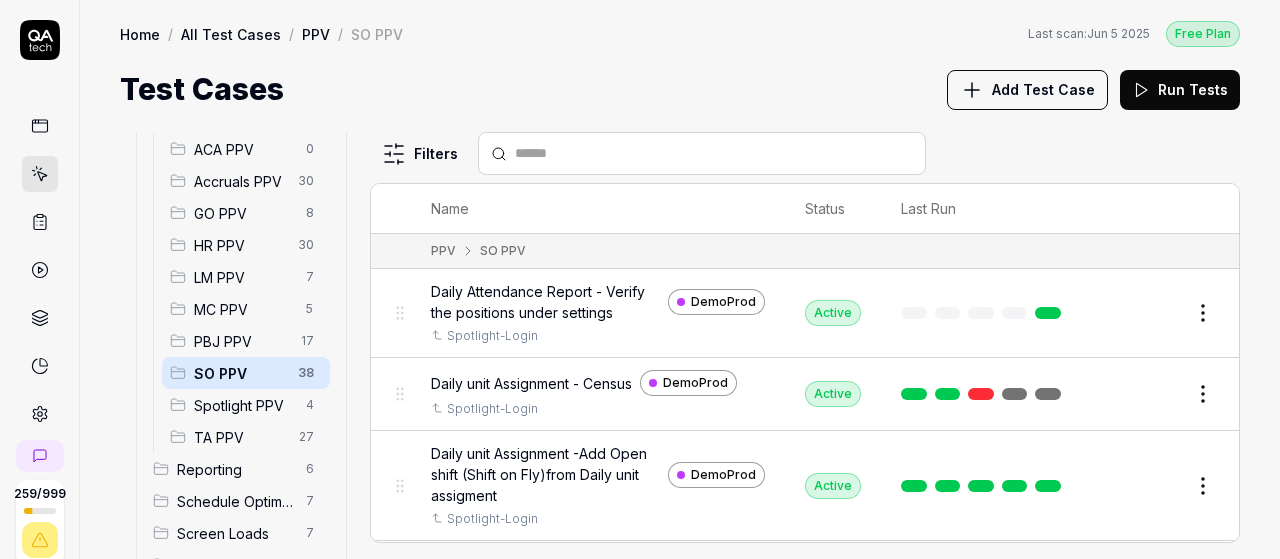 scroll, scrollTop: 361, scrollLeft: 0, axis: vertical 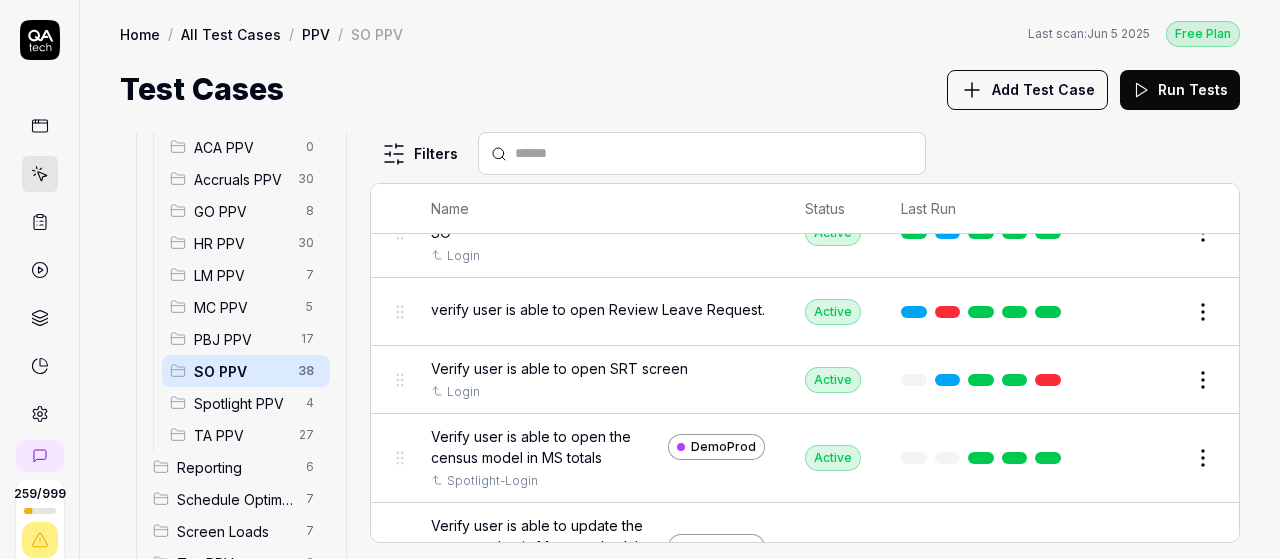 click on "Edit" at bounding box center [1155, 380] 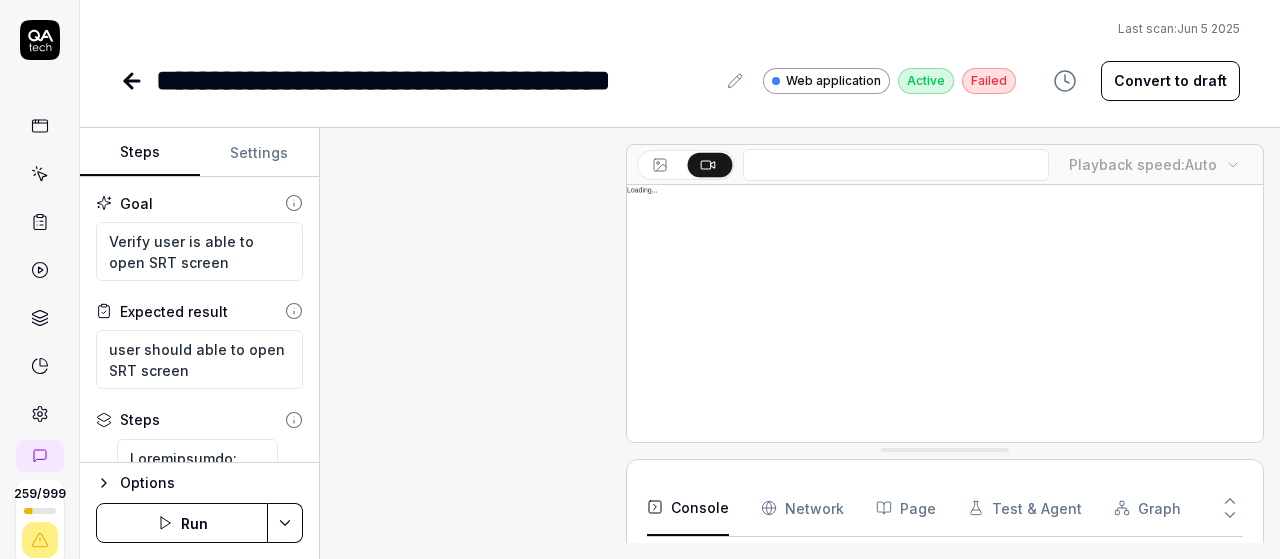 type on "*" 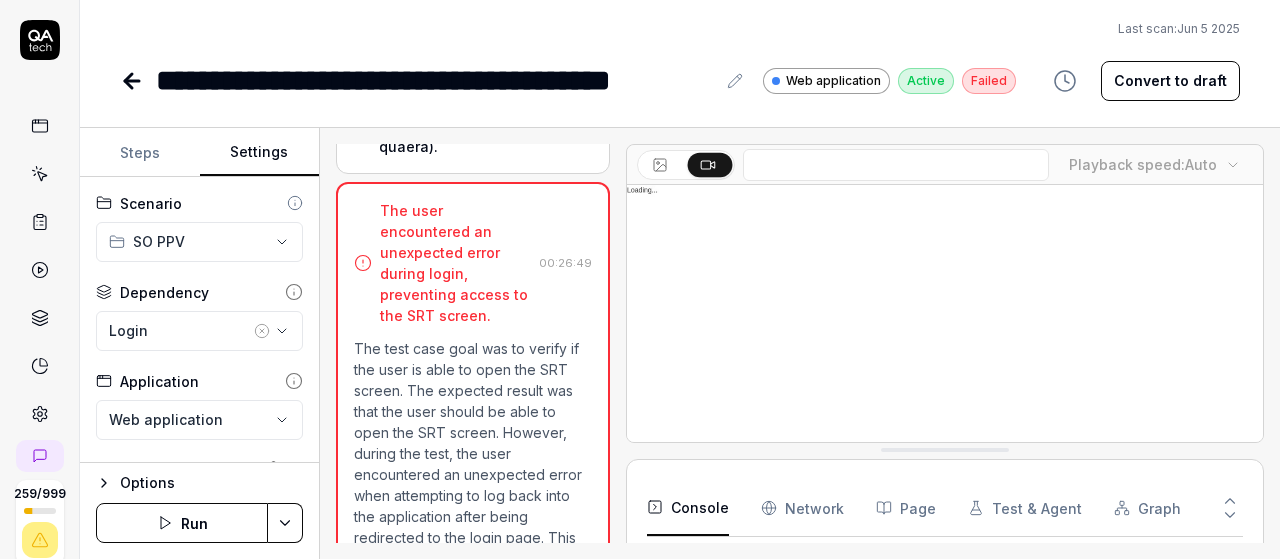 scroll, scrollTop: 1904, scrollLeft: 0, axis: vertical 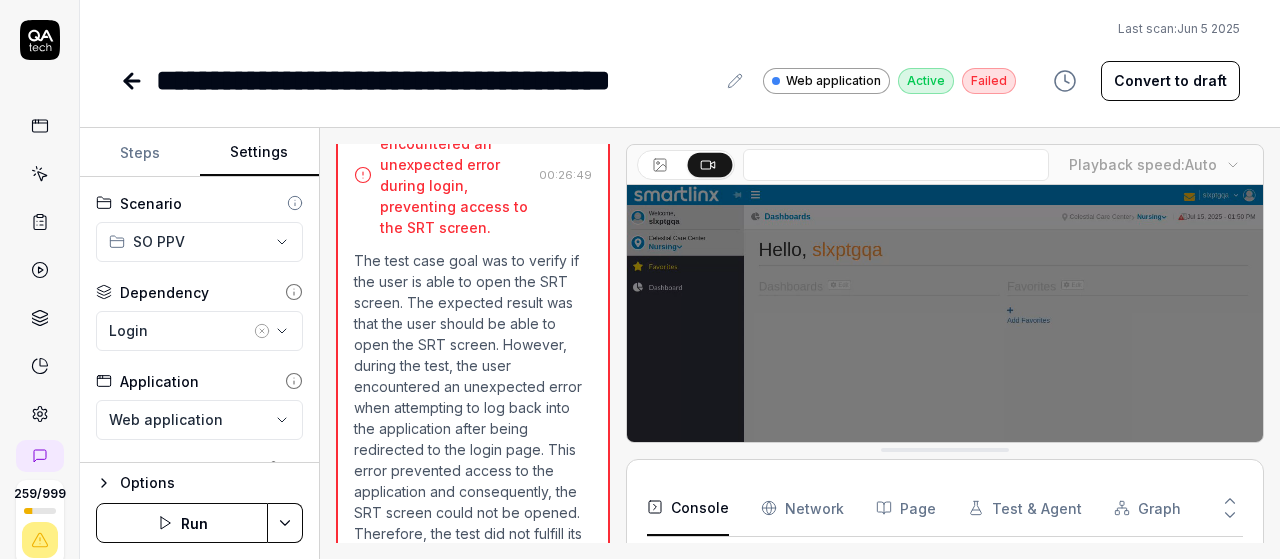 click on "Settings" at bounding box center [260, 153] 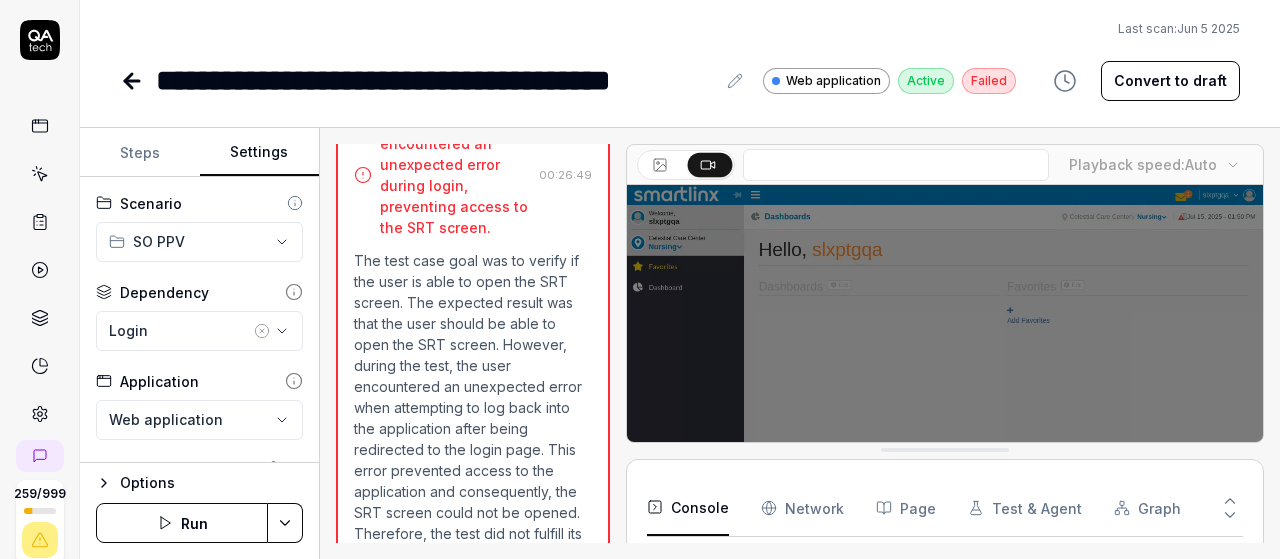 scroll, scrollTop: 317, scrollLeft: 0, axis: vertical 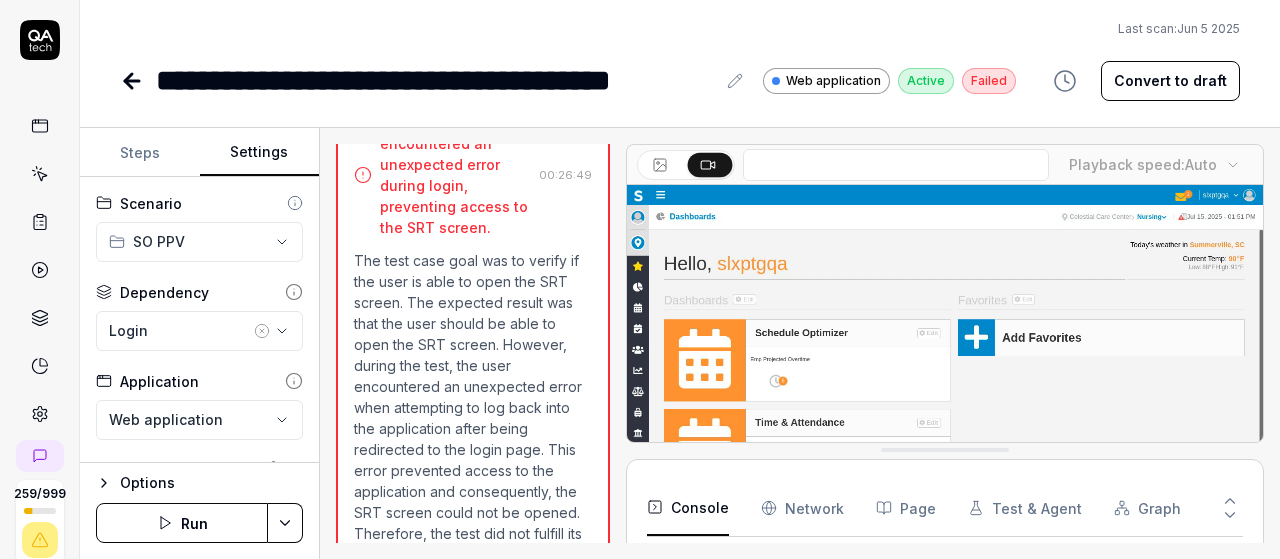 click 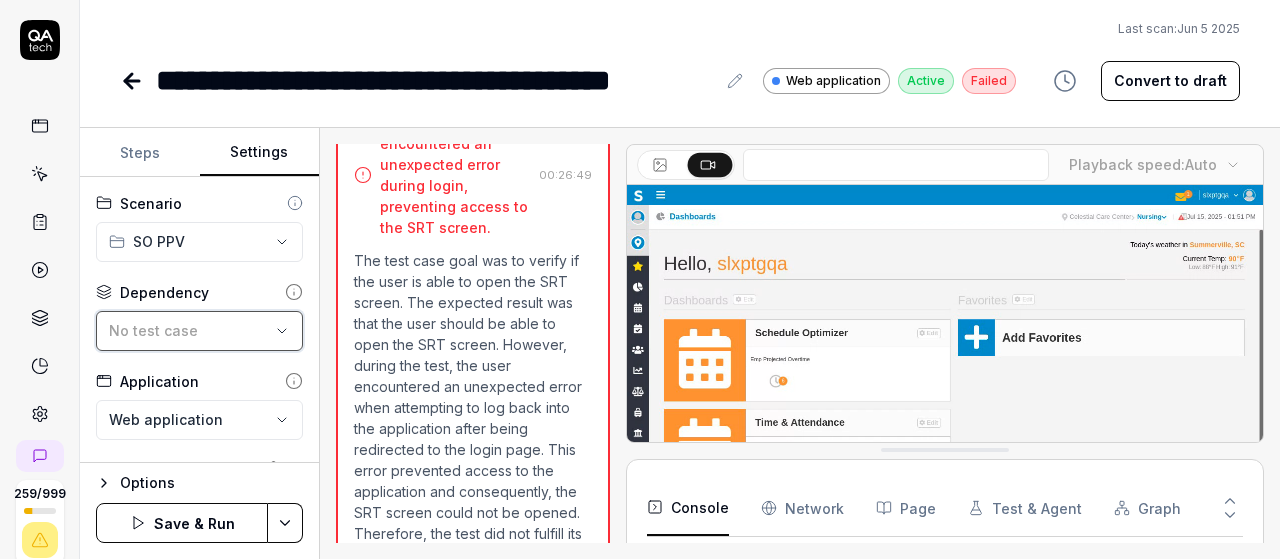 click on "No test case" at bounding box center (189, 330) 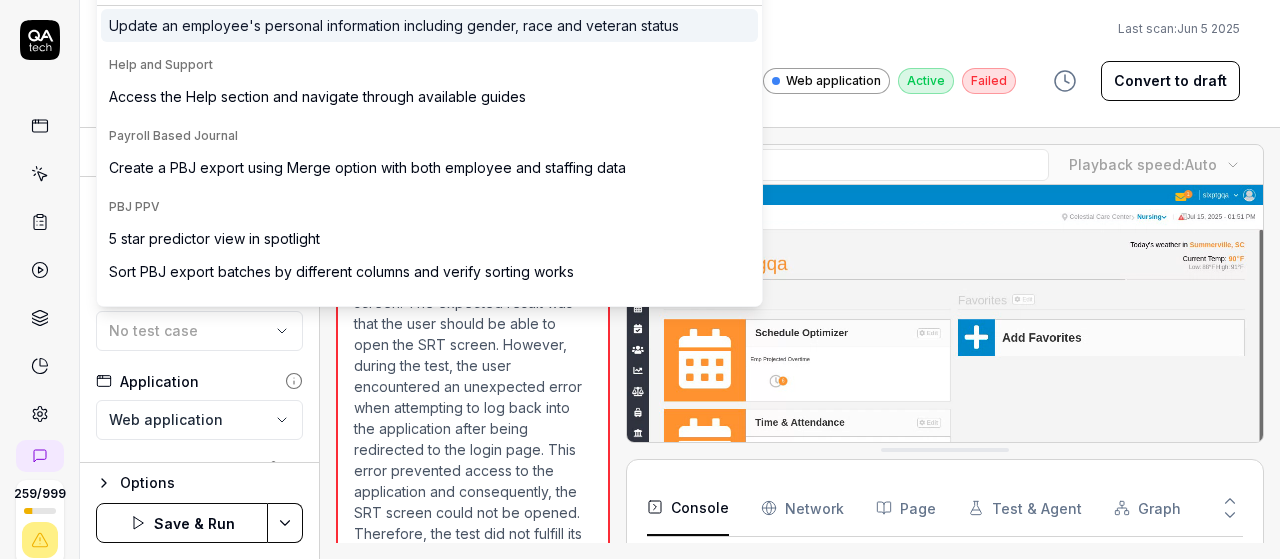 scroll, scrollTop: 0, scrollLeft: 0, axis: both 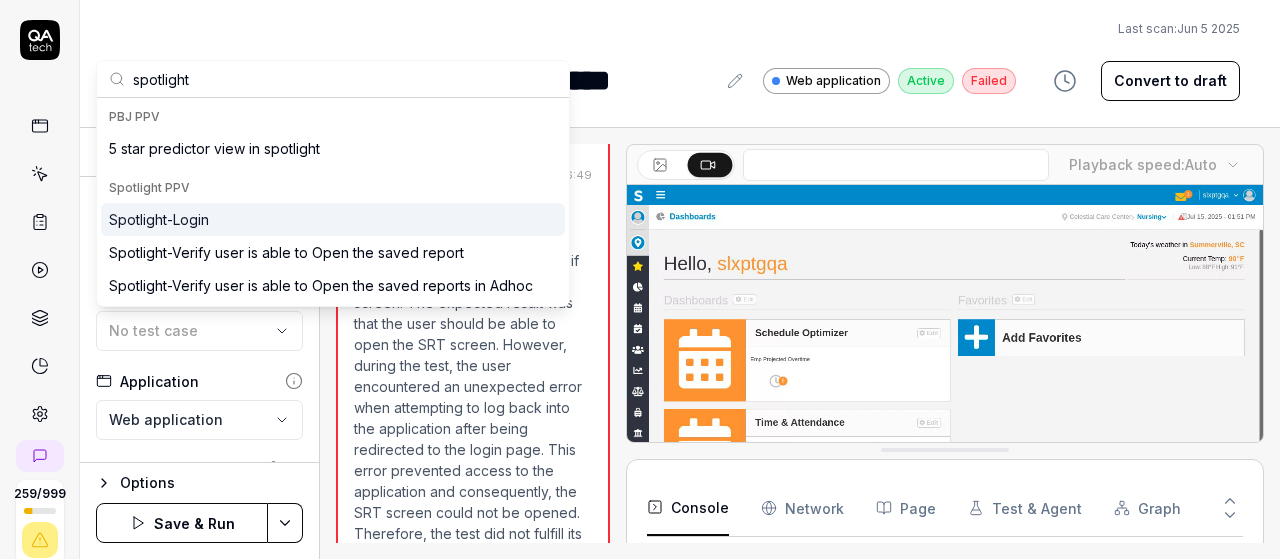 type on "spotlight" 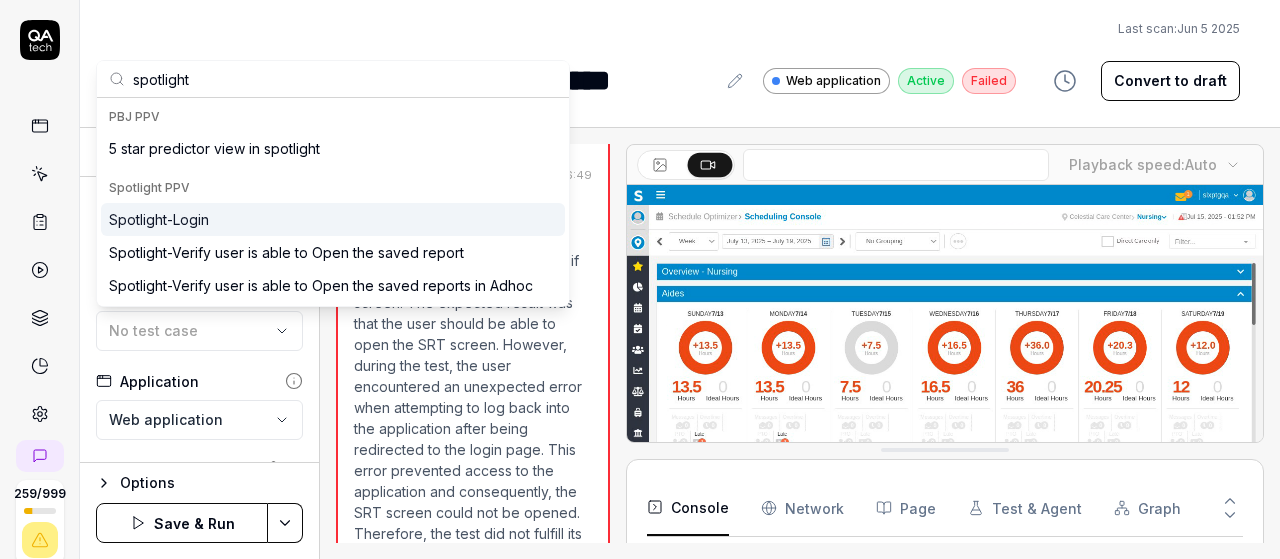 click on "Spotlight-Login" at bounding box center [159, 219] 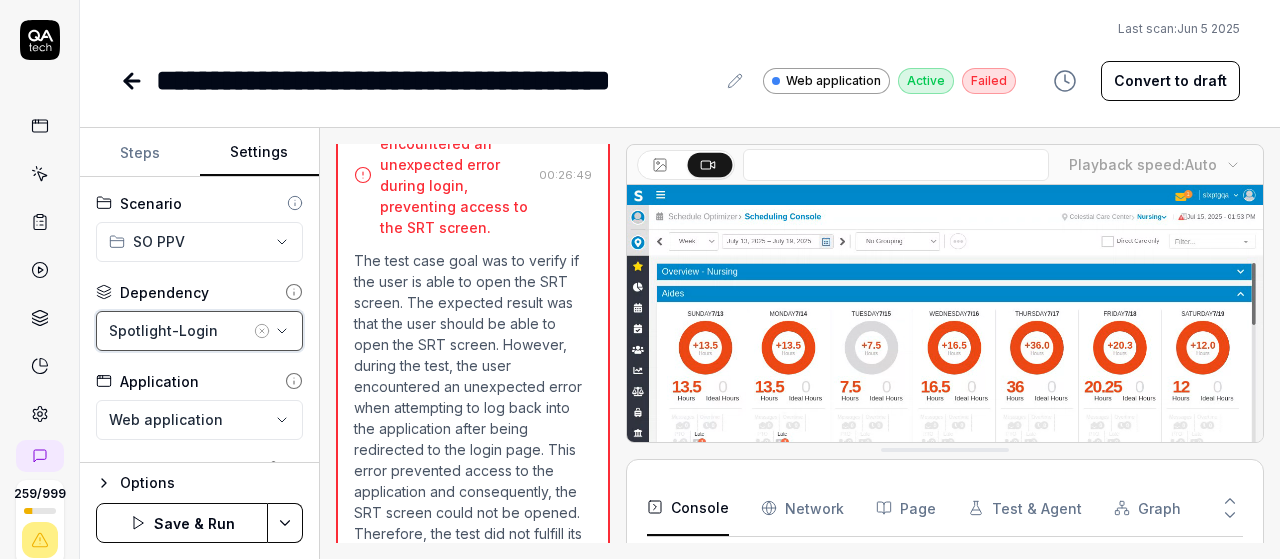 scroll, scrollTop: 115, scrollLeft: 0, axis: vertical 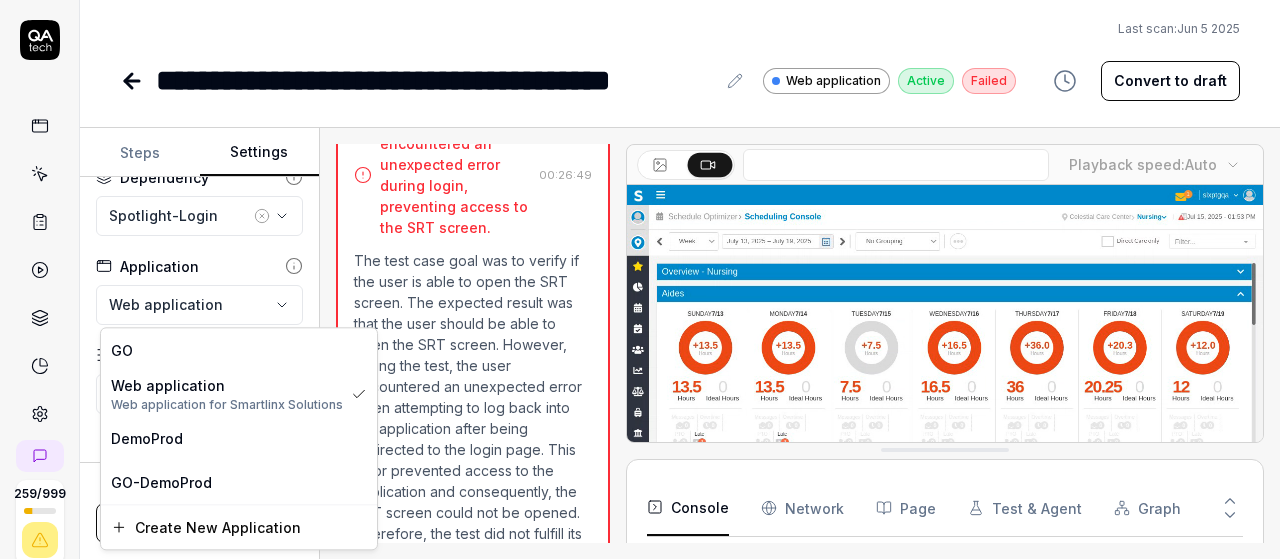 click on "**********" at bounding box center (640, 279) 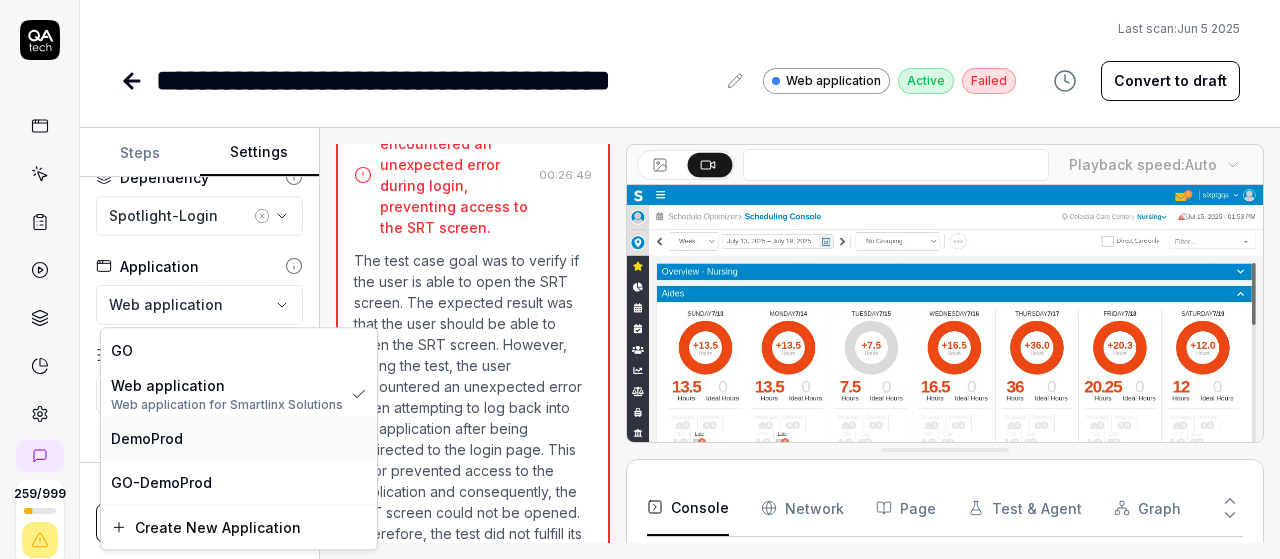 click on "DemoProd" at bounding box center (147, 438) 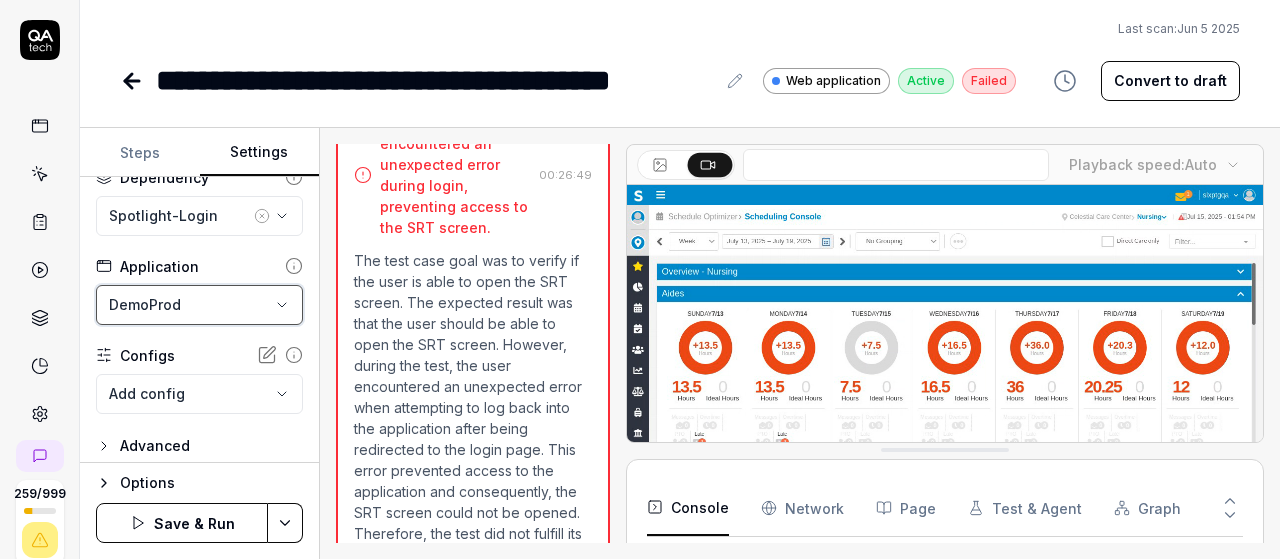 scroll, scrollTop: 125, scrollLeft: 0, axis: vertical 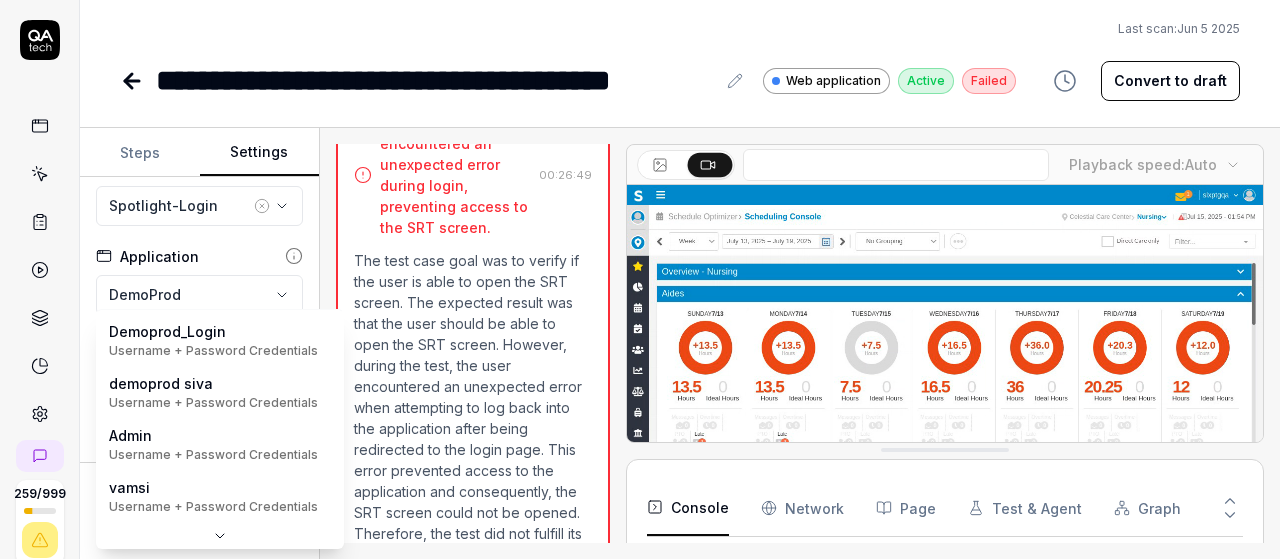 click on "**********" at bounding box center (640, 279) 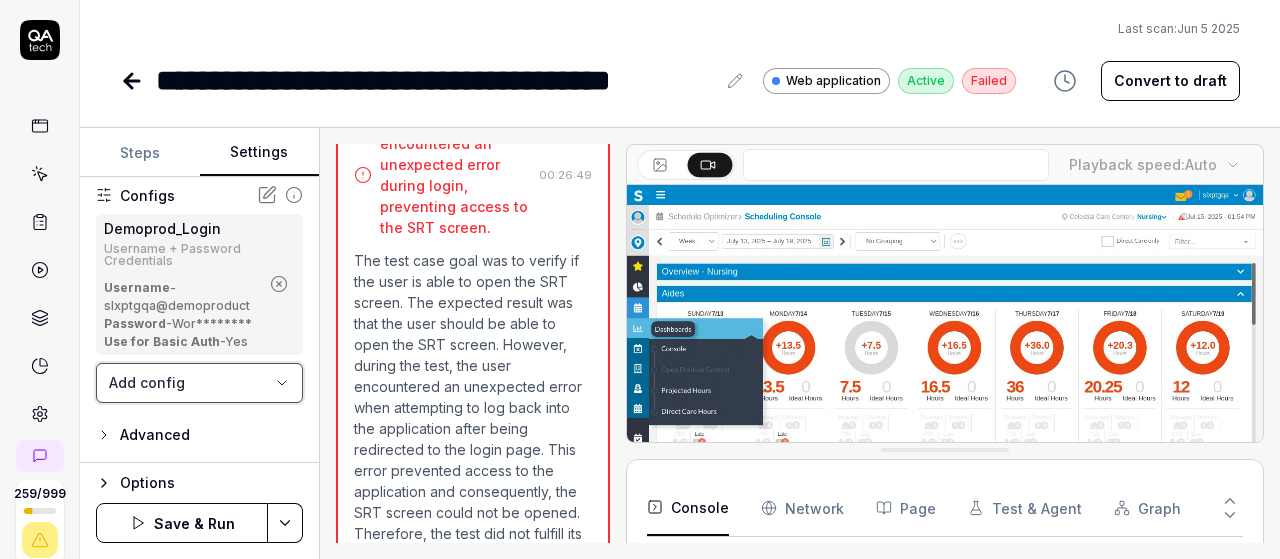 scroll, scrollTop: 310, scrollLeft: 0, axis: vertical 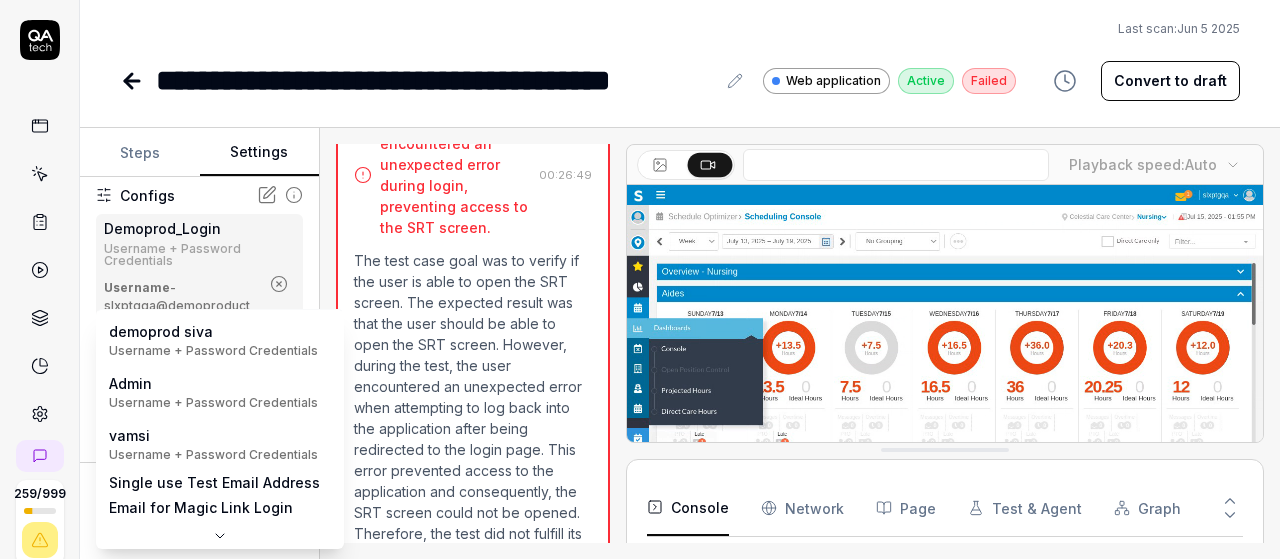 click on "**********" at bounding box center [640, 279] 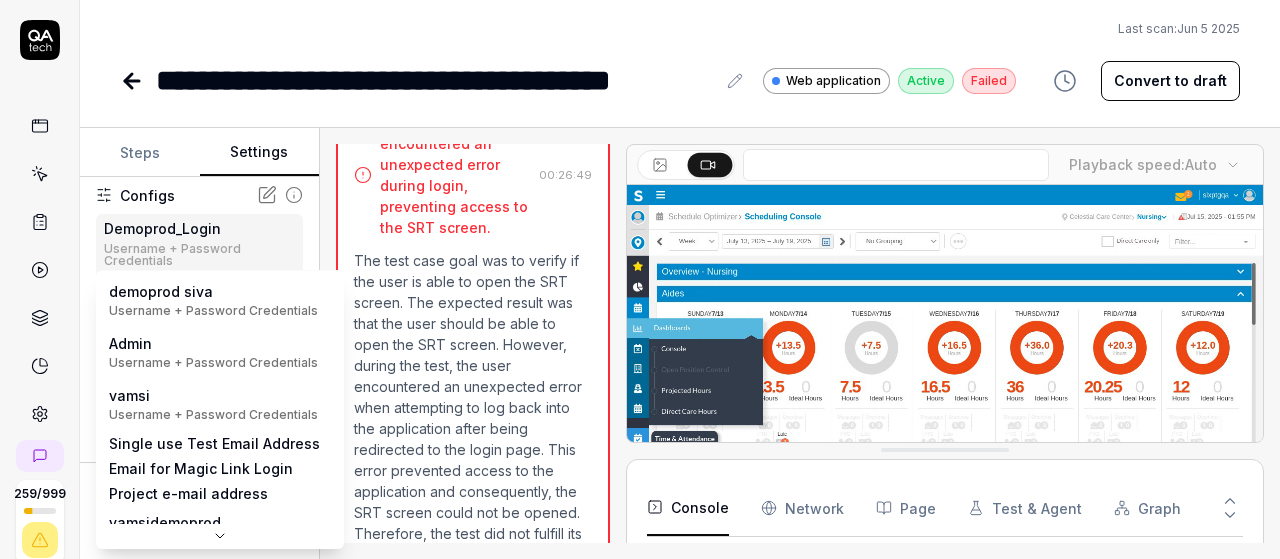 scroll, scrollTop: 89, scrollLeft: 0, axis: vertical 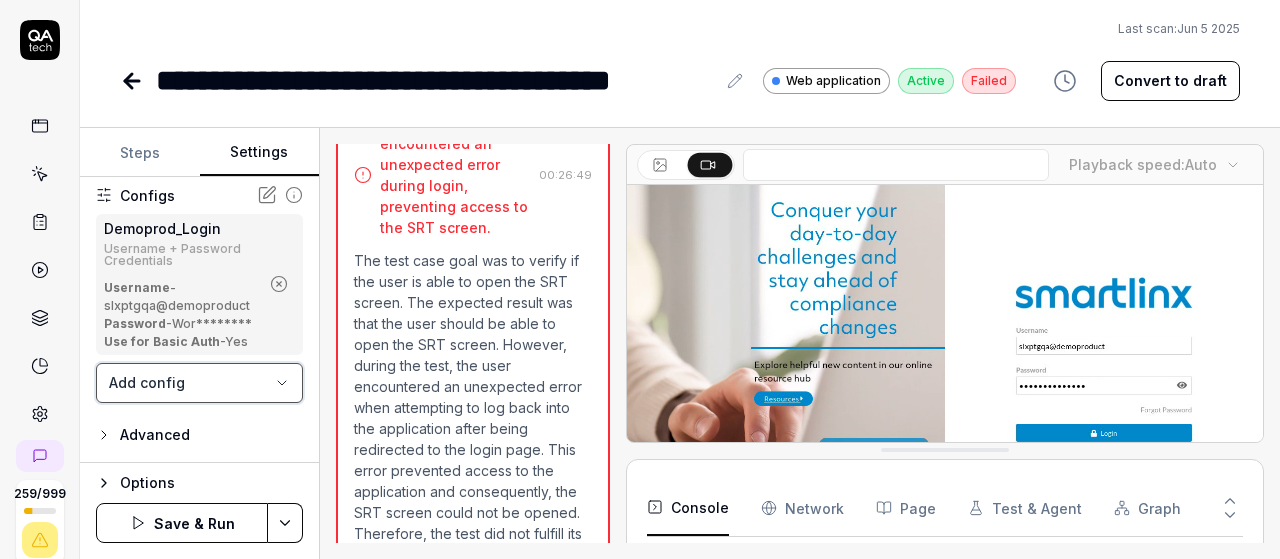 click on "**********" at bounding box center [640, 279] 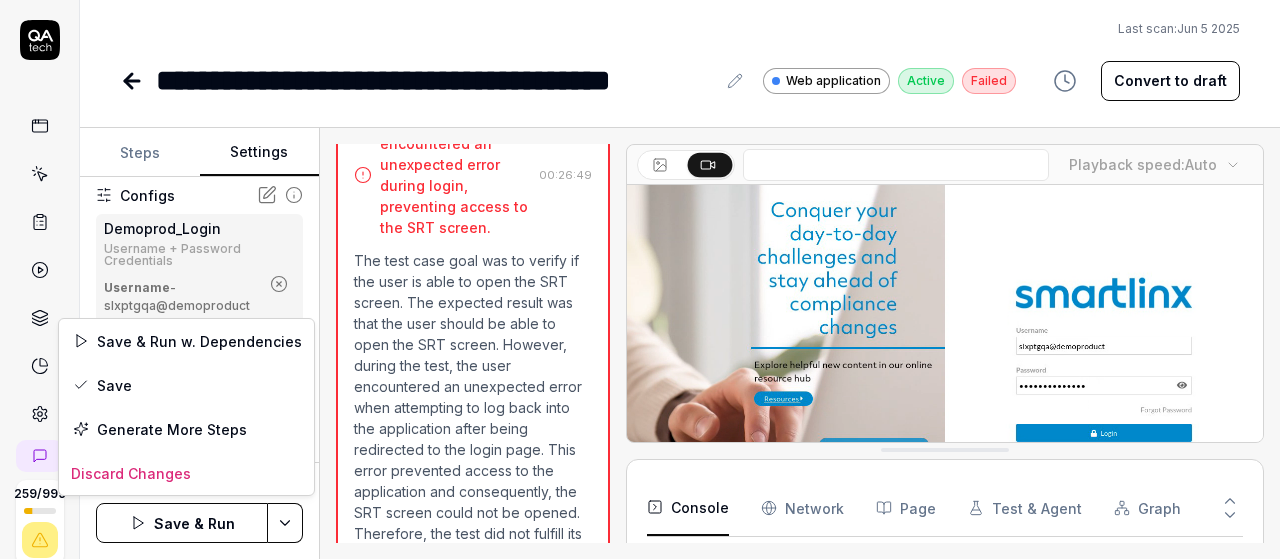 click on "**********" at bounding box center [640, 279] 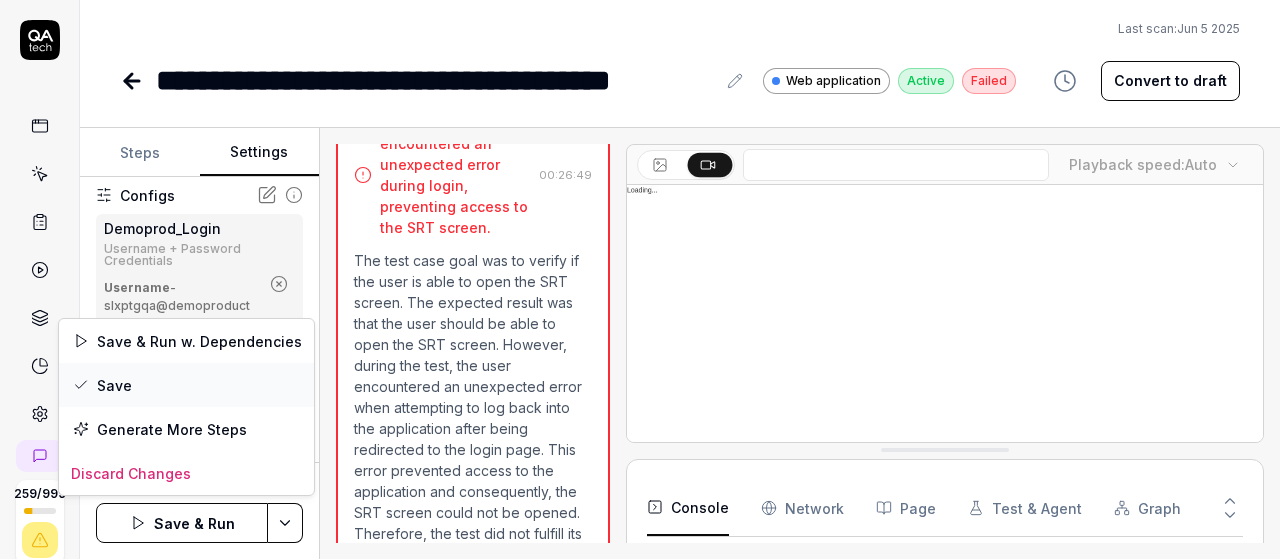 click on "Save" at bounding box center [186, 385] 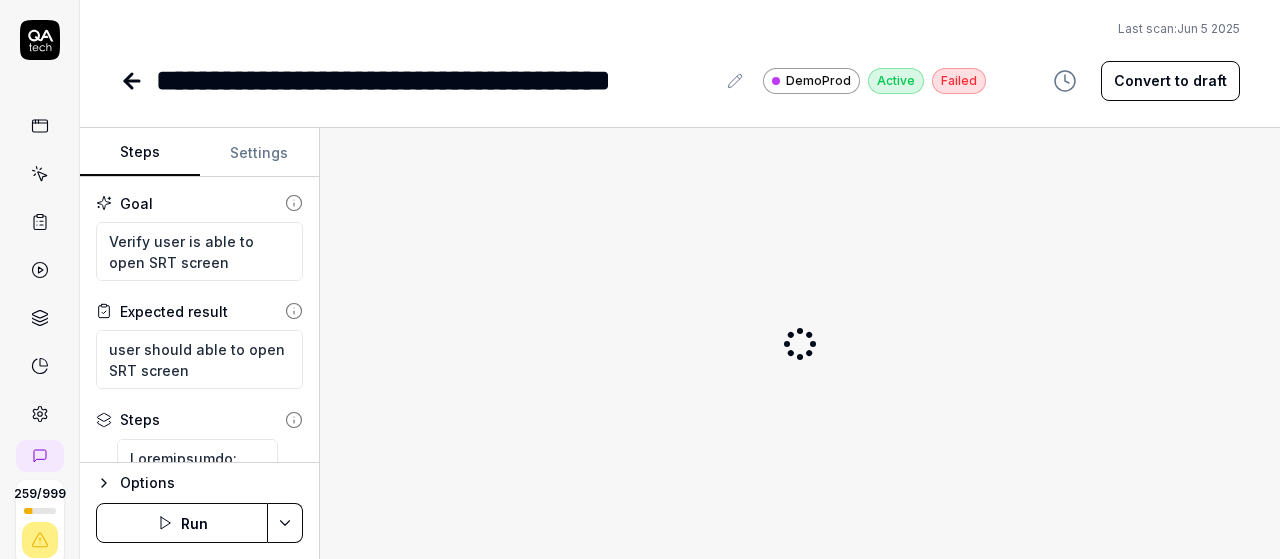 scroll, scrollTop: 0, scrollLeft: 0, axis: both 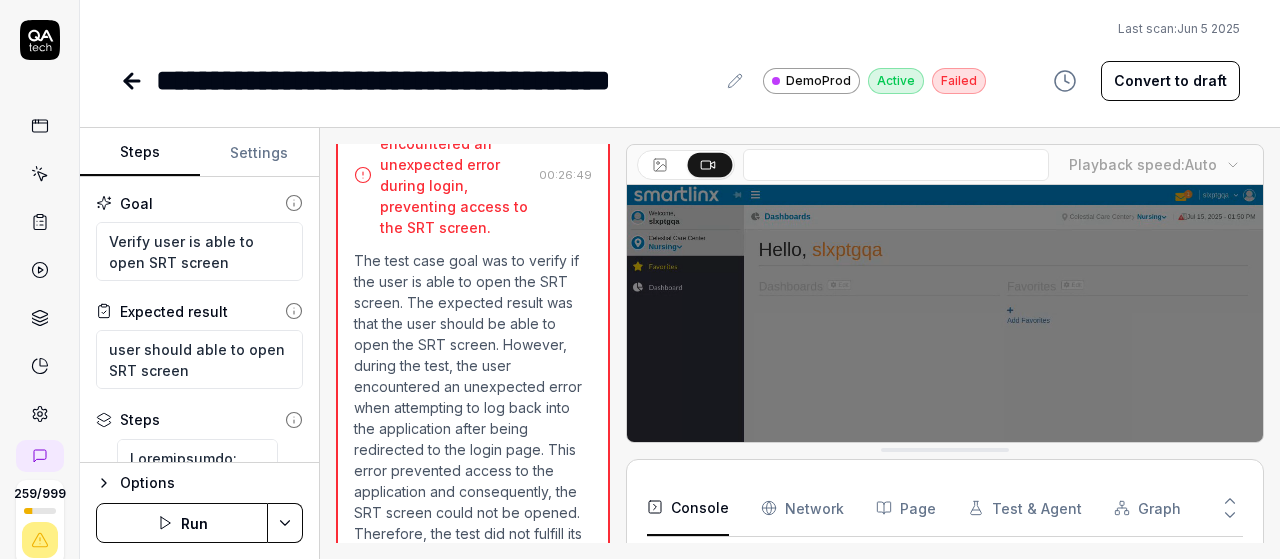 click 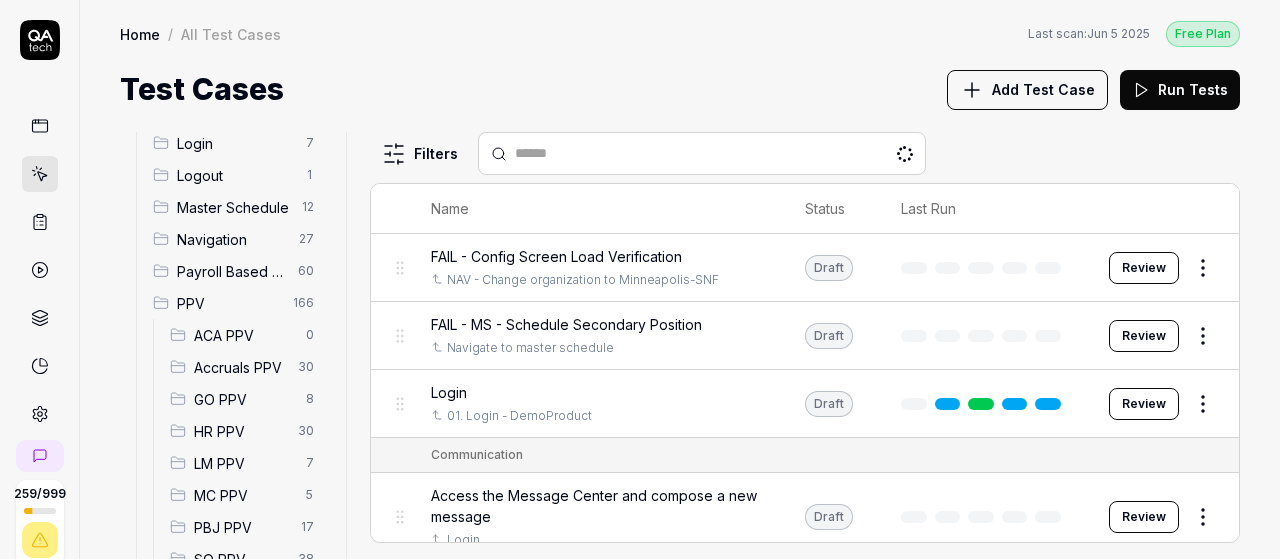 scroll, scrollTop: 232, scrollLeft: 0, axis: vertical 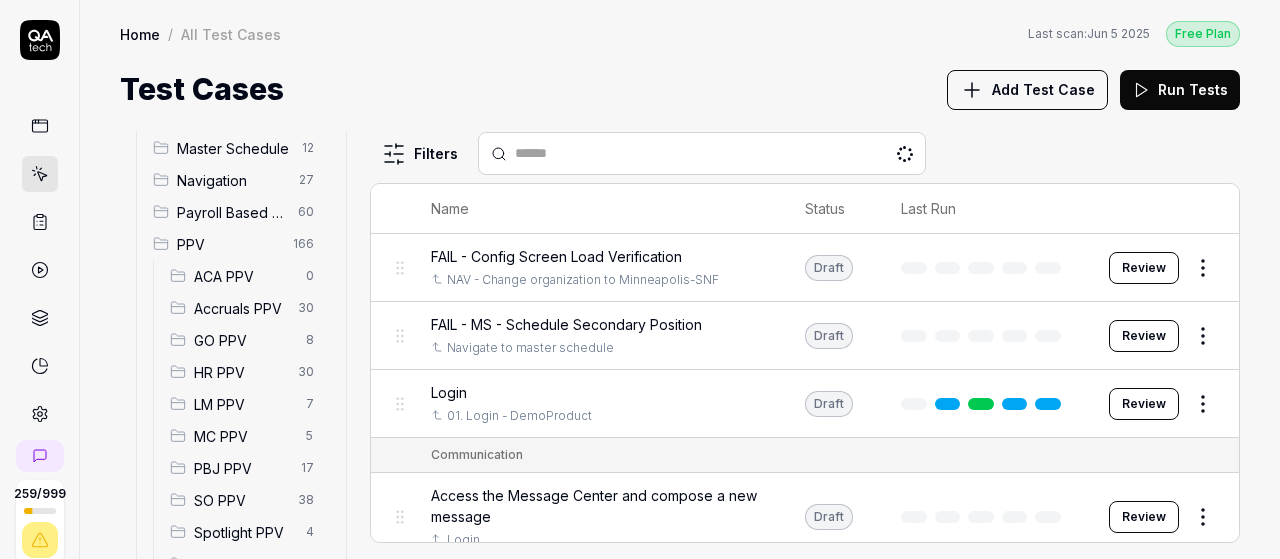 click on "SO PPV" at bounding box center [240, 500] 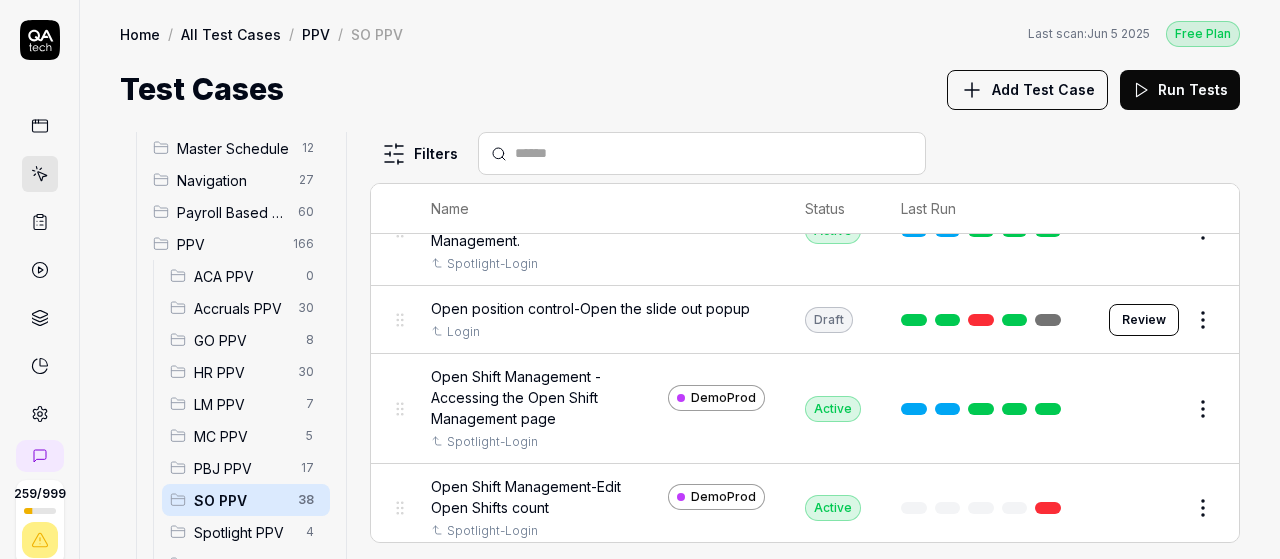 scroll, scrollTop: 557, scrollLeft: 0, axis: vertical 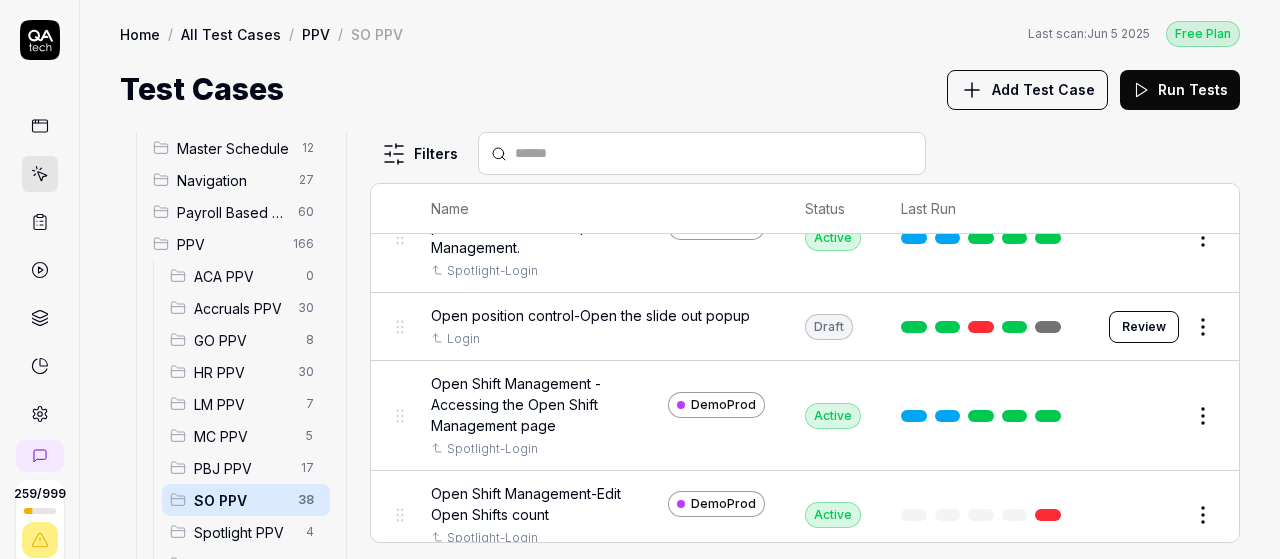click at bounding box center [714, 153] 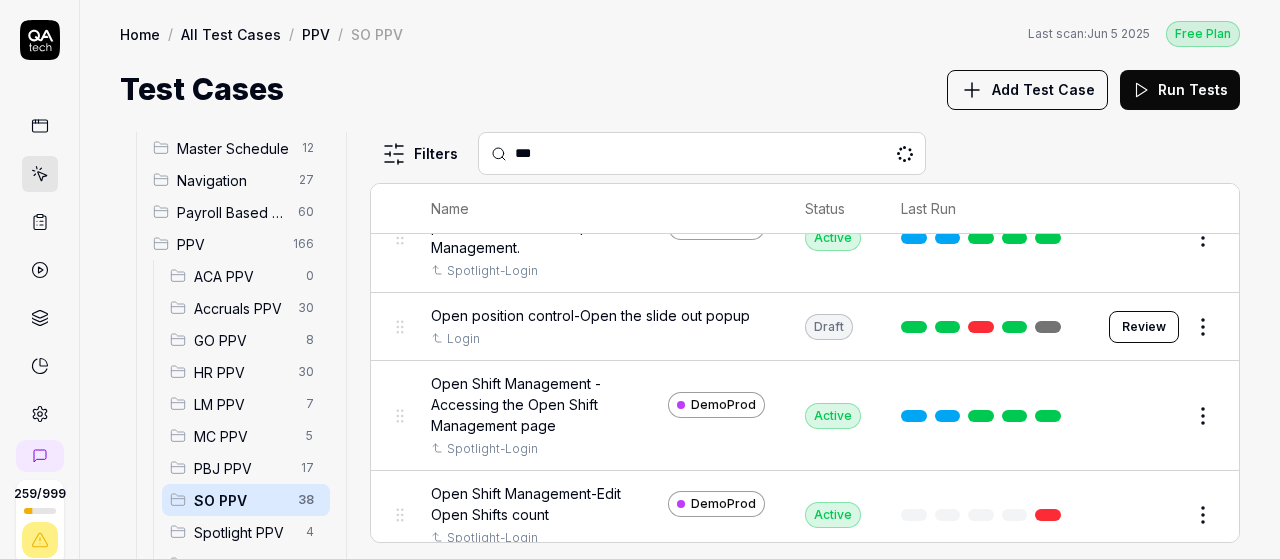 scroll, scrollTop: 0, scrollLeft: 0, axis: both 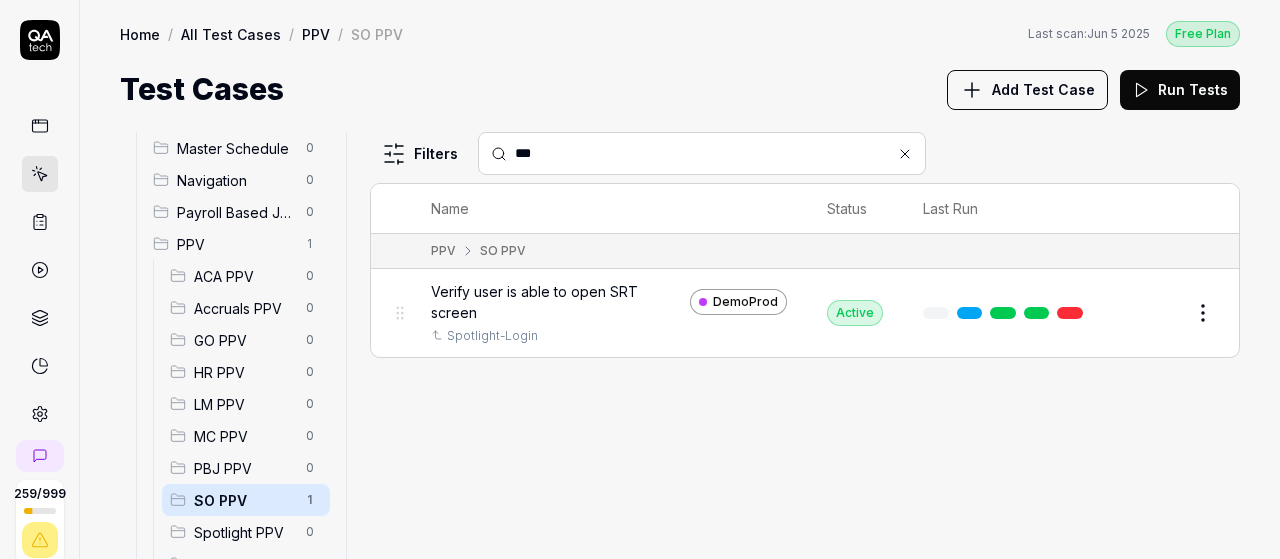 type on "***" 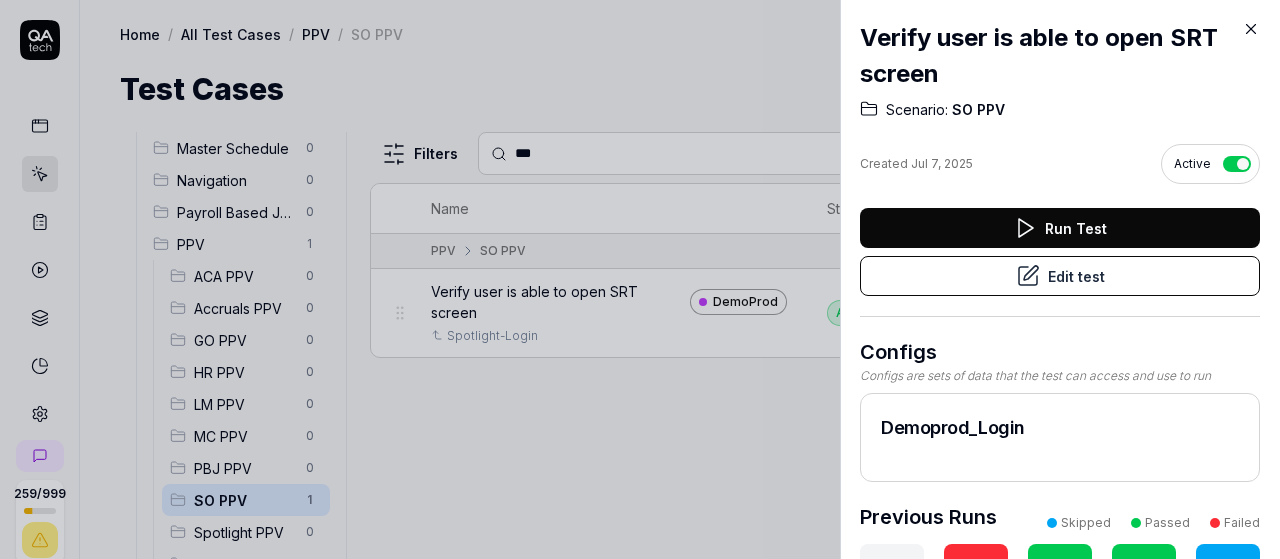 click 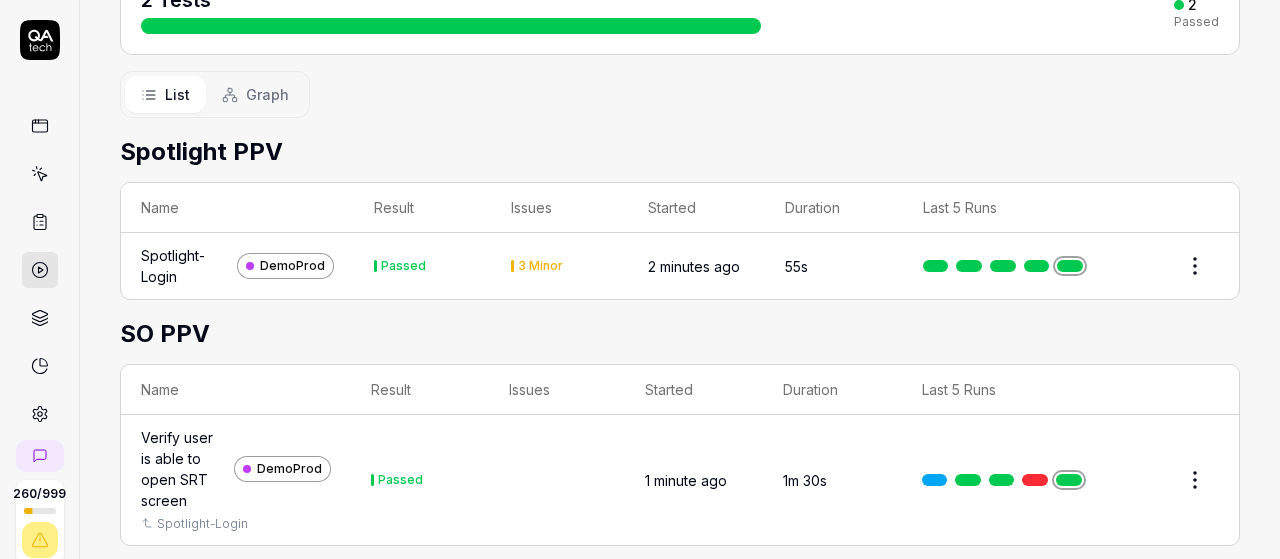 scroll, scrollTop: 0, scrollLeft: 0, axis: both 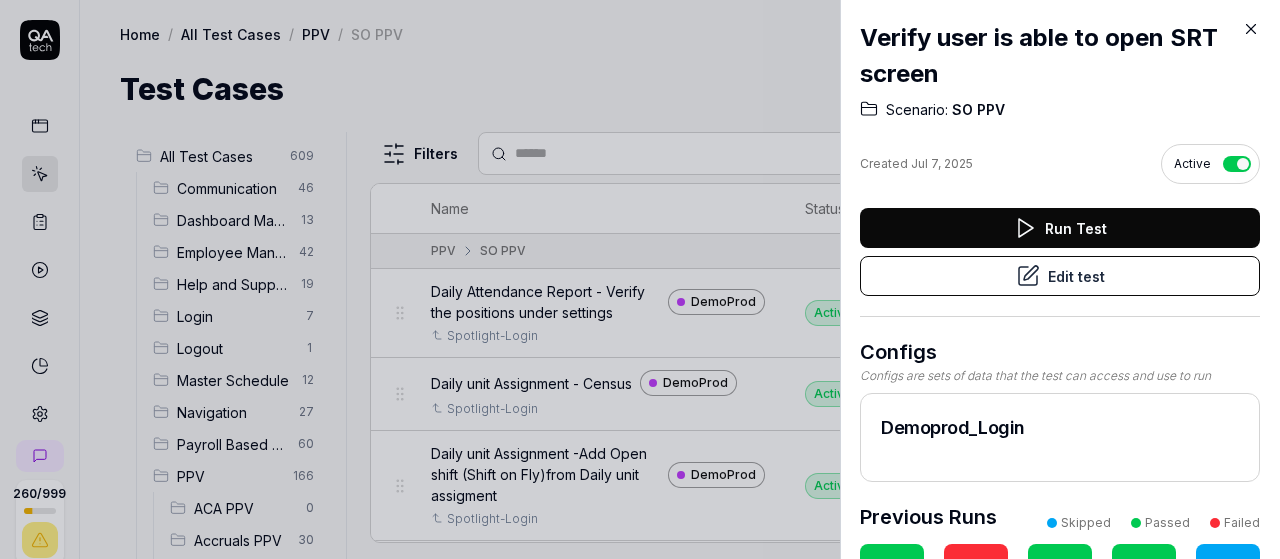 click 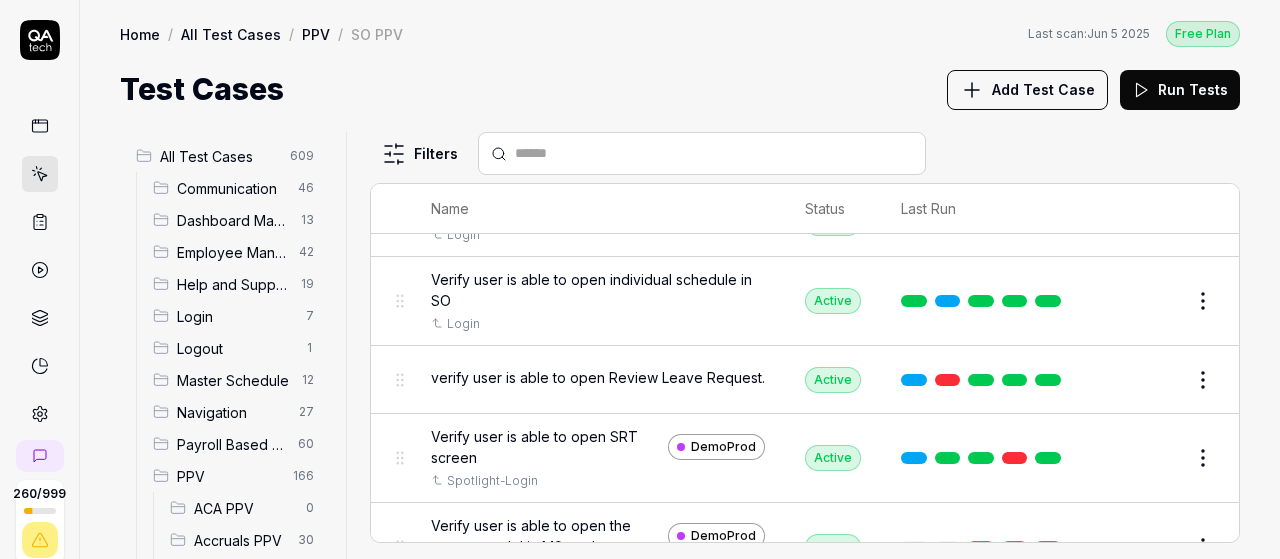 scroll, scrollTop: 3036, scrollLeft: 0, axis: vertical 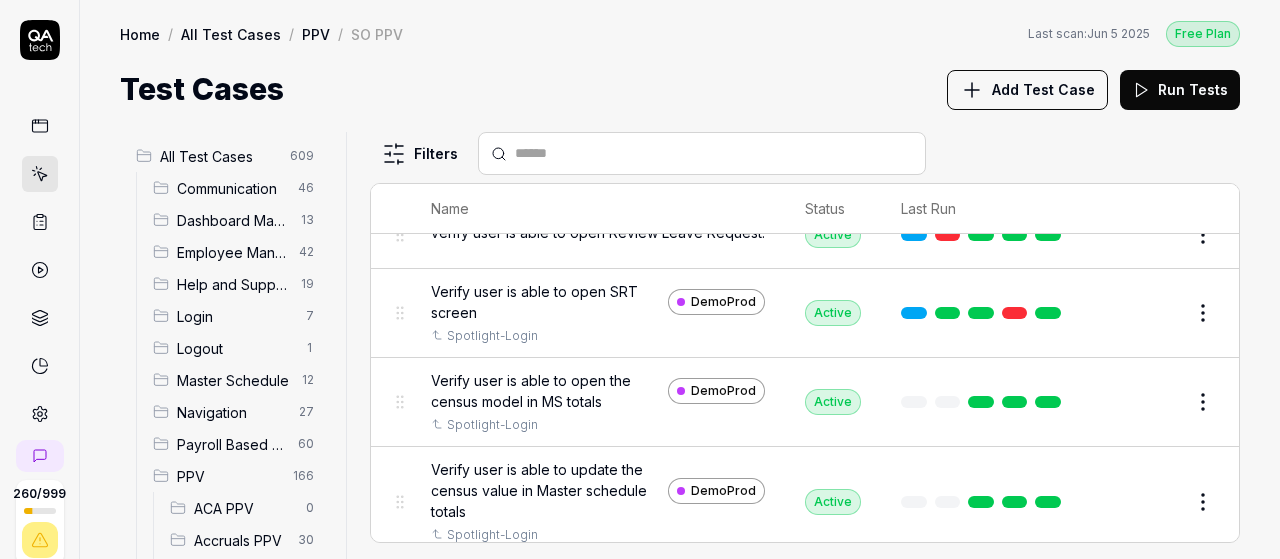 click on "Add Test Case" at bounding box center (1043, 89) 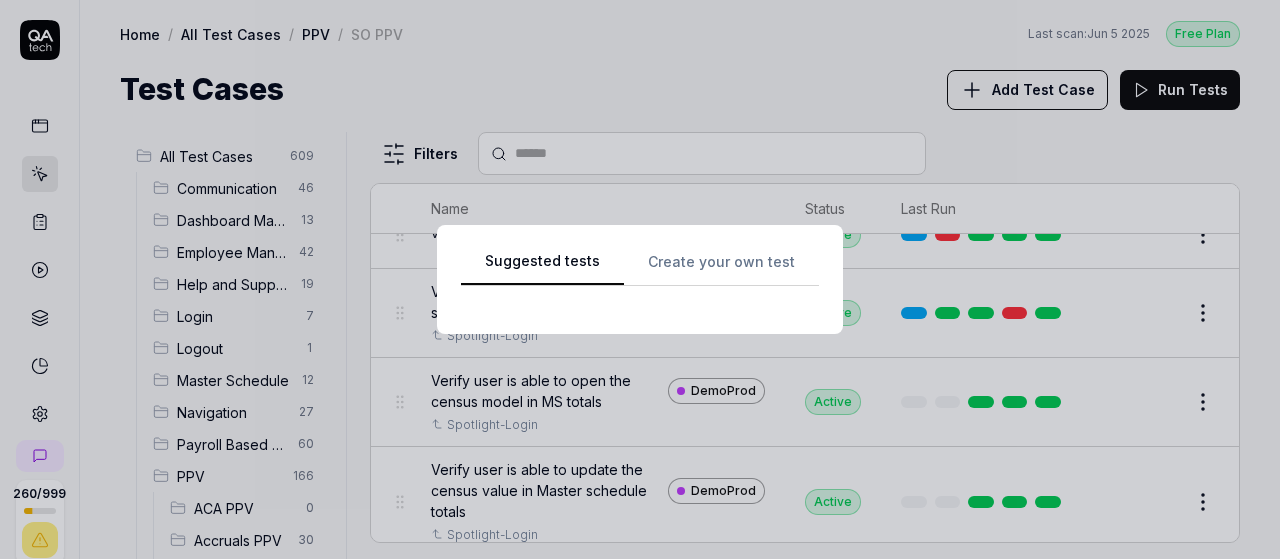 scroll, scrollTop: 0, scrollLeft: 0, axis: both 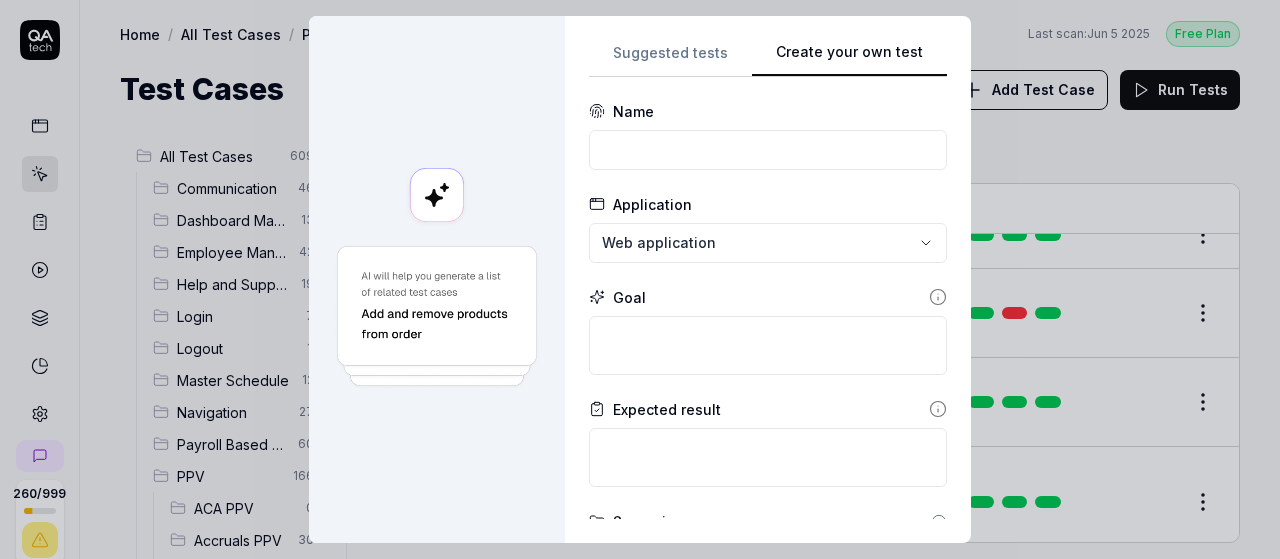 click on "Create your own test" at bounding box center [849, 59] 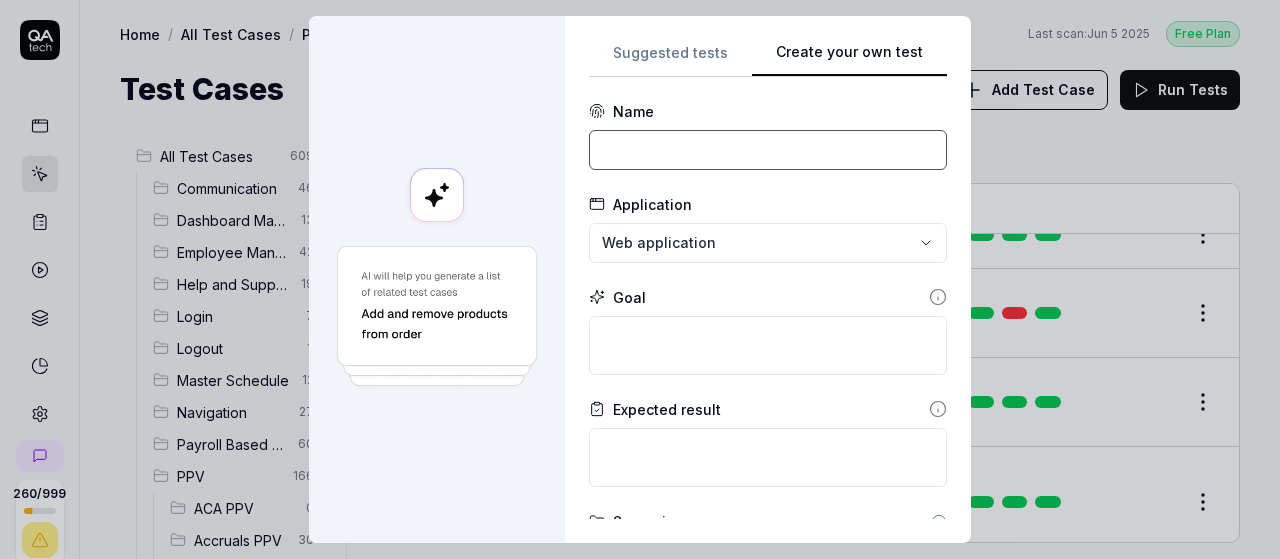 click at bounding box center [768, 150] 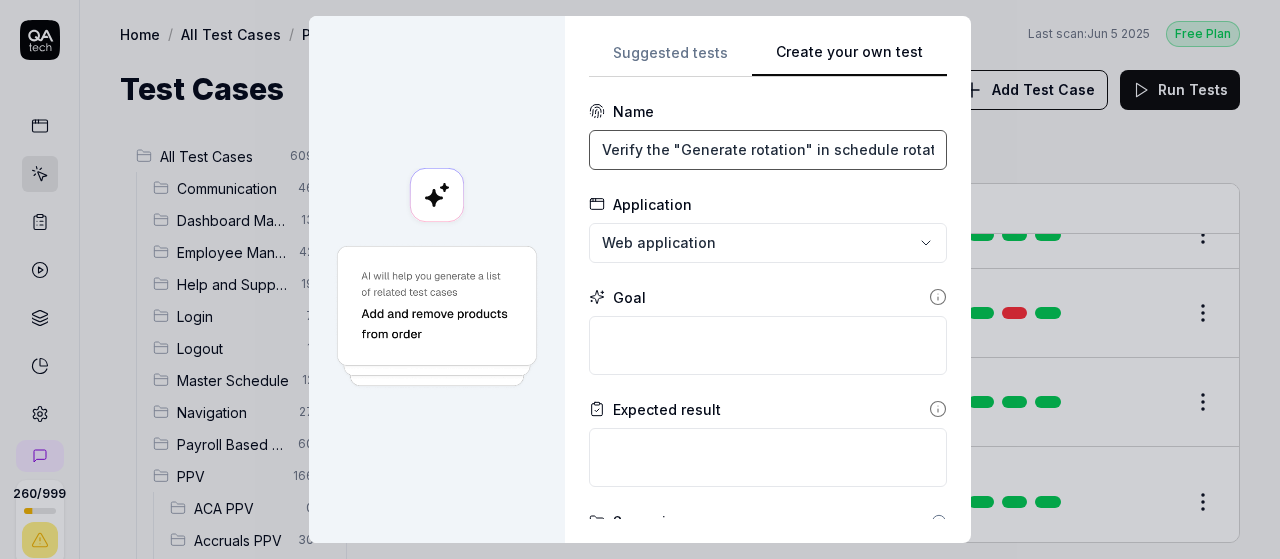 scroll, scrollTop: 0, scrollLeft: 176, axis: horizontal 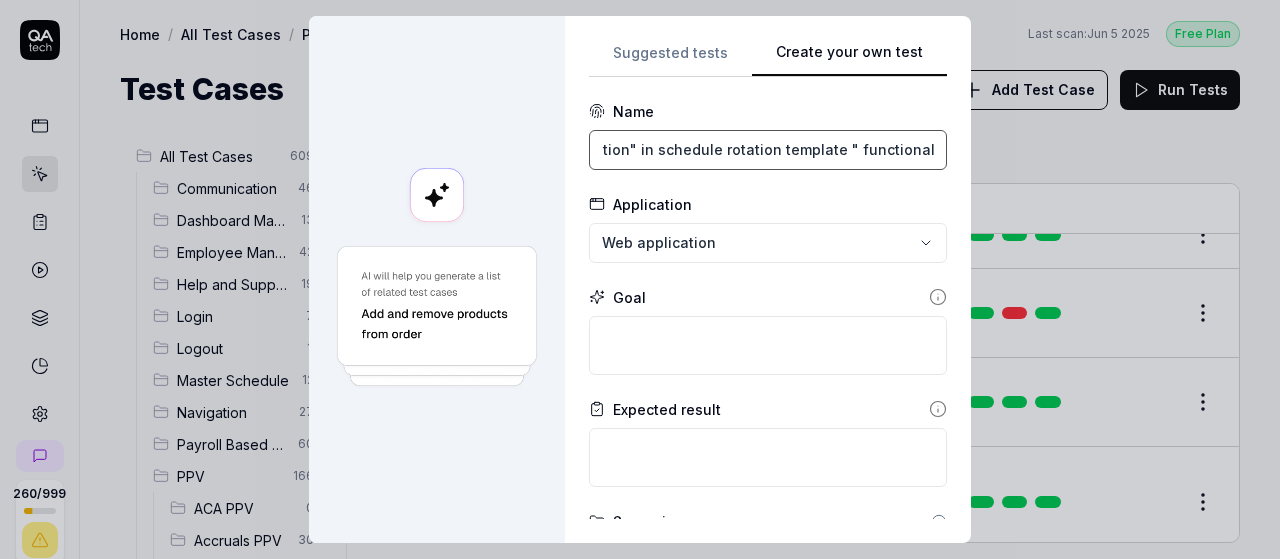type on "Verify the "Generate rotation" in schedule rotation template " functionality" 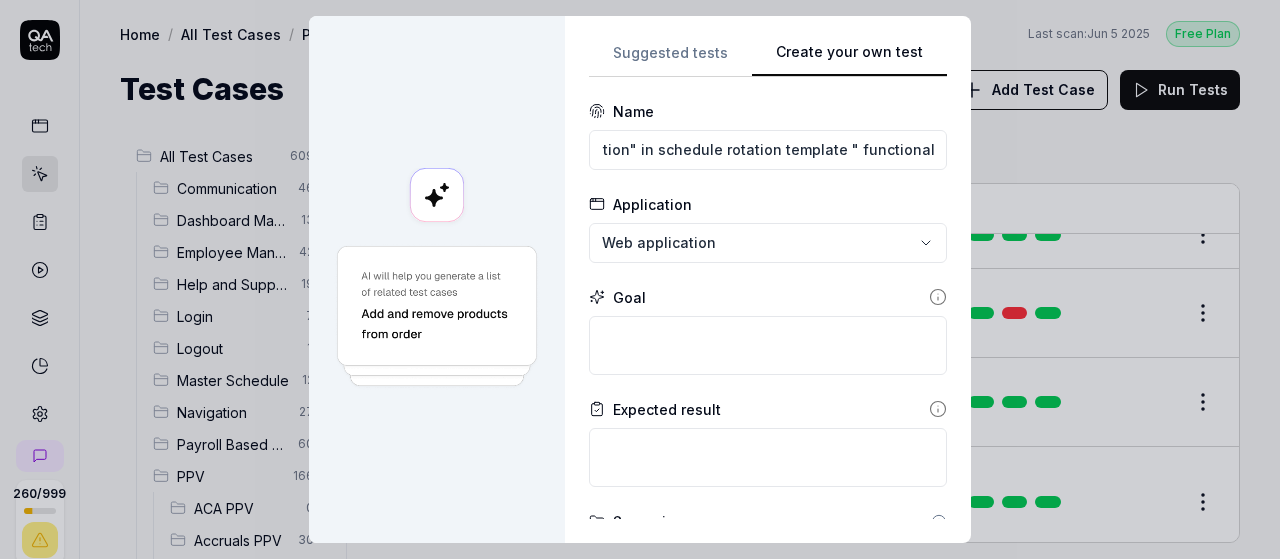 scroll, scrollTop: 0, scrollLeft: 0, axis: both 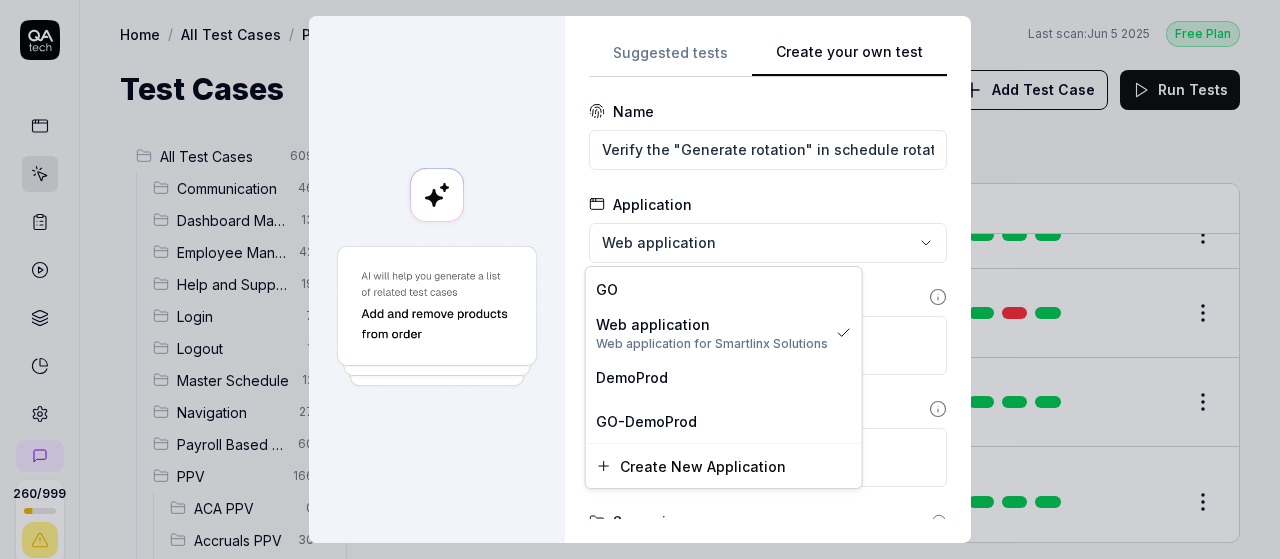 click on "**********" at bounding box center (640, 279) 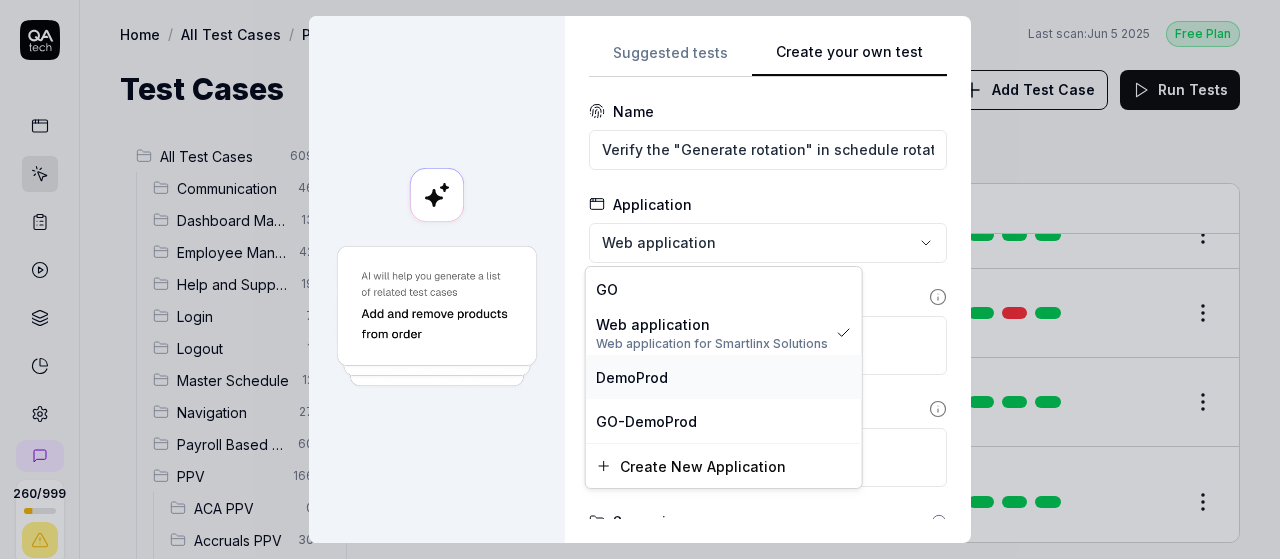 click on "DemoProd" at bounding box center [632, 377] 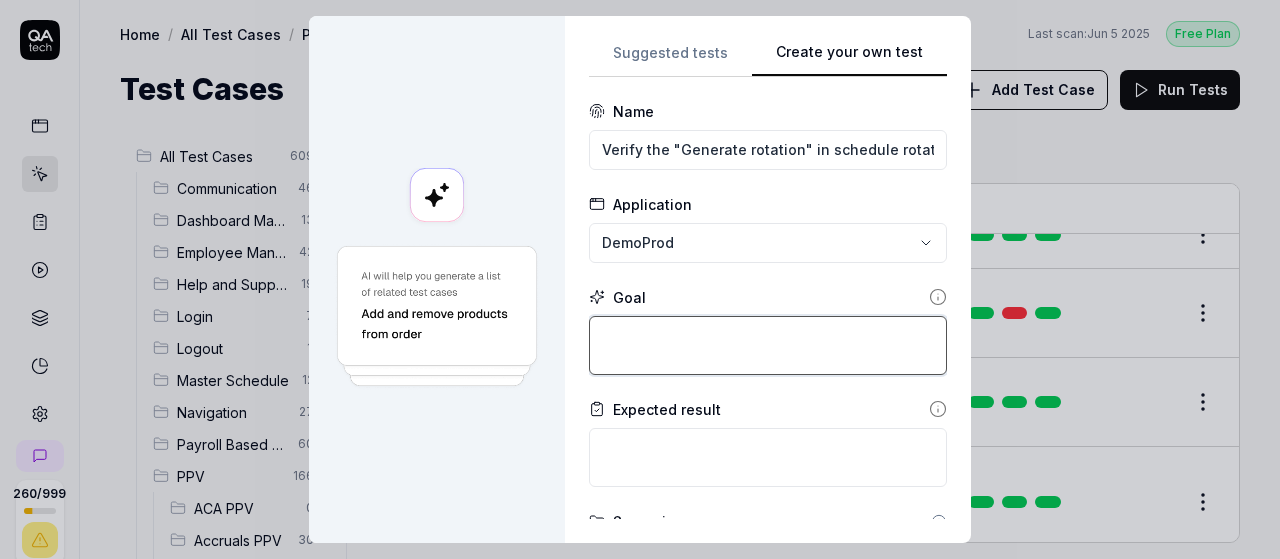 click at bounding box center [768, 345] 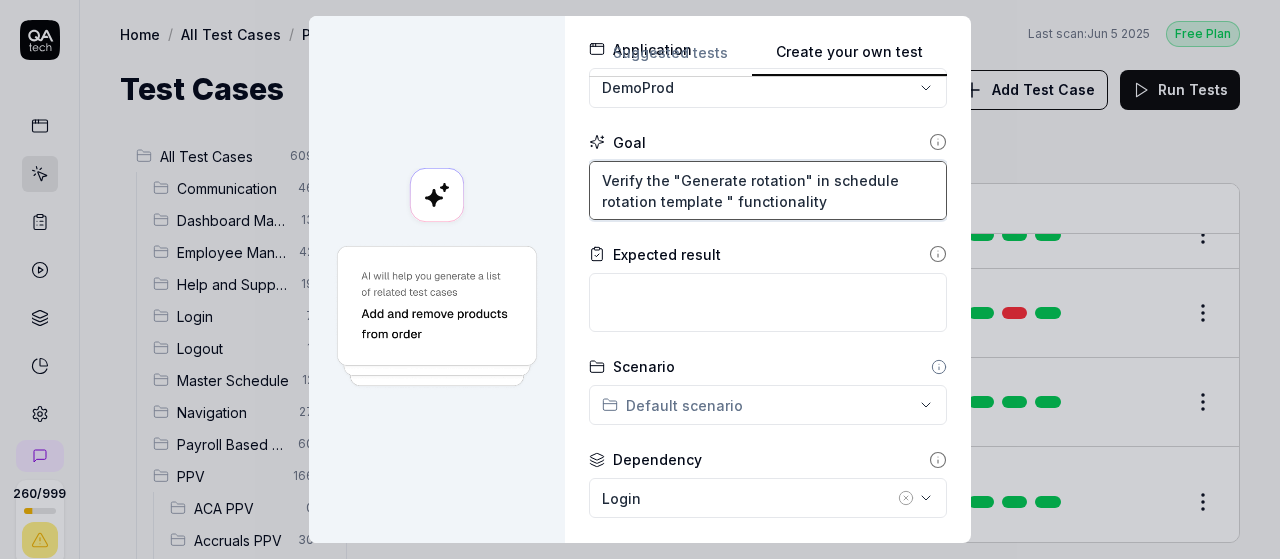 scroll, scrollTop: 167, scrollLeft: 0, axis: vertical 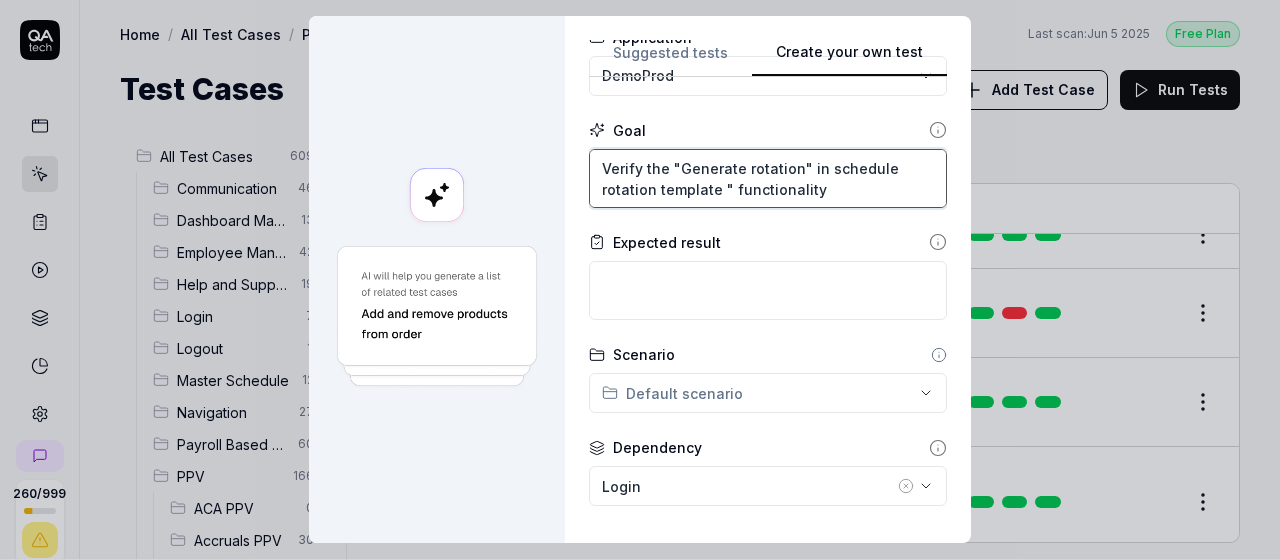 type on "Verify the "Generate rotation" in schedule rotation template " functionality" 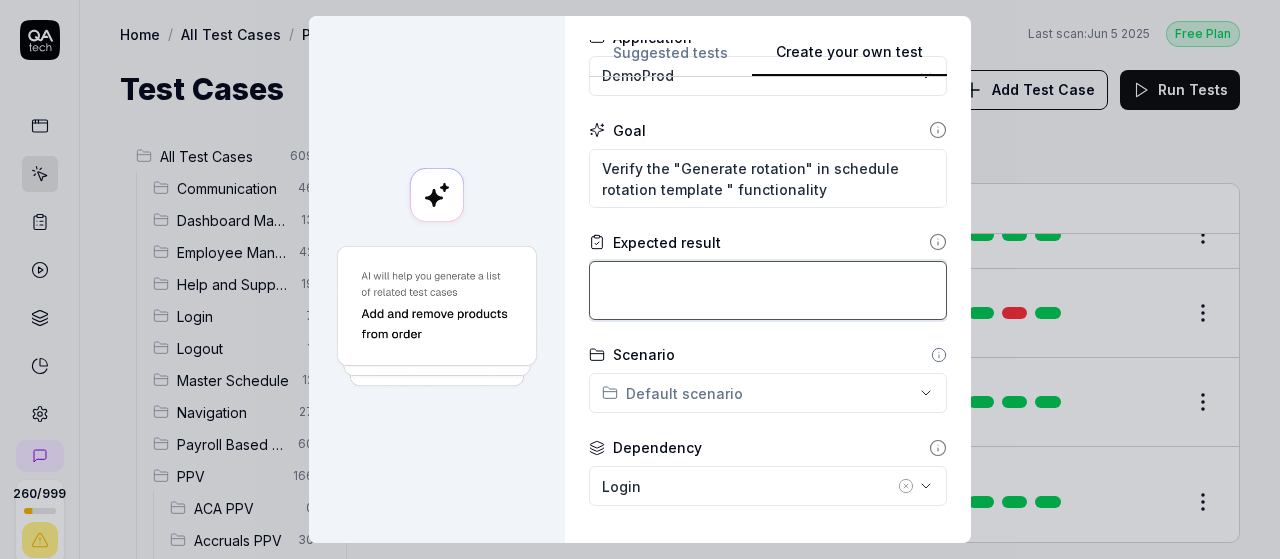 click at bounding box center [768, 290] 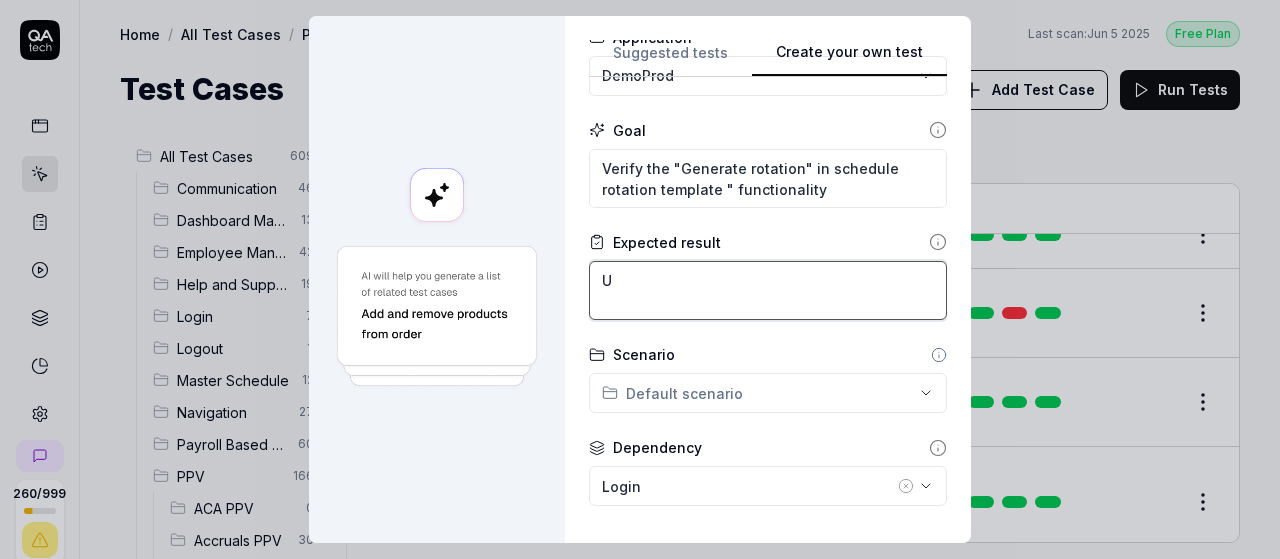 type on "*" 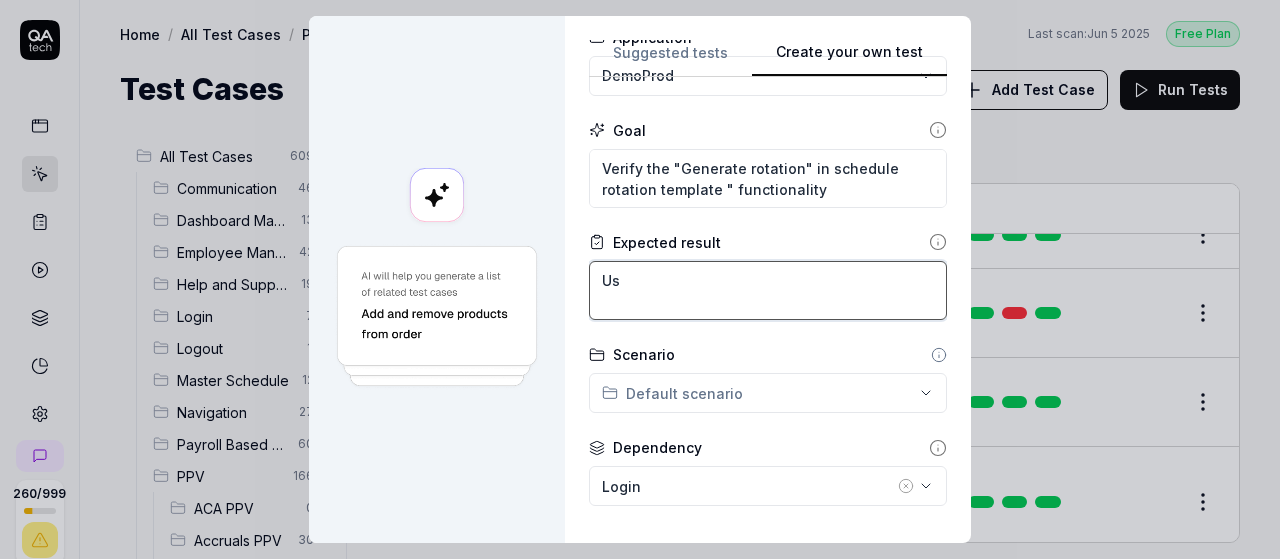 type on "*" 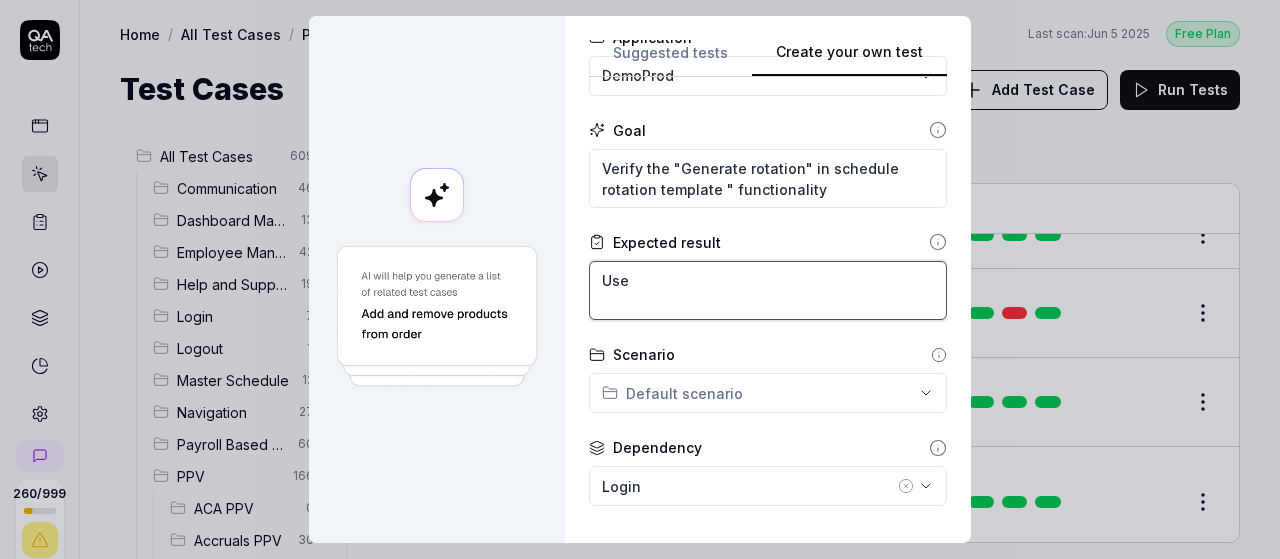 type on "*" 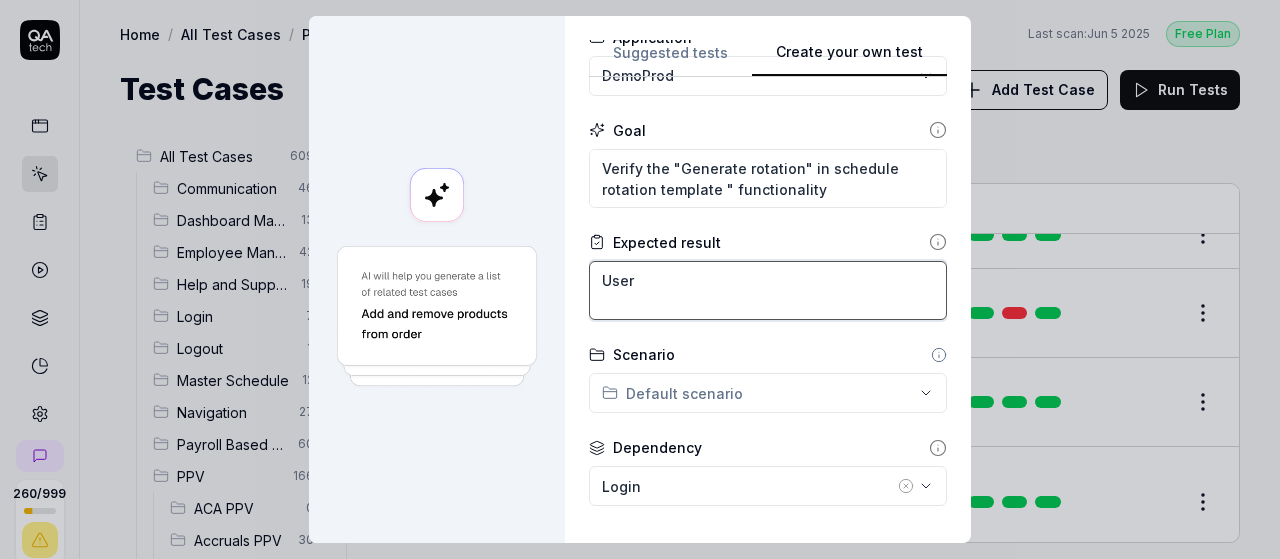 type on "*" 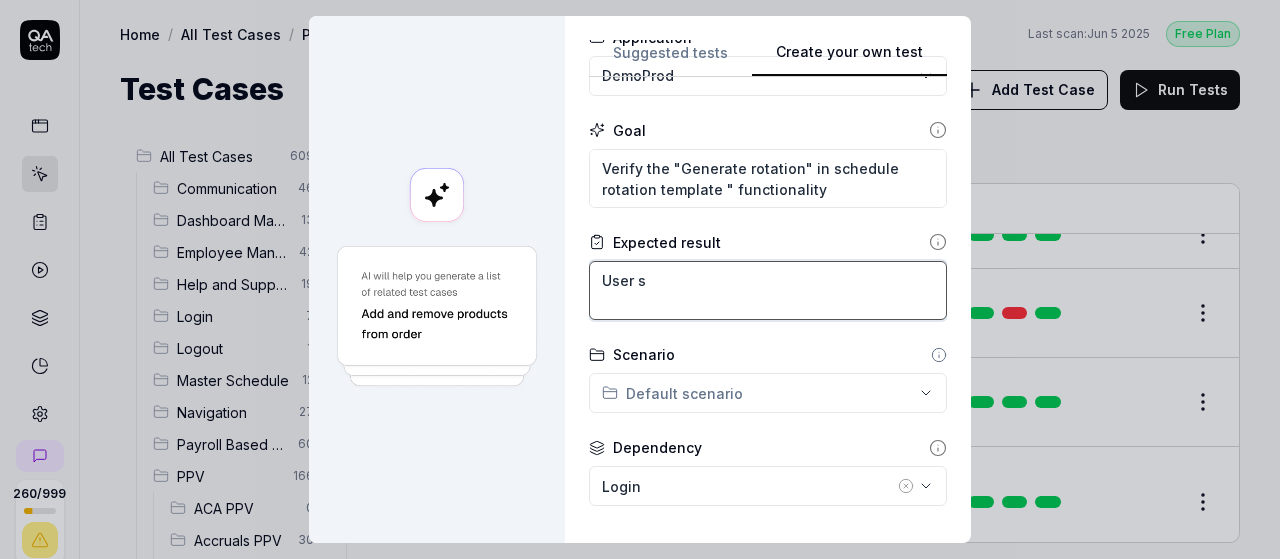 type on "*" 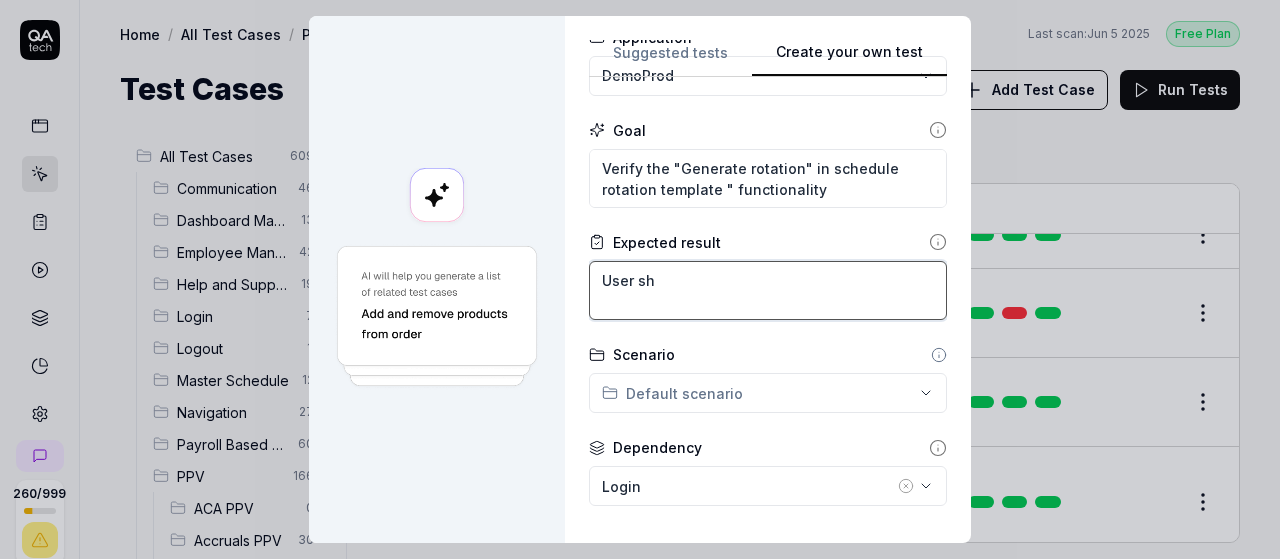 type on "*" 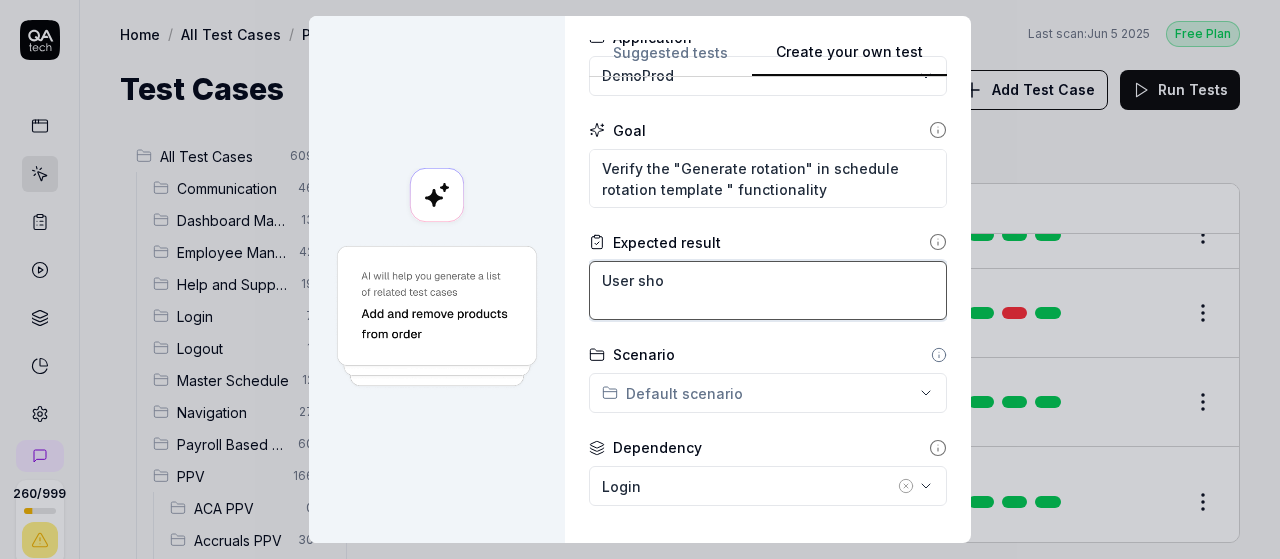 type on "*" 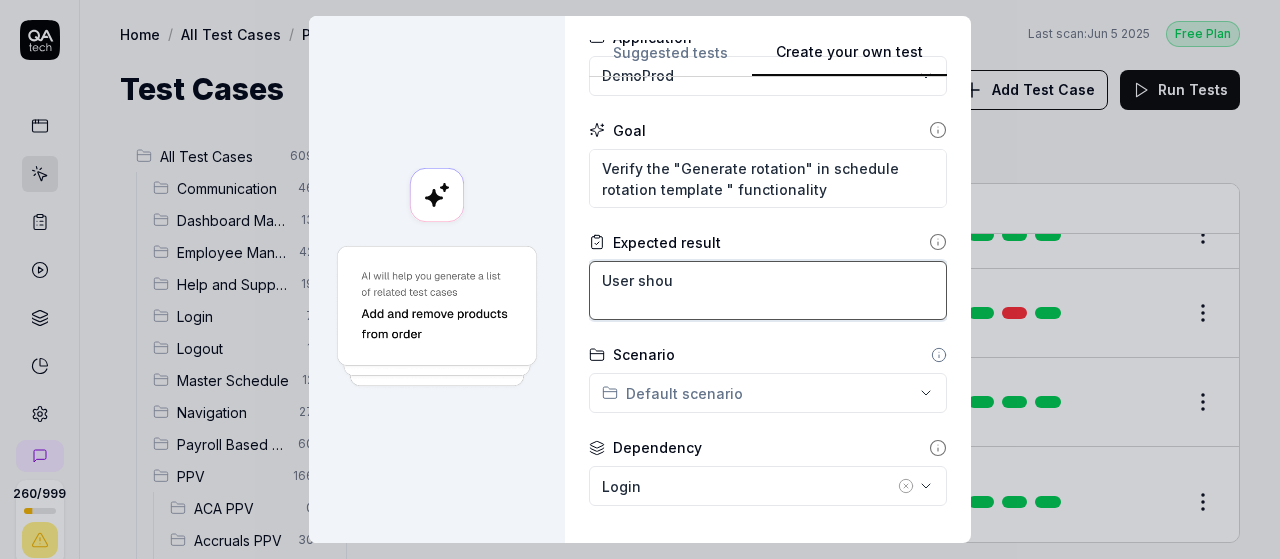 type on "*" 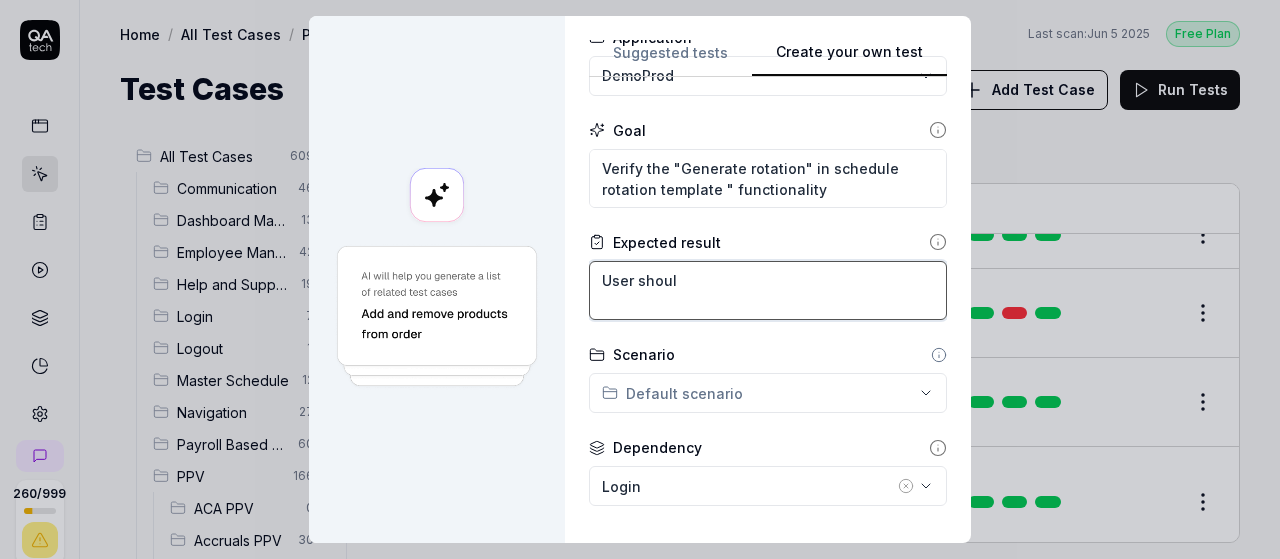 type on "*" 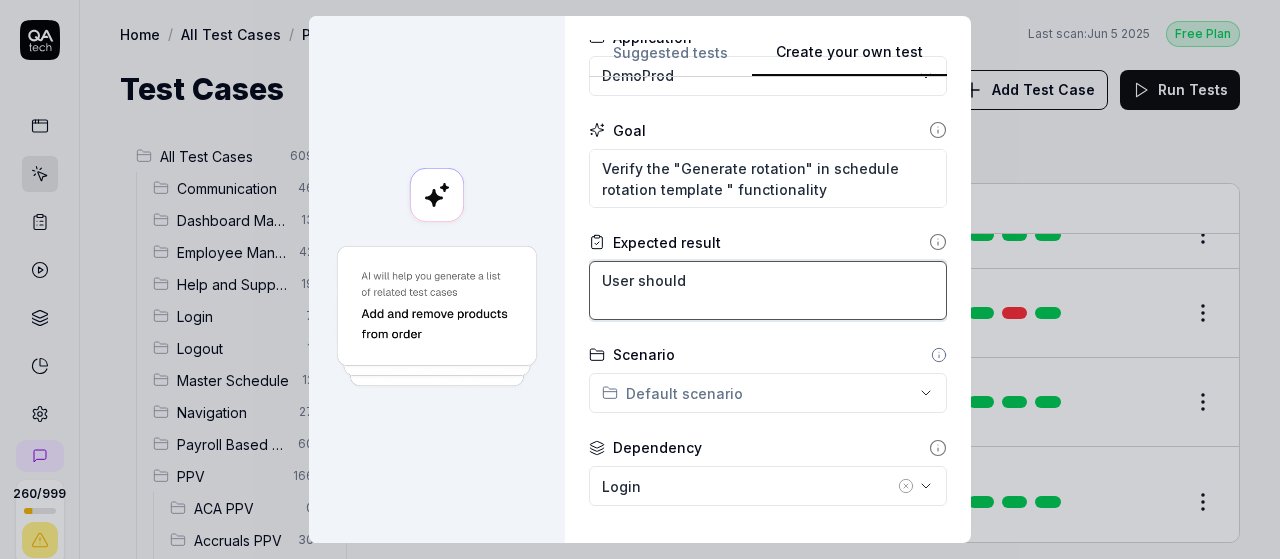 type on "*" 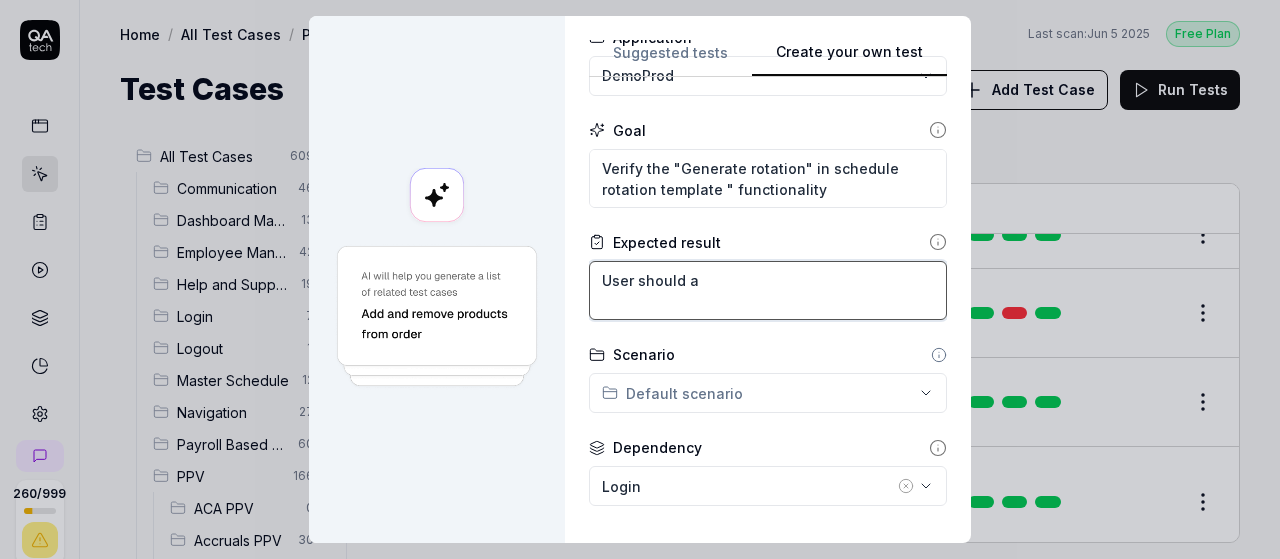 type on "*" 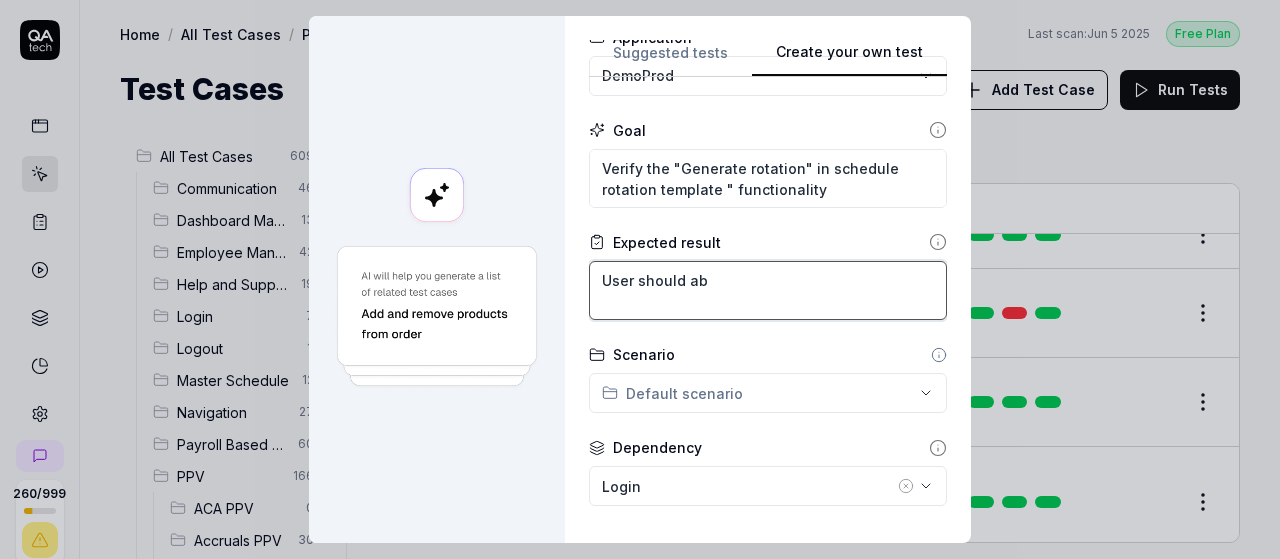 type on "*" 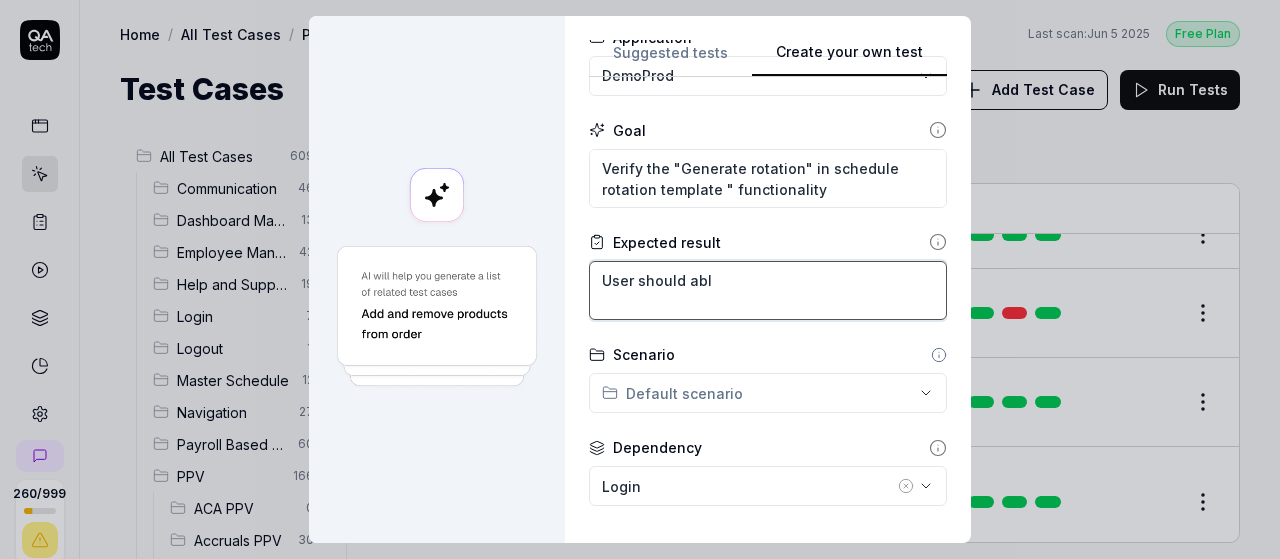 type on "*" 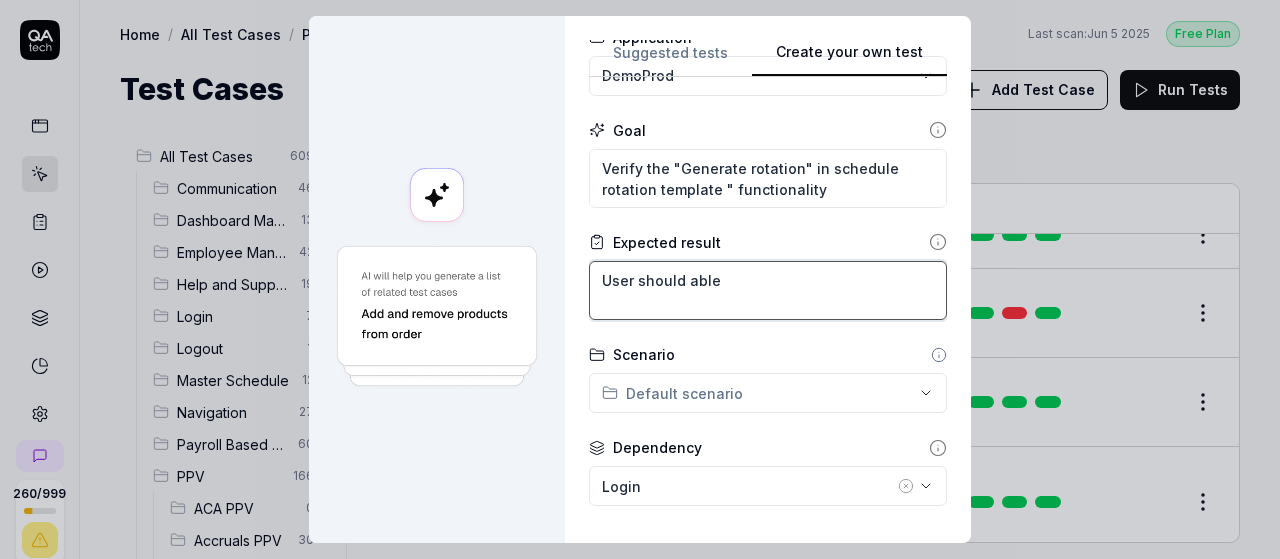 type on "*" 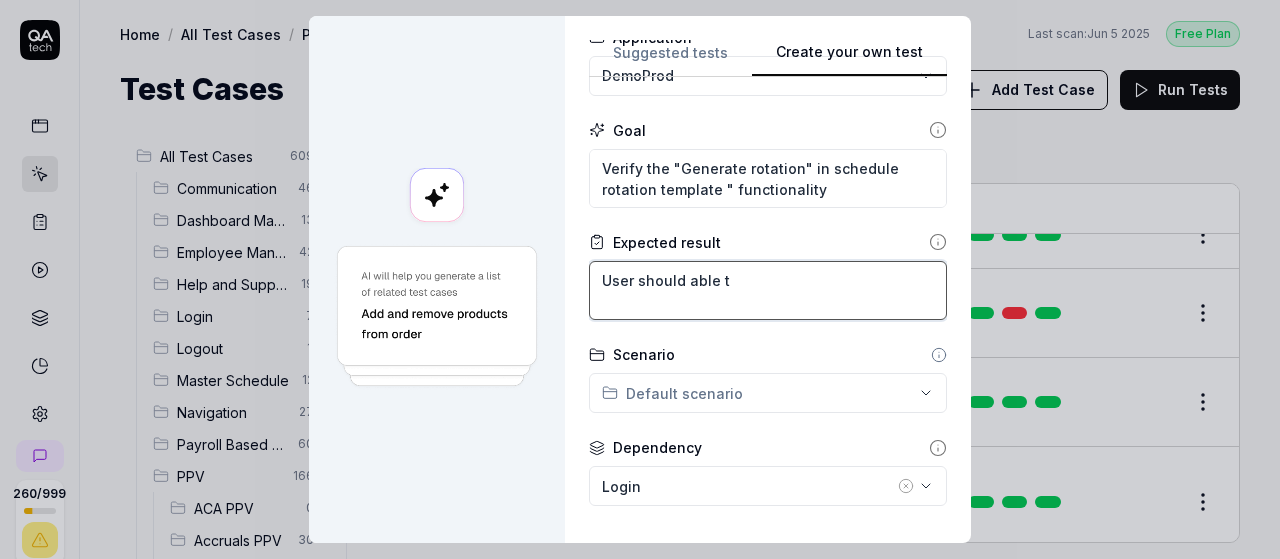 type on "*" 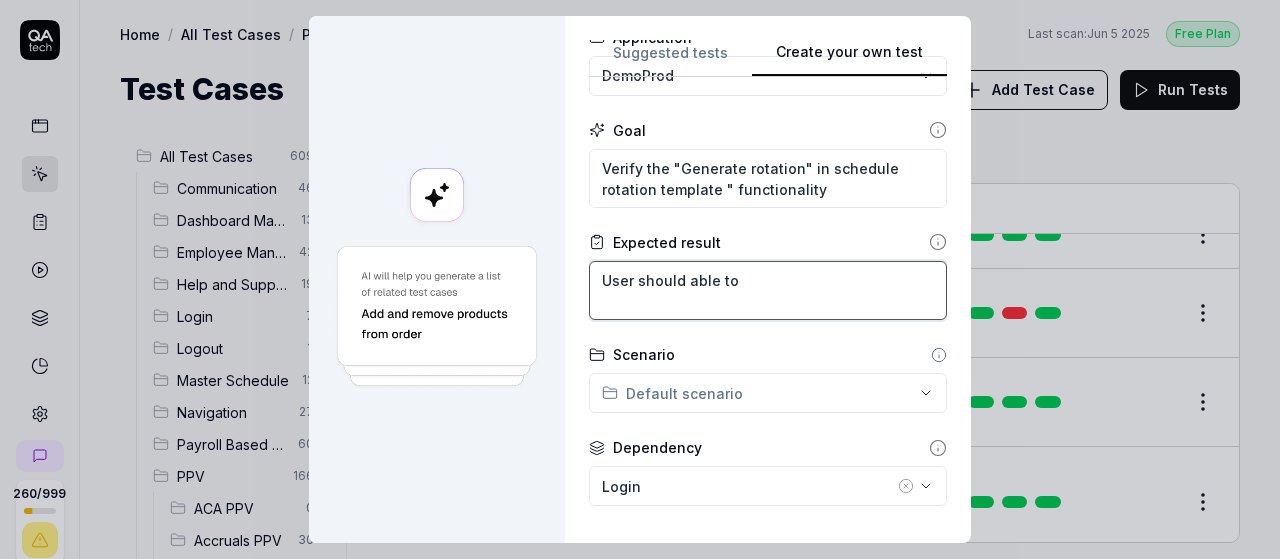 type on "*" 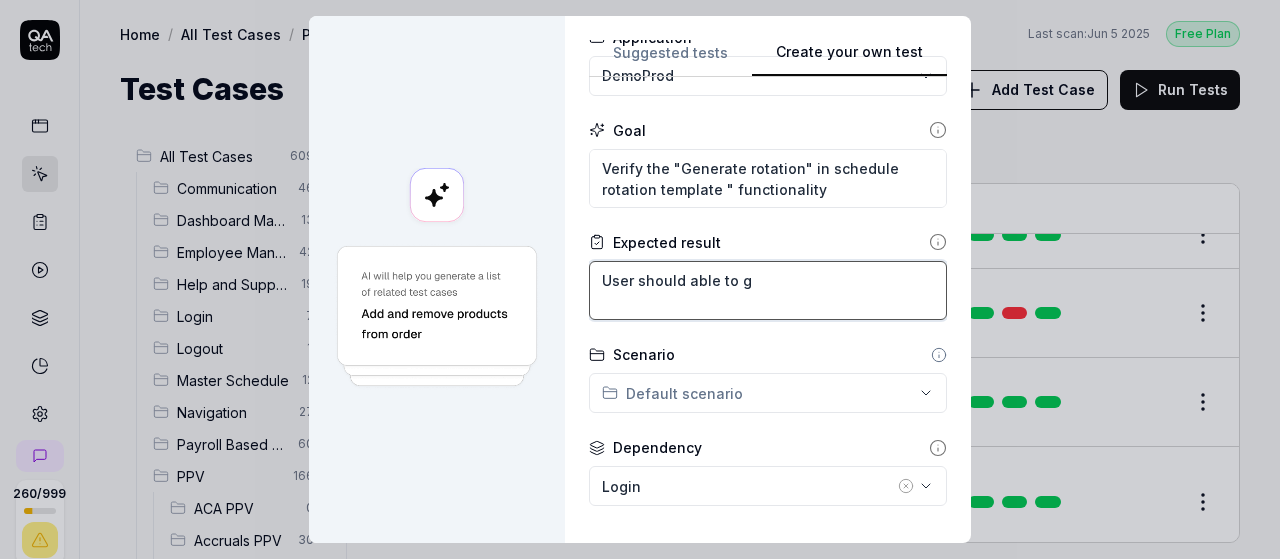 type on "*" 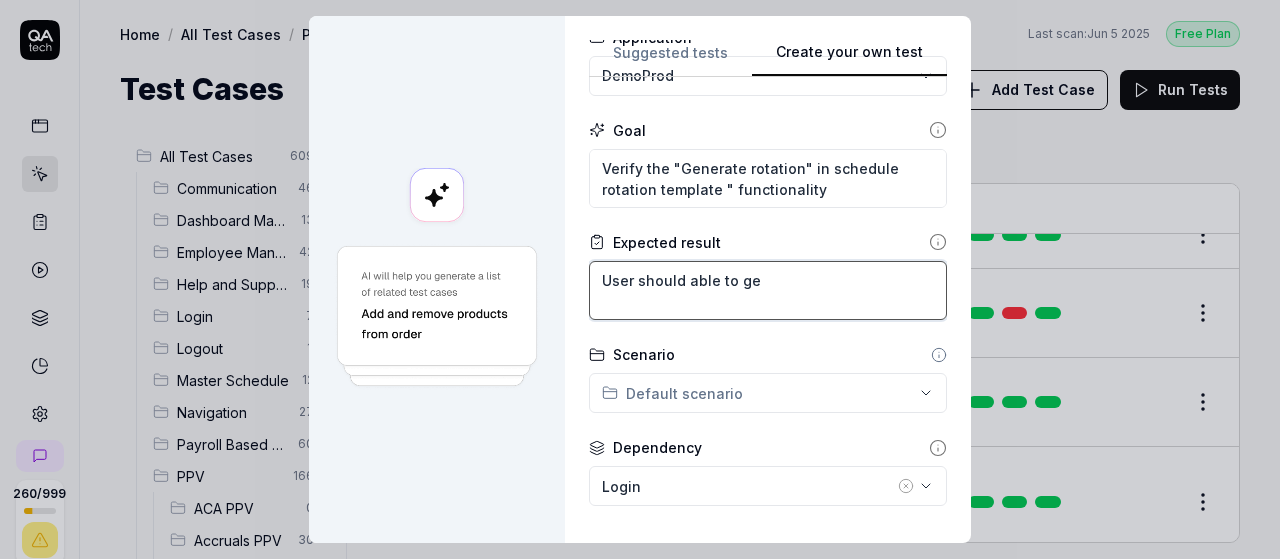 type on "User should able to gen" 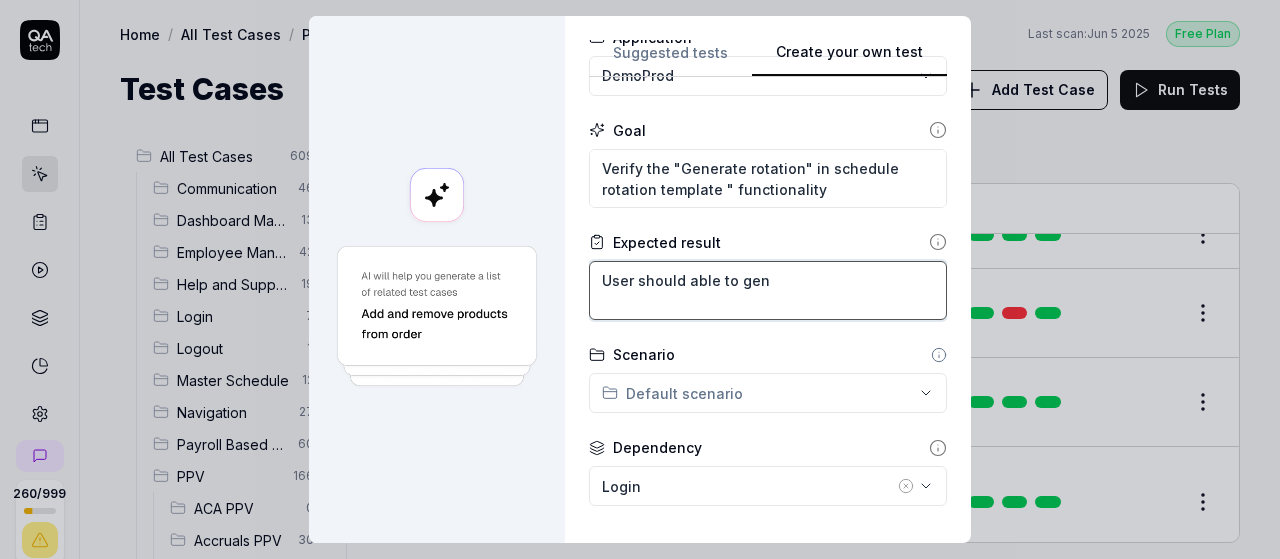 type on "*" 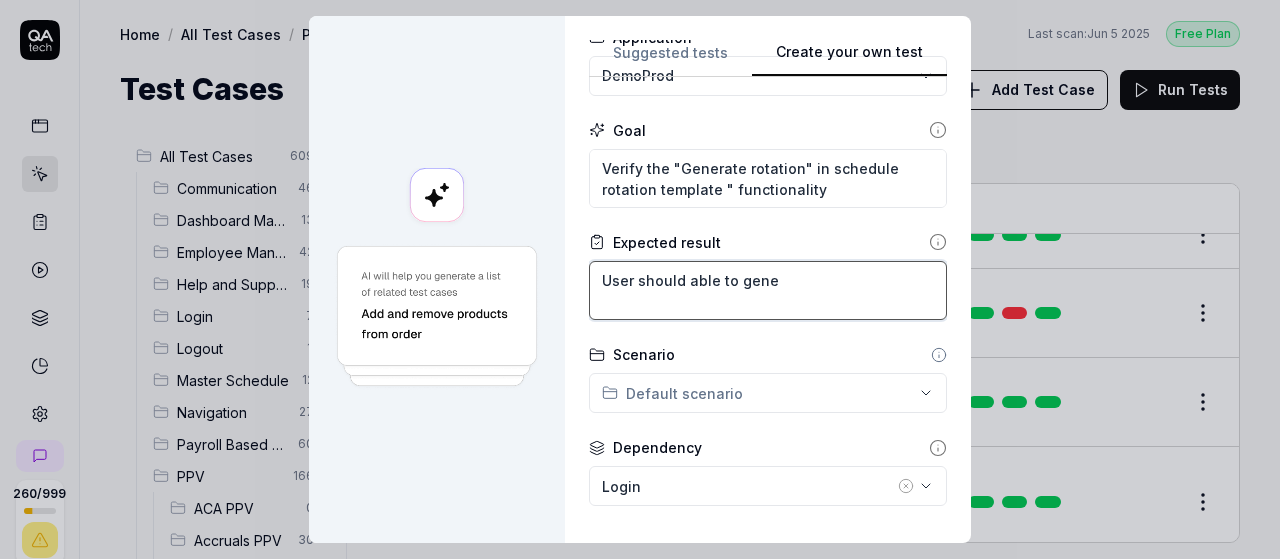 type on "*" 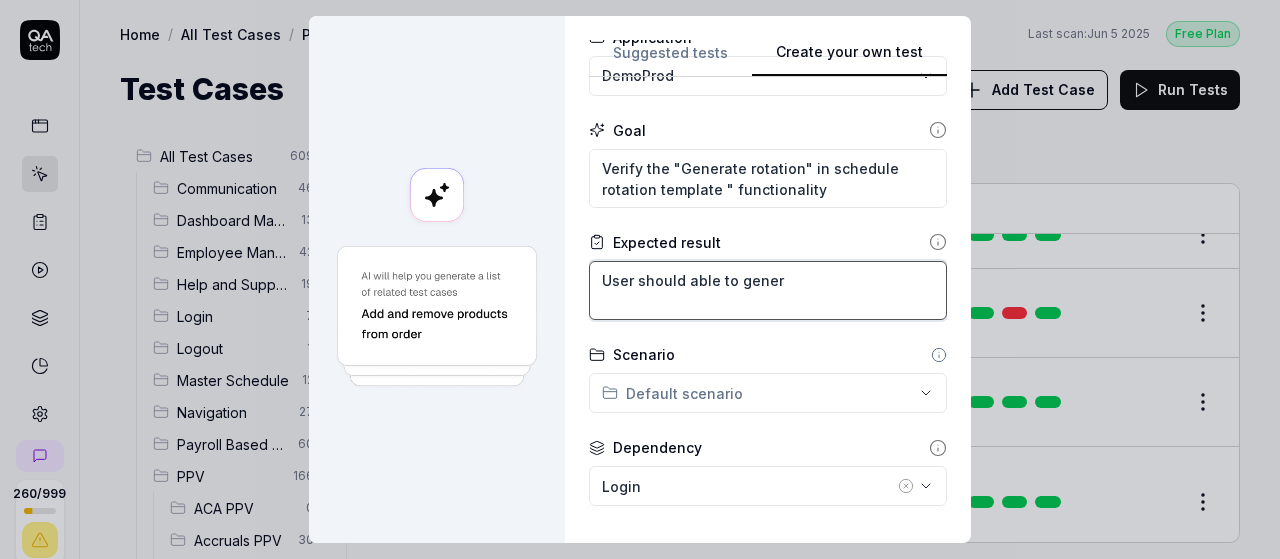 type on "*" 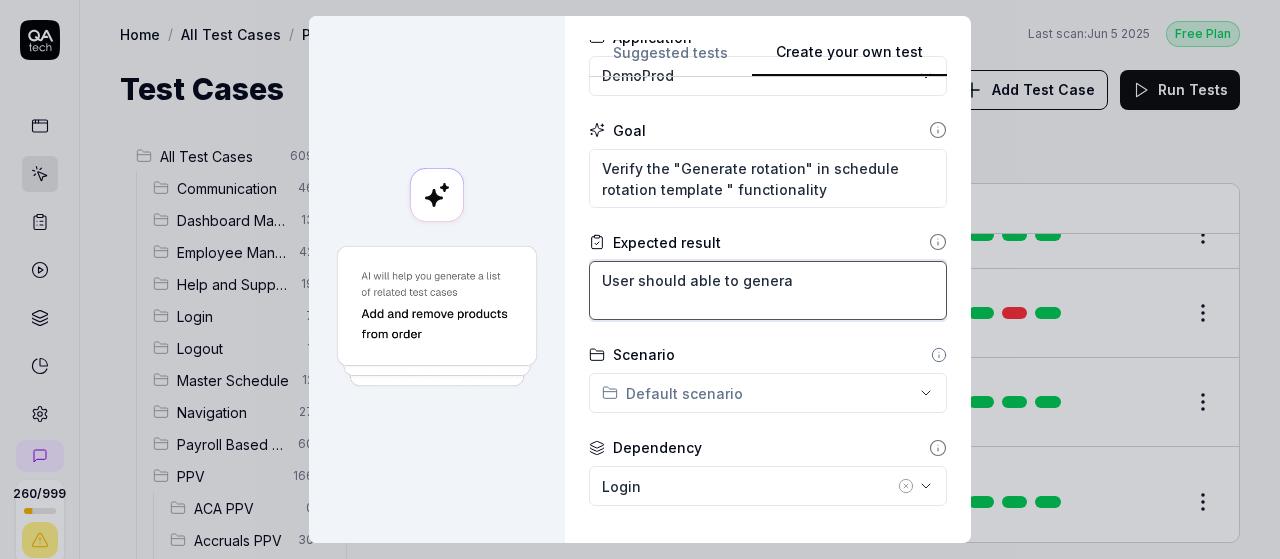 type on "User should able to generat" 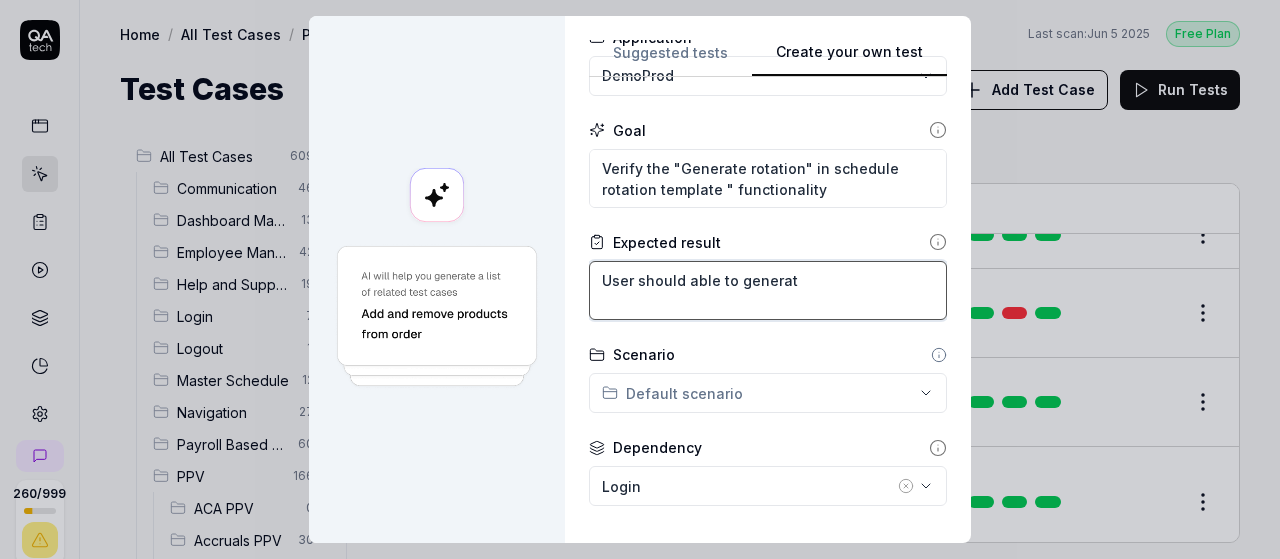 type on "*" 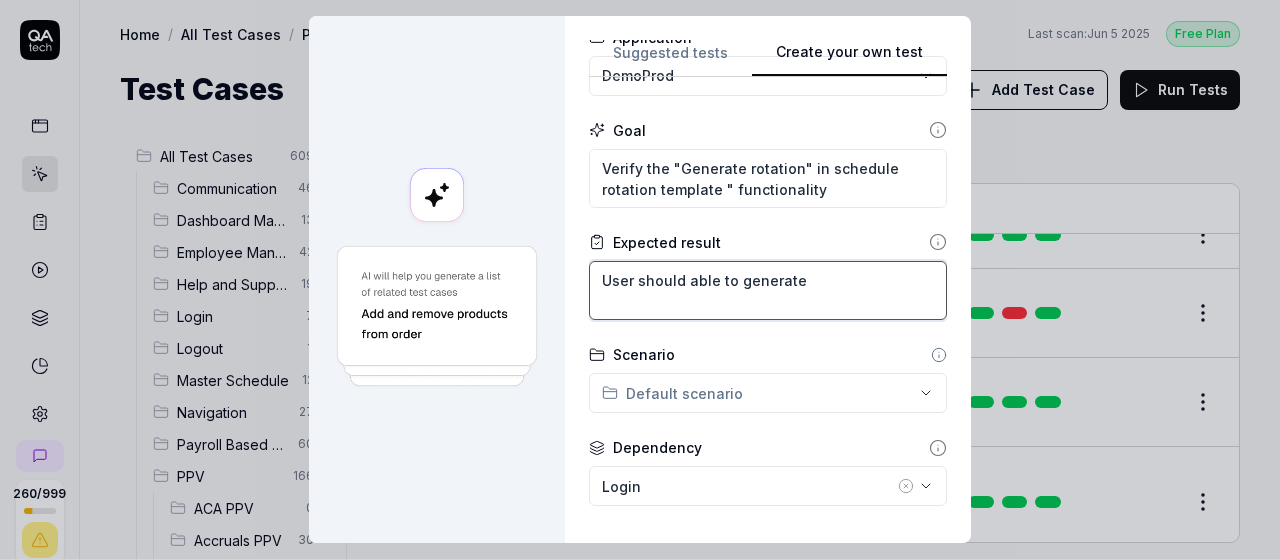 type on "*" 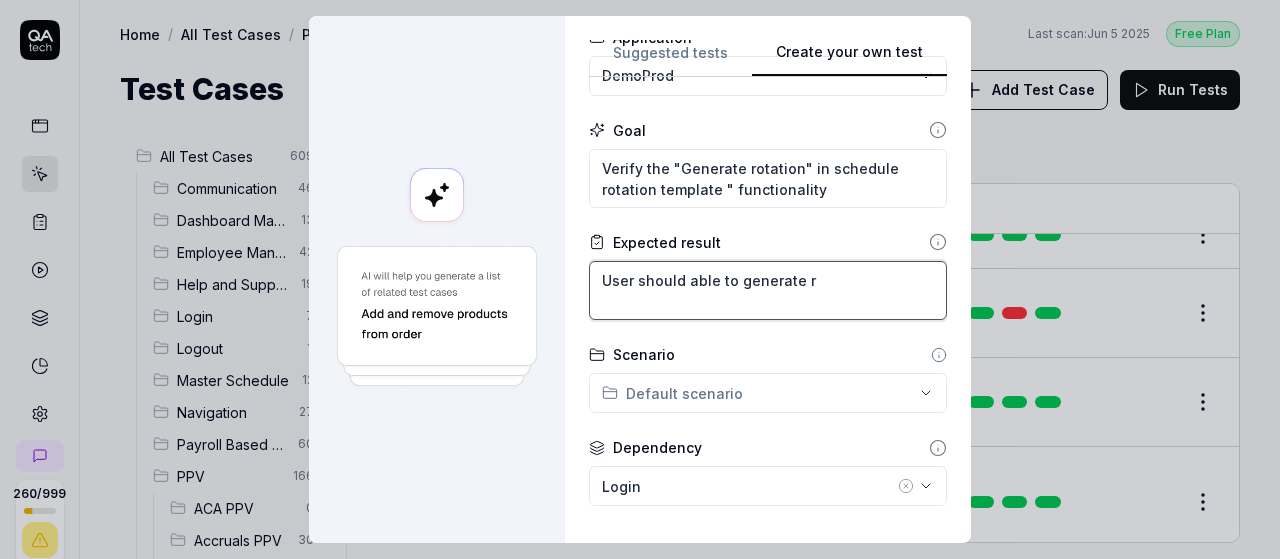 type on "*" 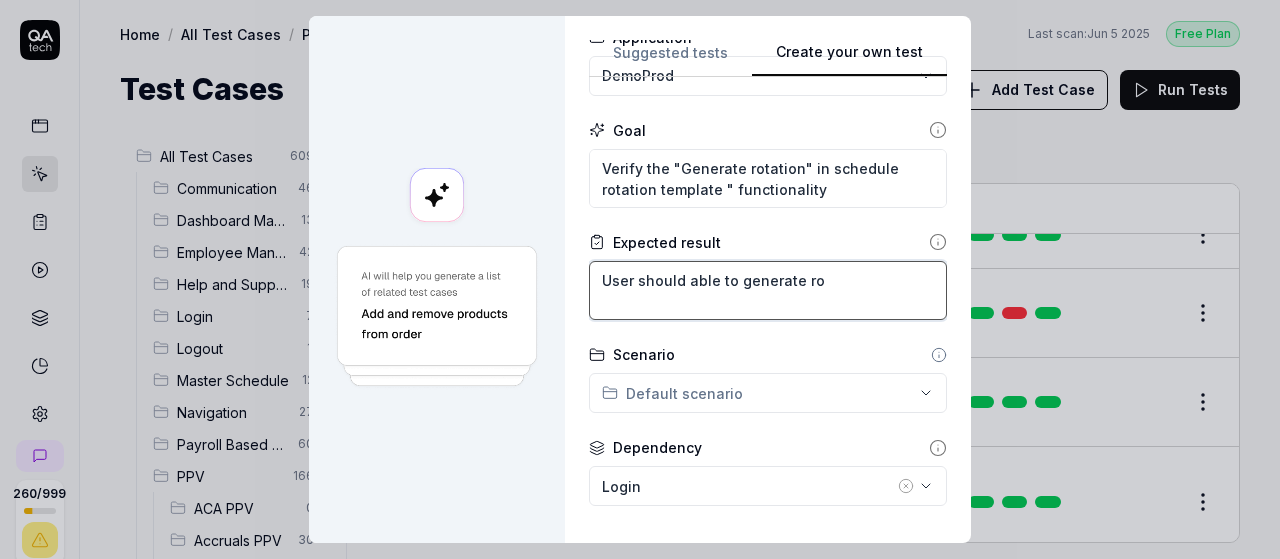 type on "*" 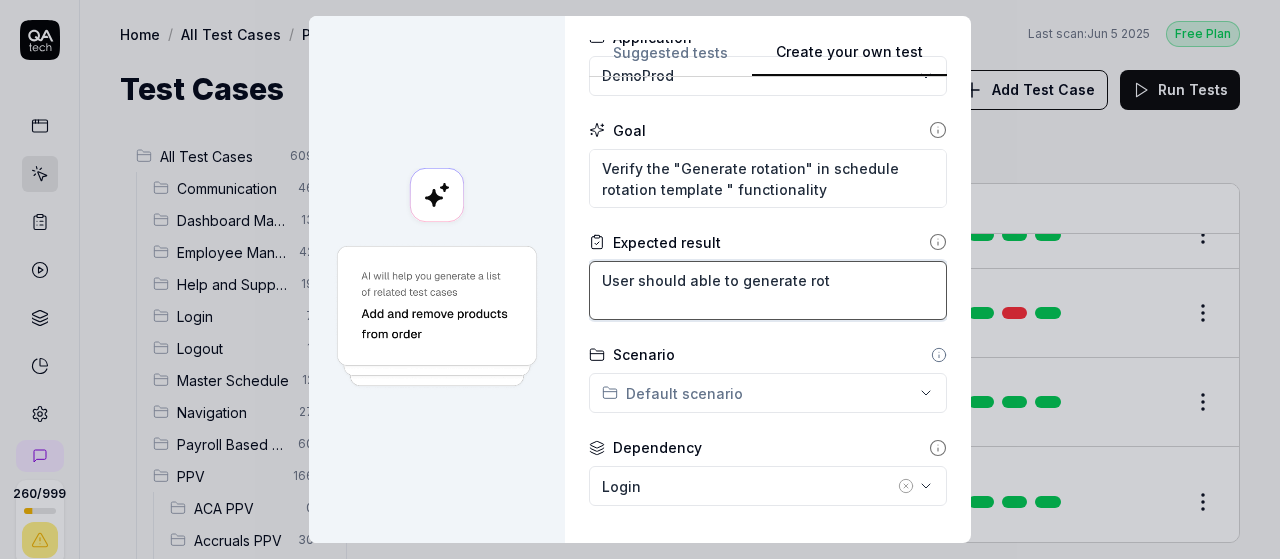 type on "*" 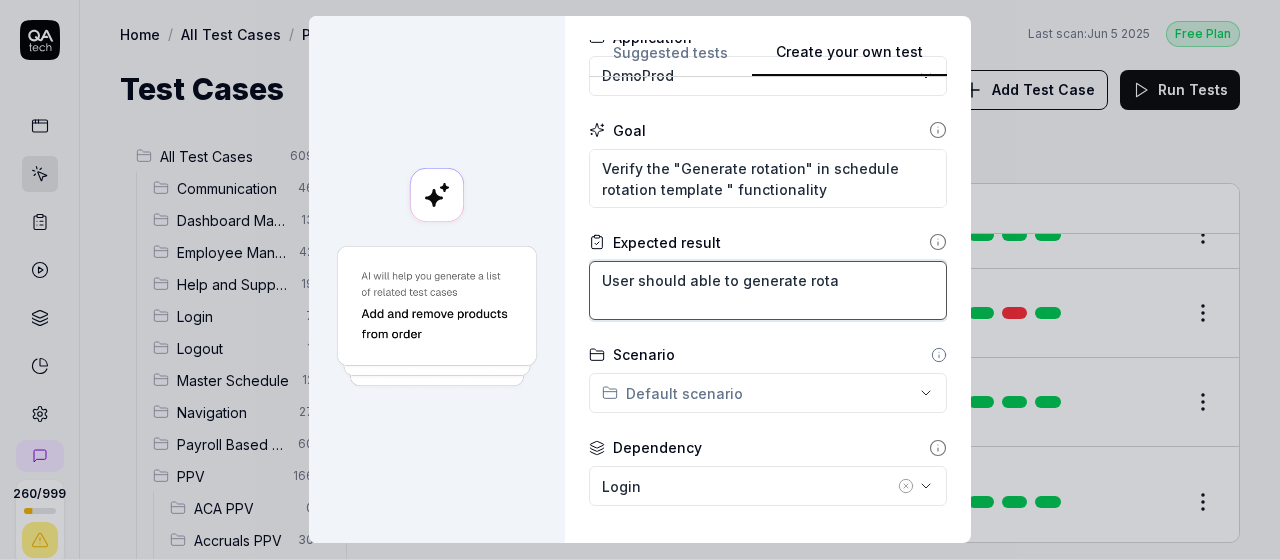 type on "User should able to generate rotat" 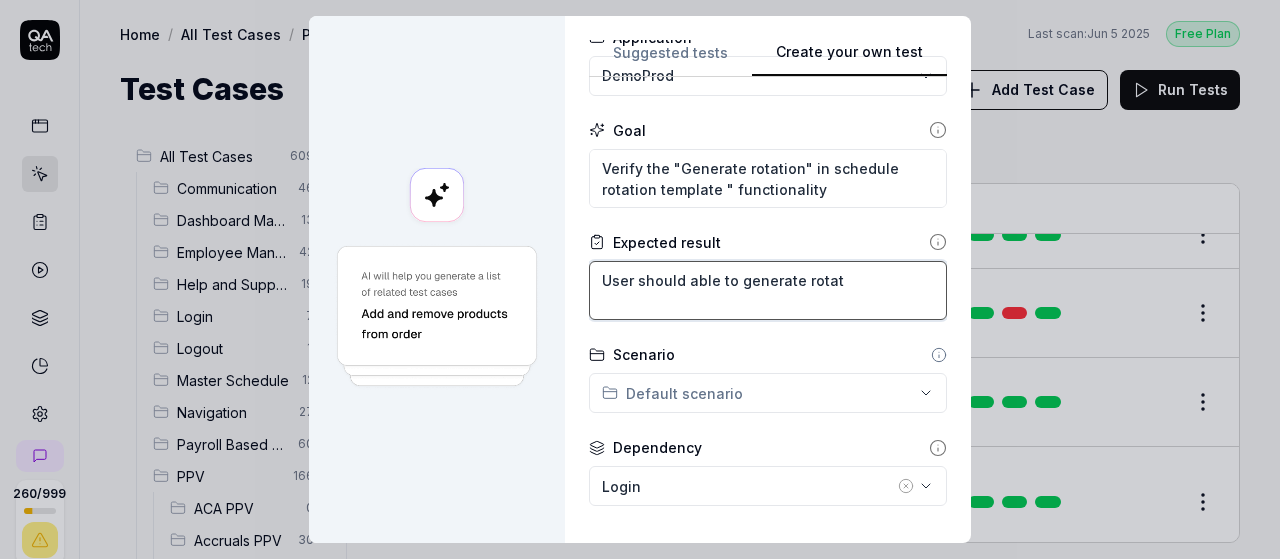 type on "*" 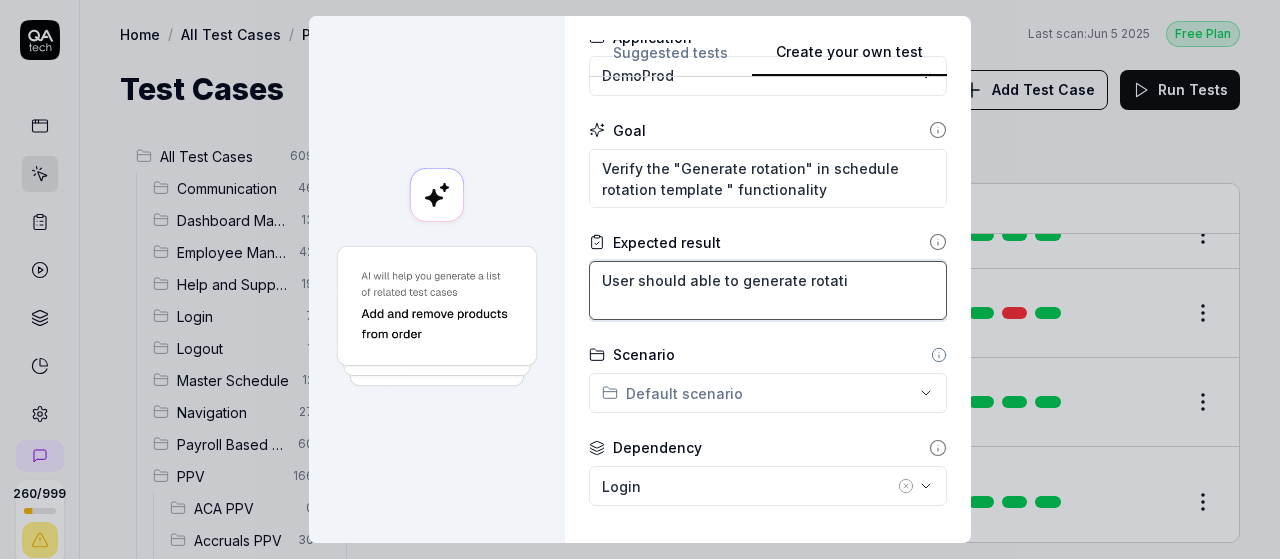 type on "*" 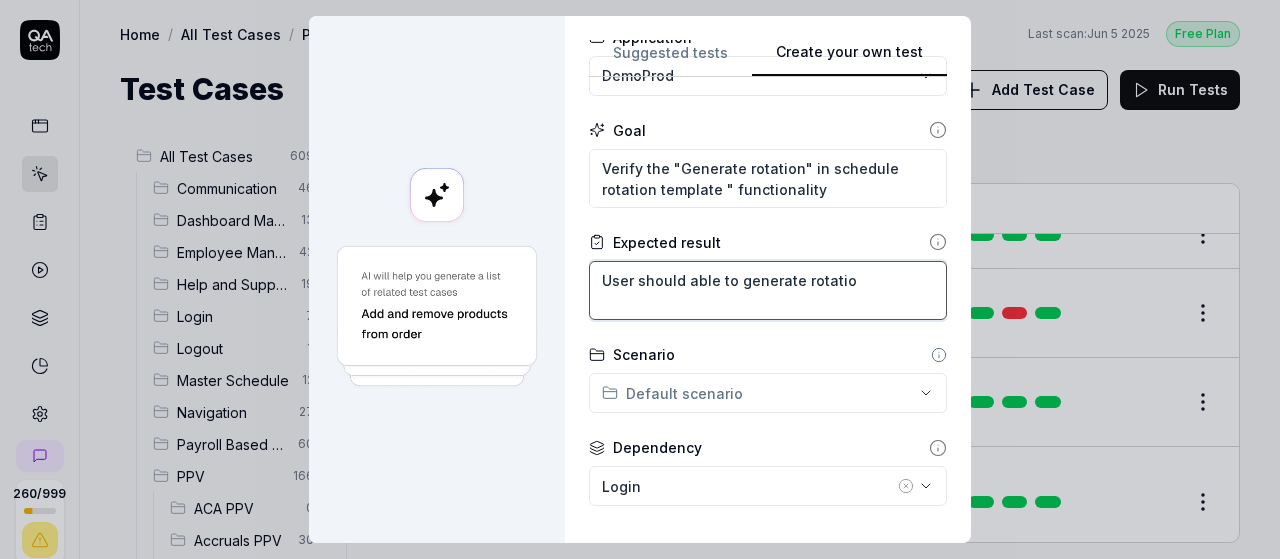 type on "*" 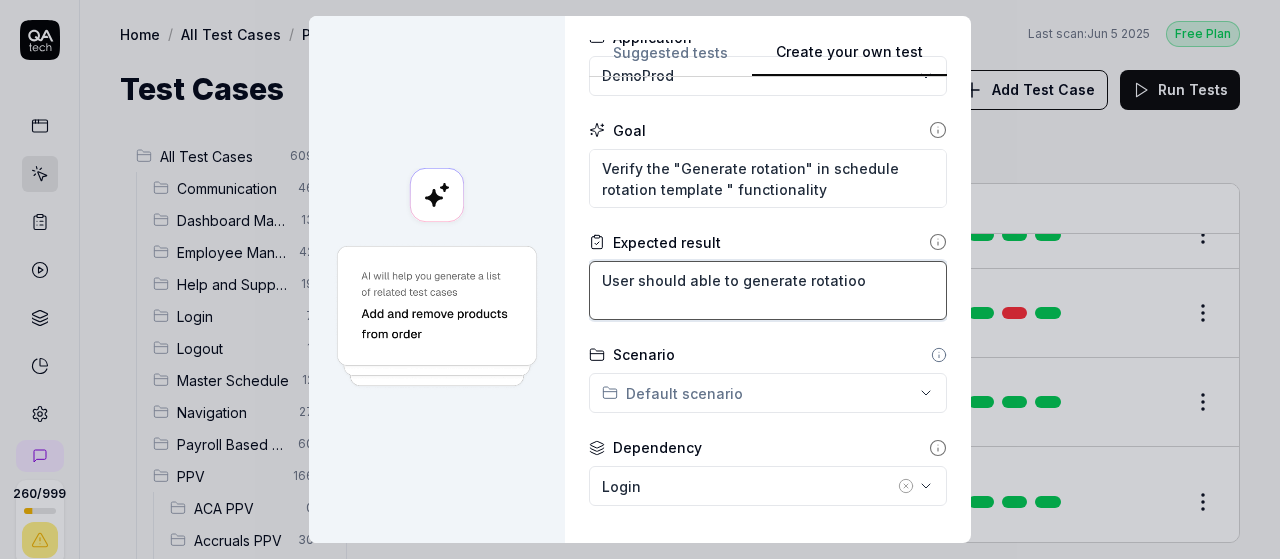 type on "*" 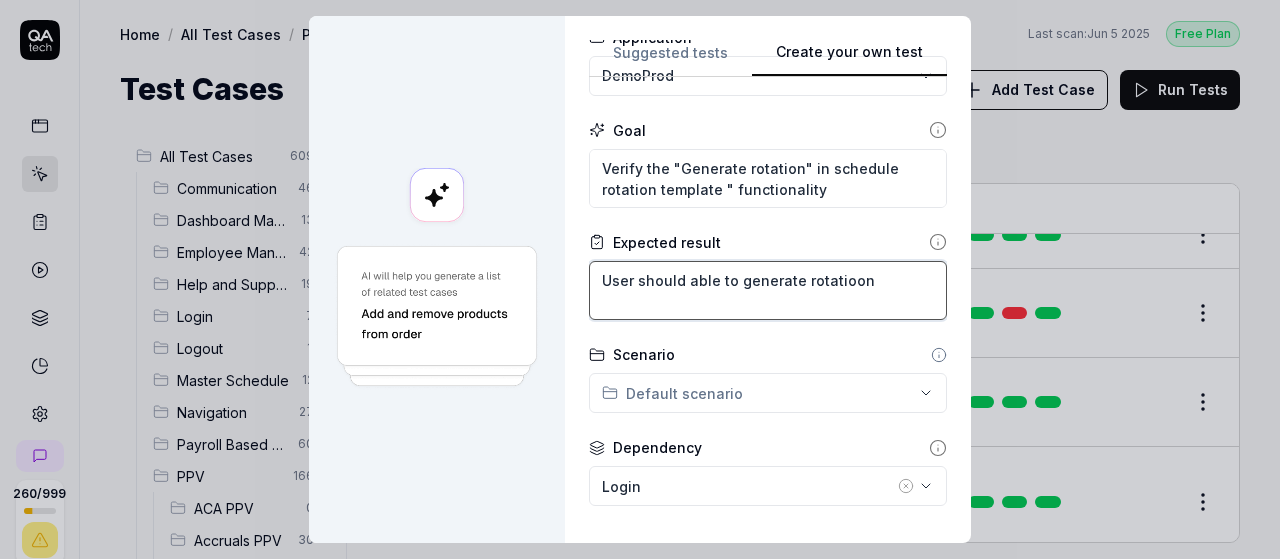 type on "*" 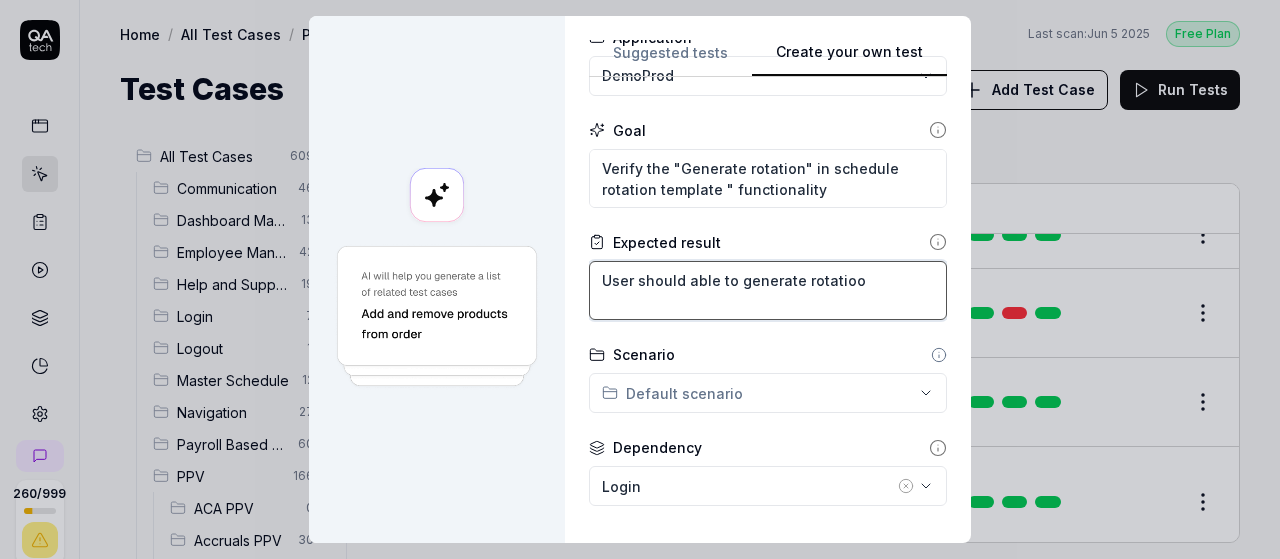 type on "*" 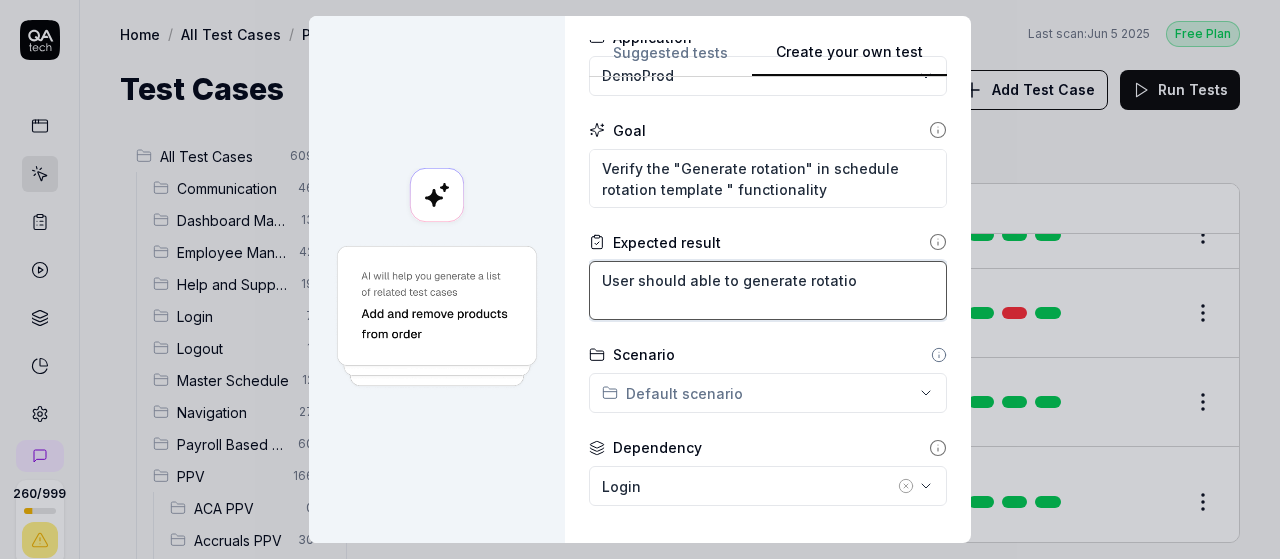type on "*" 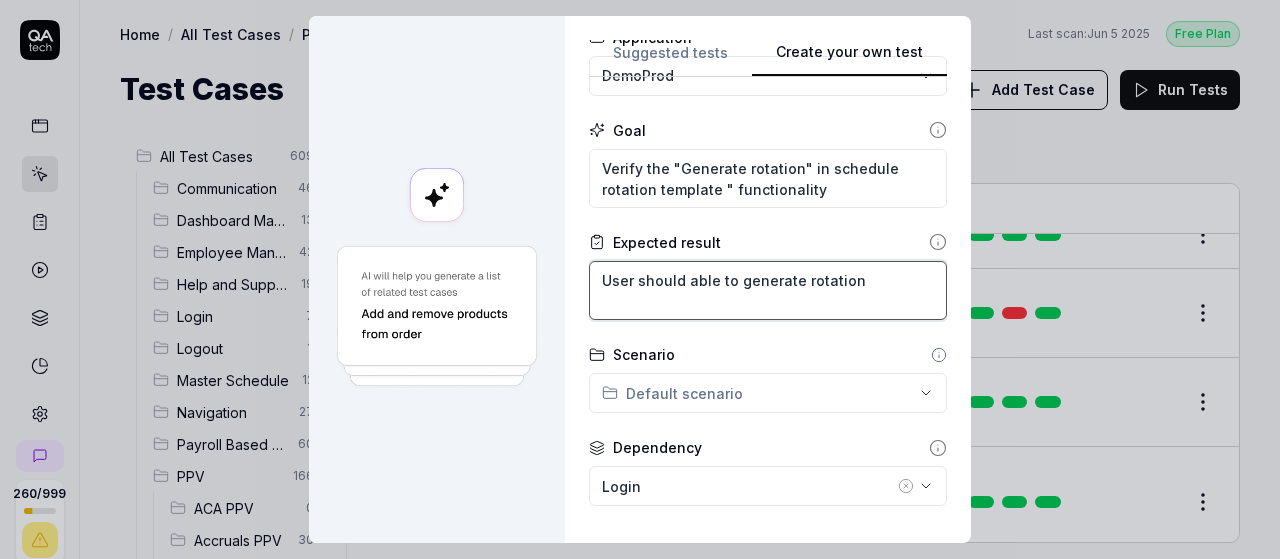 type on "*" 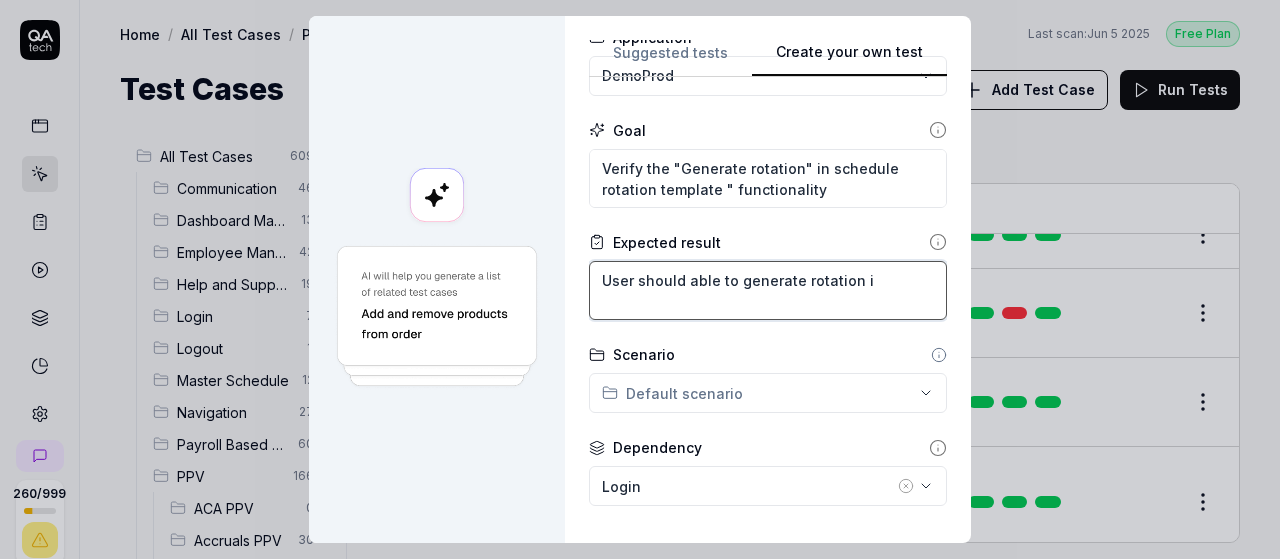 type on "*" 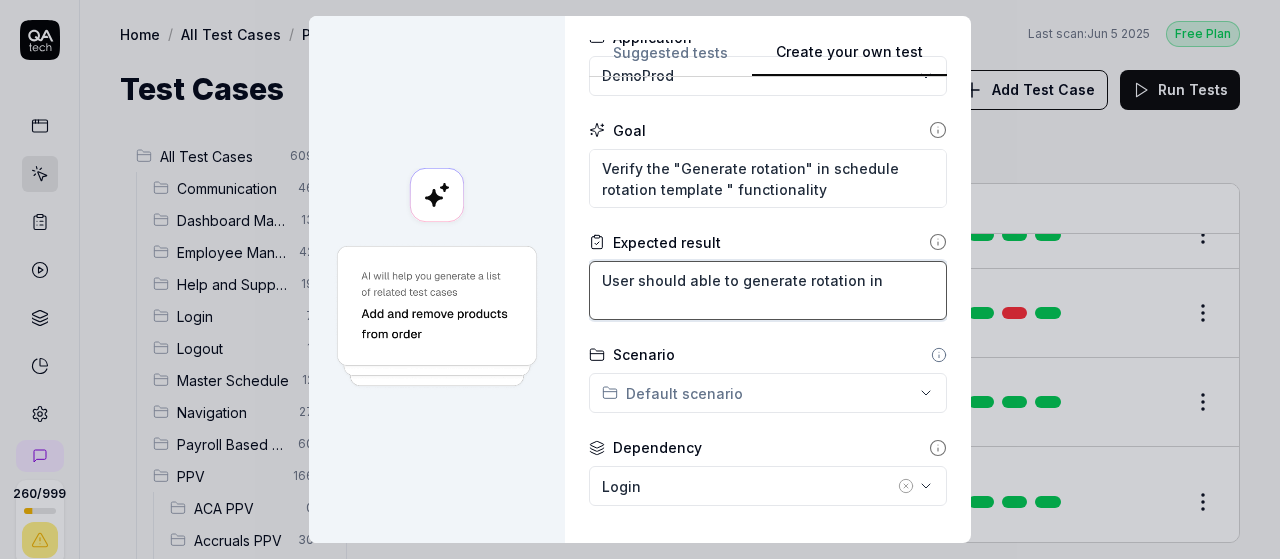 type on "*" 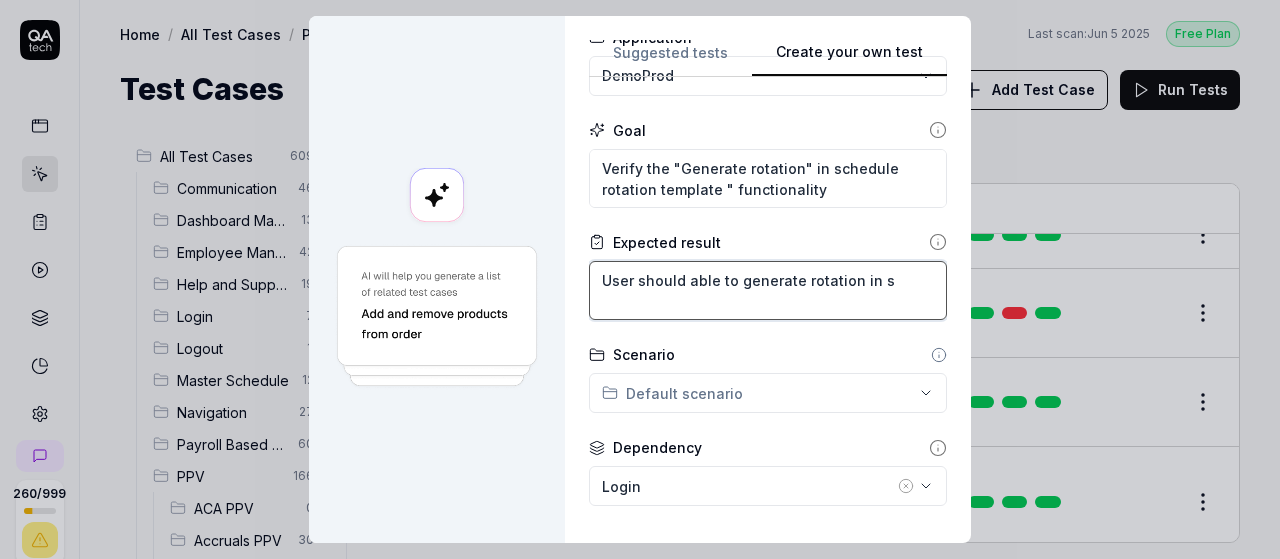type on "*" 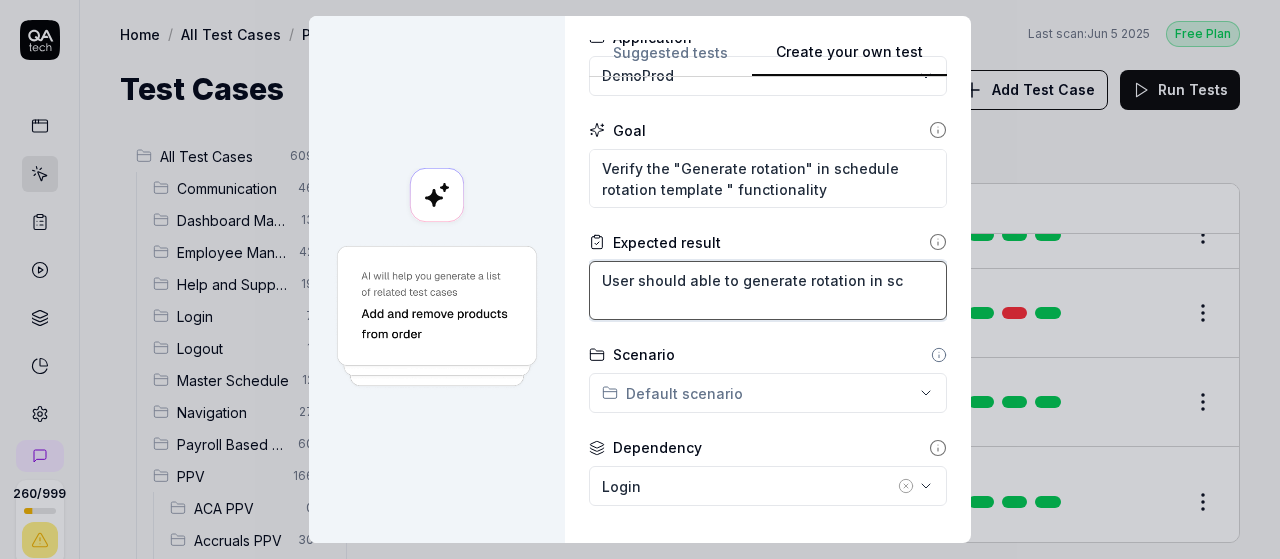 type on "*" 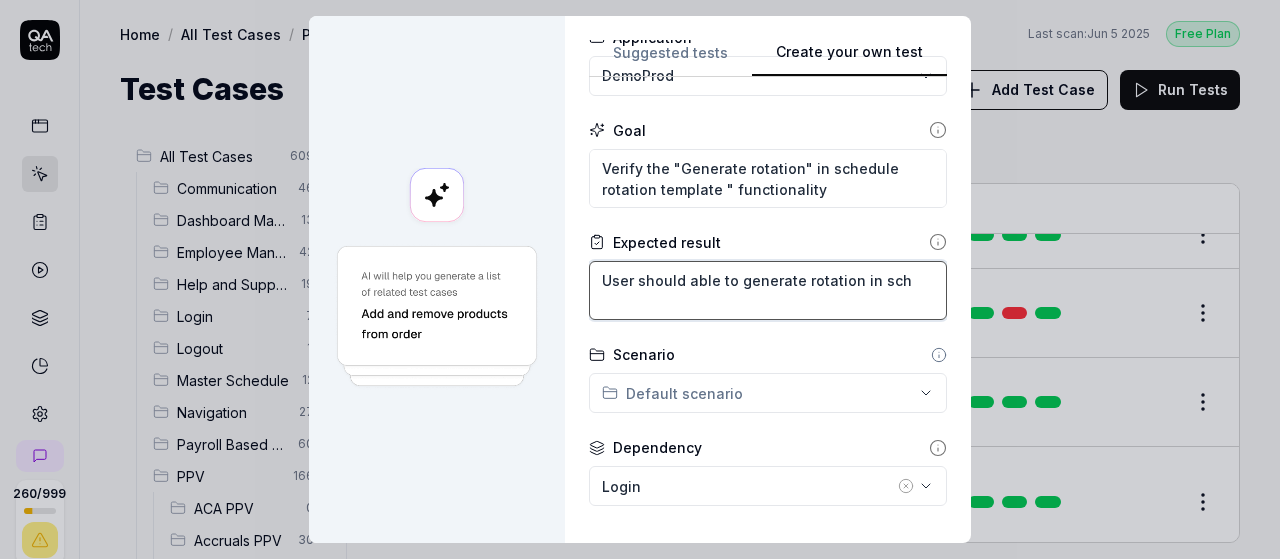 type on "*" 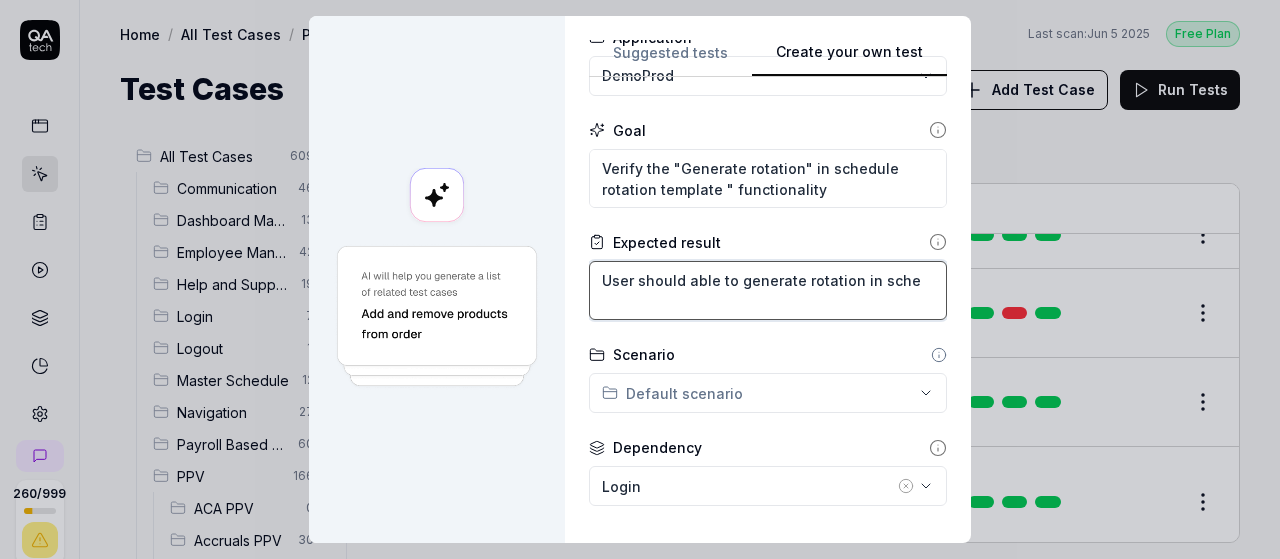 type on "User should able to generate rotation in sched" 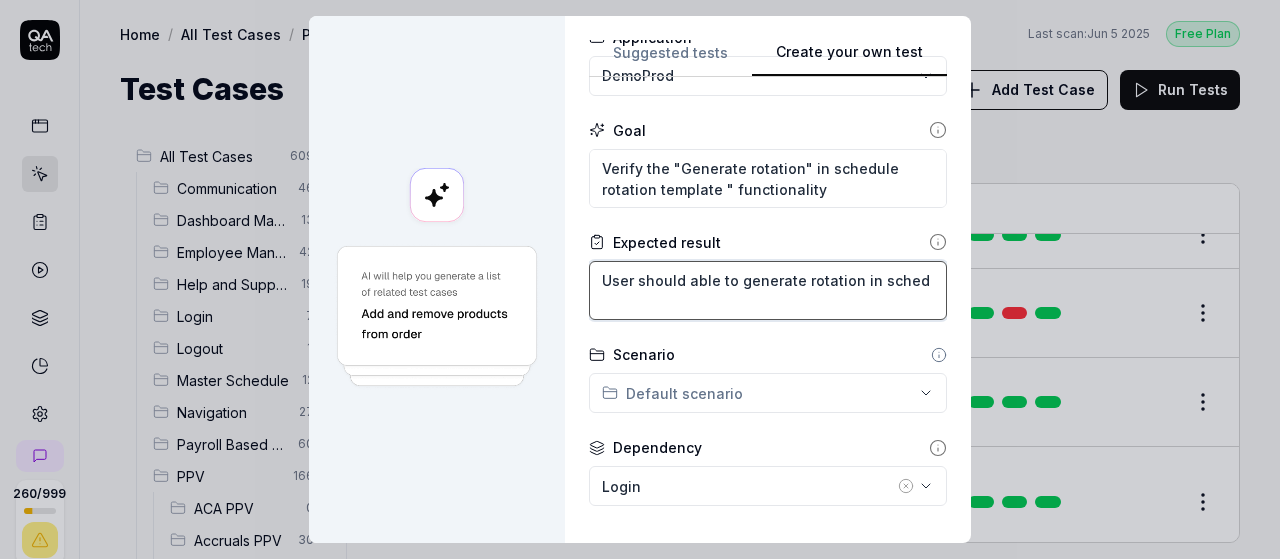 type on "*" 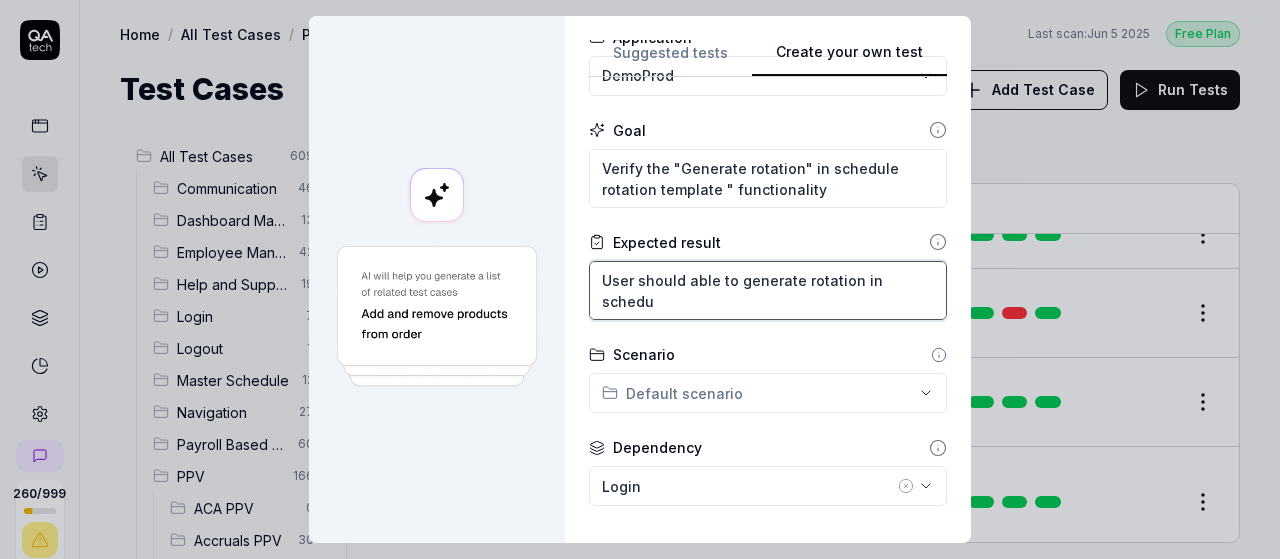 type on "*" 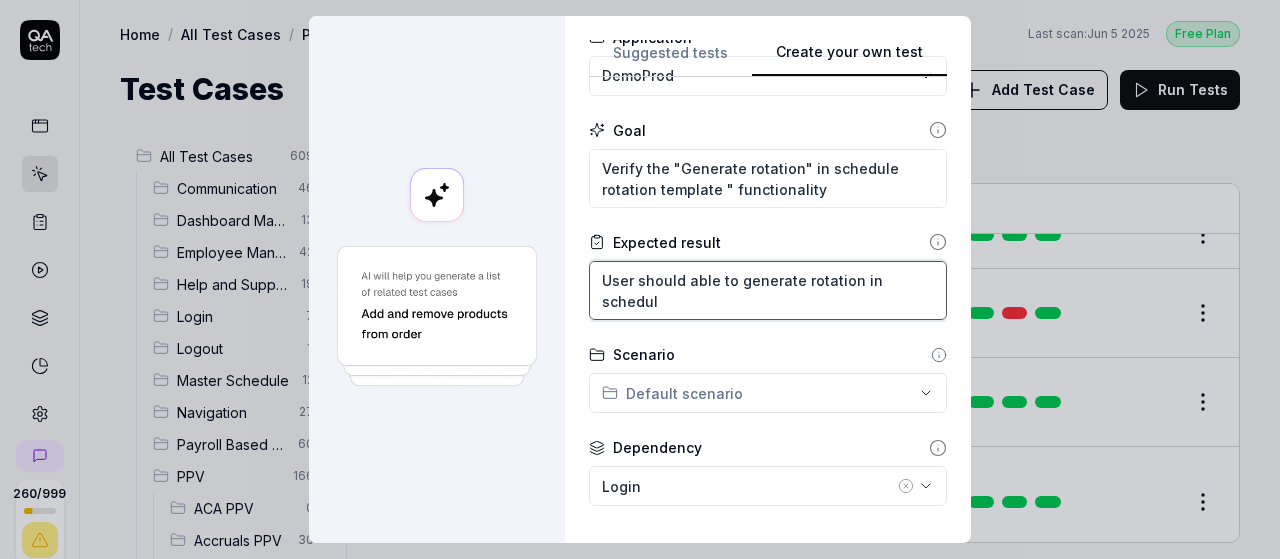 type on "*" 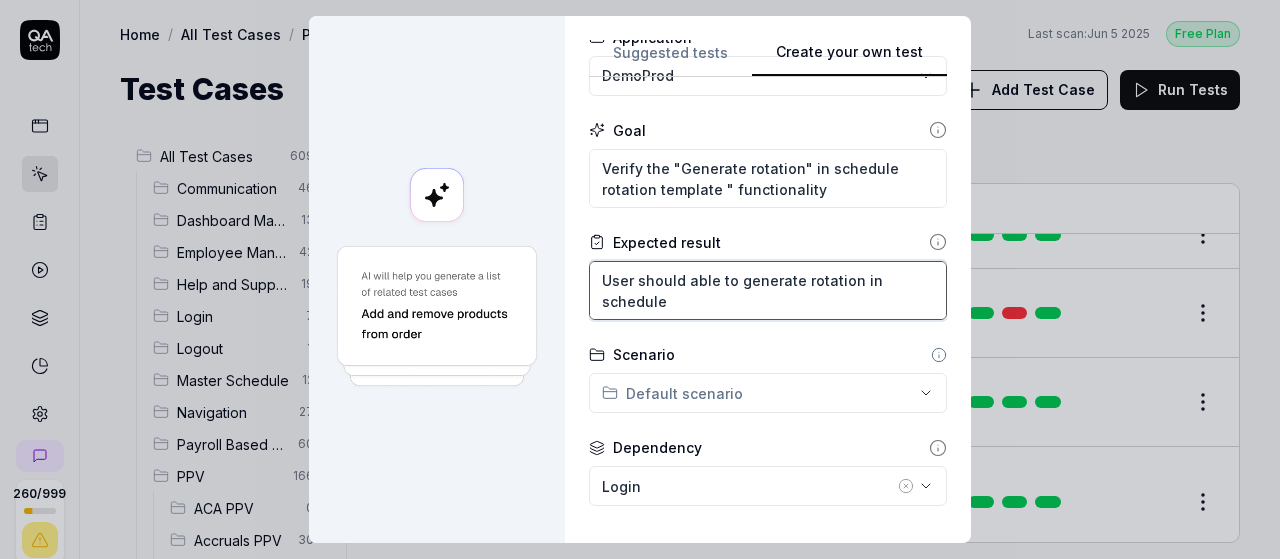 type on "*" 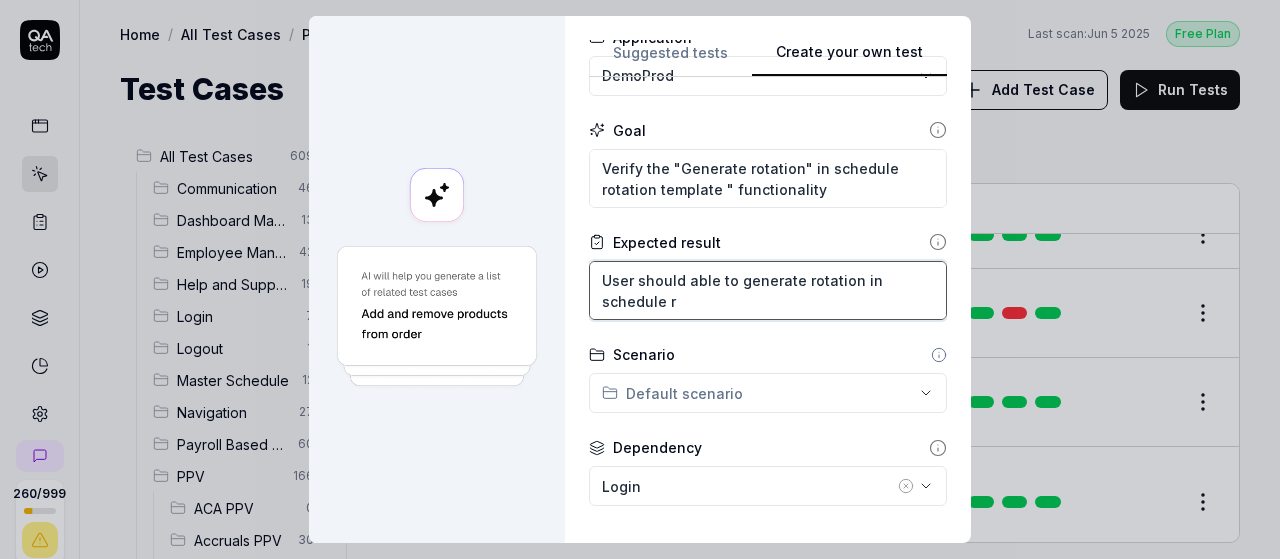 type on "*" 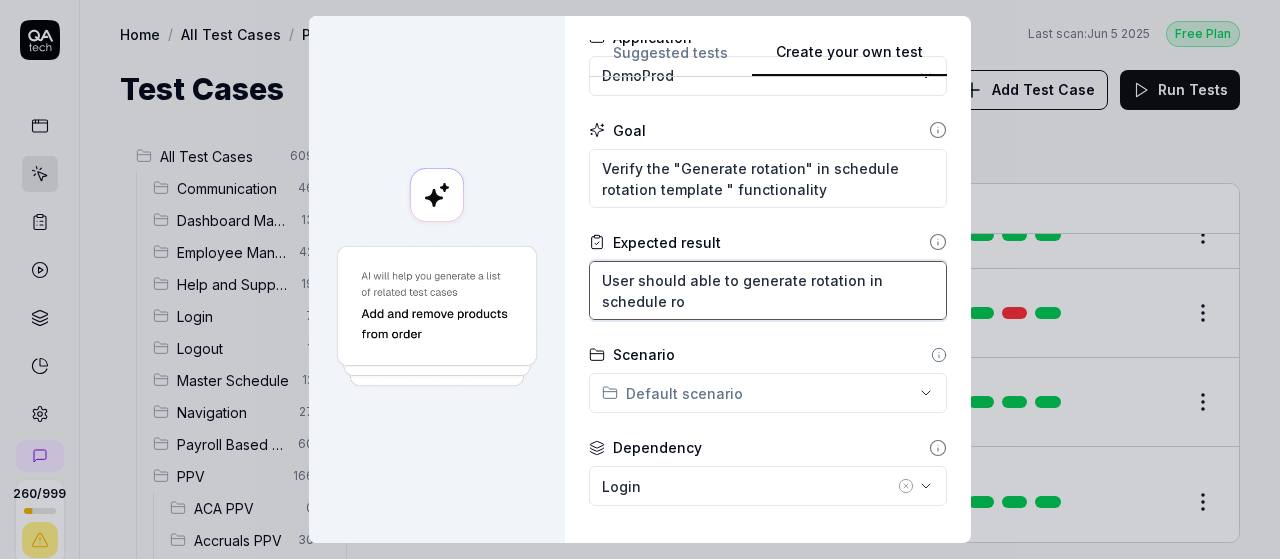 type on "*" 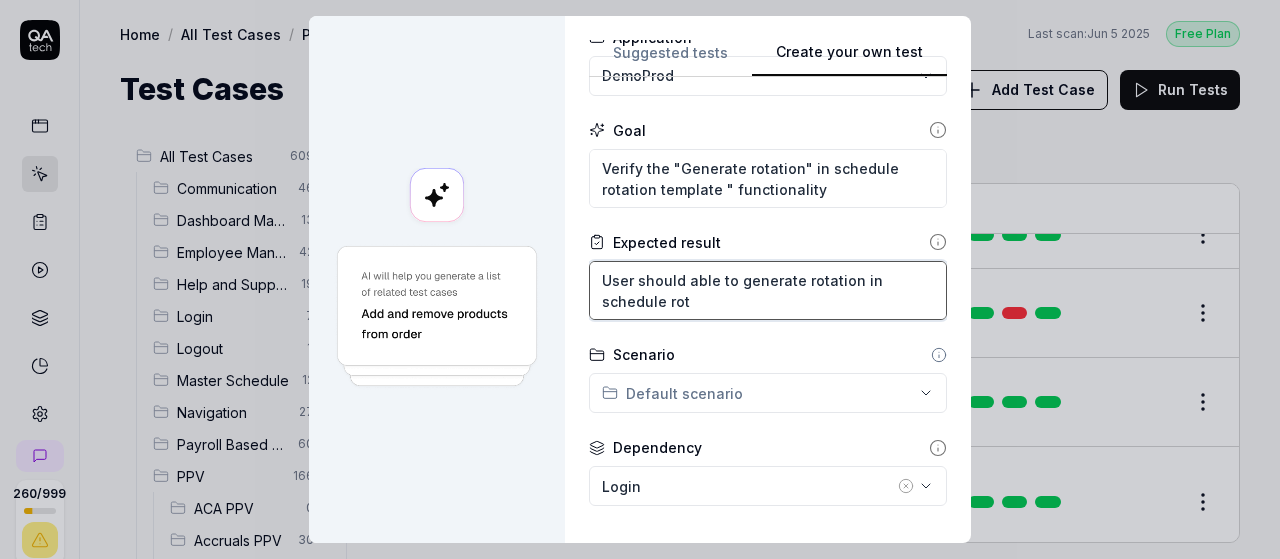 type on "*" 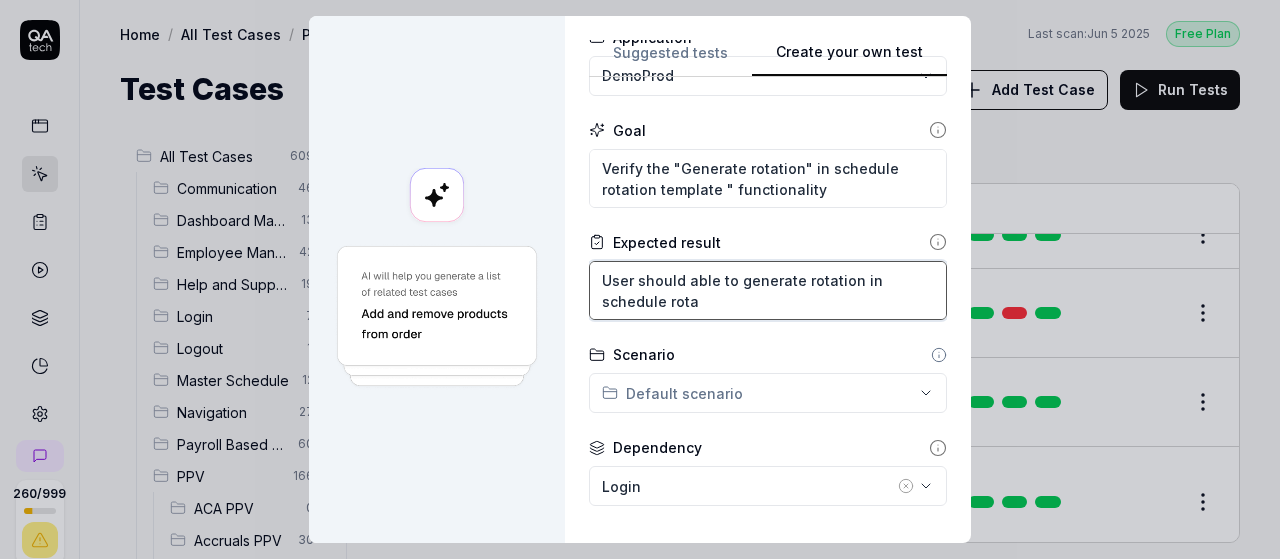 type on "*" 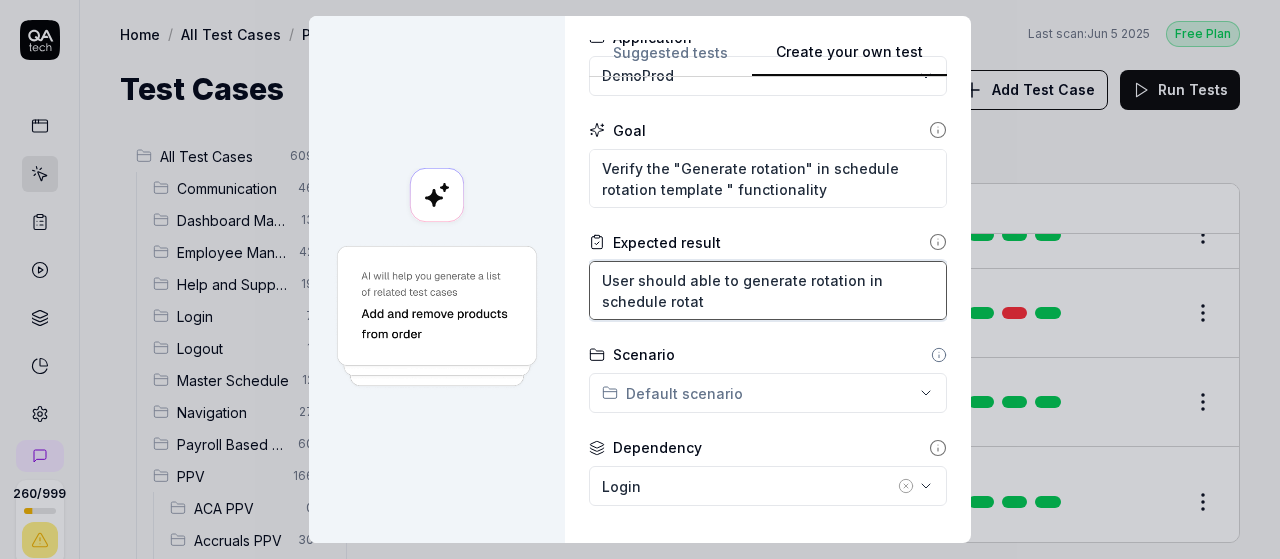type on "*" 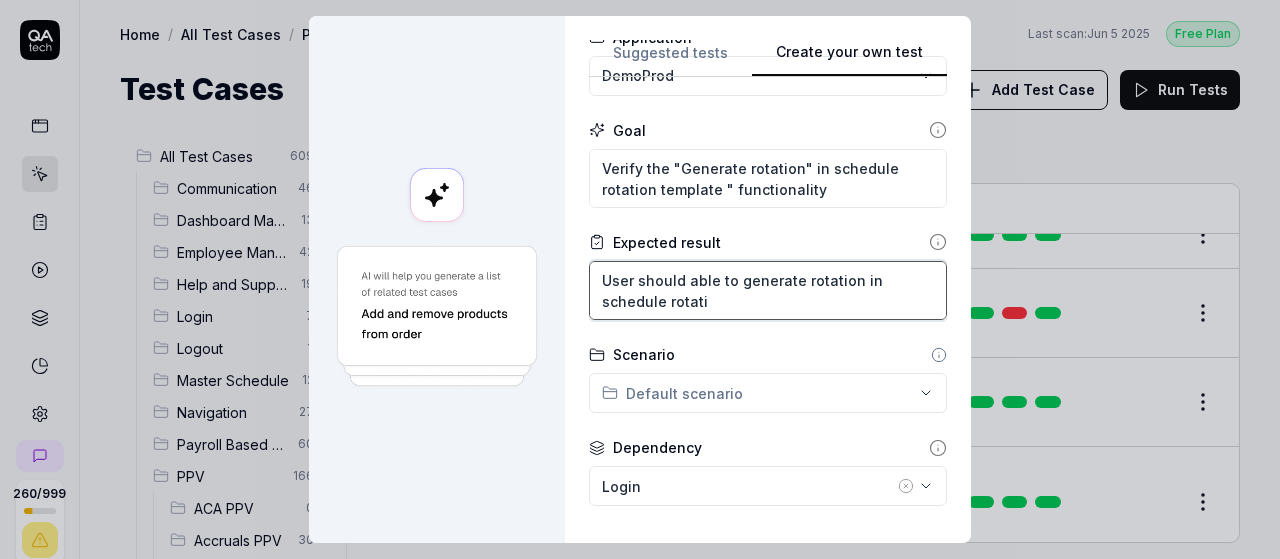 type on "*" 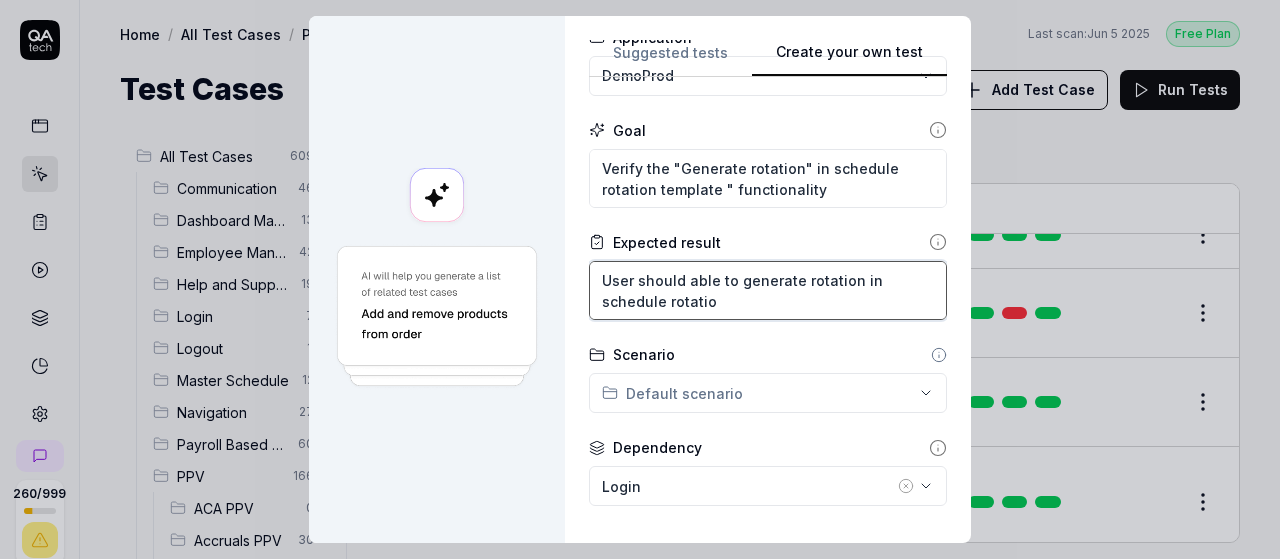 type on "*" 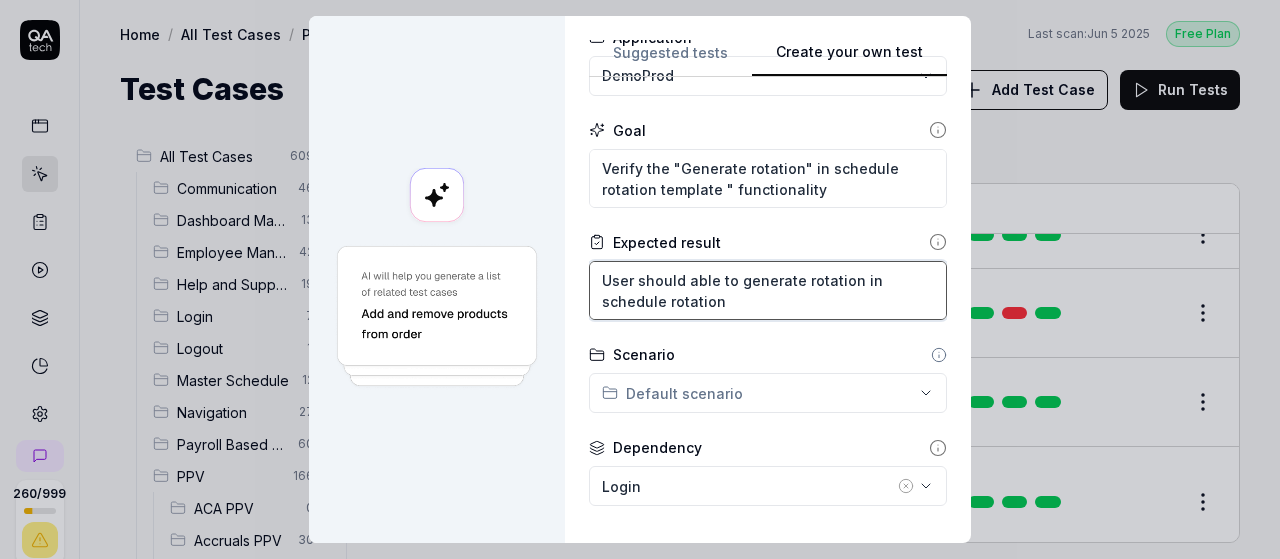 type on "*" 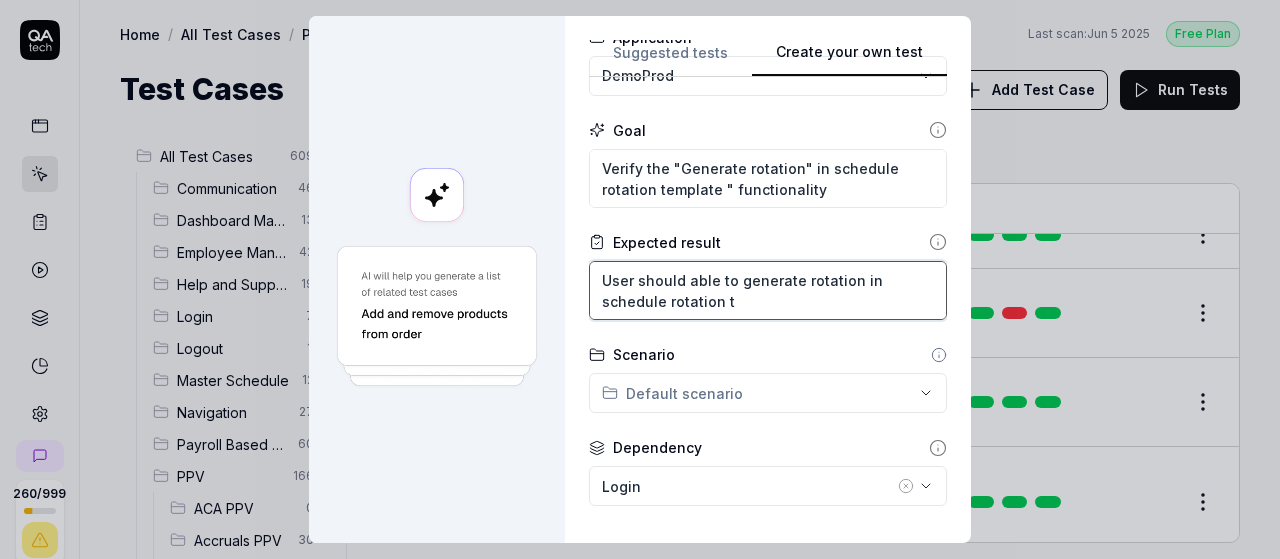 type on "*" 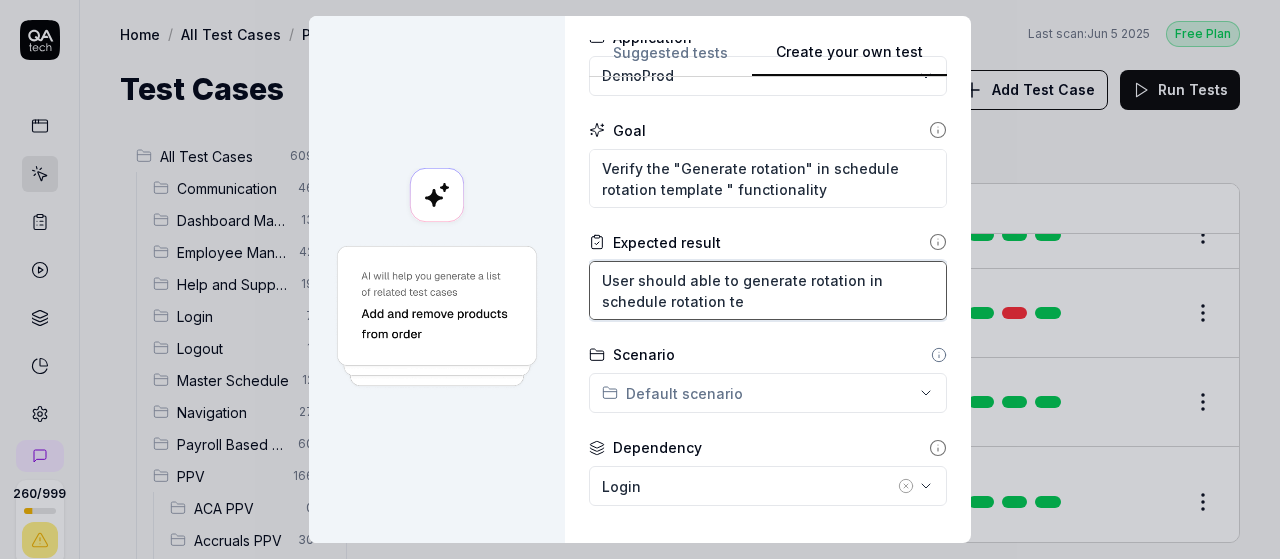 type on "*" 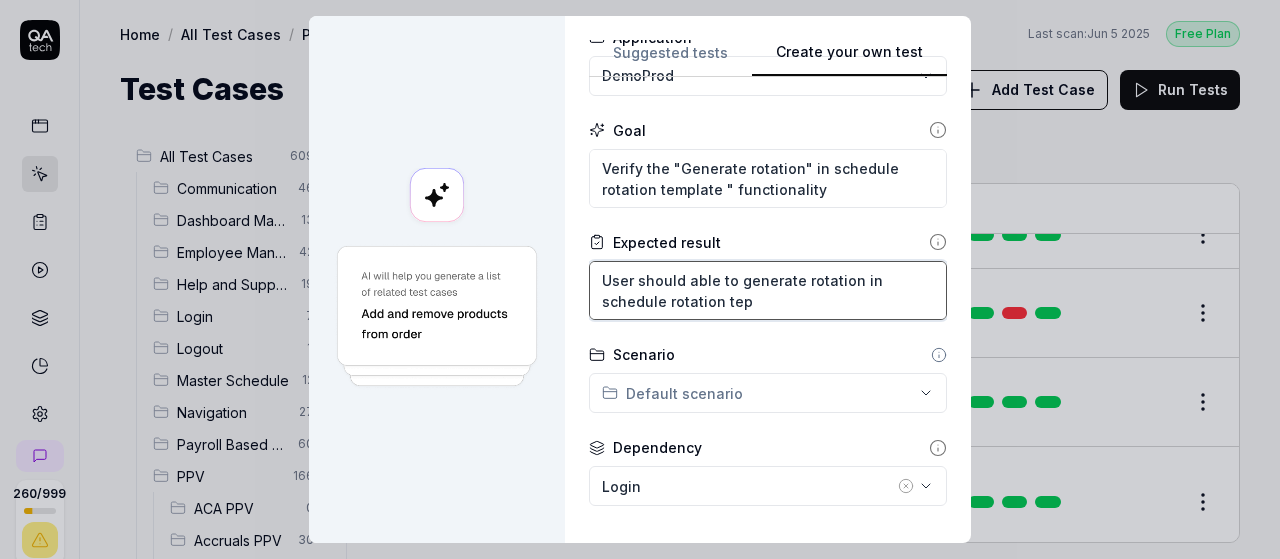 type on "*" 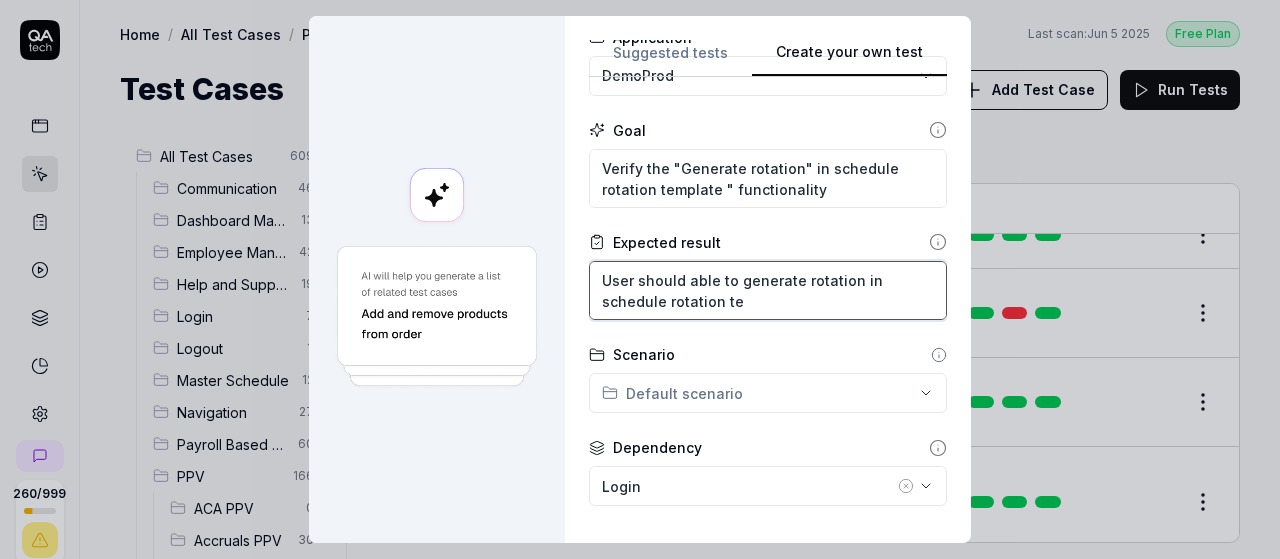 type on "*" 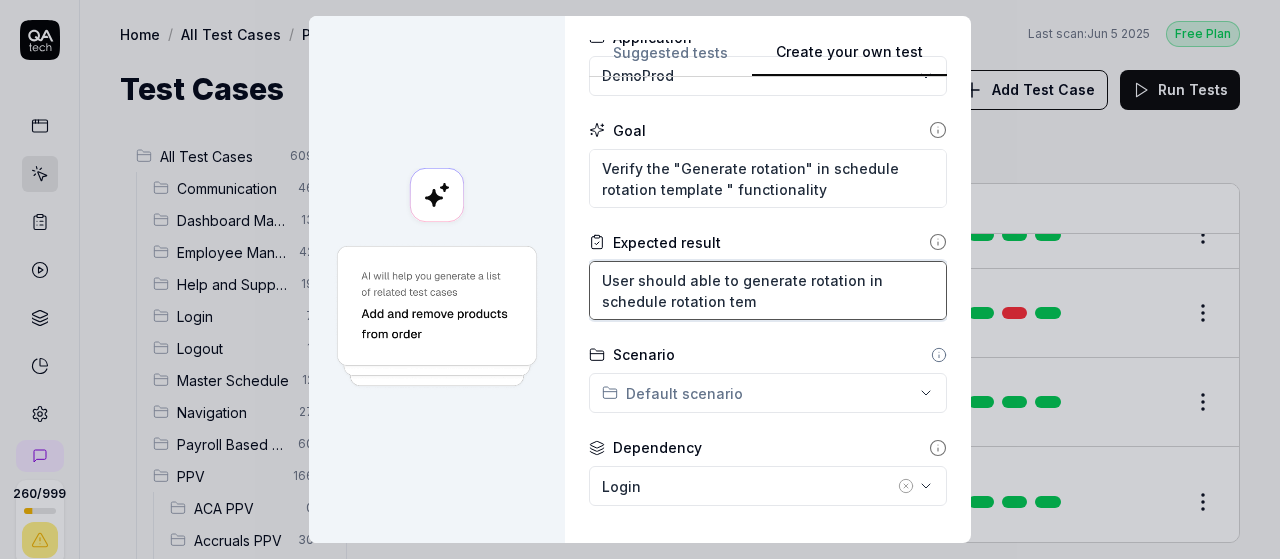 type on "*" 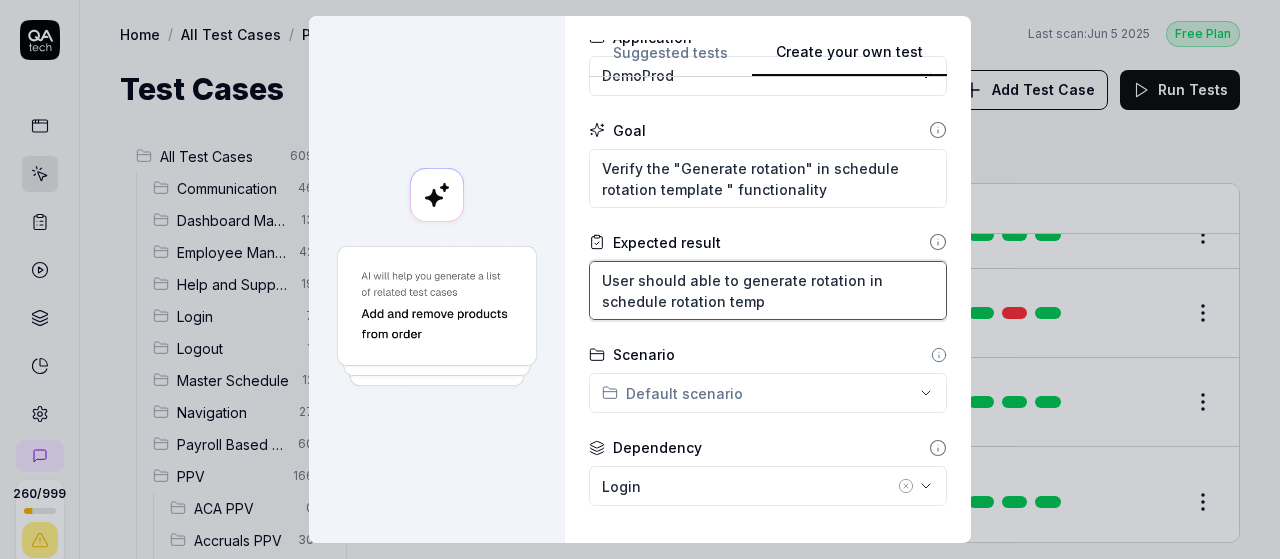 type on "*" 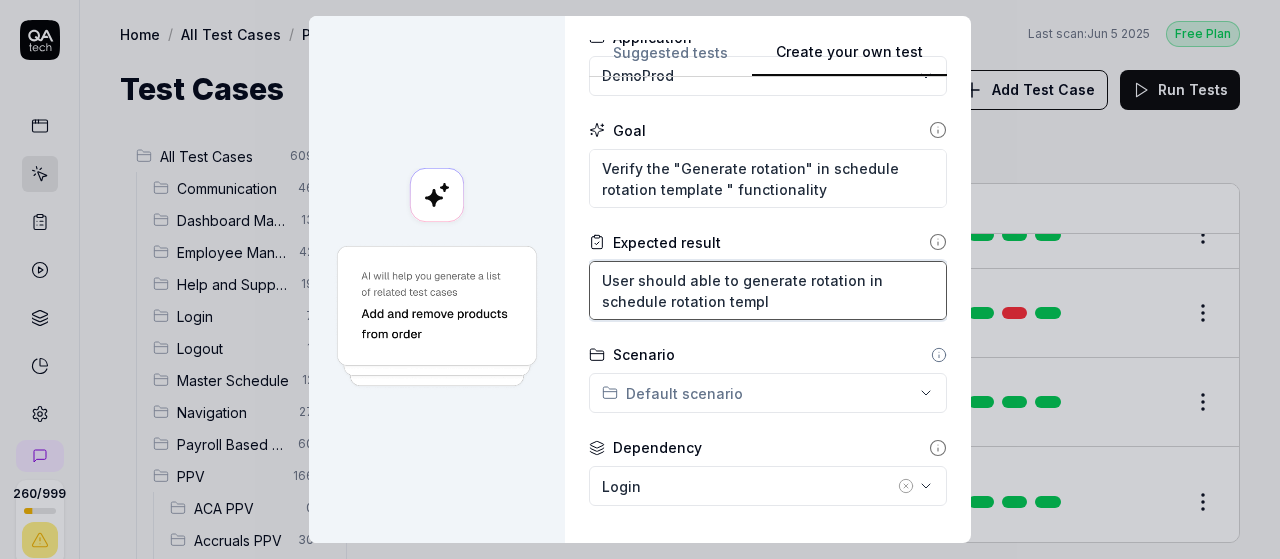 type on "*" 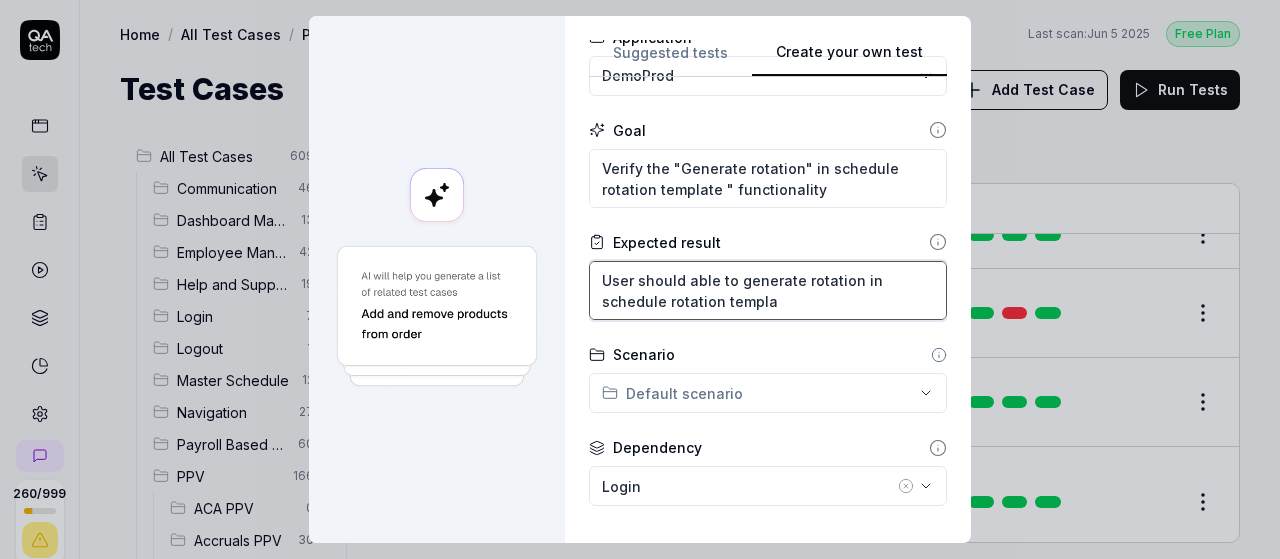 type on "*" 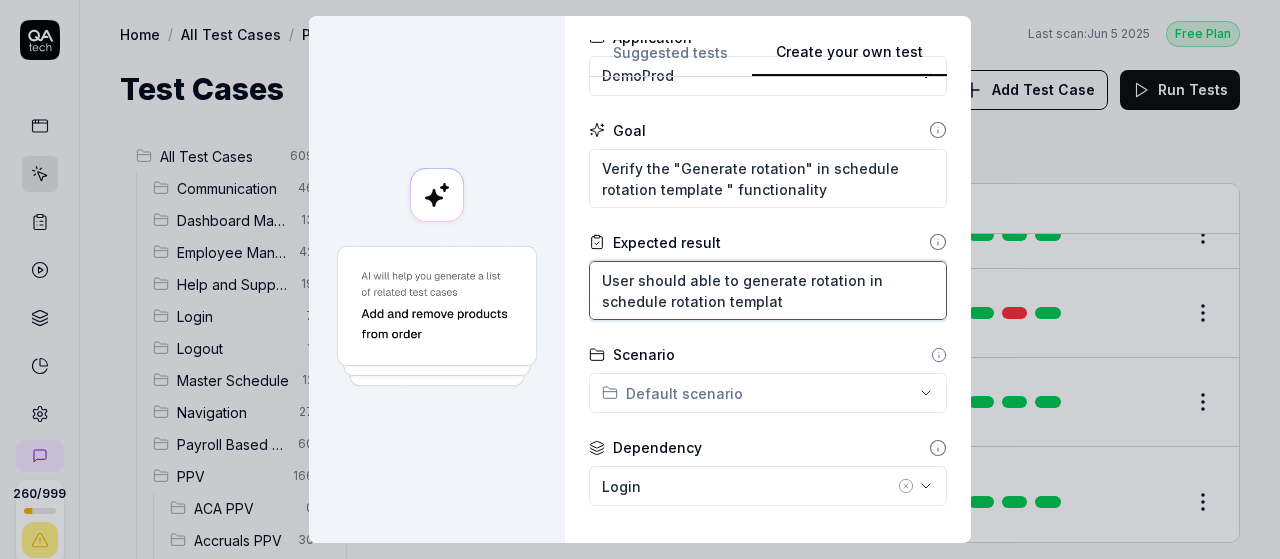 type on "*" 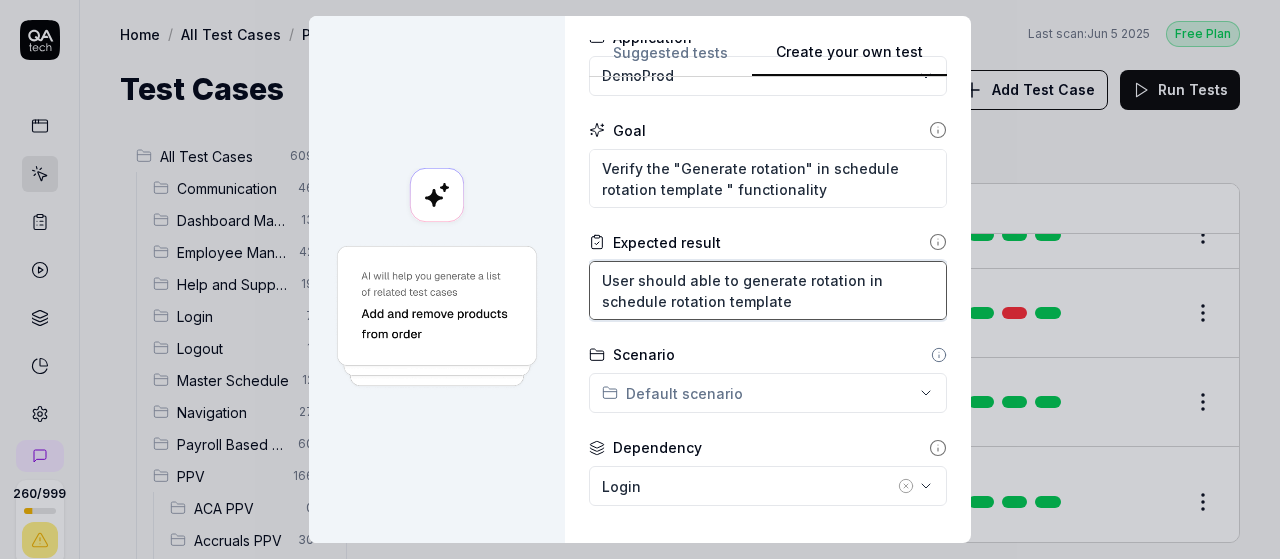 type on "*" 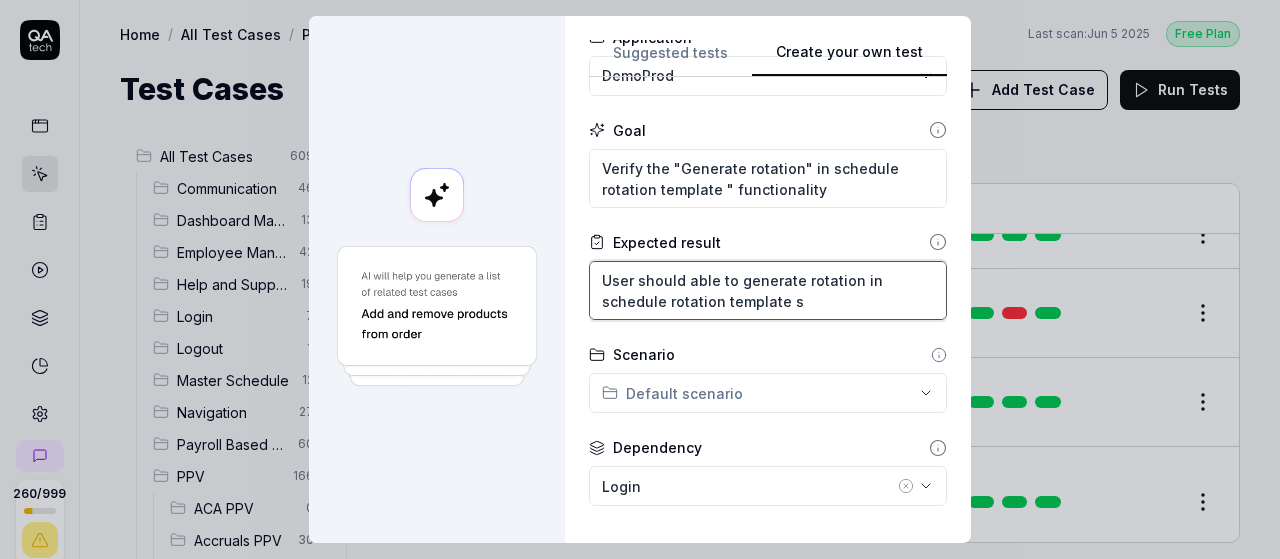 type on "*" 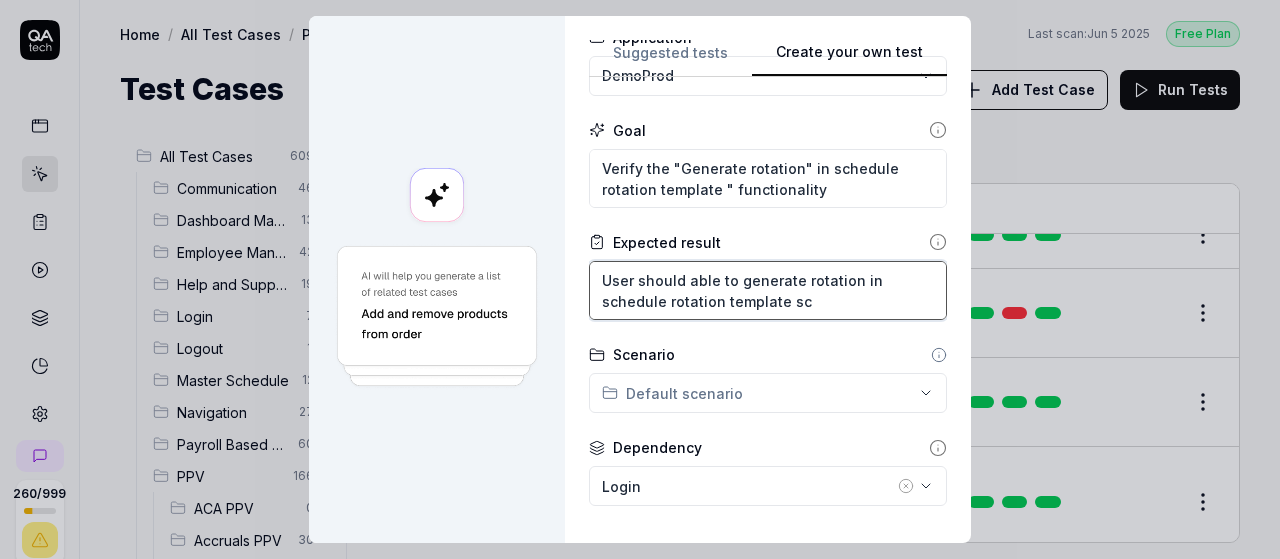 type on "*" 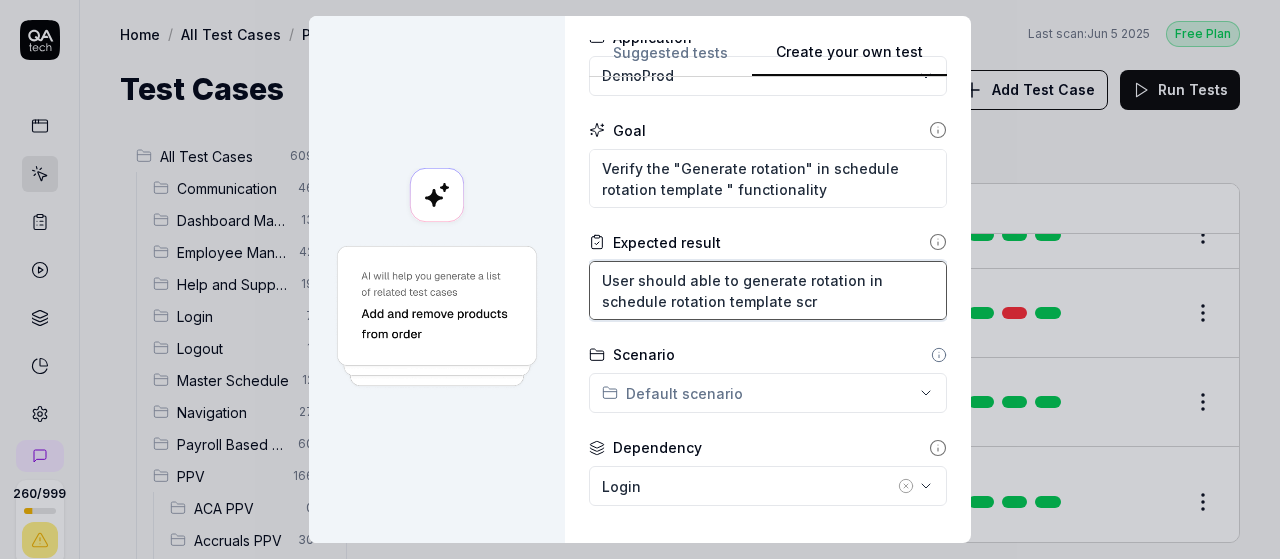 type on "*" 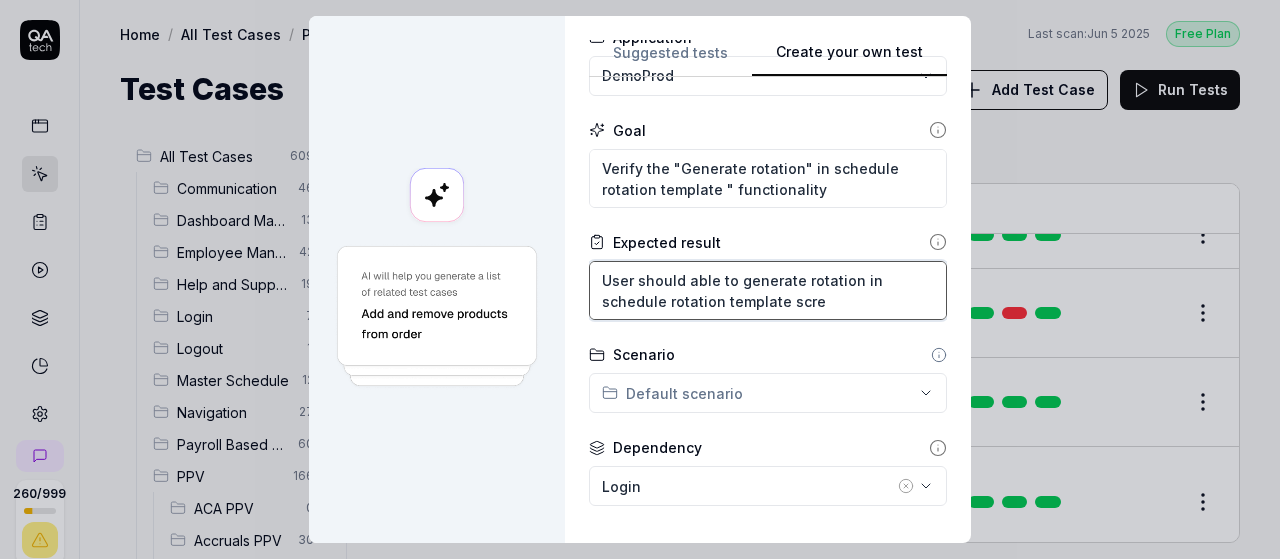 type on "*" 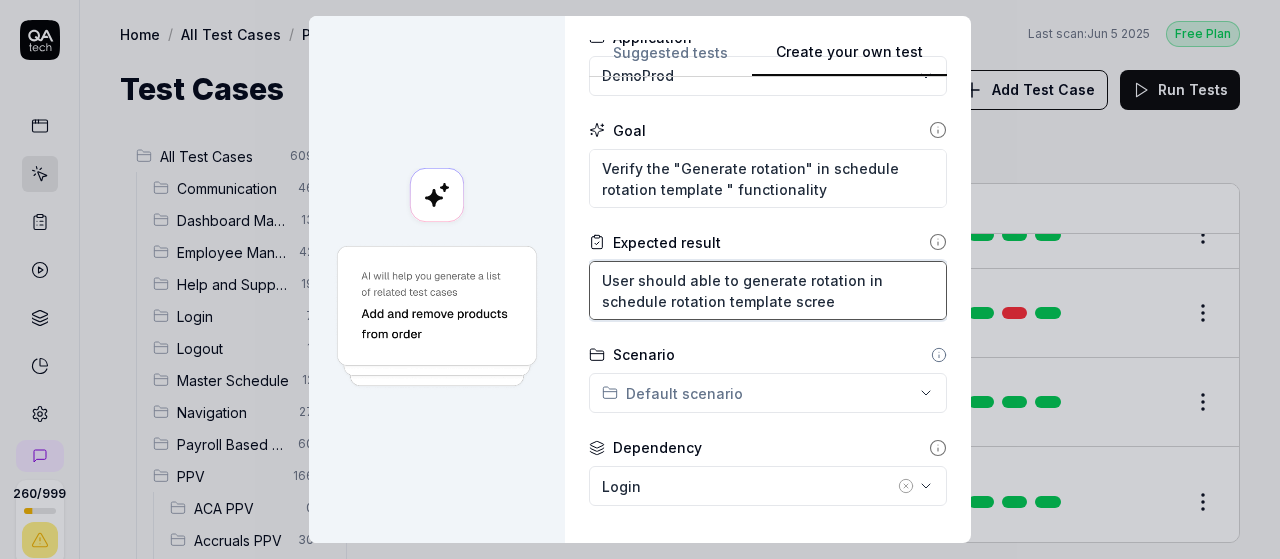 type on "*" 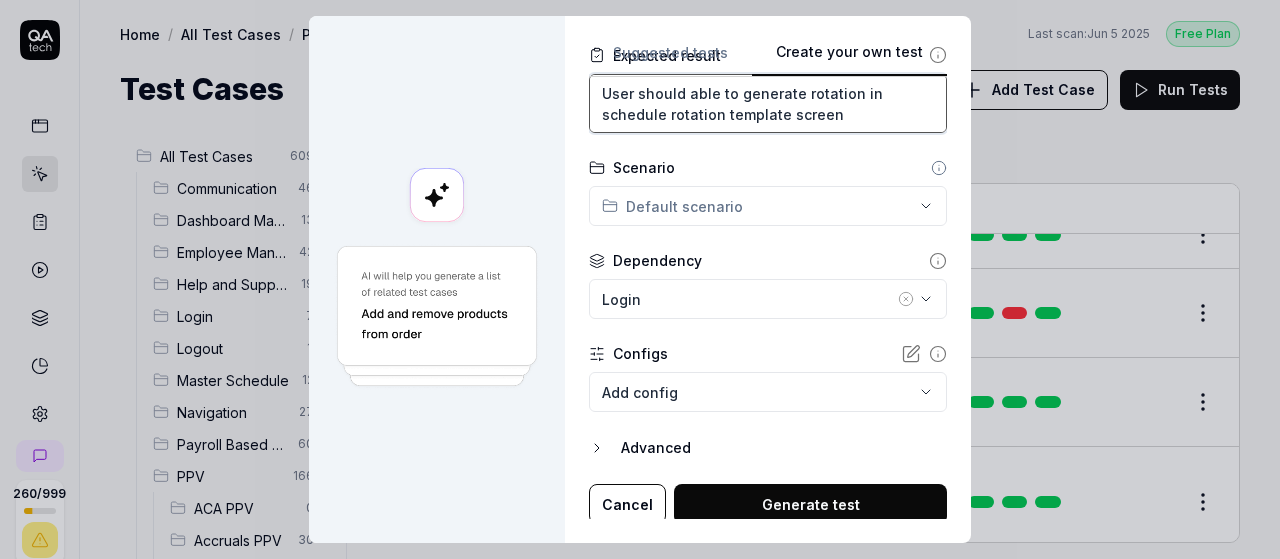 scroll, scrollTop: 358, scrollLeft: 0, axis: vertical 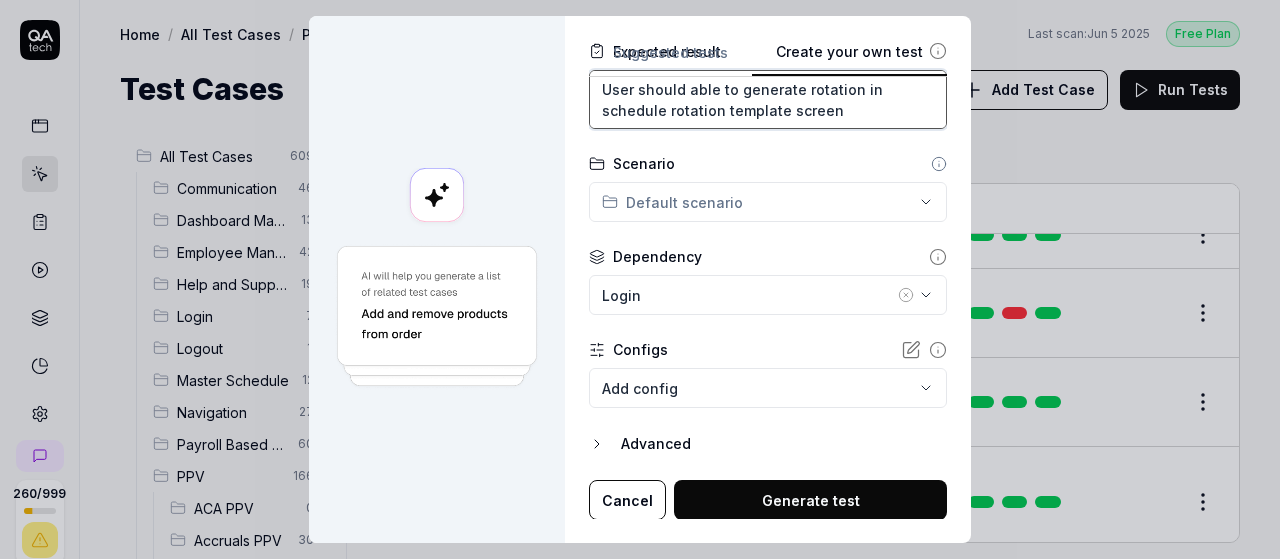 type on "User should able to generate rotation in schedule rotation template screen" 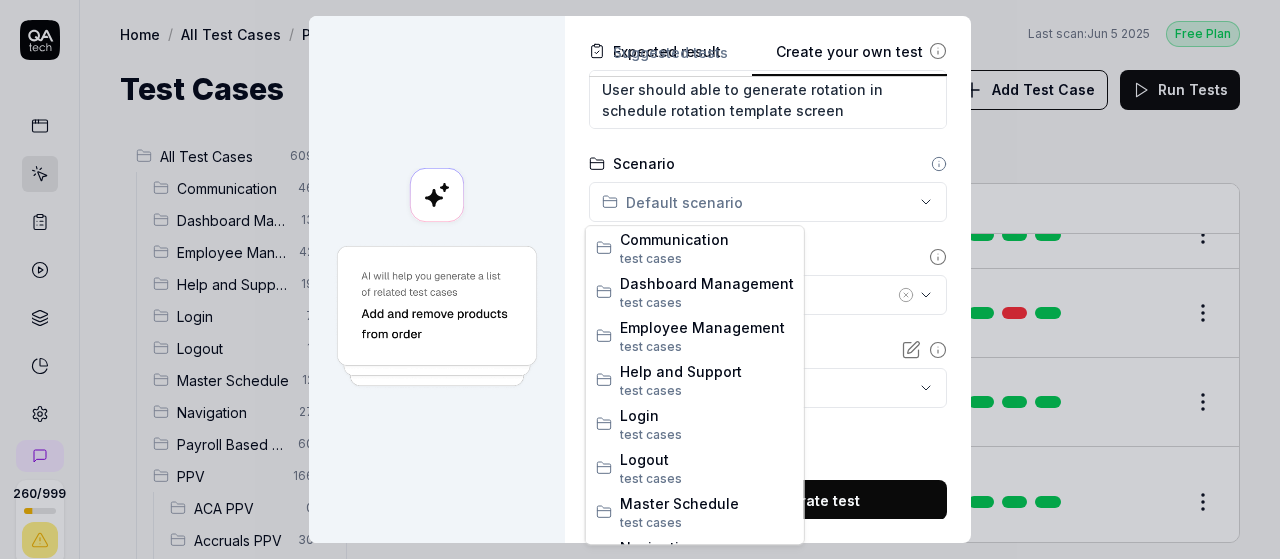 click on "**********" at bounding box center (640, 279) 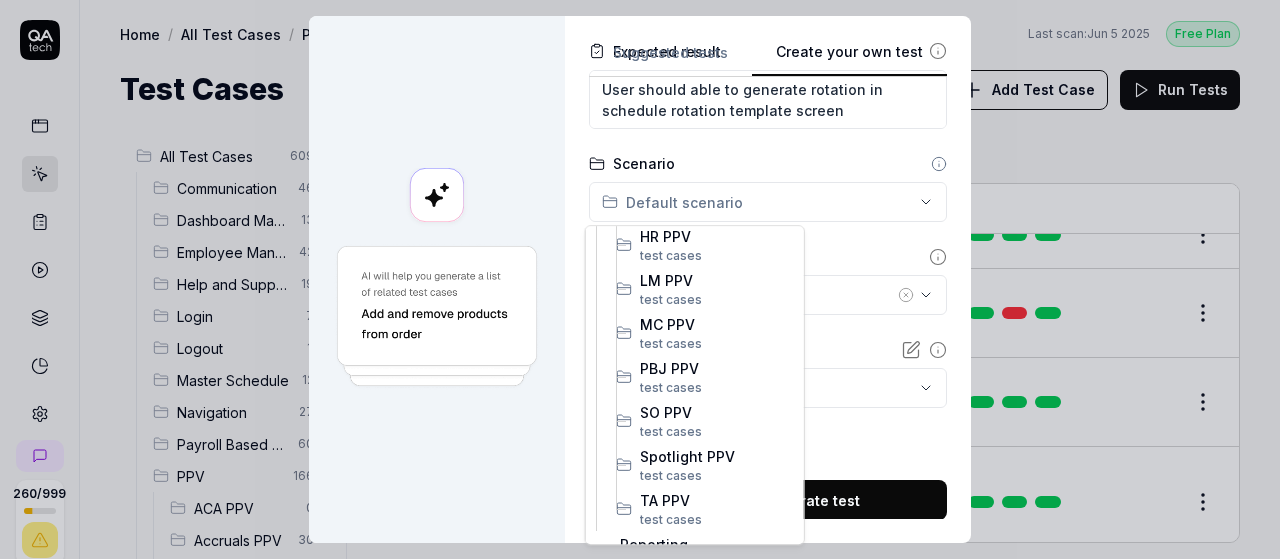 scroll, scrollTop: 576, scrollLeft: 0, axis: vertical 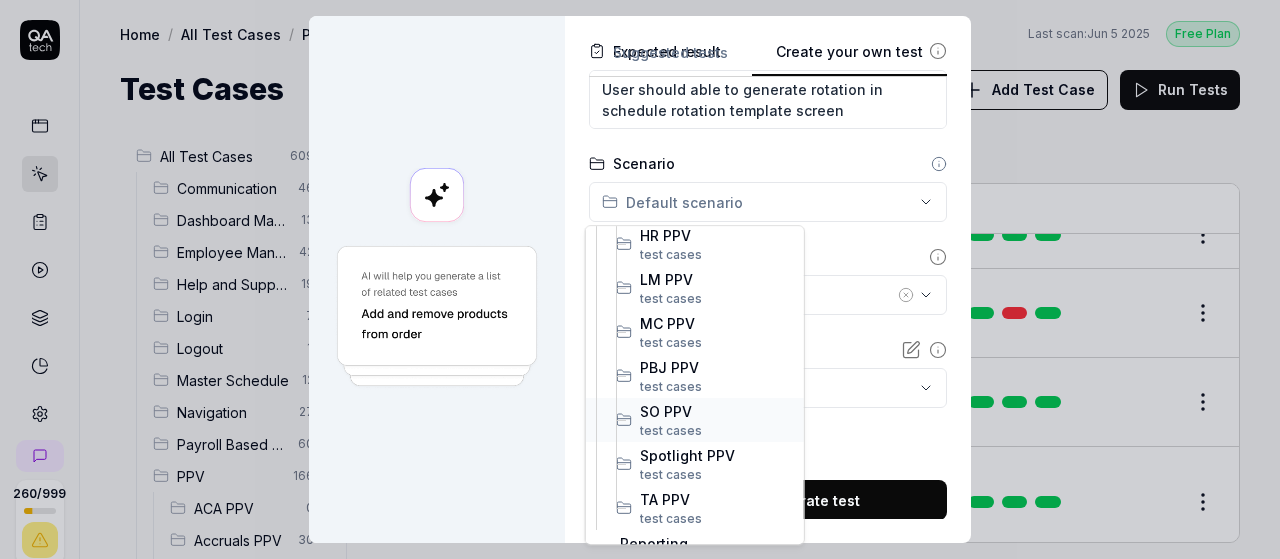 click on "SO PPV" at bounding box center [717, 411] 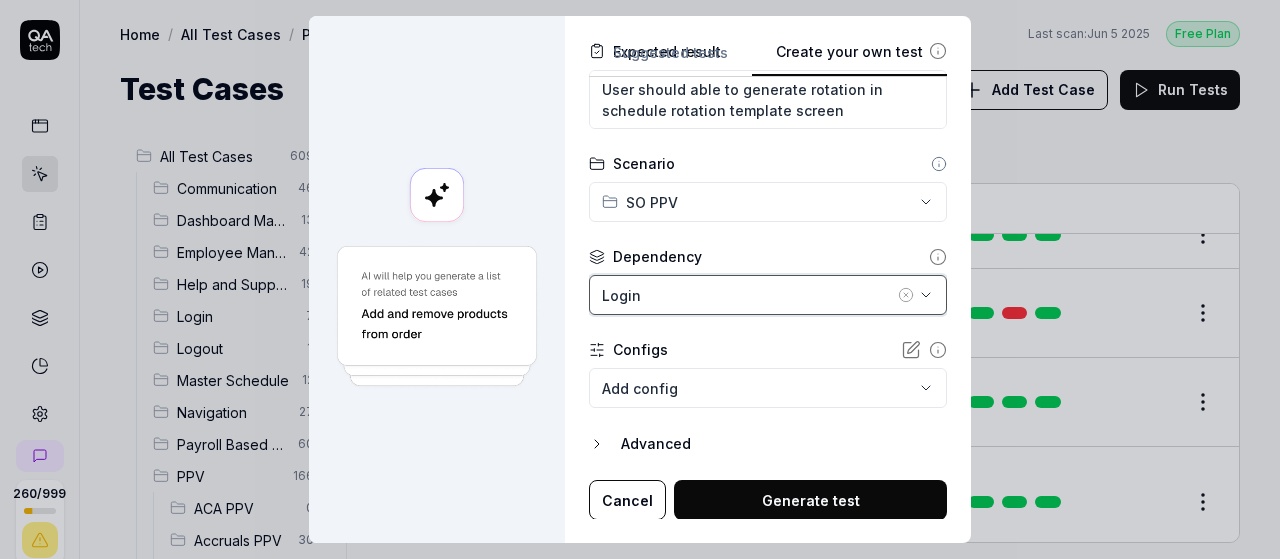 click on "Login" at bounding box center (768, 295) 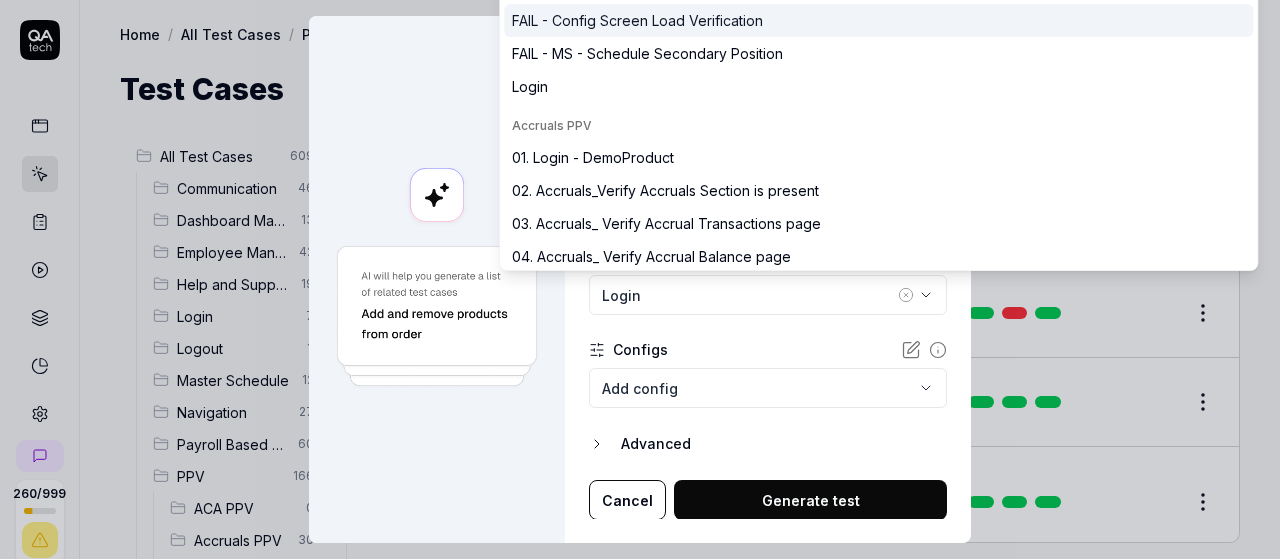 click 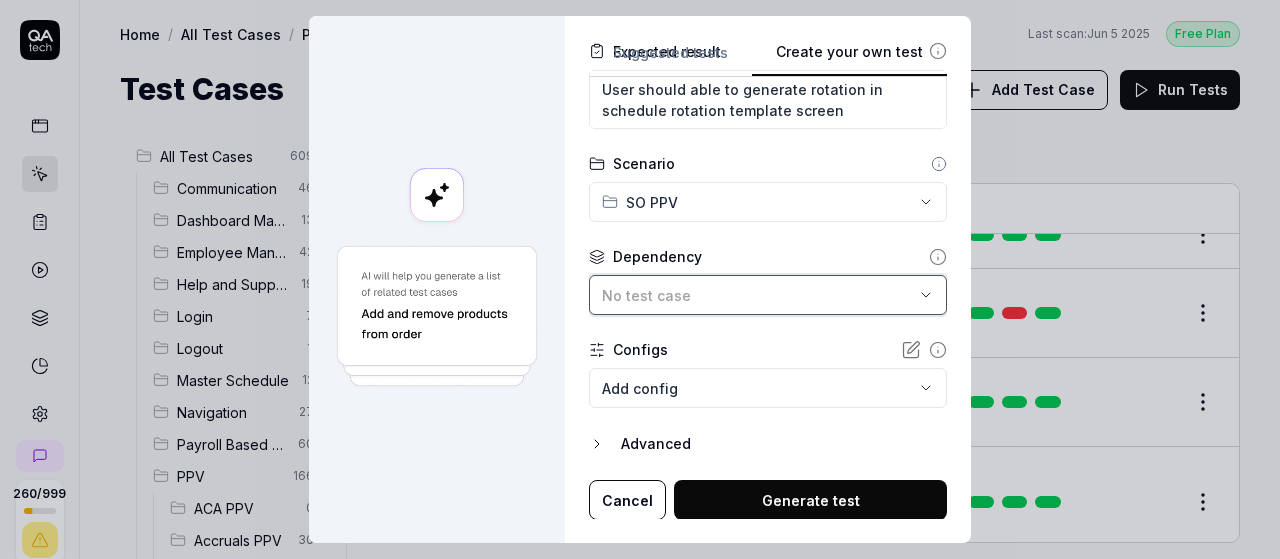 click on "No test case" at bounding box center (758, 295) 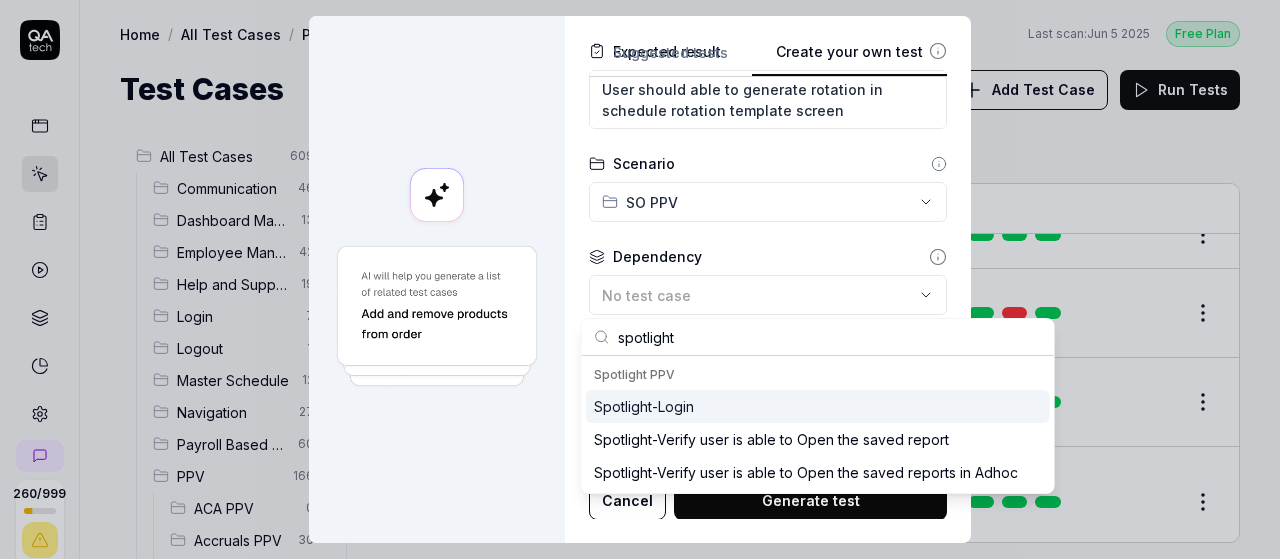 type on "spotlight" 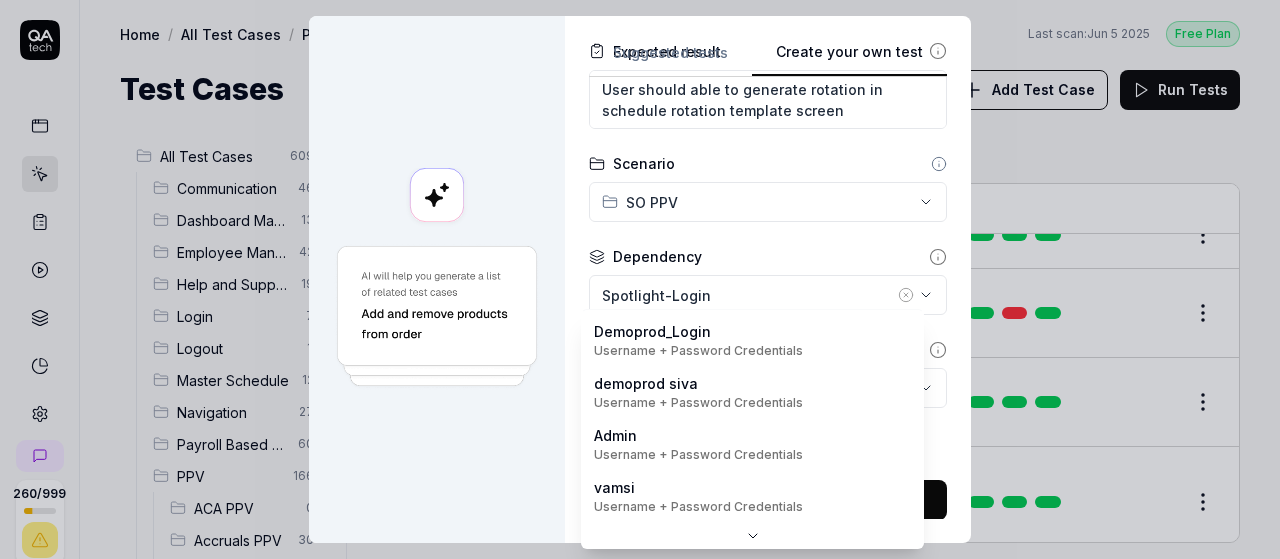 click on "260  /  999 s S Home / All Test Cases / PPV / SO PPV Free Plan Home / All Test Cases / PPV / SO PPV Last scan:  Jun 5 2025 Free Plan Test Cases Add Test Case Run Tests All Test Cases 609 Communication 46 Dashboard Management 13 Employee Management 42 Help and Support 19 Login 7 Logout 1 Master Schedule 12 Navigation 27 Payroll Based Journal 60 PPV 166 ACA PPV 0 Accruals PPV 30 GO PPV 8 HR PPV 30 LM PPV 7 MC PPV 5 PBJ PPV 17 SO PPV 38 Spotlight PPV 4 TA PPV 27 Reporting 6 Schedule Optimizer 7 Screen Loads 7 TestPPV 0 Time & Attendance 192 User Profile 1 Filters Name Status Last Run PPV SO PPV Daily Attendance Report - Verify the positions under settings DemoProd Spotlight-Login Active Edit Daily unit Assignment - Census DemoProd Spotlight-Login Active Edit Daily unit Assignment -Add Open shift (Shift on Fly)from Daily unit assigment DemoProd Spotlight-Login Active Edit Daily unit Assignment -Assign the employee to shift DemoProd Spotlight-Login Draft Review DemoProd Spotlight-Login Draft Review DemoProd Active" at bounding box center (640, 279) 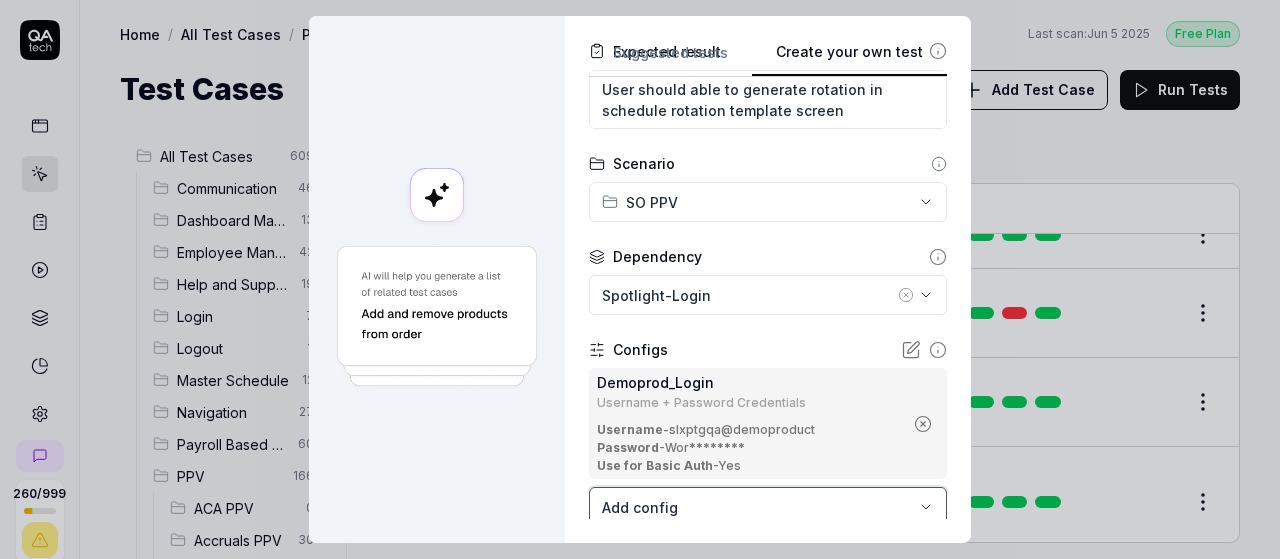 scroll, scrollTop: 477, scrollLeft: 0, axis: vertical 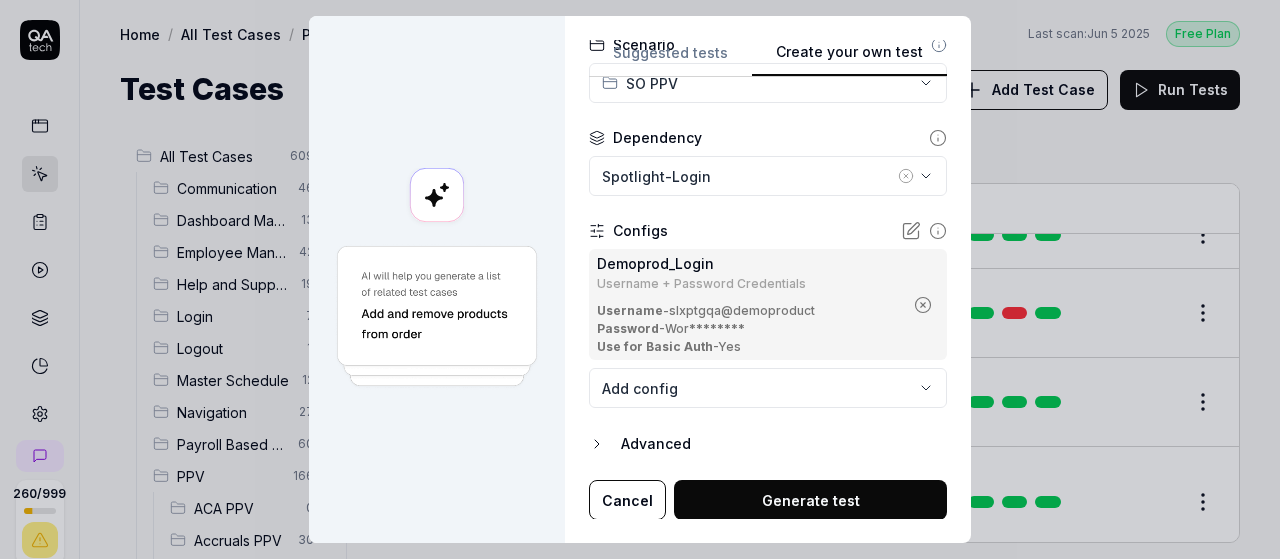click on "Generate test" at bounding box center (810, 500) 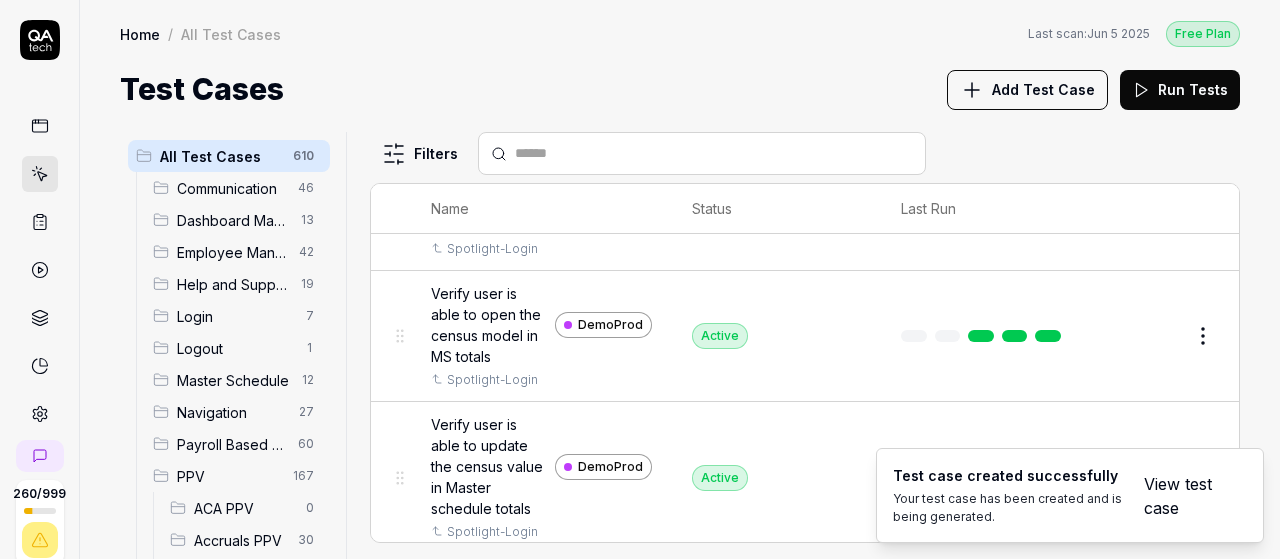 scroll, scrollTop: 37435, scrollLeft: 0, axis: vertical 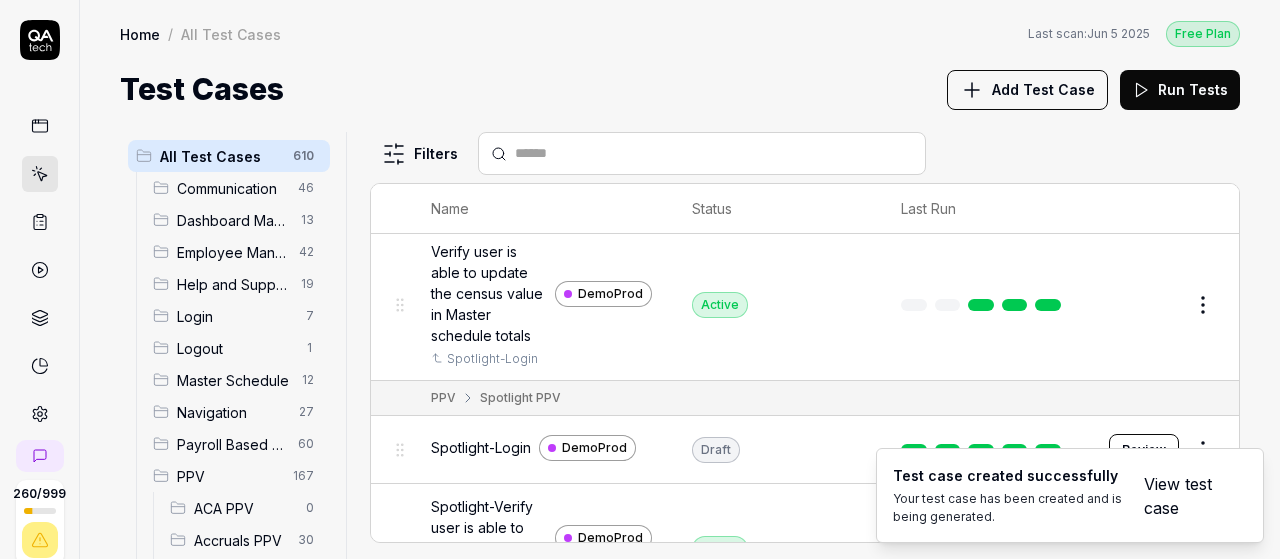 click on "View test case" at bounding box center (1183, 496) 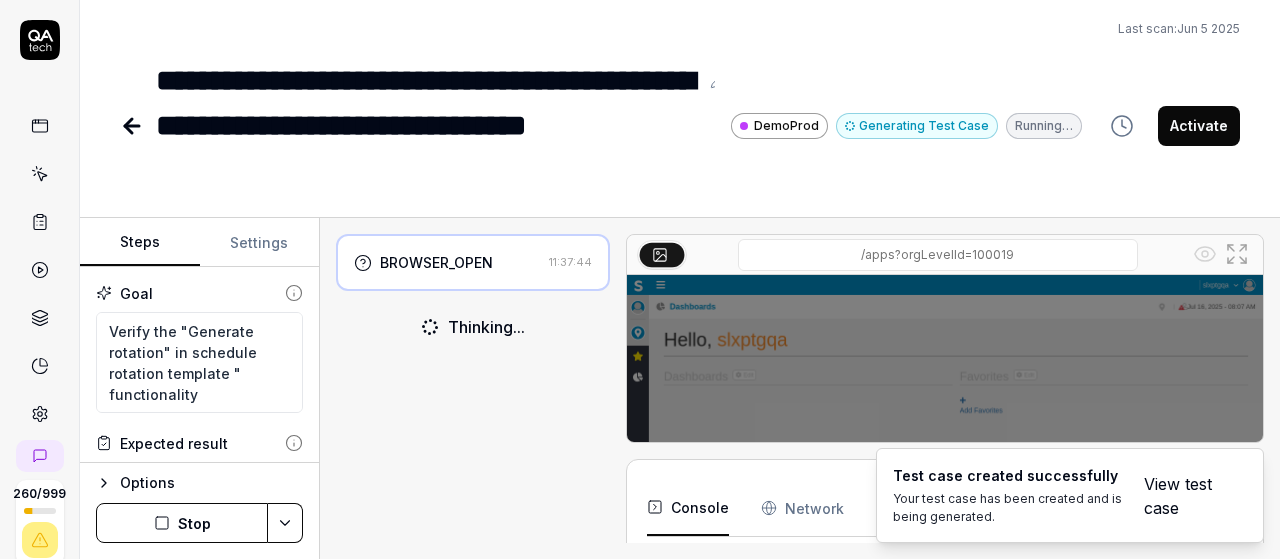 type on "*" 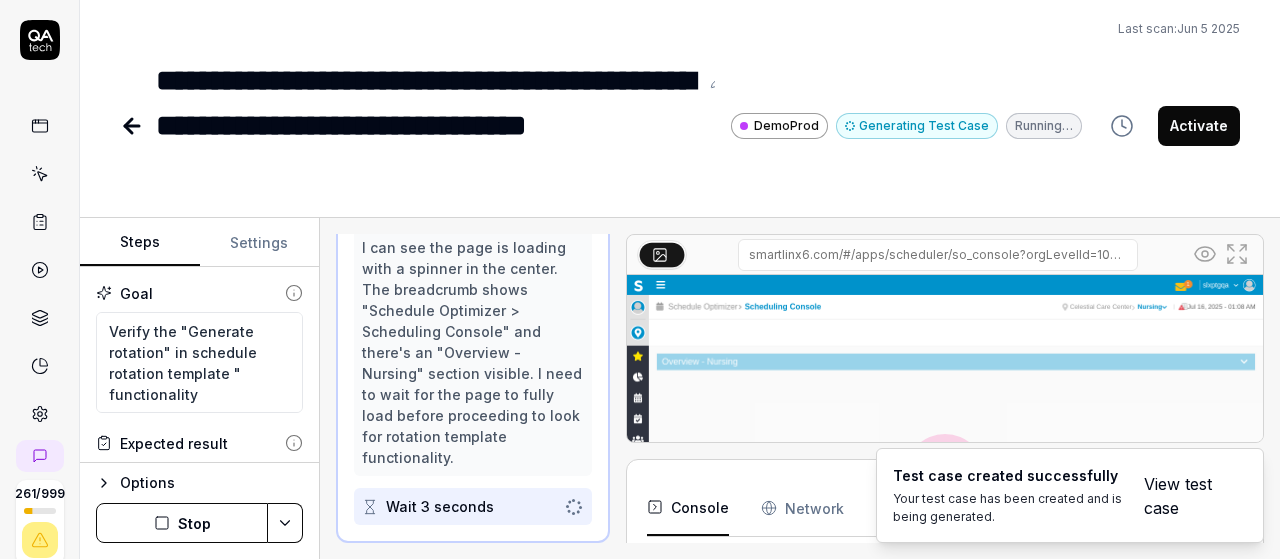 scroll, scrollTop: 406, scrollLeft: 0, axis: vertical 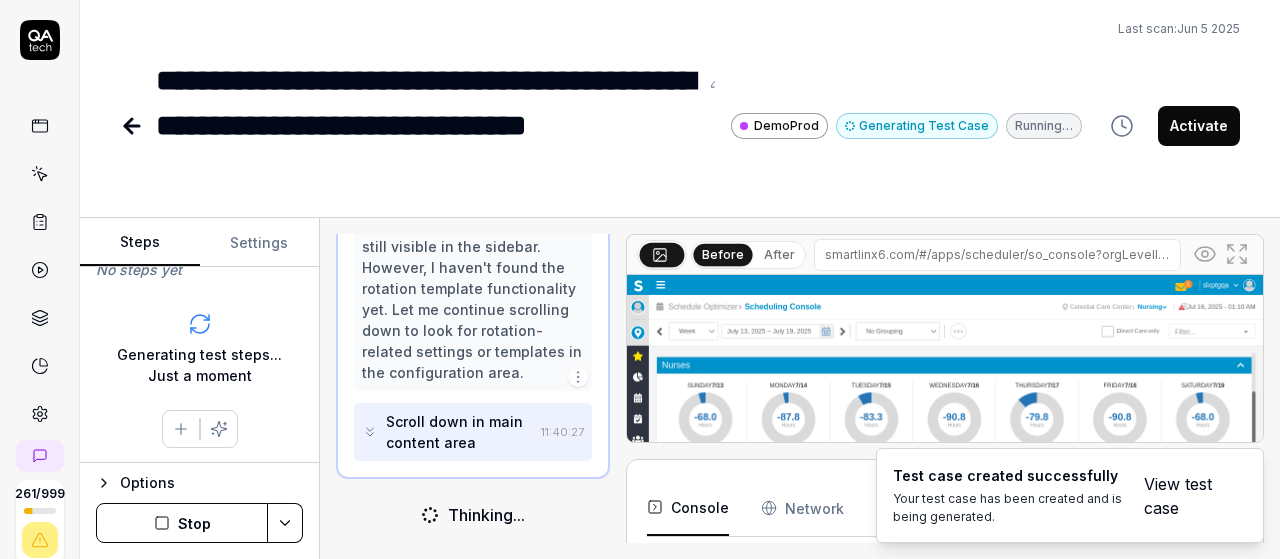click 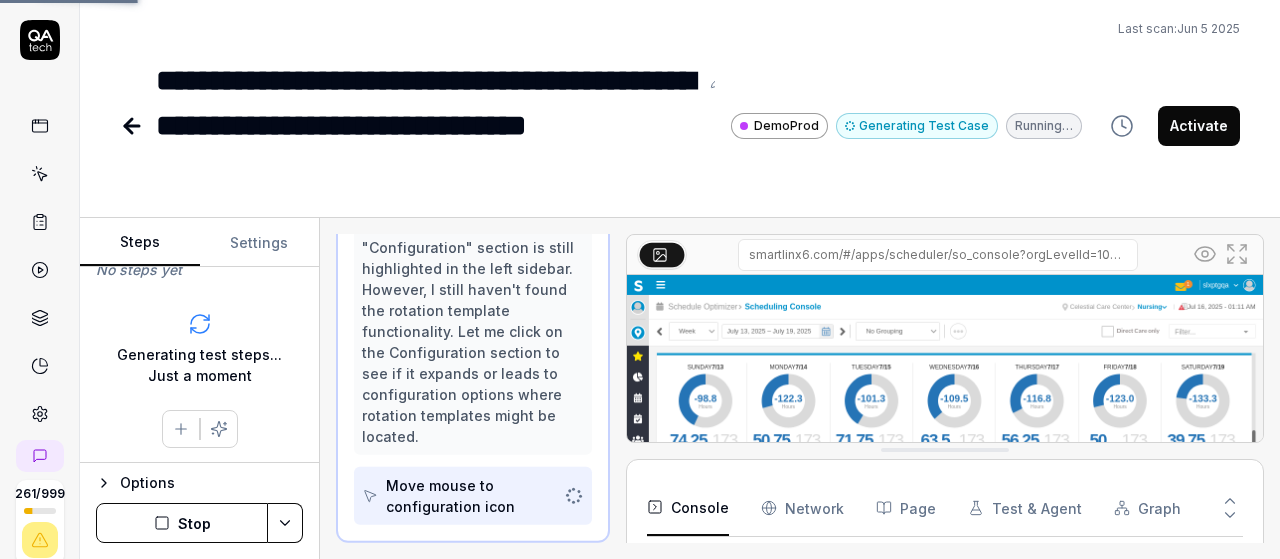 scroll, scrollTop: 784, scrollLeft: 0, axis: vertical 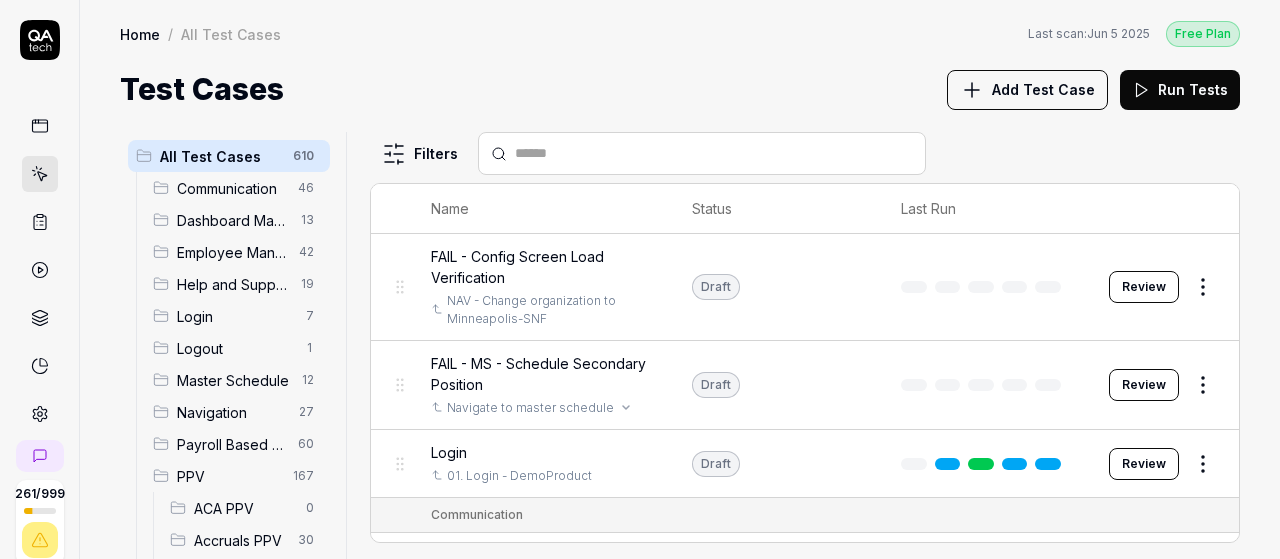 click at bounding box center (714, 153) 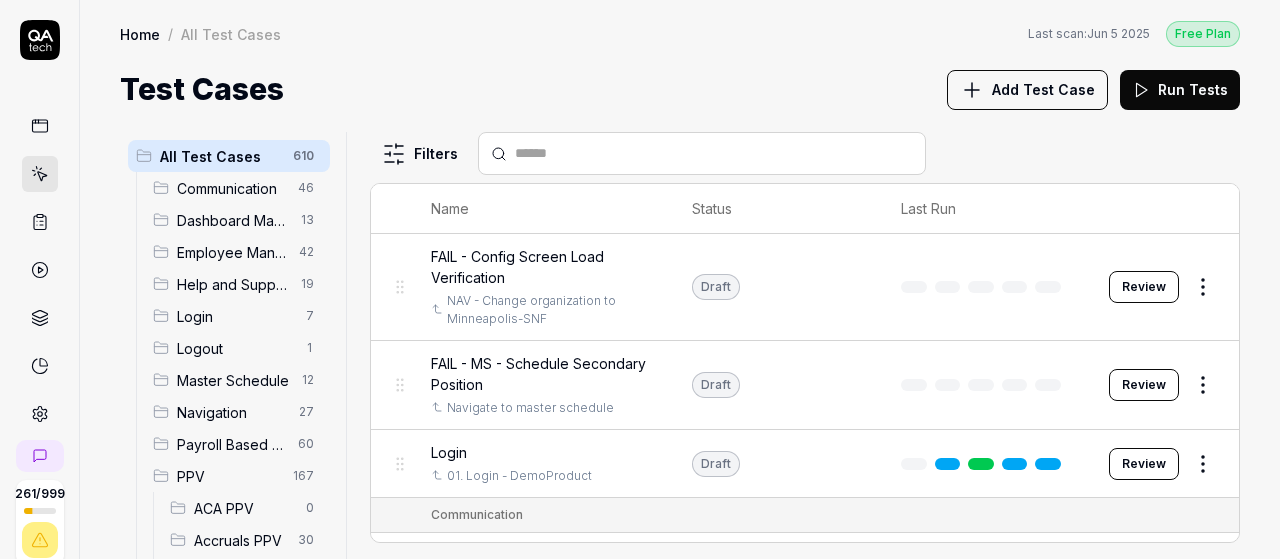 scroll, scrollTop: 0, scrollLeft: 0, axis: both 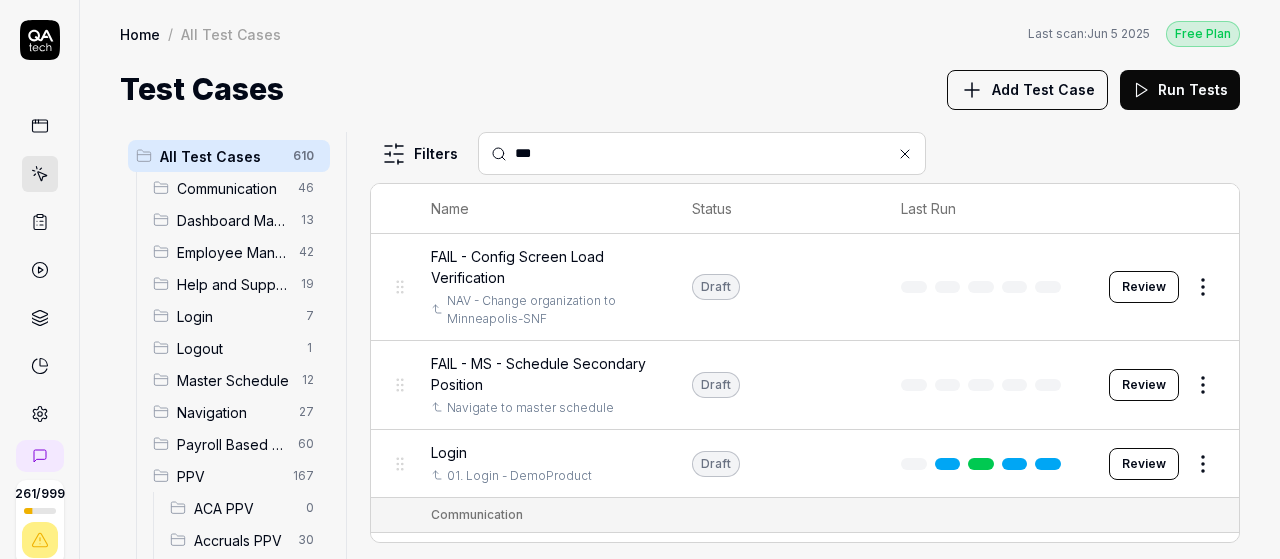 click on "***" at bounding box center (714, 153) 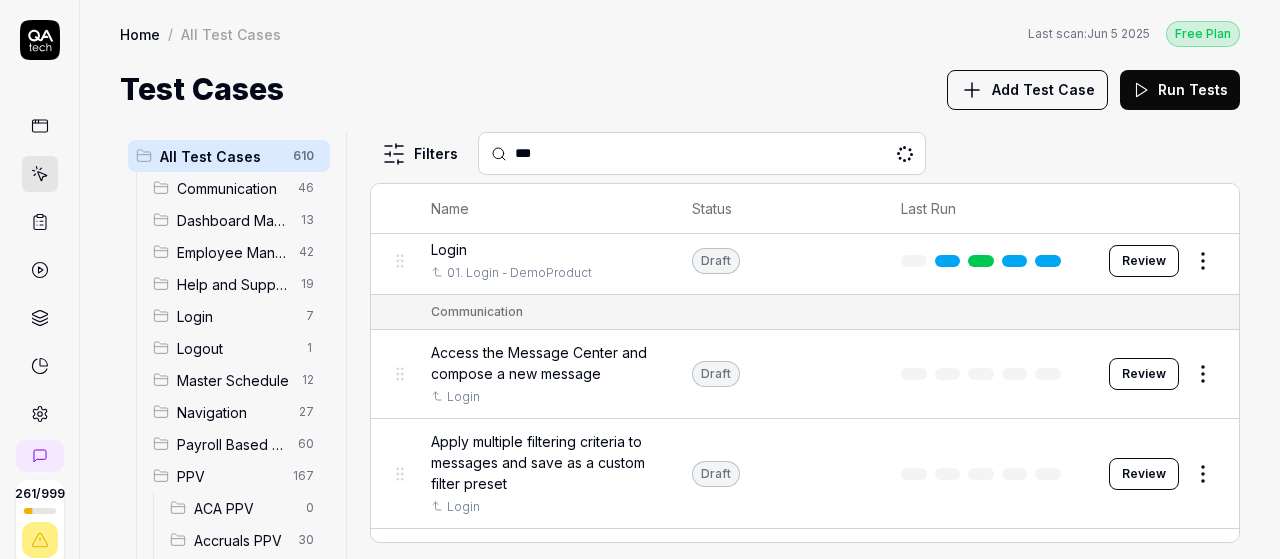 scroll, scrollTop: 205, scrollLeft: 0, axis: vertical 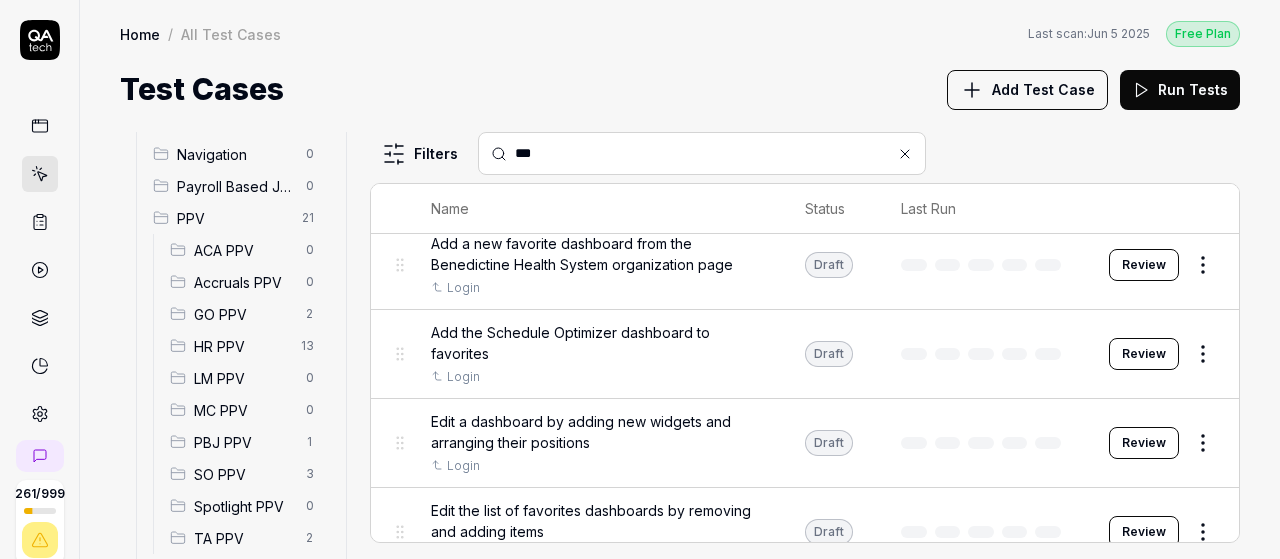 type on "***" 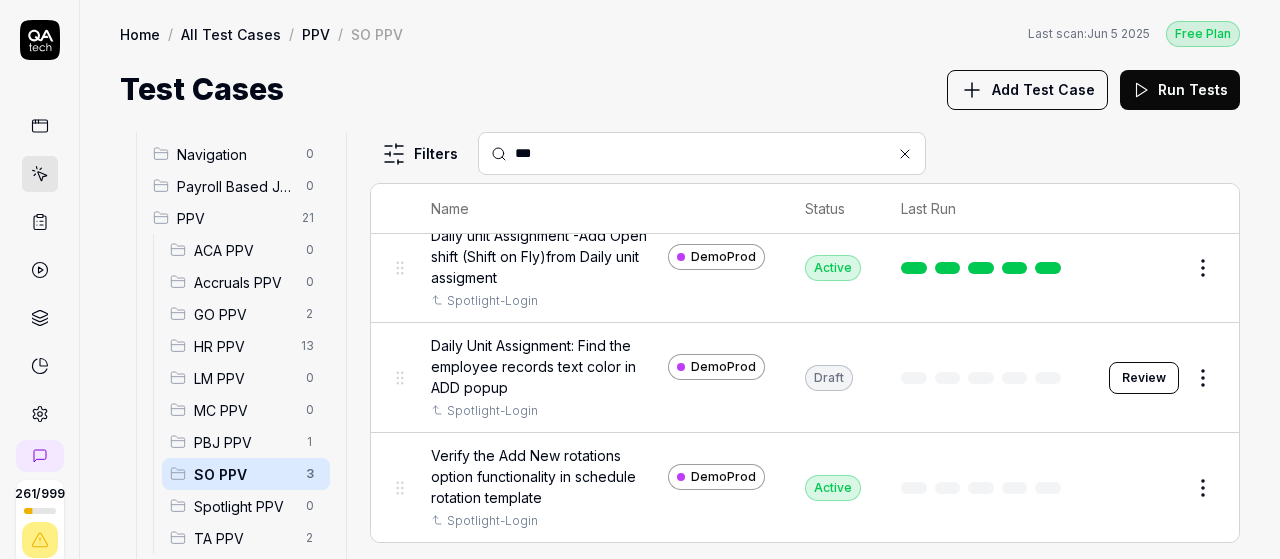 scroll, scrollTop: 51, scrollLeft: 0, axis: vertical 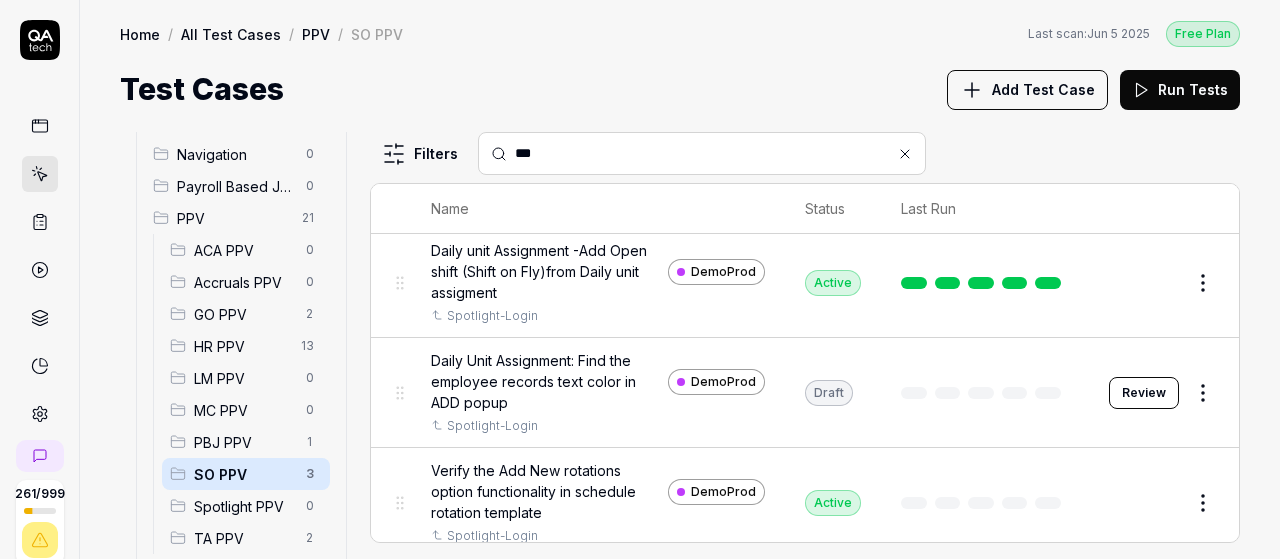 click on "Verify the Add New rotations option functionality in schedule rotation template" at bounding box center (545, 491) 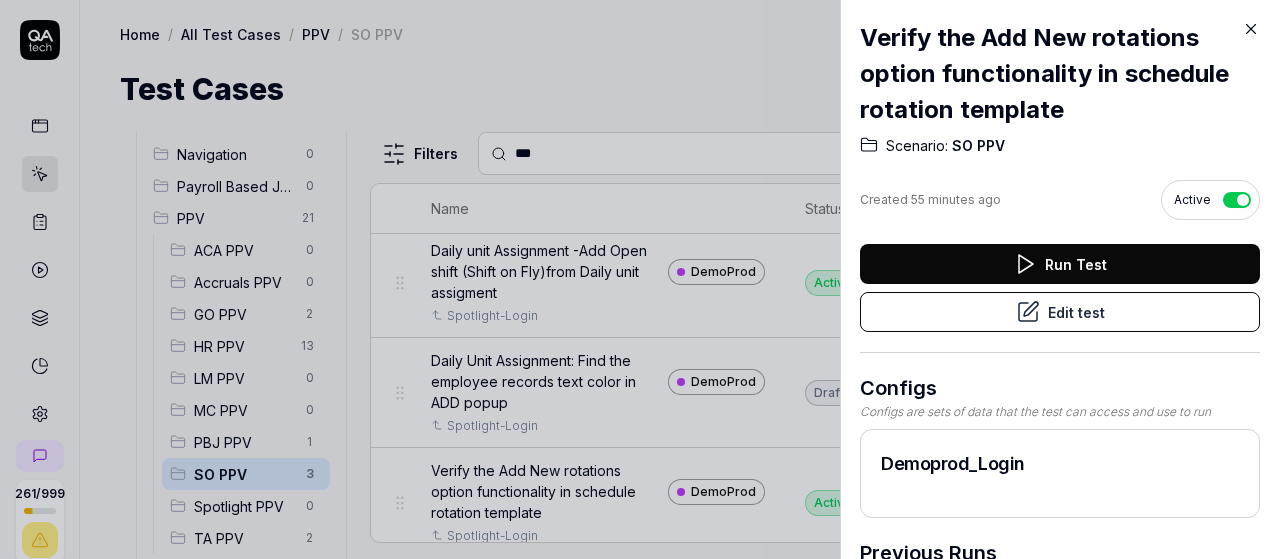 click on "Edit test" at bounding box center [1060, 312] 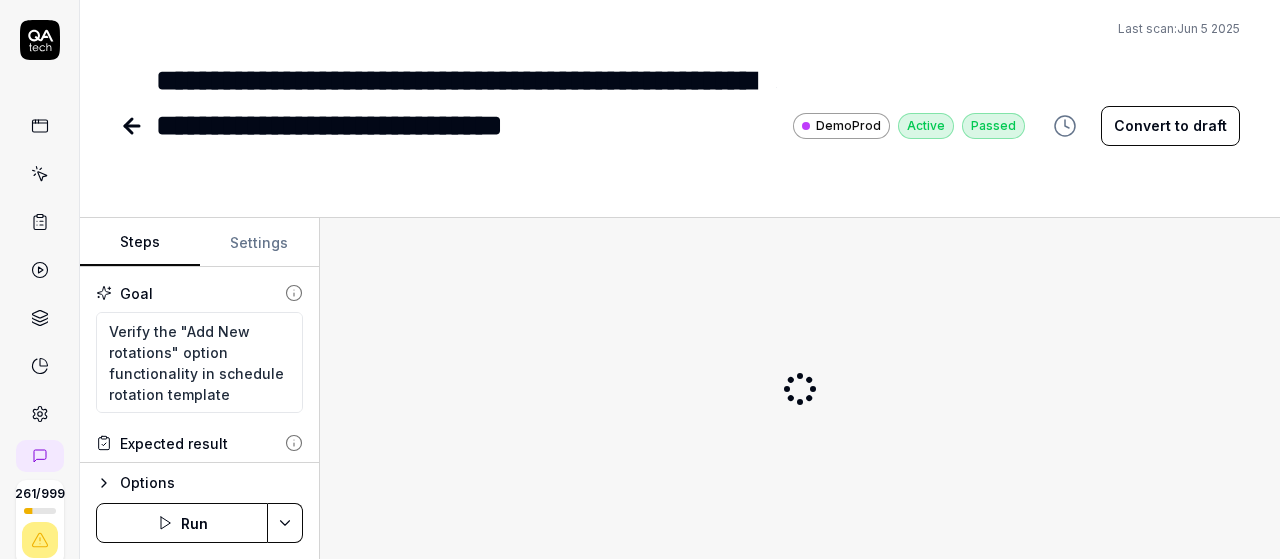 scroll, scrollTop: 177, scrollLeft: 0, axis: vertical 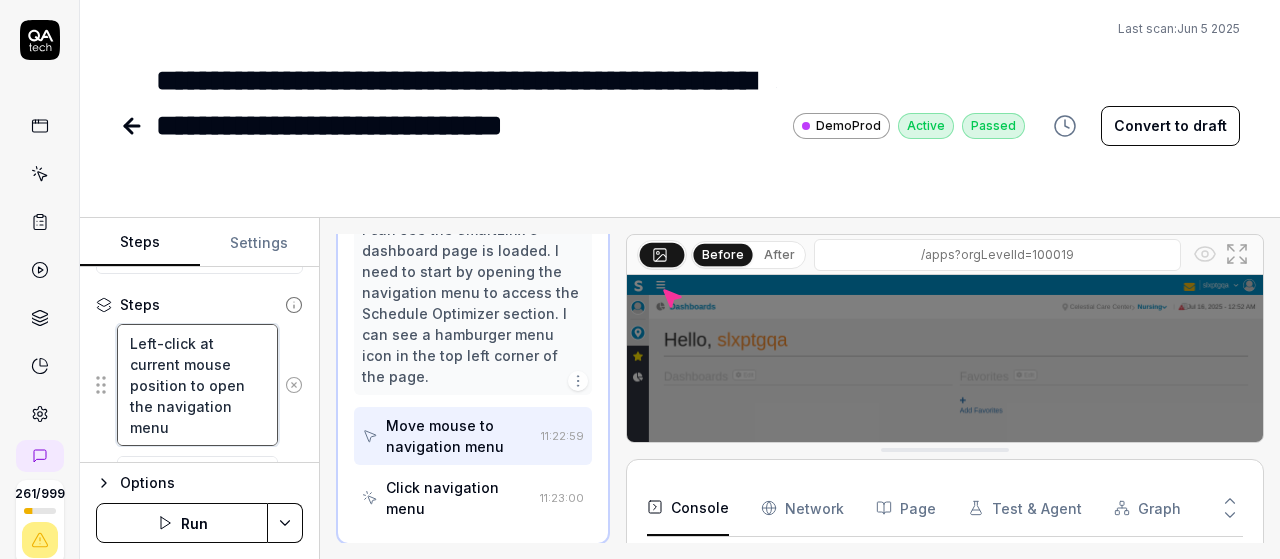 drag, startPoint x: 212, startPoint y: 431, endPoint x: 127, endPoint y: 340, distance: 124.52309 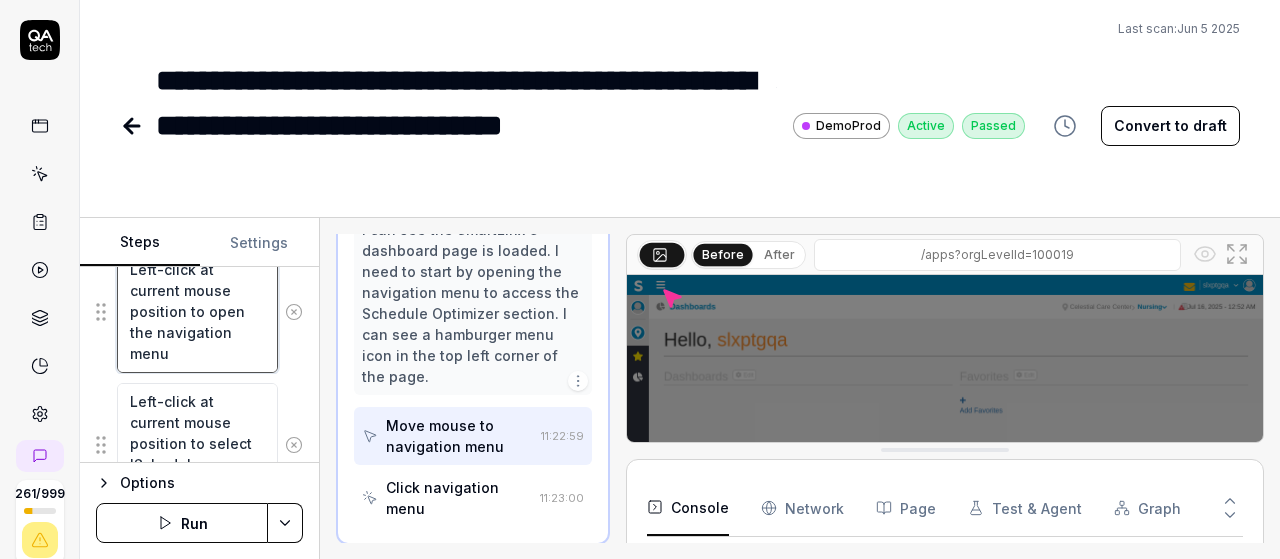 scroll, scrollTop: 391, scrollLeft: 0, axis: vertical 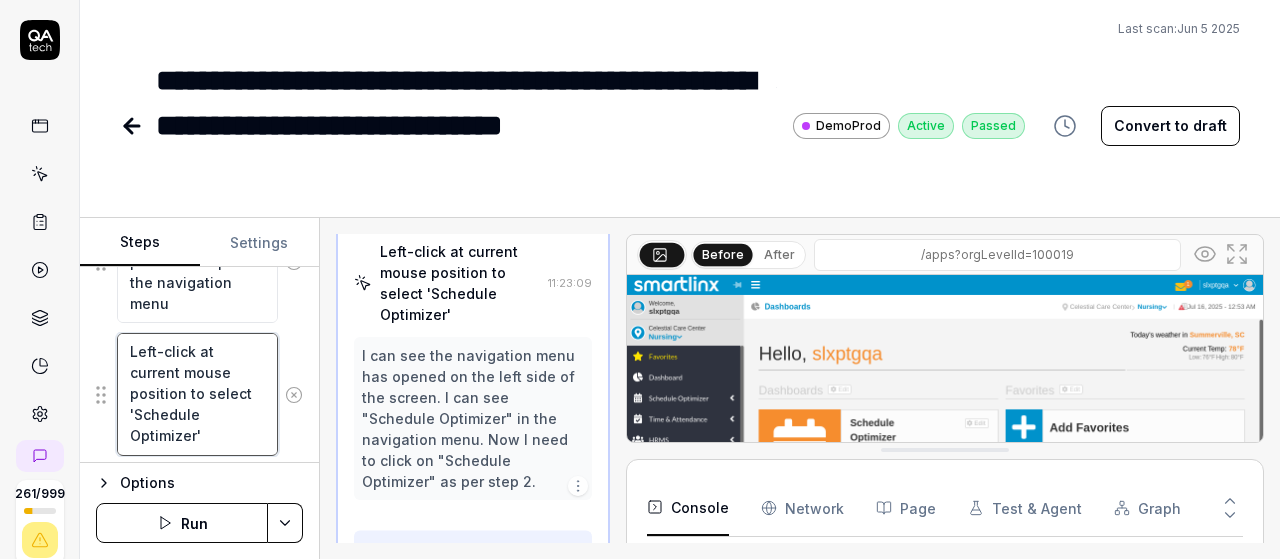 click on "Left-click at current mouse position to select 'Schedule Optimizer'" at bounding box center (197, 394) 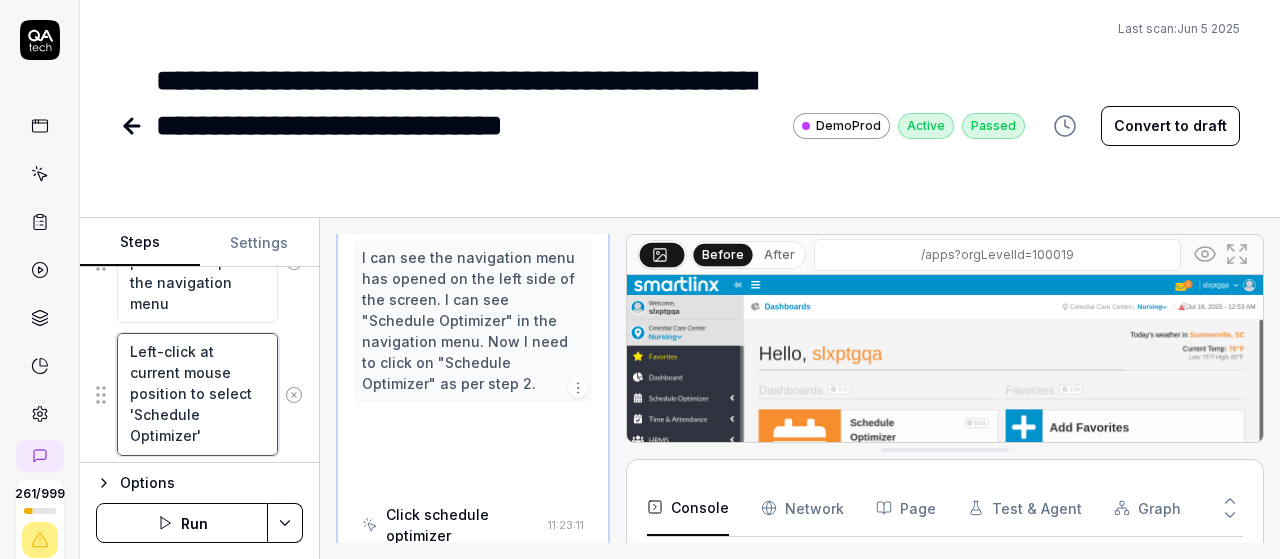 click on "Left-click at current mouse position to select 'Schedule Optimizer'" at bounding box center [197, 394] 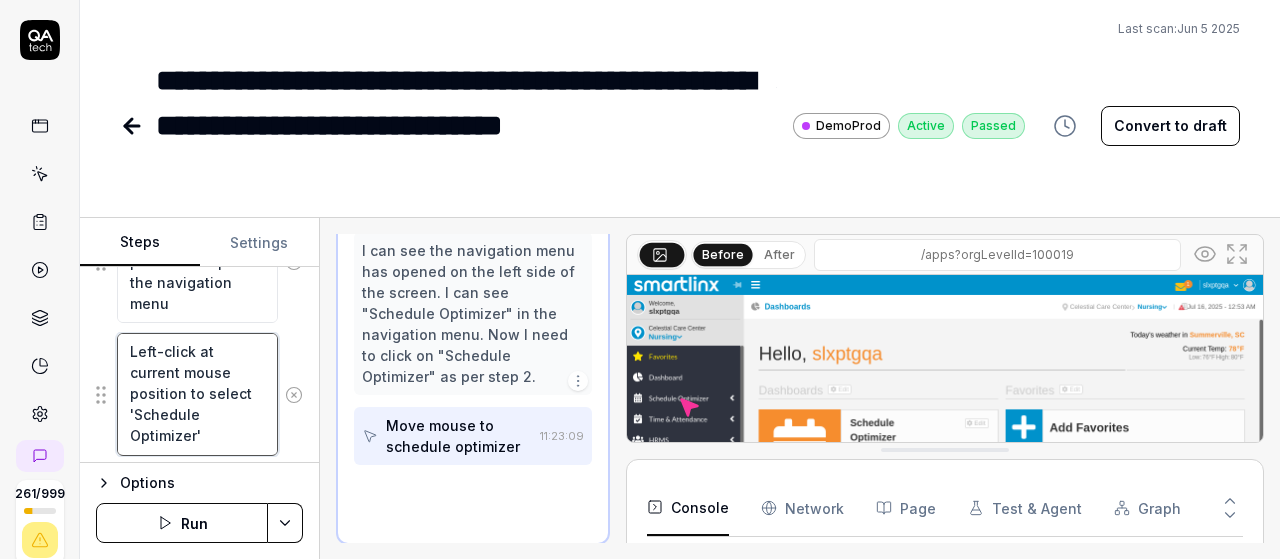 click on "Left-click at current mouse position to select 'Schedule Optimizer'" at bounding box center (197, 394) 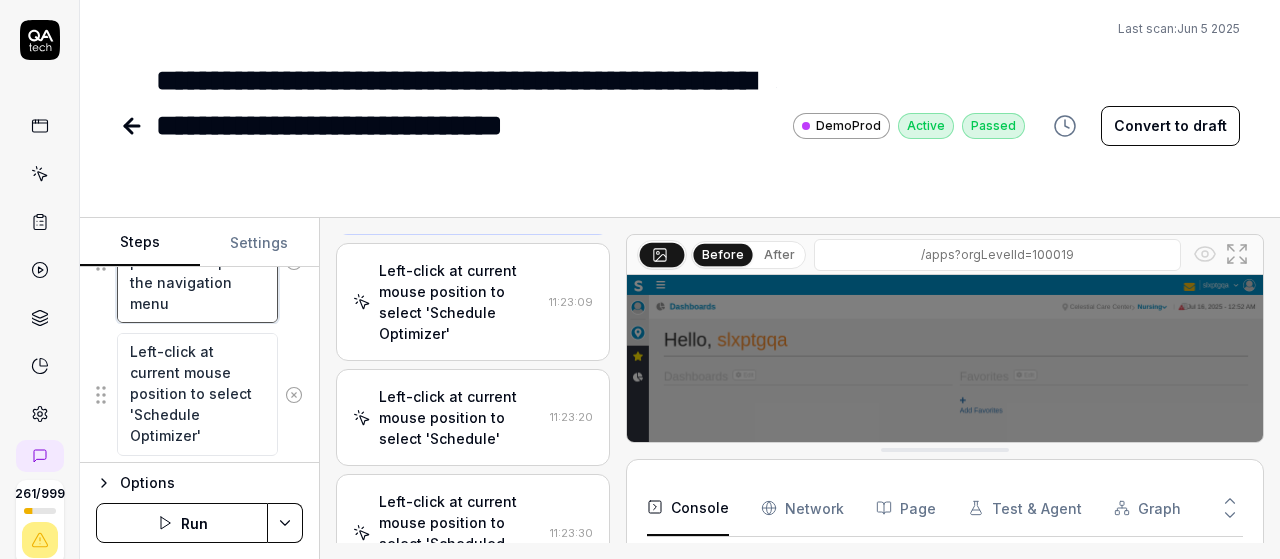 click on "Left-click at current mouse position to open the navigation menu" at bounding box center [197, 262] 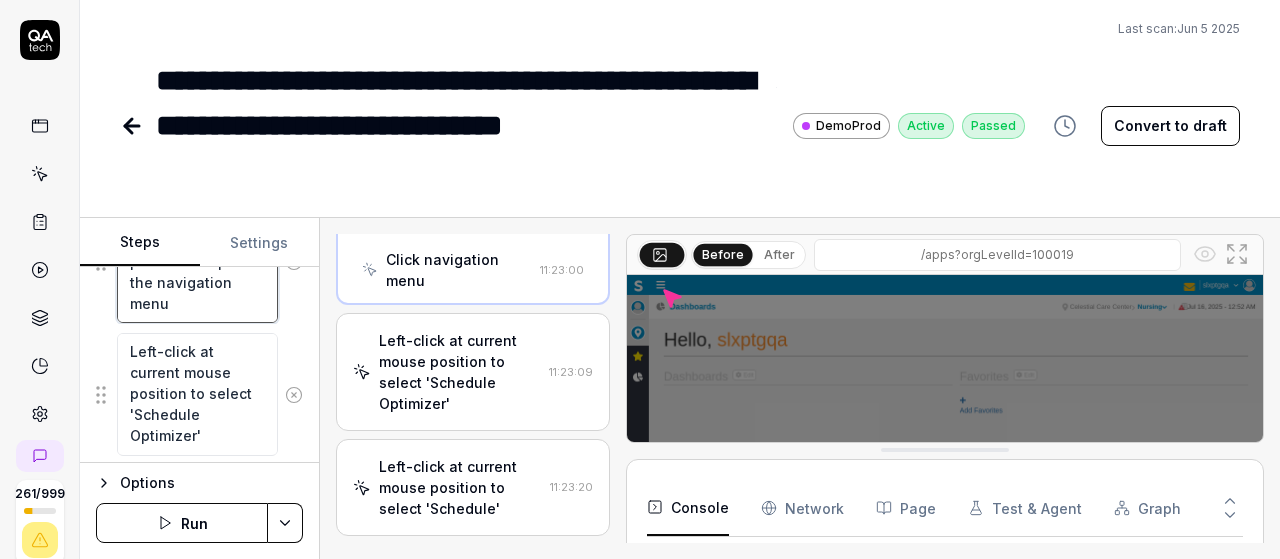 scroll, scrollTop: 230, scrollLeft: 0, axis: vertical 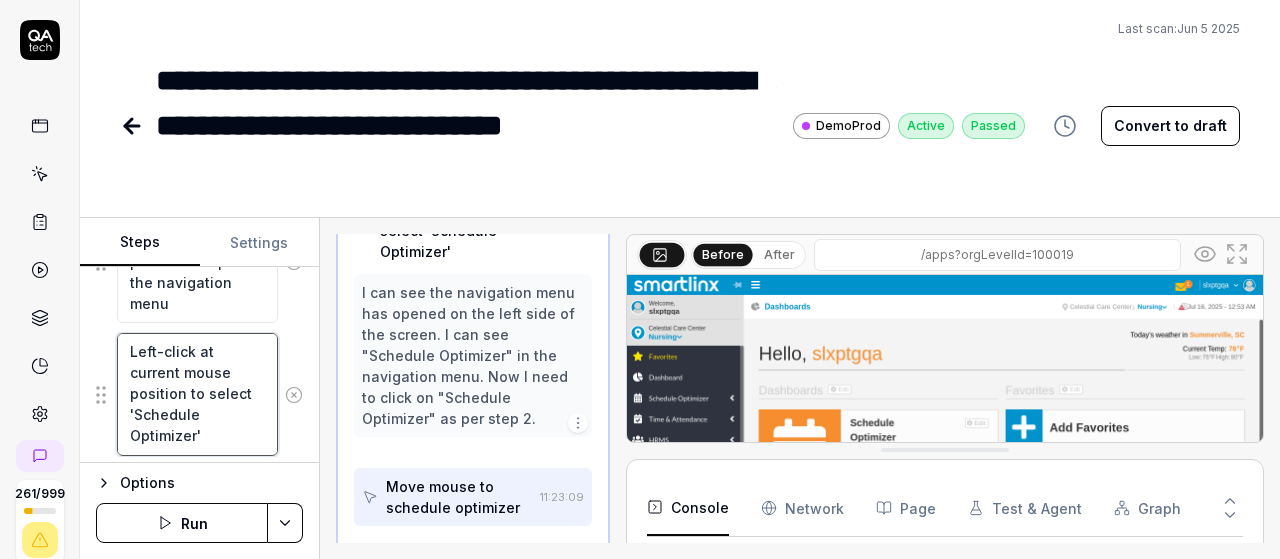 click on "Left-click at current mouse position to select 'Schedule Optimizer'" at bounding box center (197, 394) 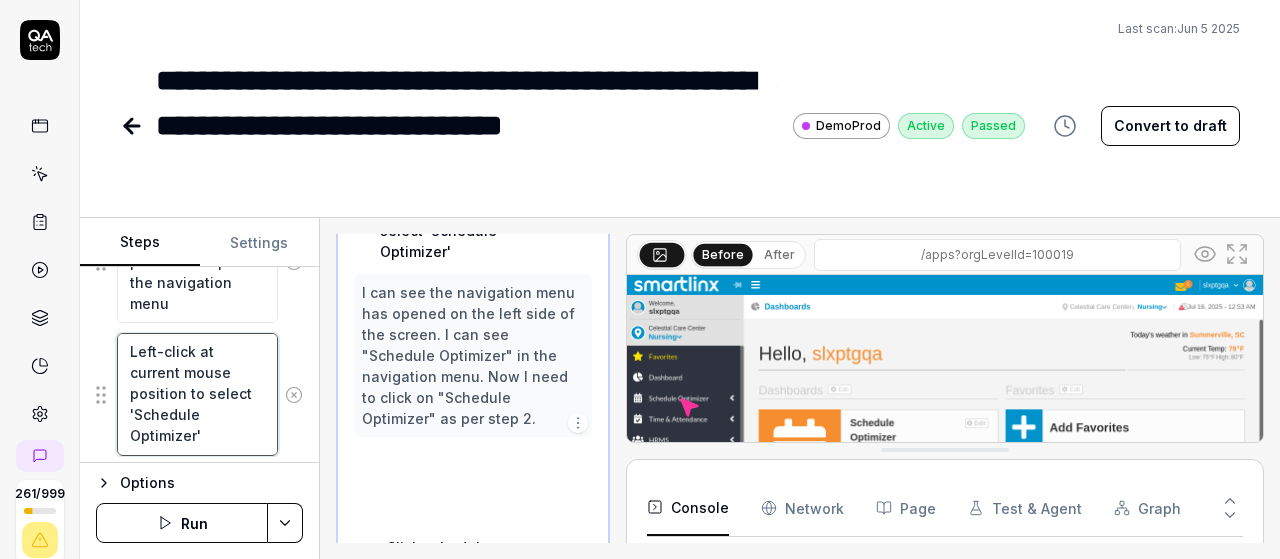 scroll, scrollTop: 335, scrollLeft: 0, axis: vertical 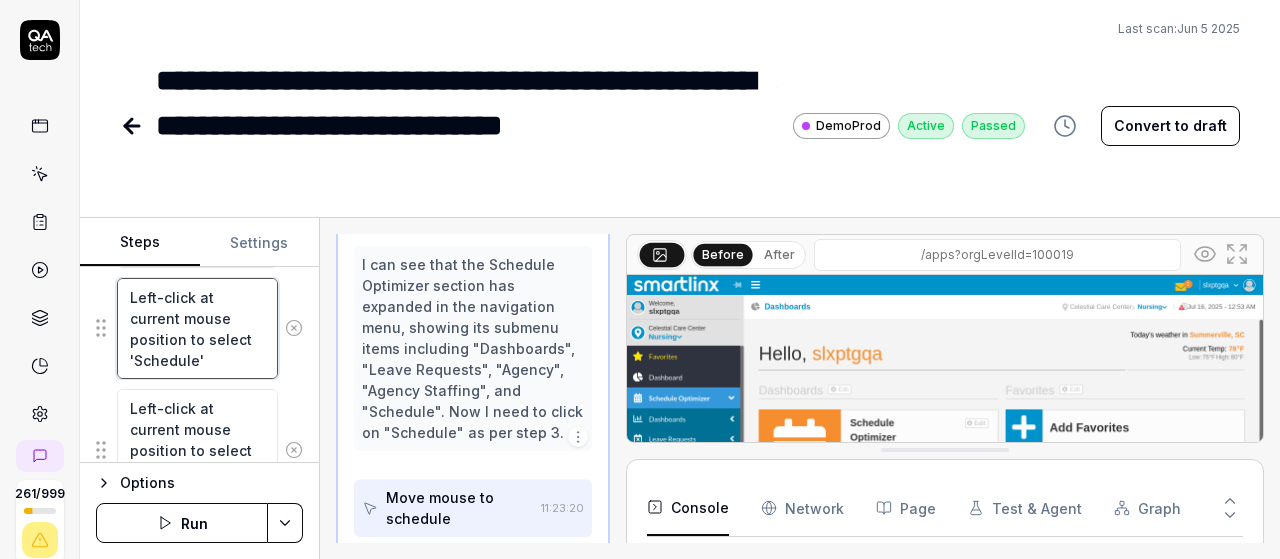 click on "Left-click at current mouse position to select 'Schedule'" at bounding box center (197, 328) 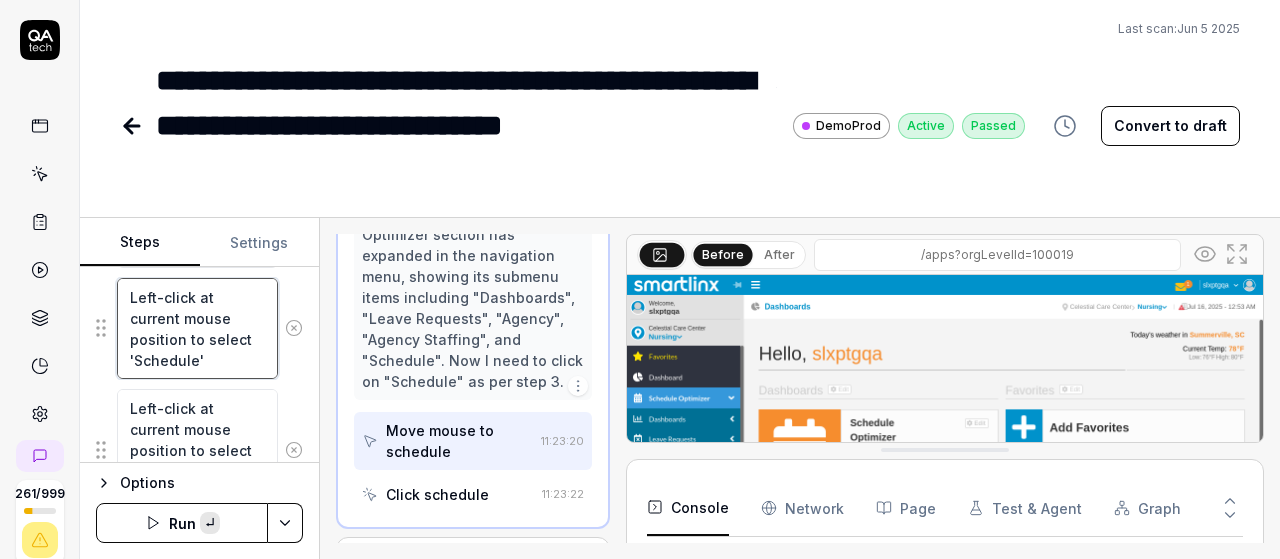scroll, scrollTop: 481, scrollLeft: 0, axis: vertical 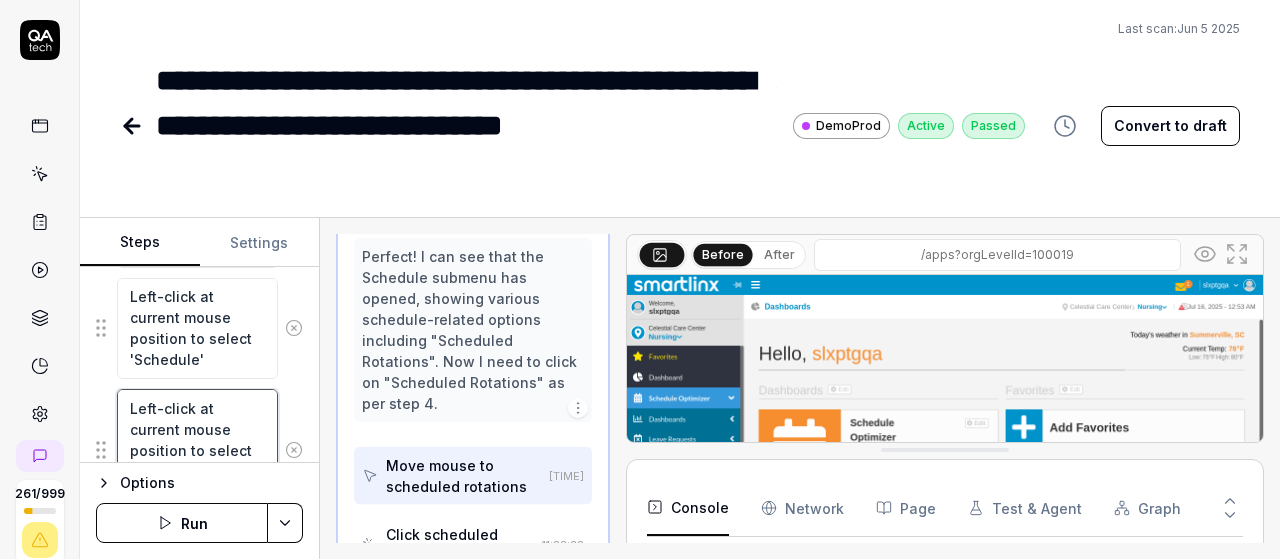 click on "Left-click at current mouse position to select 'Scheduled Rotations'" at bounding box center [197, 450] 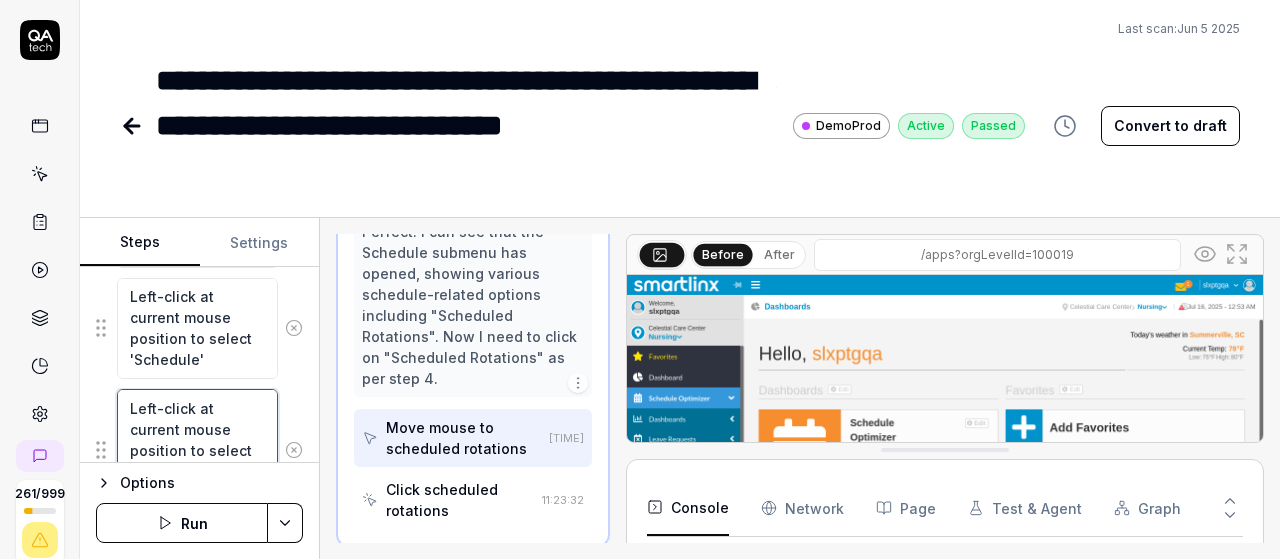 scroll, scrollTop: 20, scrollLeft: 0, axis: vertical 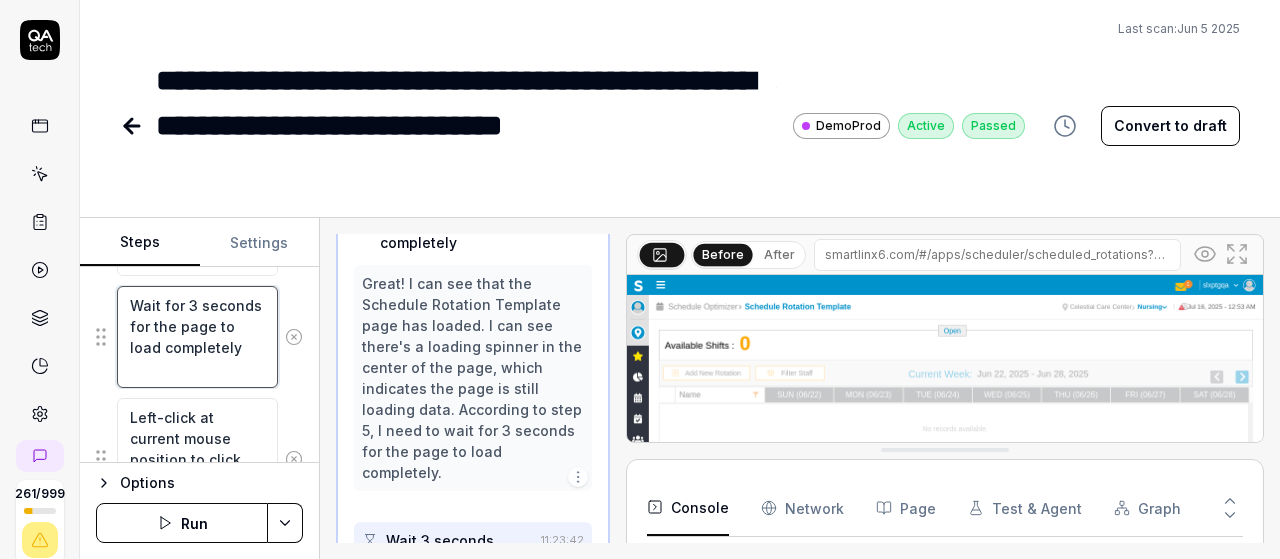 click on "Wait for 3 seconds for the page to load completely" at bounding box center (197, 336) 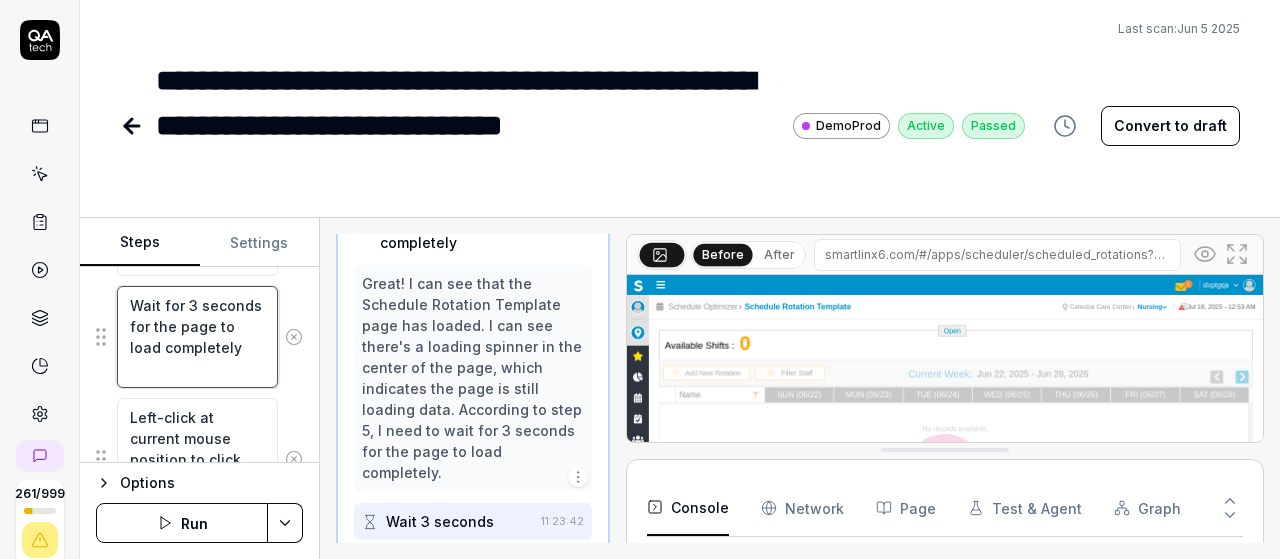scroll, scrollTop: 648, scrollLeft: 0, axis: vertical 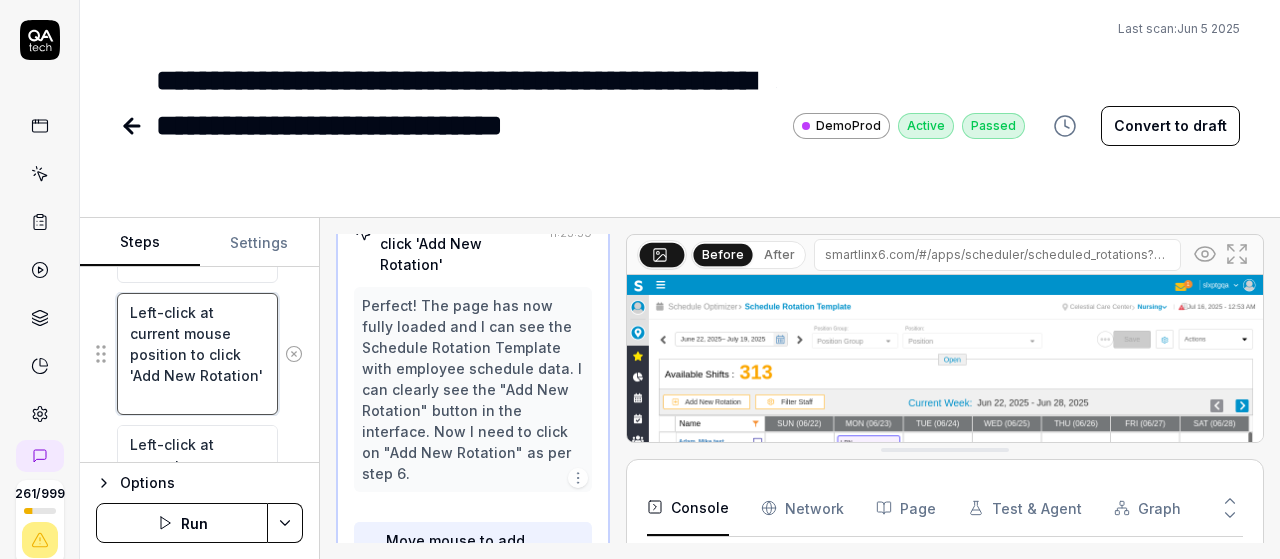 click on "Left-click at current mouse position to click 'Add New Rotation'" at bounding box center (197, 354) 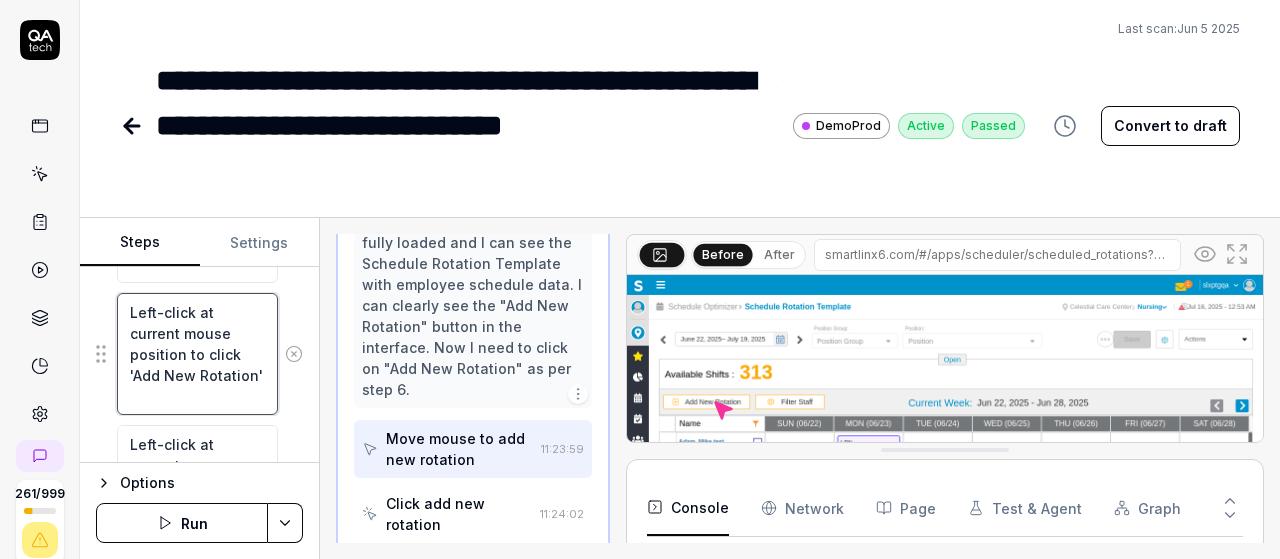 scroll, scrollTop: 836, scrollLeft: 0, axis: vertical 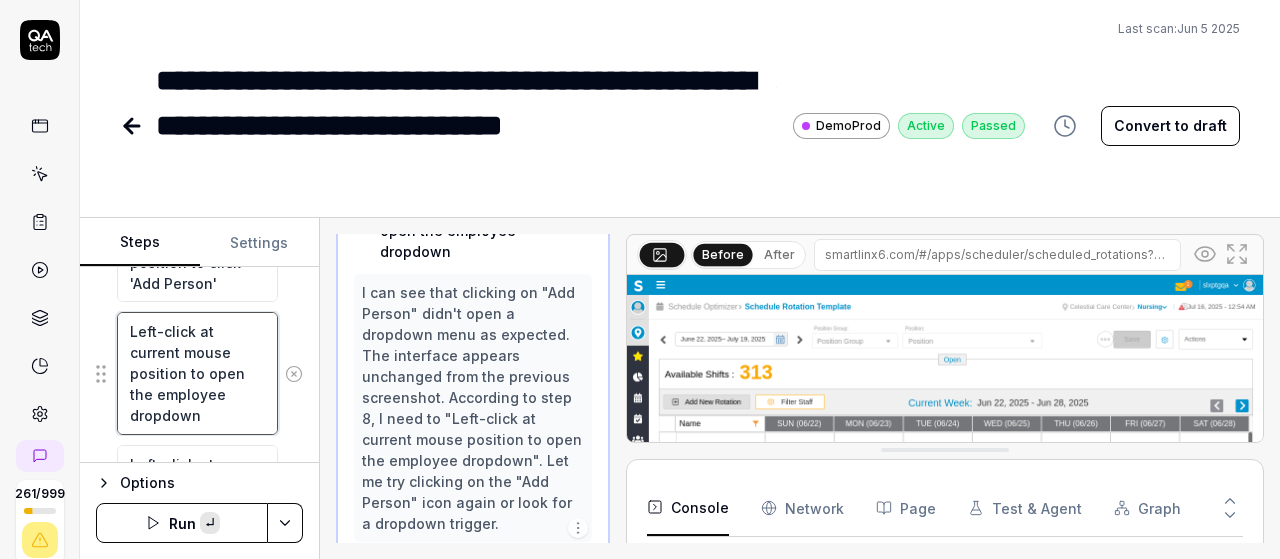 click on "Left-click at current mouse position to open the employee dropdown" at bounding box center [197, 373] 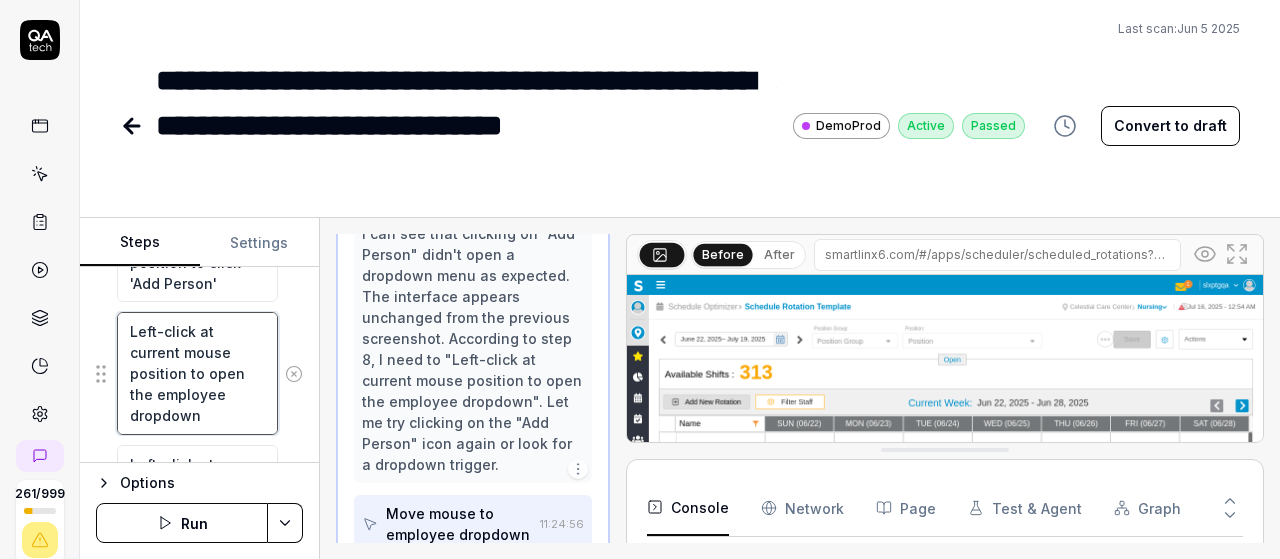 scroll, scrollTop: 1171, scrollLeft: 0, axis: vertical 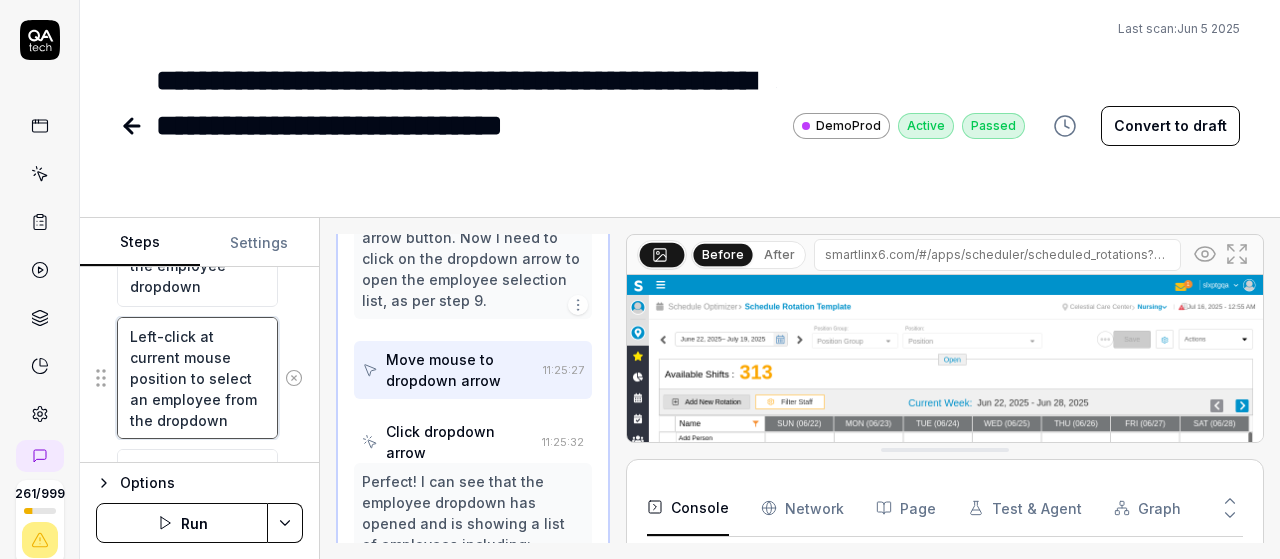 click on "Left-click at current mouse position to select an employee from the dropdown" at bounding box center (197, 378) 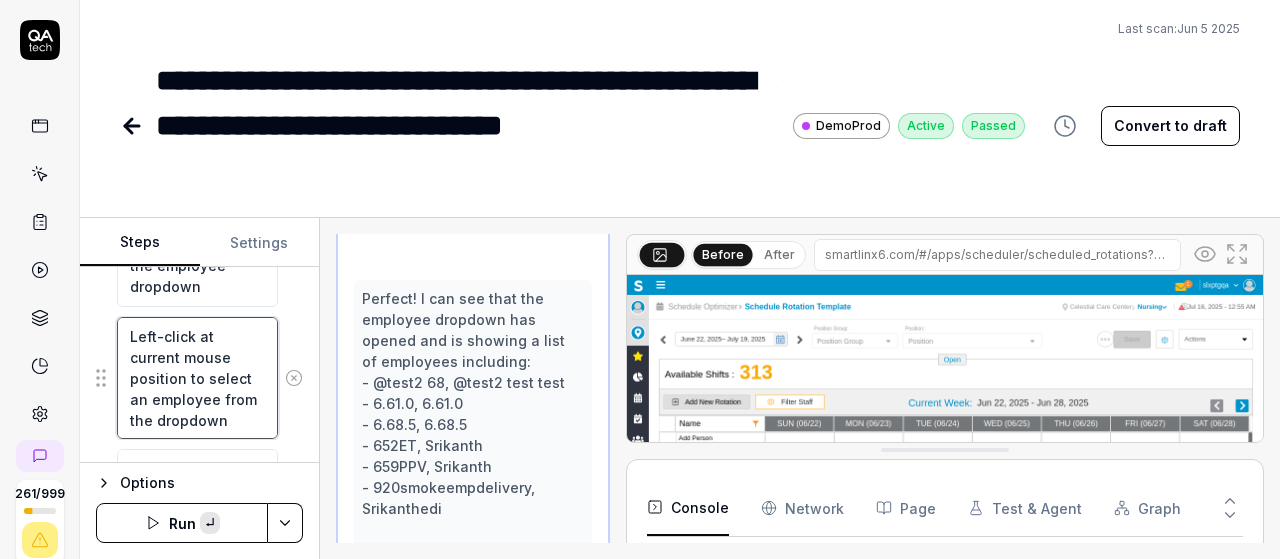 scroll, scrollTop: 1708, scrollLeft: 0, axis: vertical 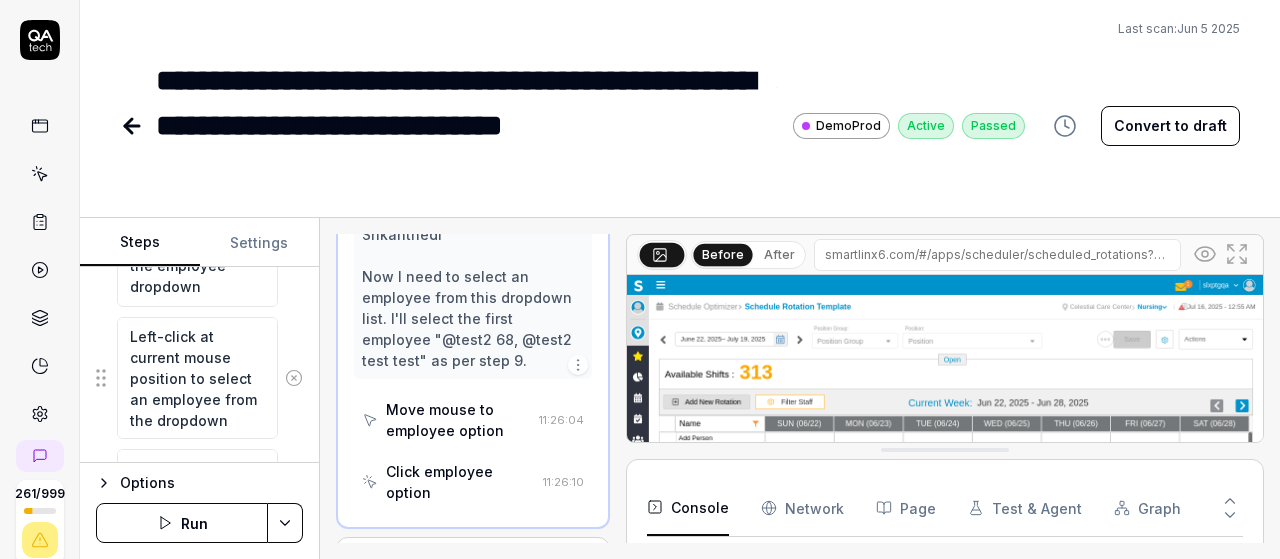 type on "*" 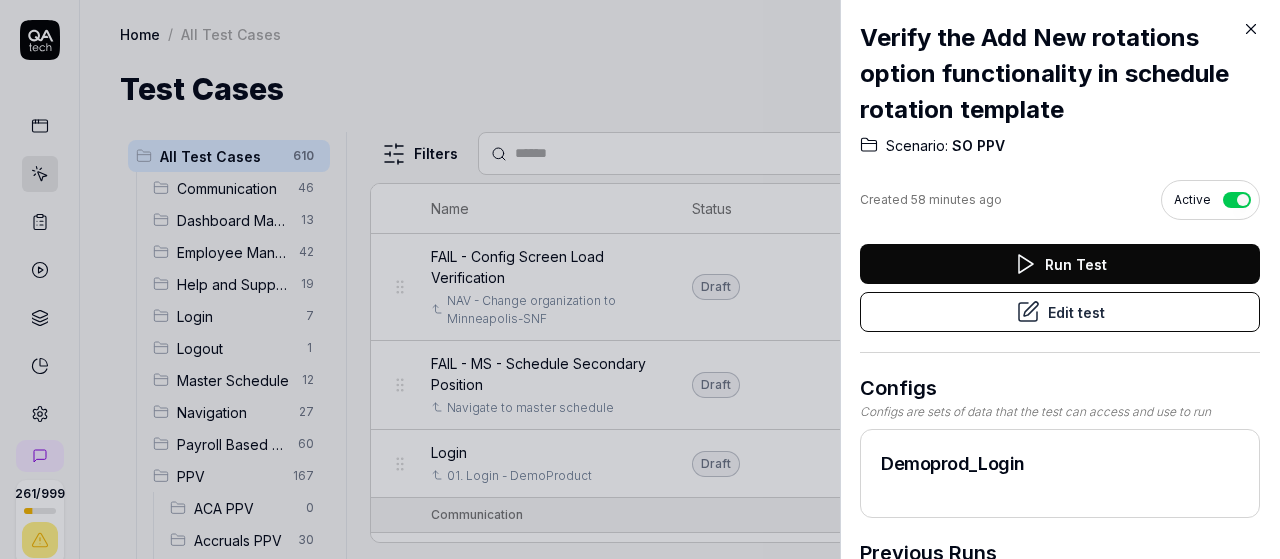click 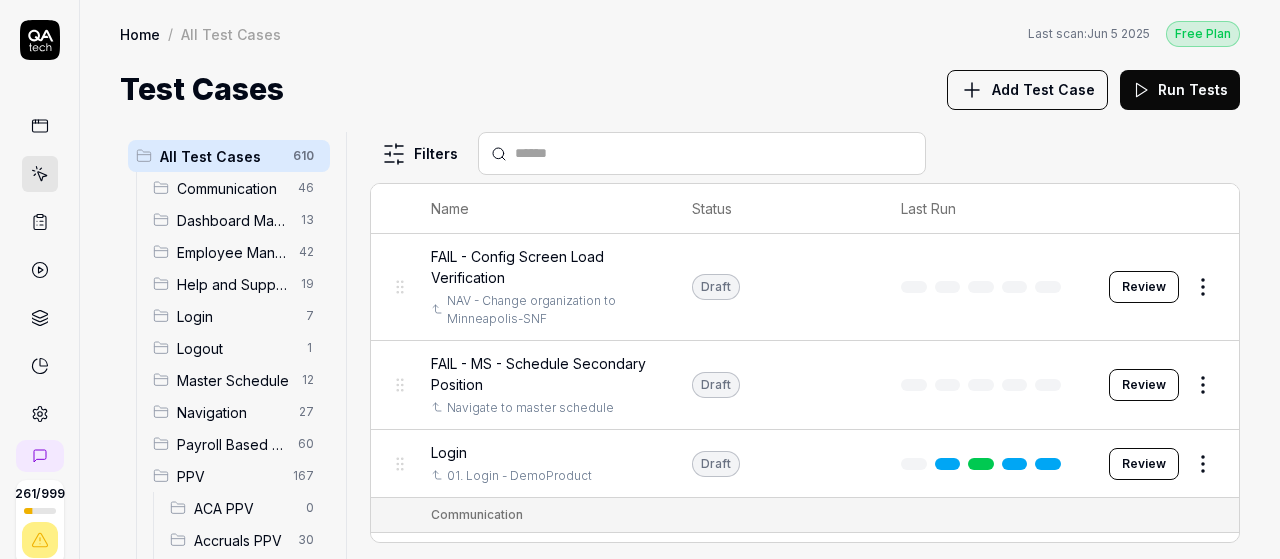 click on "Logout" at bounding box center (235, 348) 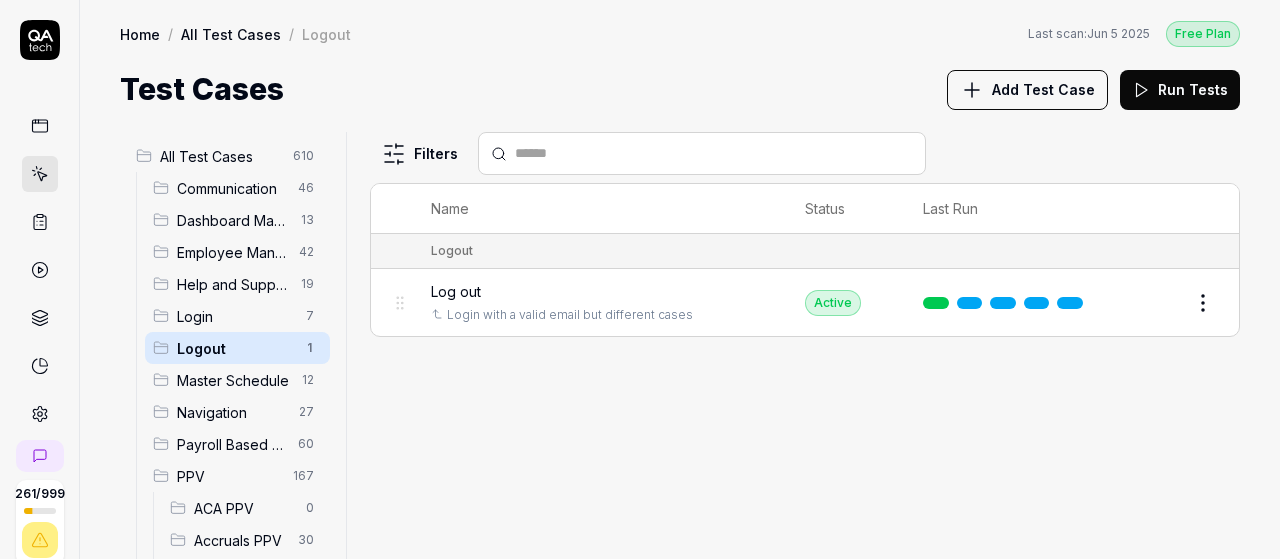 scroll, scrollTop: 376, scrollLeft: 0, axis: vertical 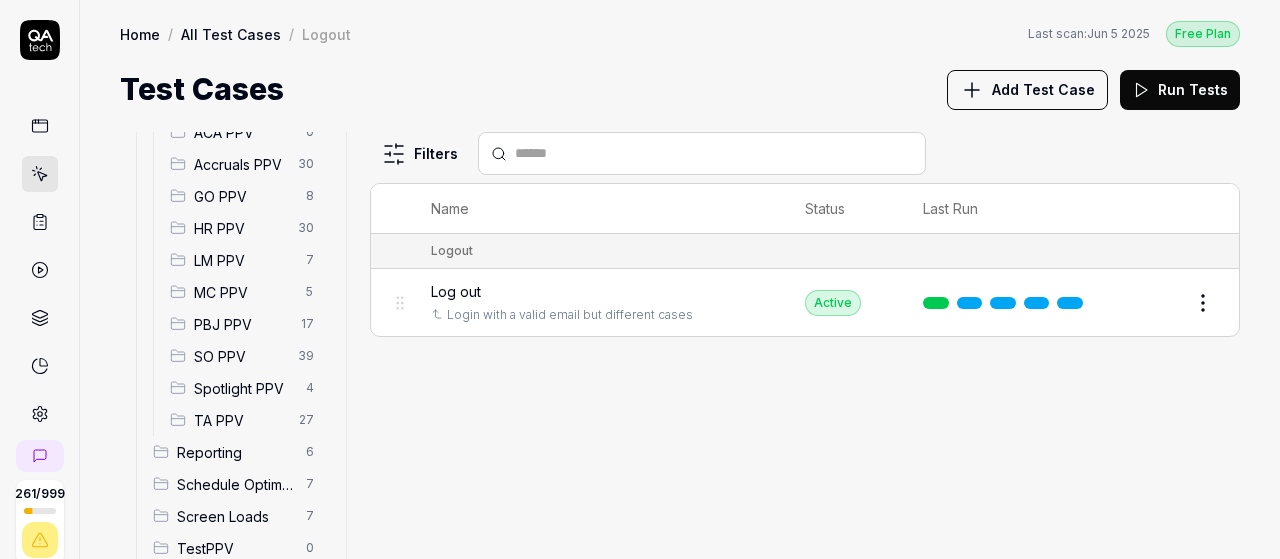 click on "SO PPV" at bounding box center (240, 356) 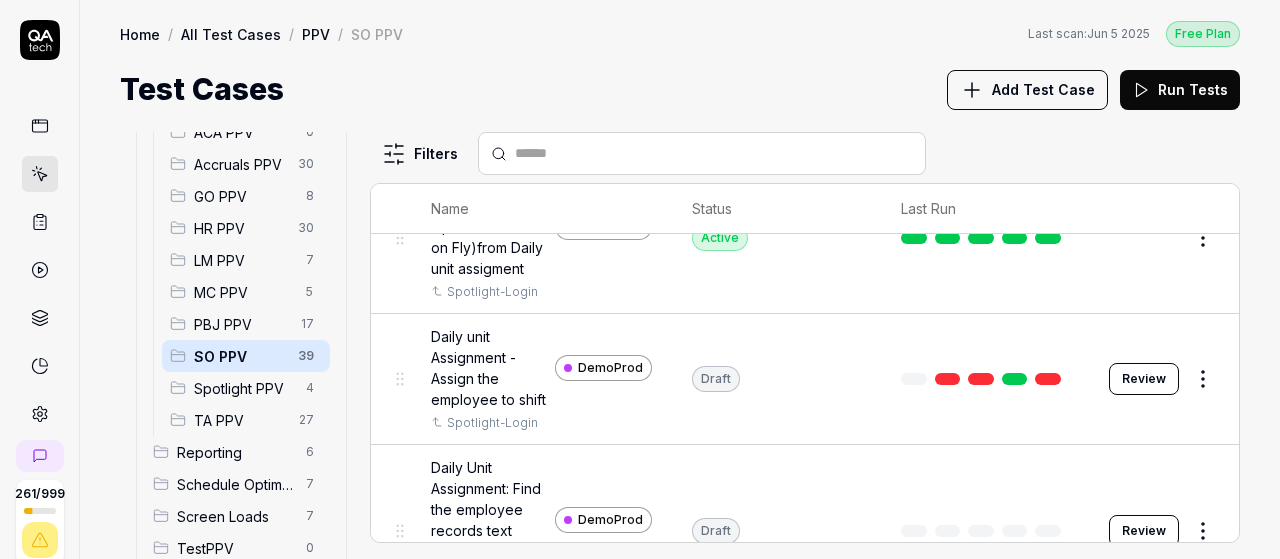 scroll, scrollTop: 388, scrollLeft: 0, axis: vertical 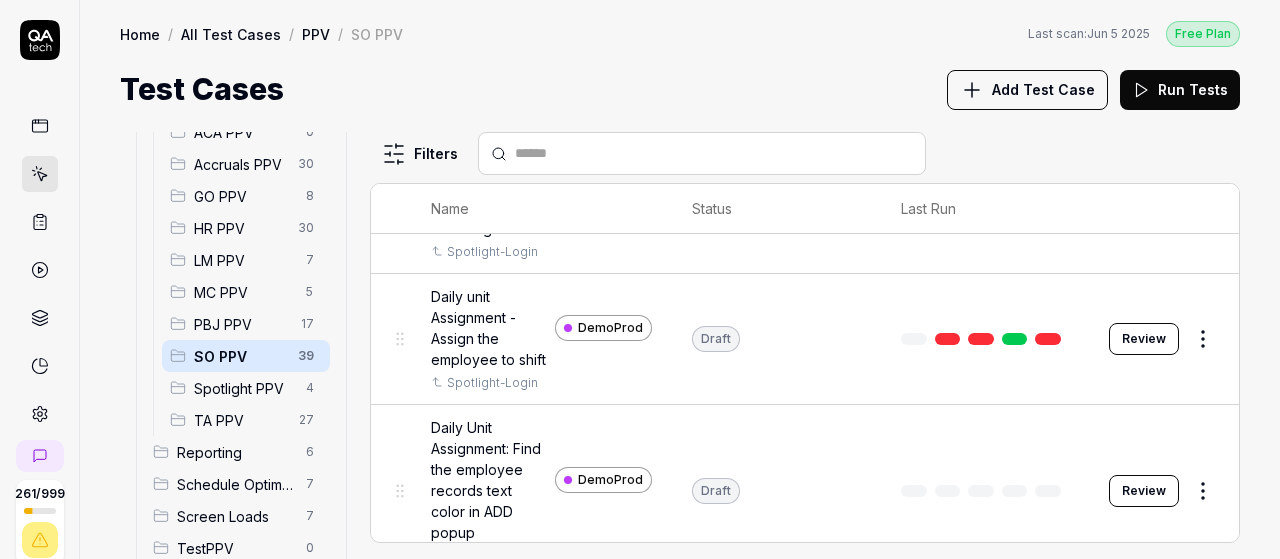 click at bounding box center [714, 153] 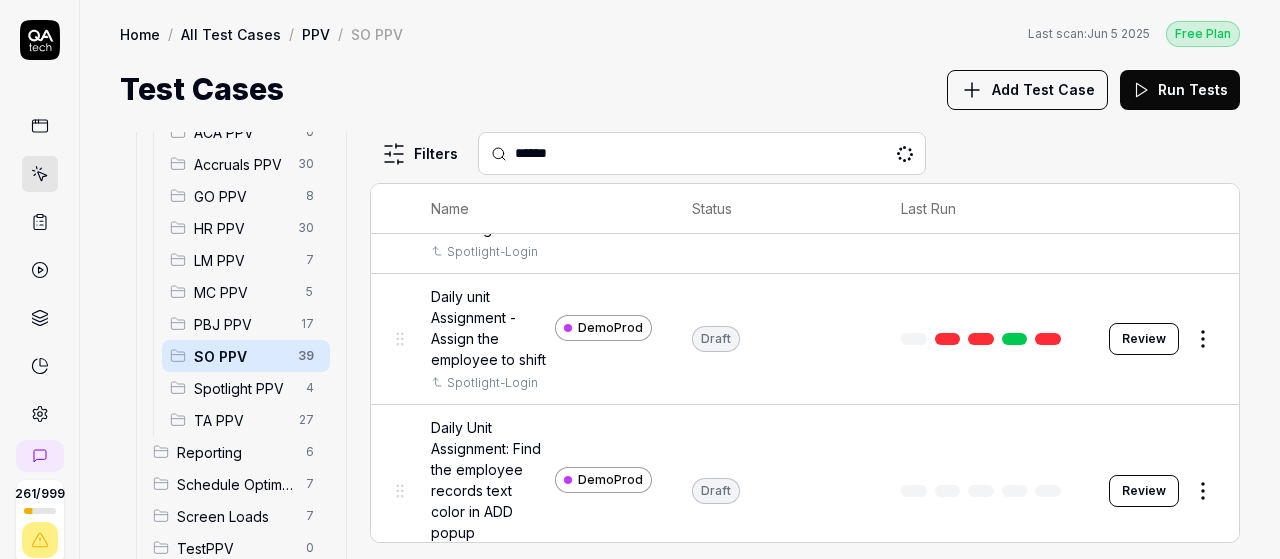 scroll, scrollTop: 0, scrollLeft: 0, axis: both 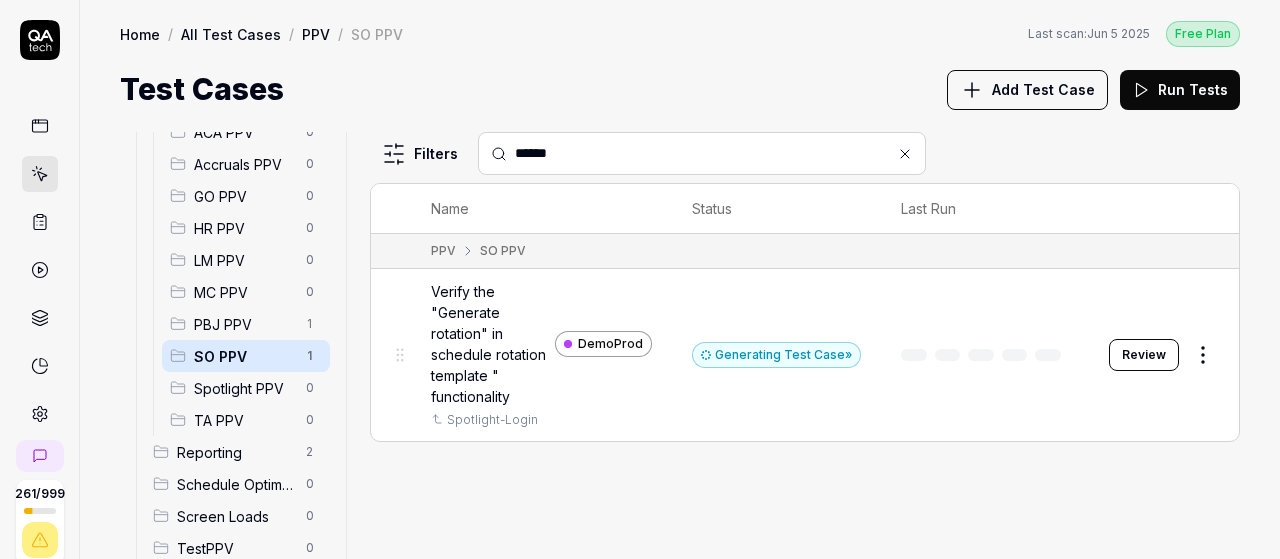type on "******" 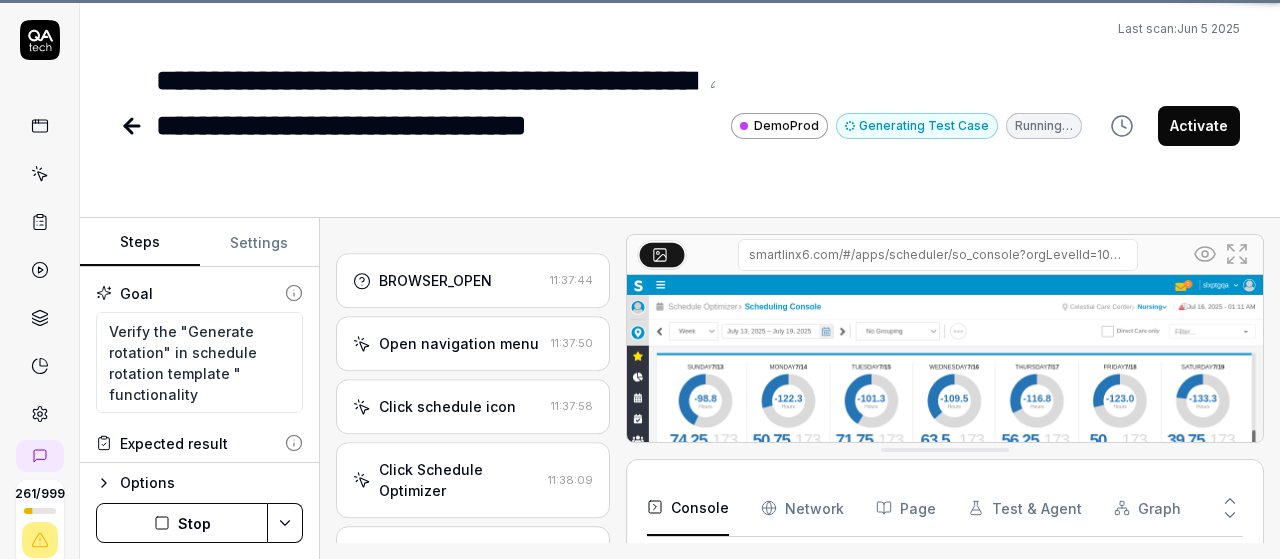scroll, scrollTop: 467, scrollLeft: 0, axis: vertical 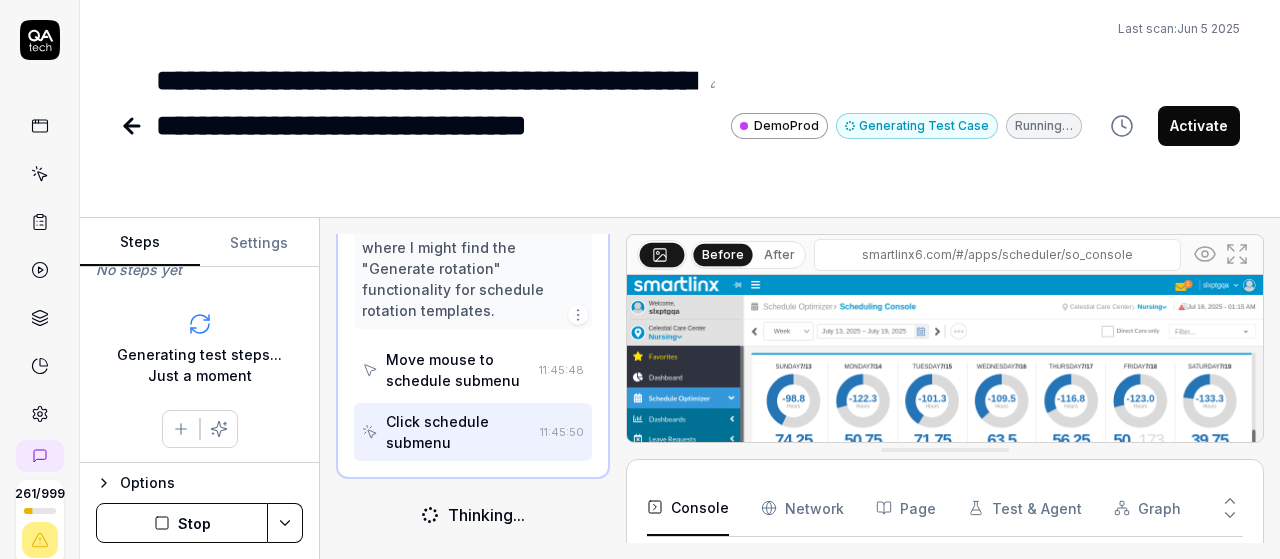 click on "Stop" at bounding box center [182, 523] 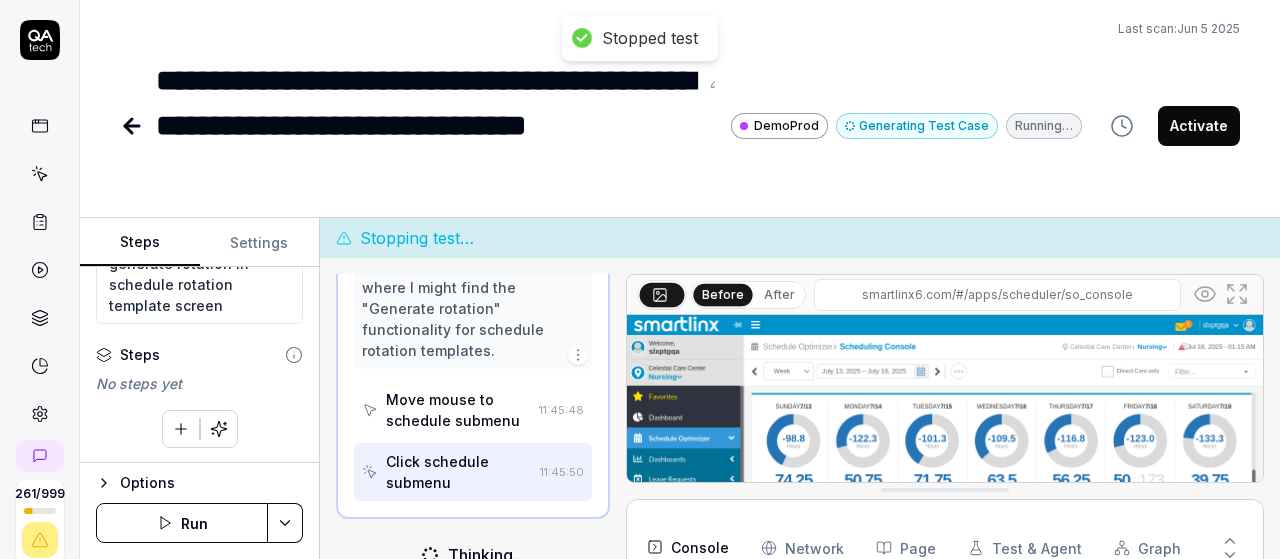 click 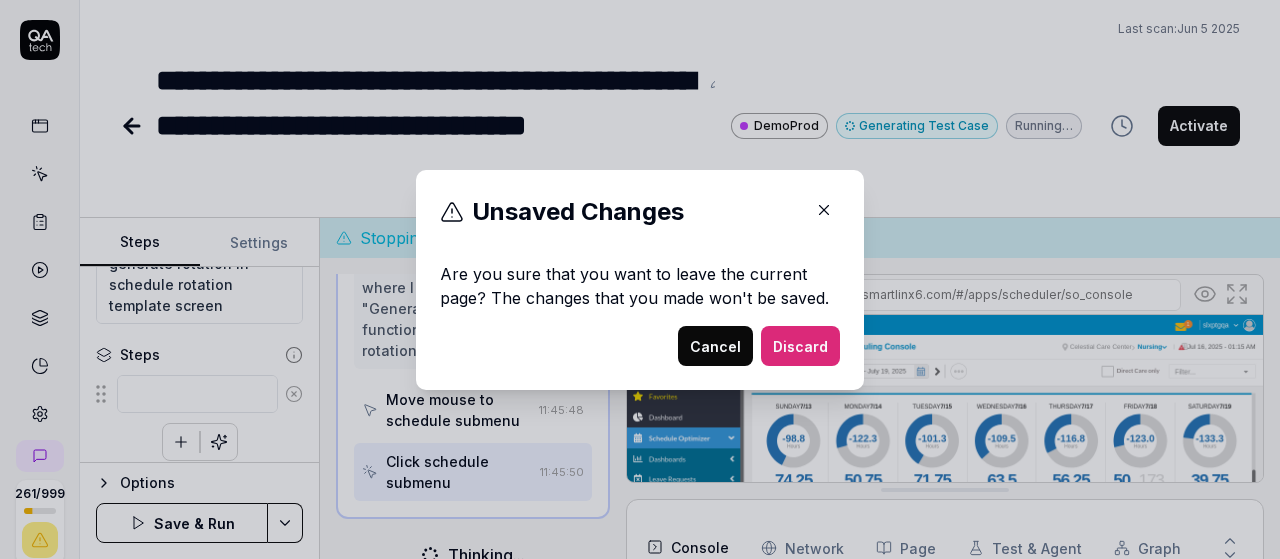 click on "Cancel" at bounding box center [715, 346] 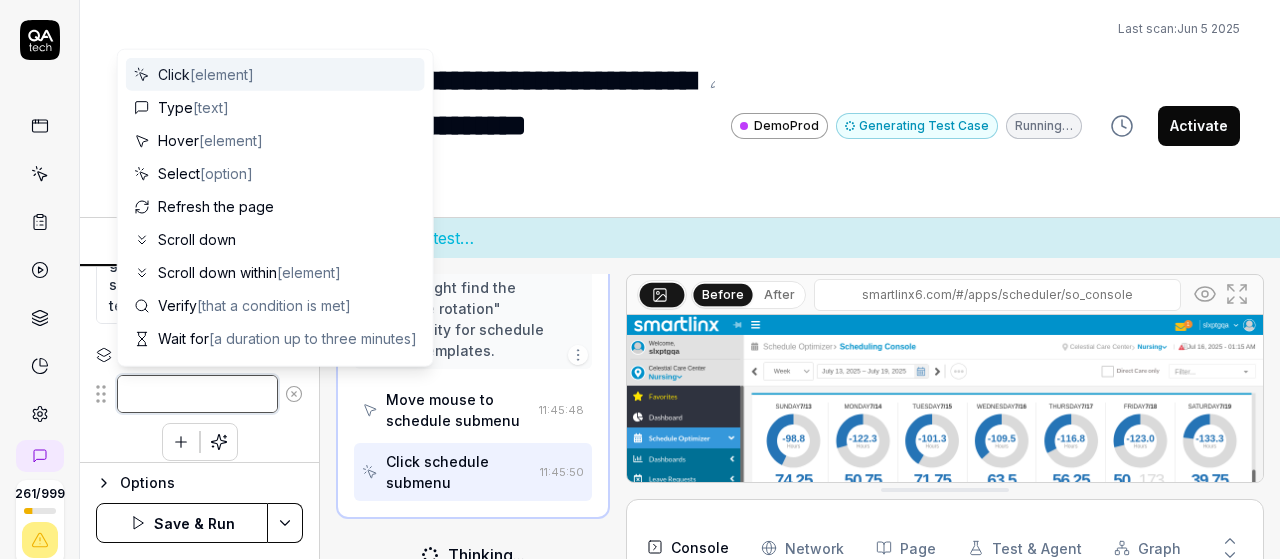 click at bounding box center (197, 394) 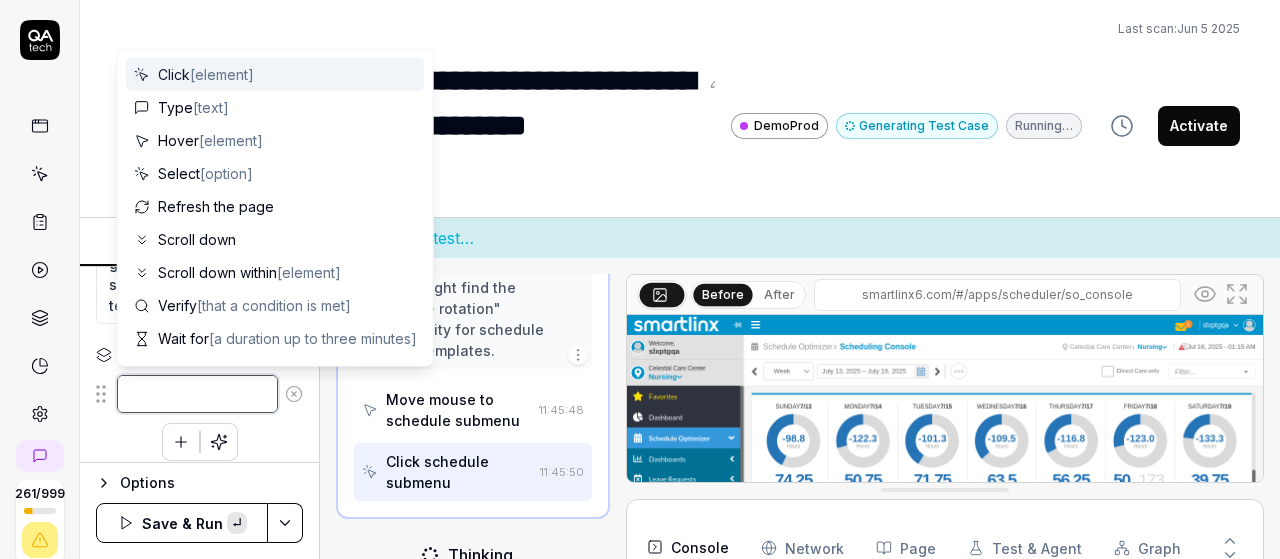 paste on "Left-click at current mouse position to open the navigation menu
Left-click at current mouse position to select 'Schedule Optimizer'
Left-click at current mouse position to select 'Schedule'
Left-click at current mouse position to select 'Scheduled Rotations'
Wait for 3 seconds for the page to load completely
then move your mouse to actions button on right side of the screen
Then select Generate rotation and click on generate rotation
Verify user is able to generate rotation without any error" 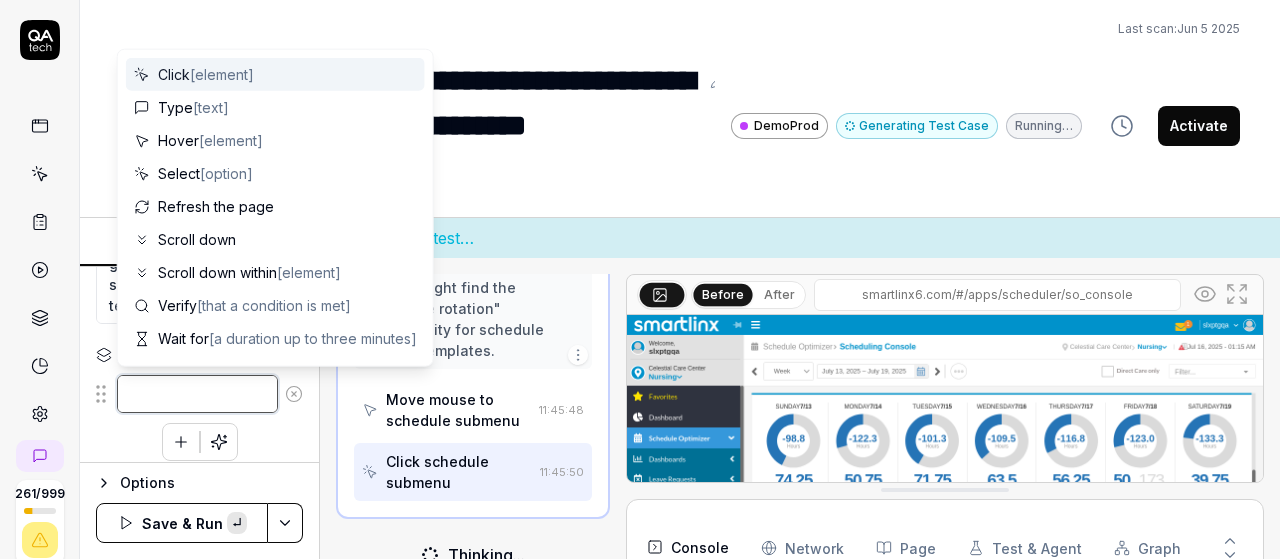 type on "*" 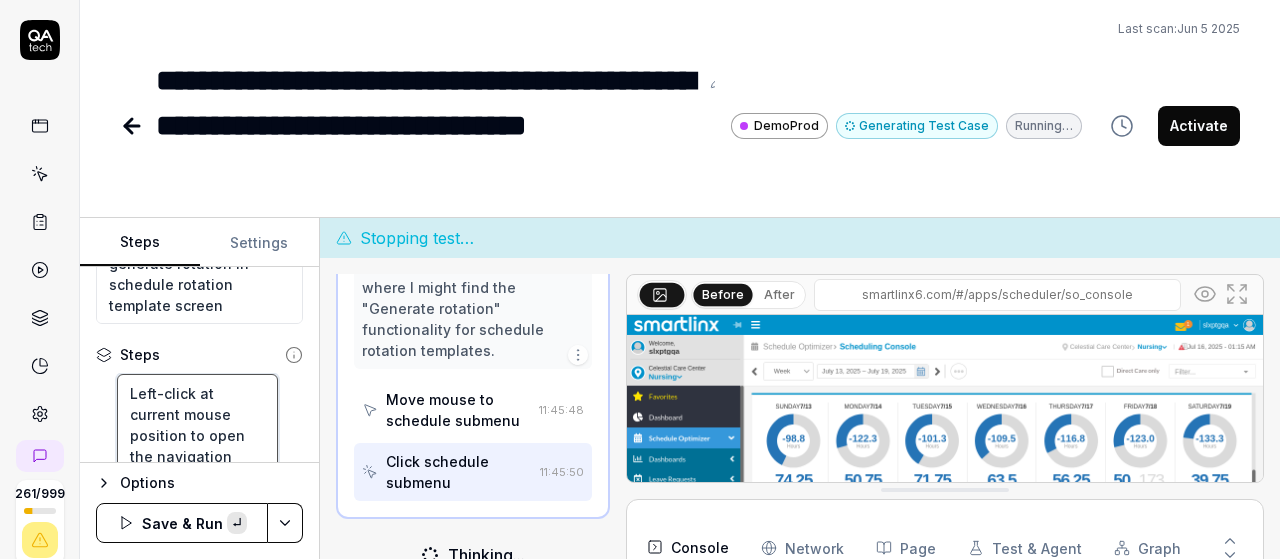 scroll, scrollTop: 158, scrollLeft: 0, axis: vertical 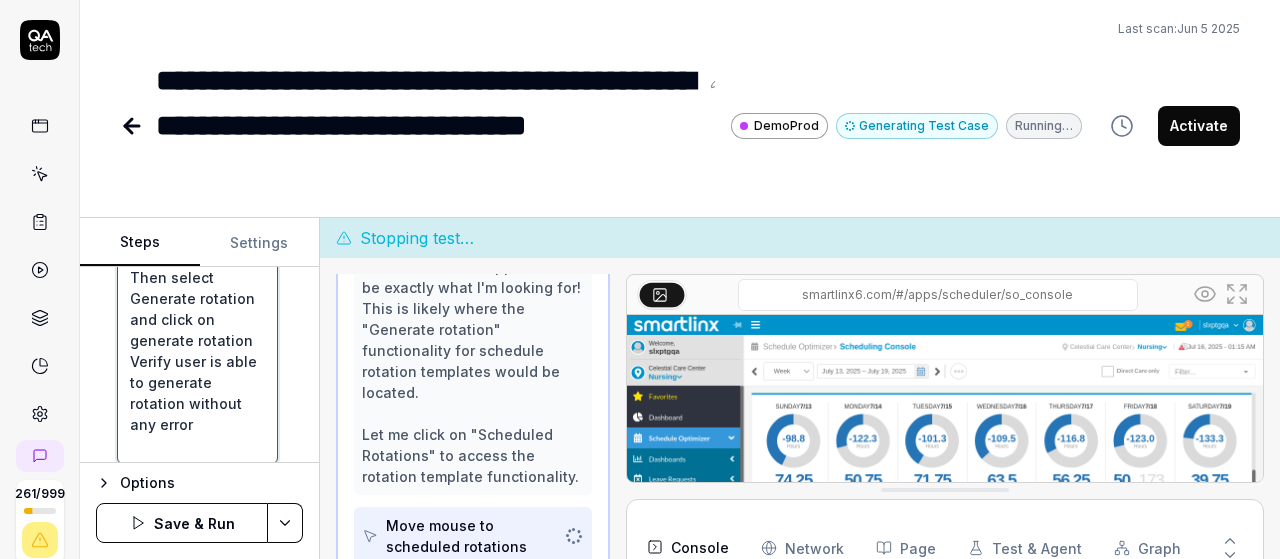 type on "Left-click at current mouse position to open the navigation menu
Left-click at current mouse position to select 'Schedule Optimizer'
Left-click at current mouse position to select 'Schedule'
Left-click at current mouse position to select 'Scheduled Rotations'
Wait for 3 seconds for the page to load completely
then move your mouse to actions button on right side of the screen
Then select Generate rotation and click on generate rotation
Verify user is able to generate rotation without any error" 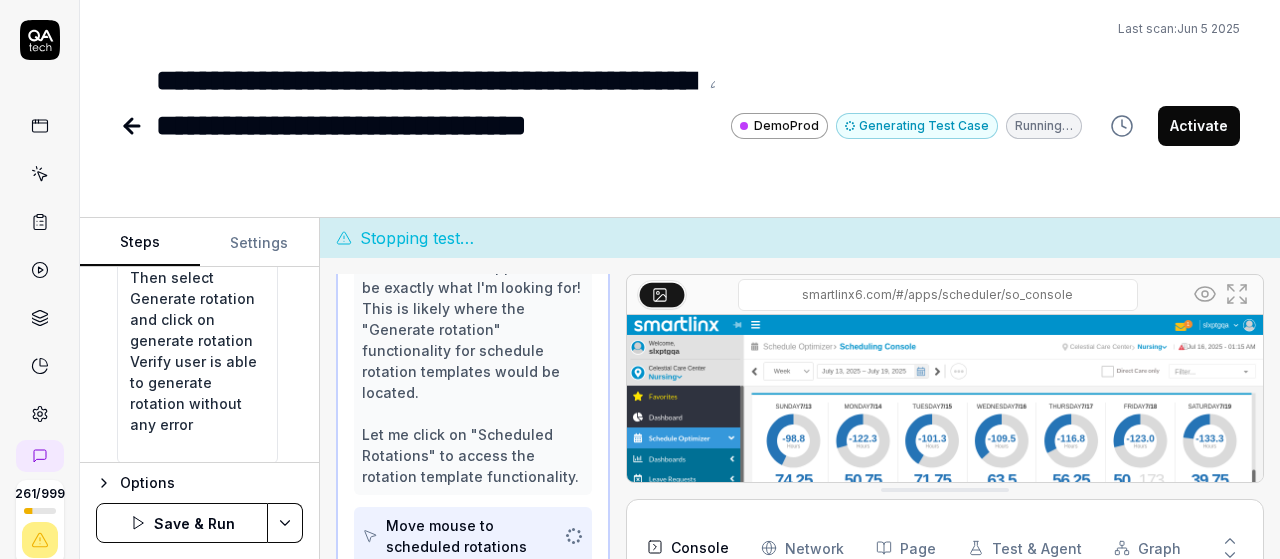 scroll, scrollTop: 2022, scrollLeft: 0, axis: vertical 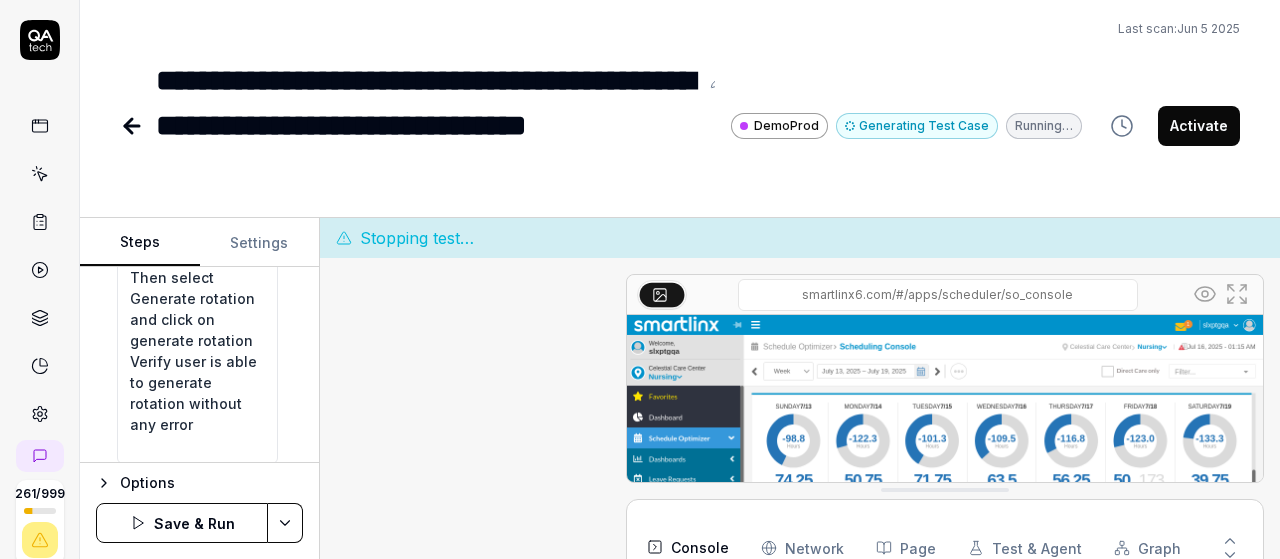 click on "**********" at bounding box center [640, 279] 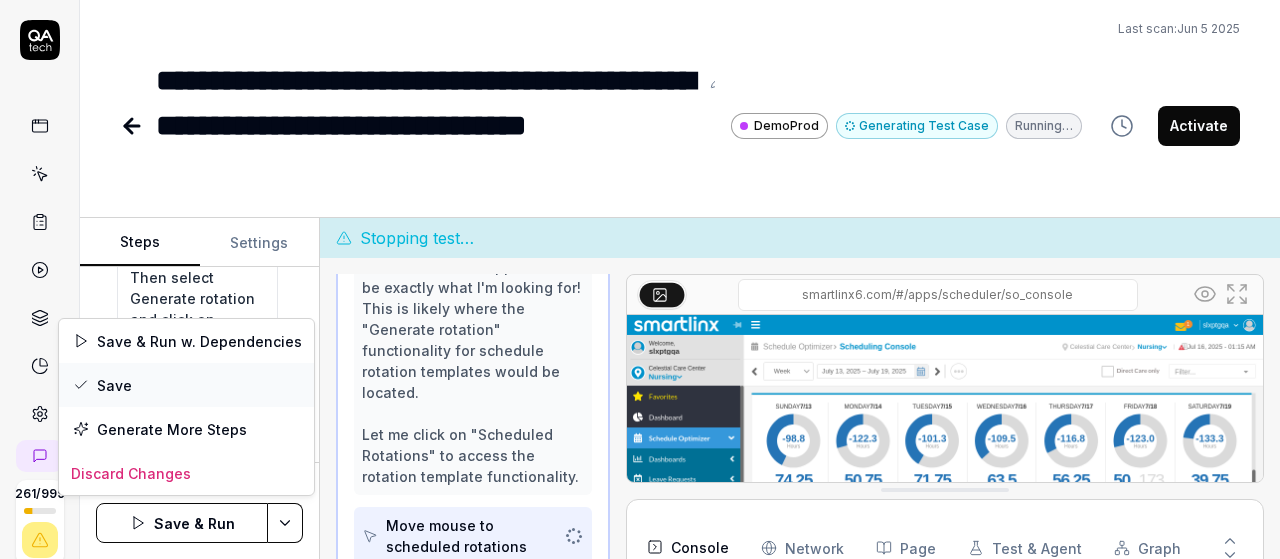click on "Save" at bounding box center (186, 385) 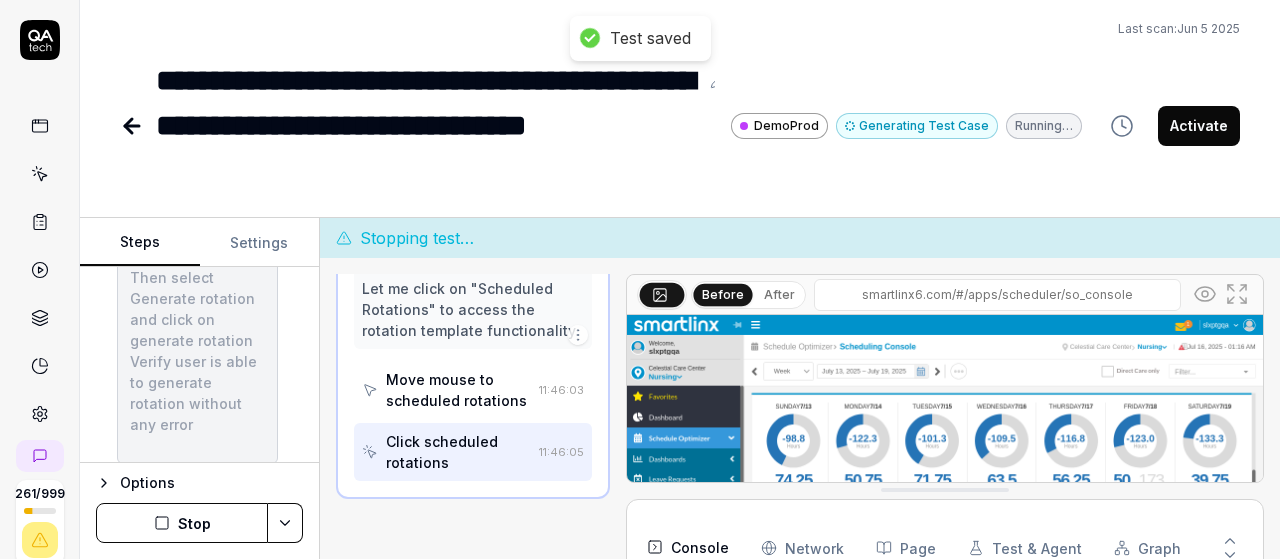 scroll, scrollTop: 2190, scrollLeft: 0, axis: vertical 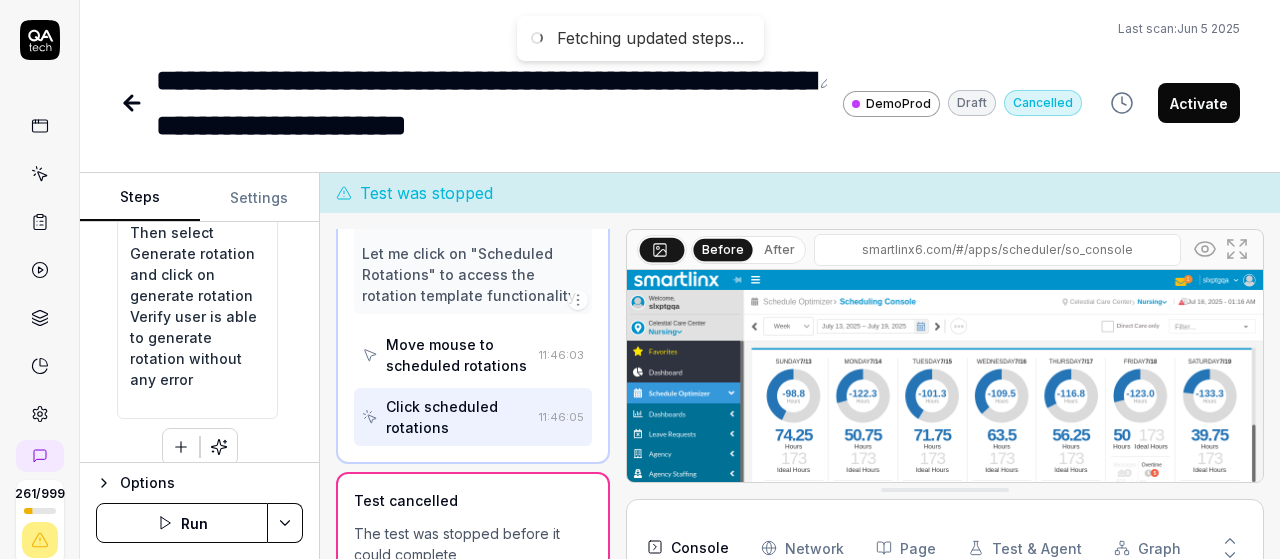 type on "*" 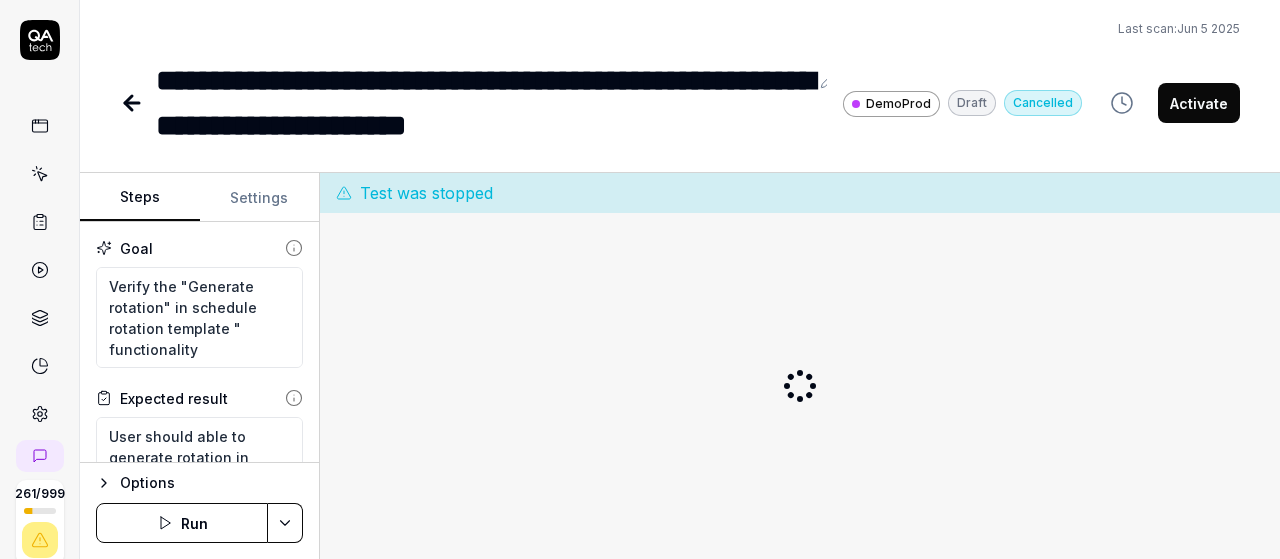 scroll, scrollTop: 0, scrollLeft: 0, axis: both 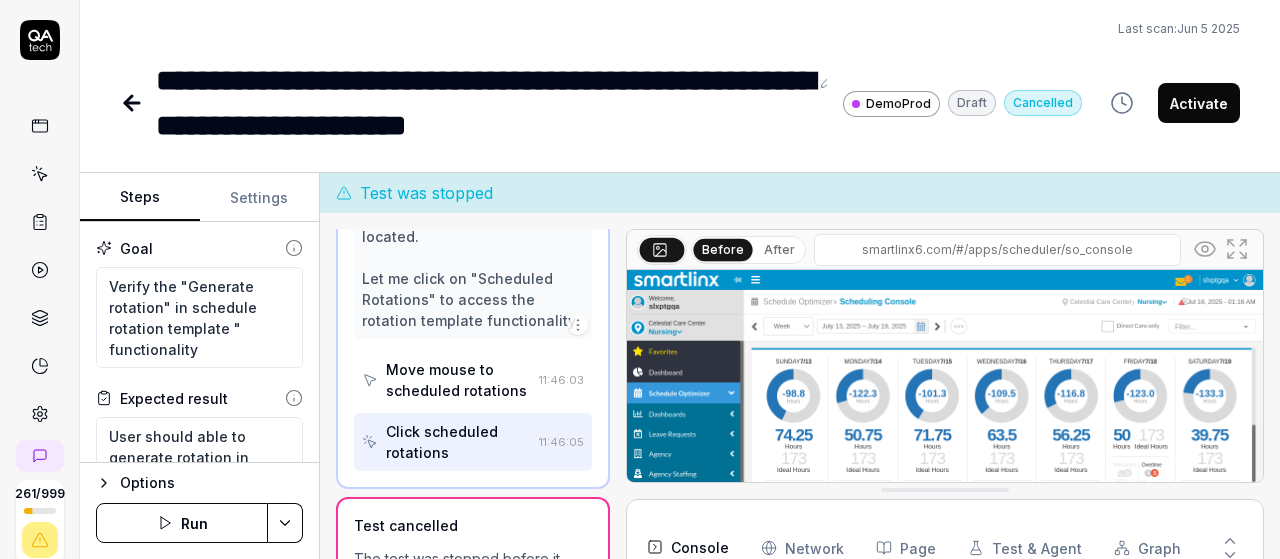 type on "*" 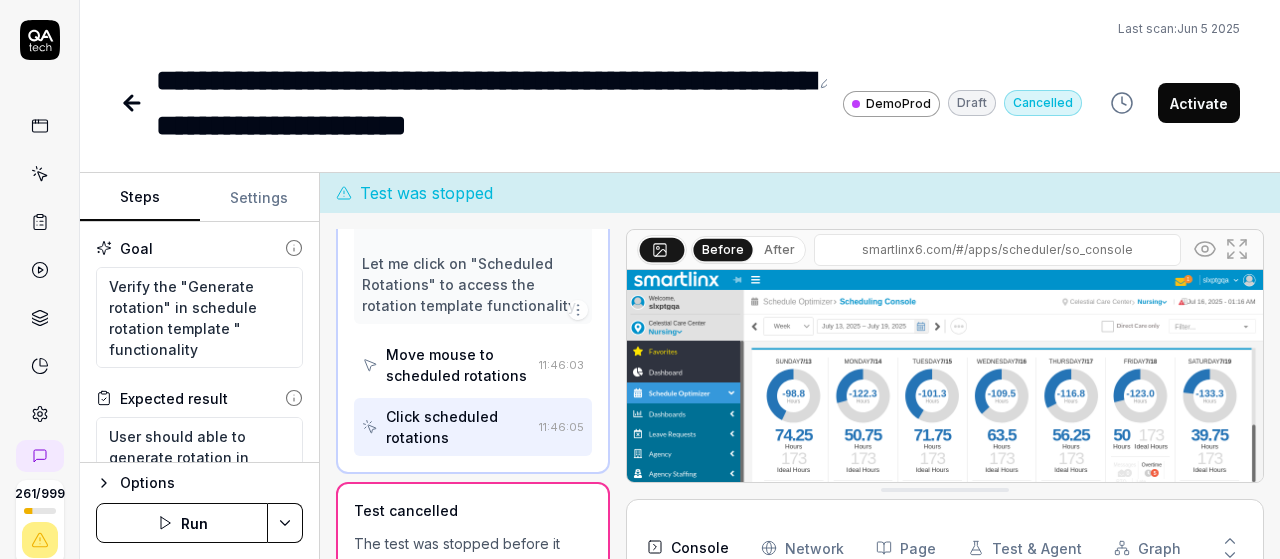 scroll, scrollTop: 203, scrollLeft: 0, axis: vertical 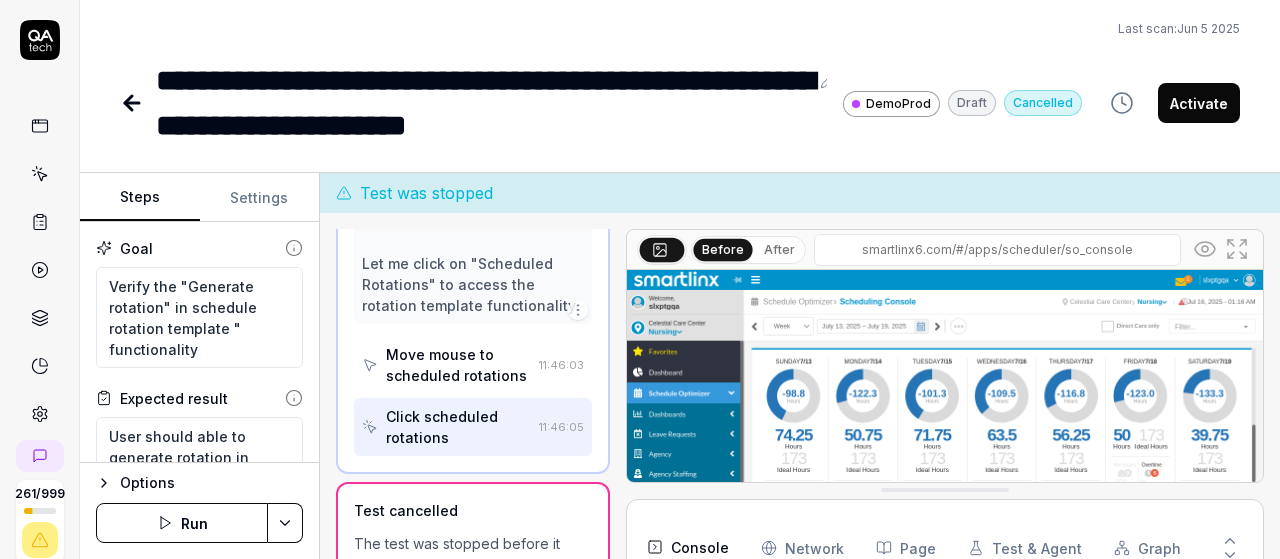 click on "Run" at bounding box center (182, 523) 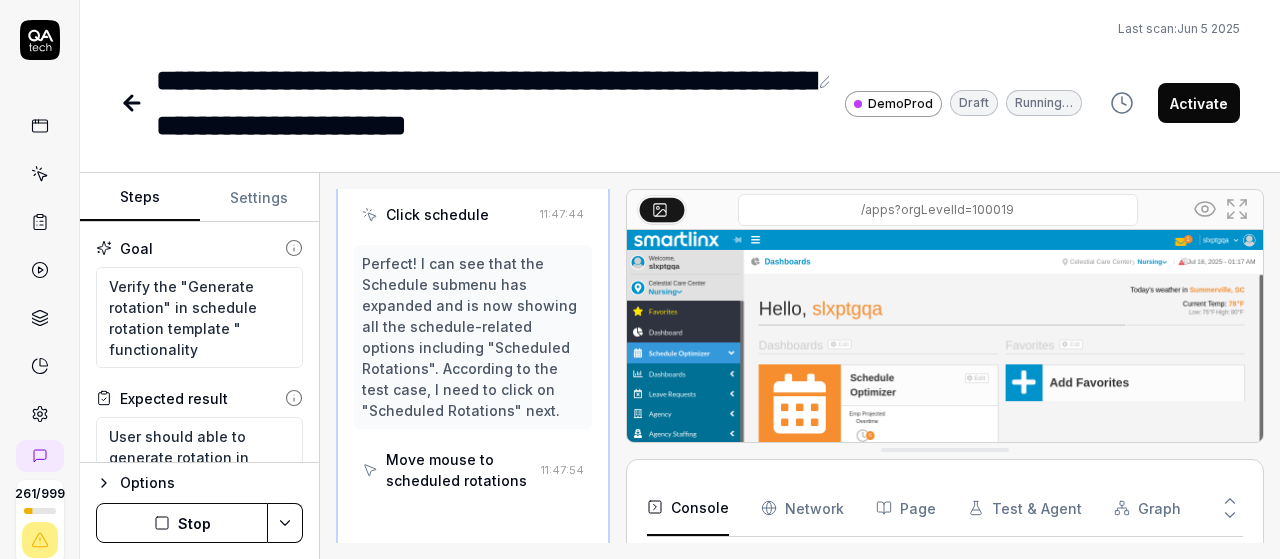 scroll, scrollTop: 1736, scrollLeft: 0, axis: vertical 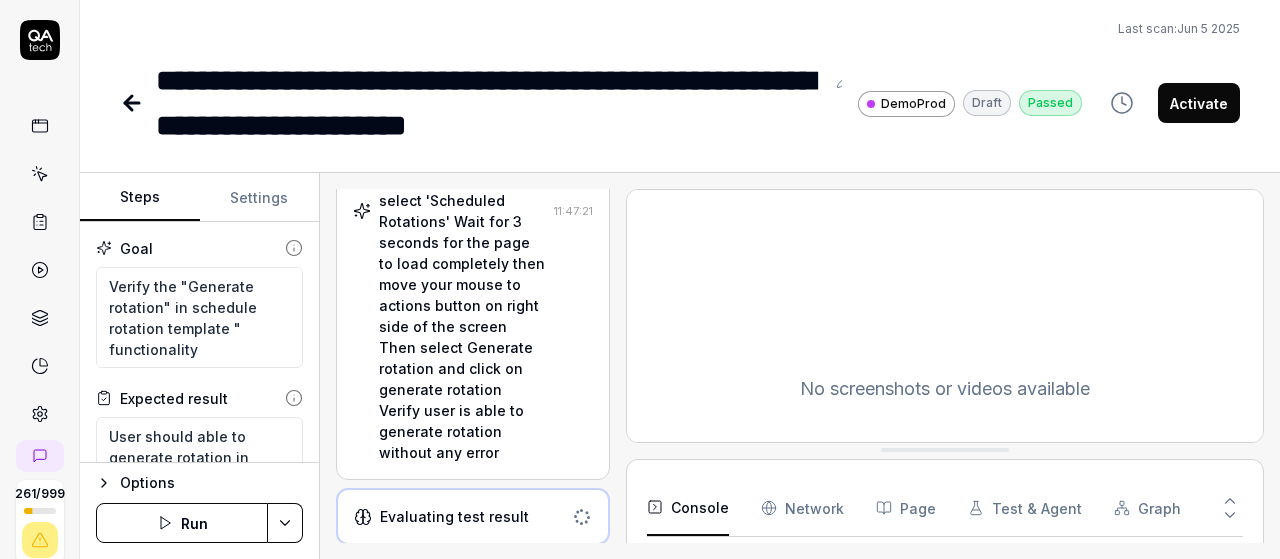 click on "Left-click at current mouse position to open the navigation menu
Left-click at current mouse position to select 'Schedule Optimizer'
Left-click at current mouse position to select 'Schedule'
Left-click at current mouse position to select 'Scheduled Rotations'
Wait for 3 seconds for the page to load completely
then move your mouse to actions button on right side of the screen
Then select Generate rotation and click on generate rotation
Verify user is able to generate rotation without any error" at bounding box center [462, 211] 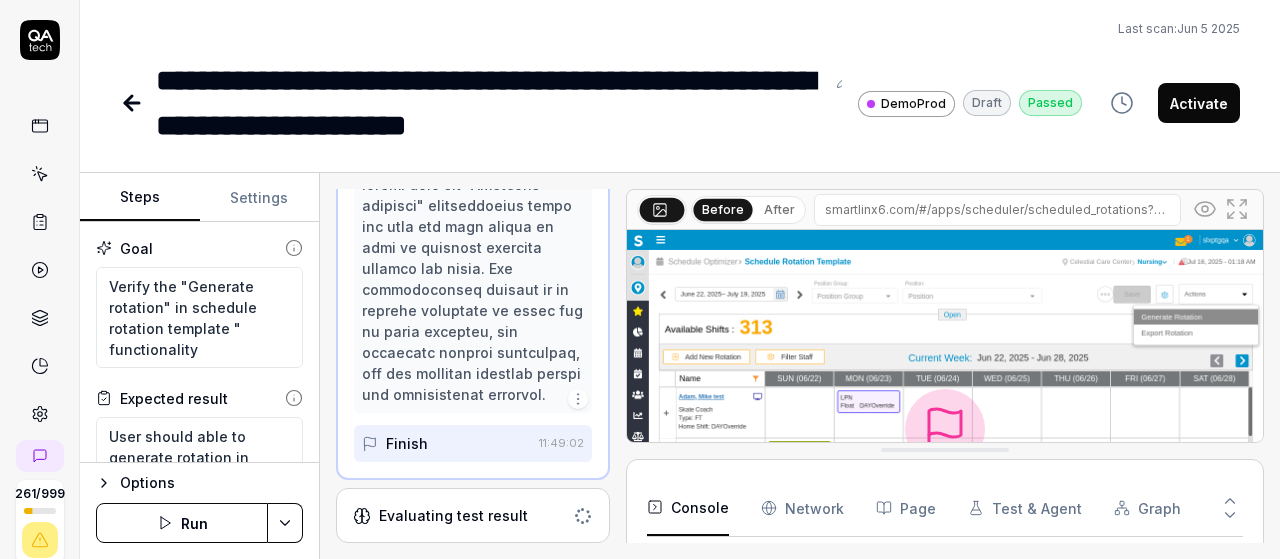 scroll, scrollTop: 4310, scrollLeft: 0, axis: vertical 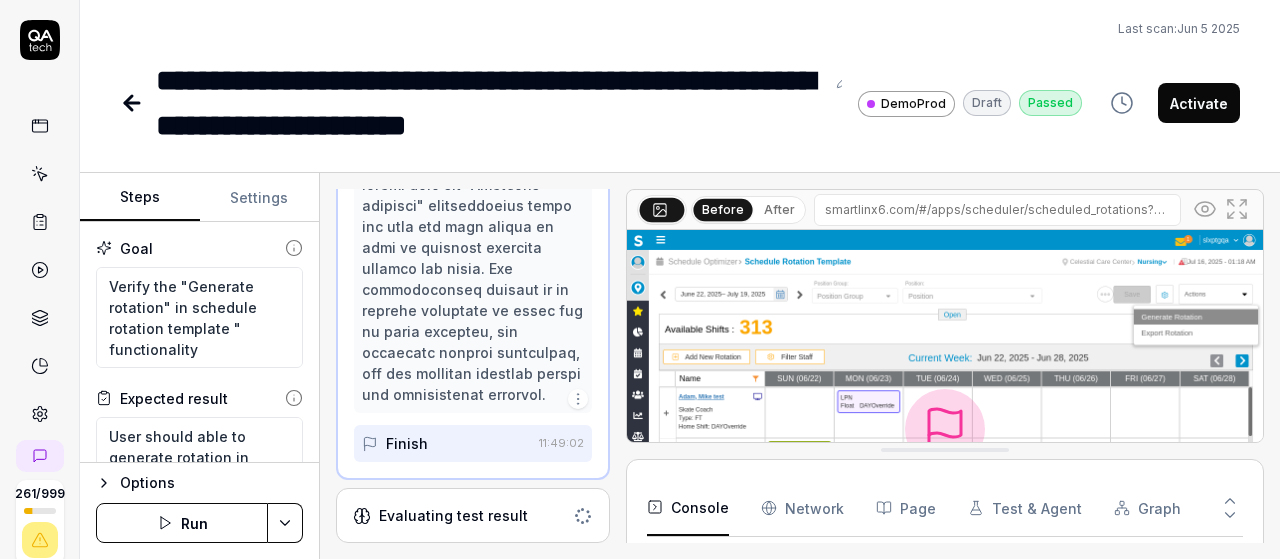 click on "Evaluating test result" at bounding box center (473, 515) 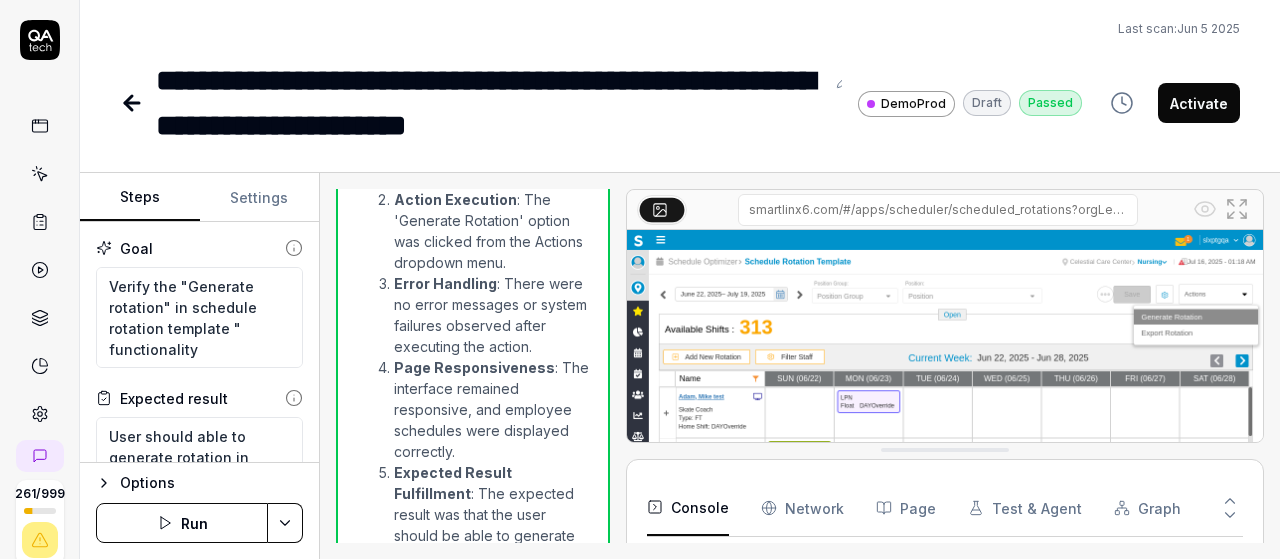 scroll, scrollTop: 1037, scrollLeft: 0, axis: vertical 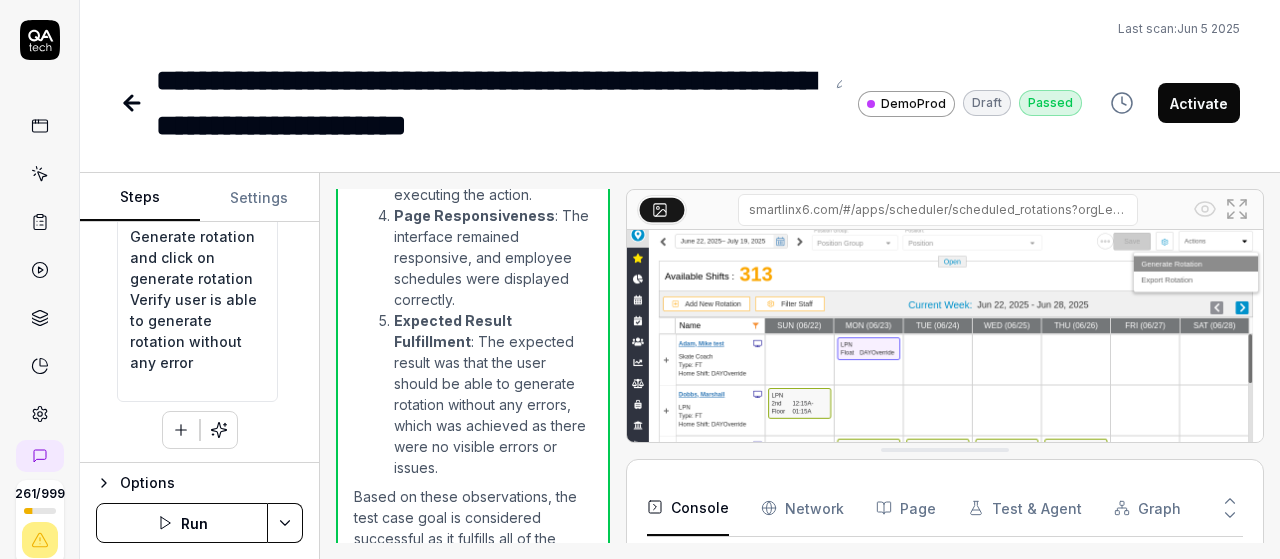 click on "Activate" at bounding box center [1199, 103] 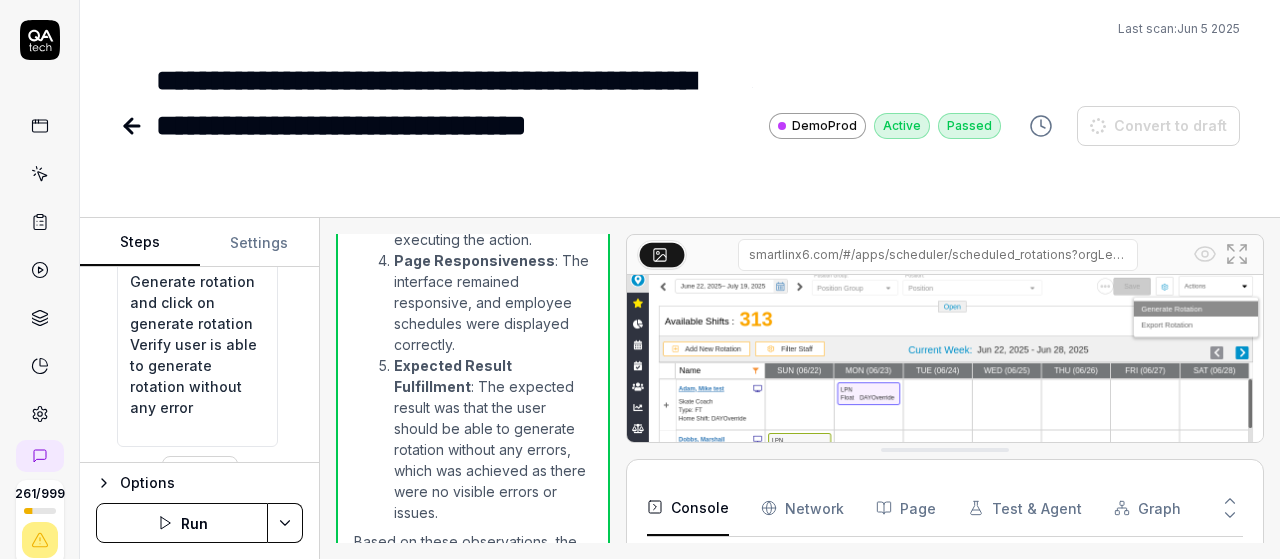 type on "*" 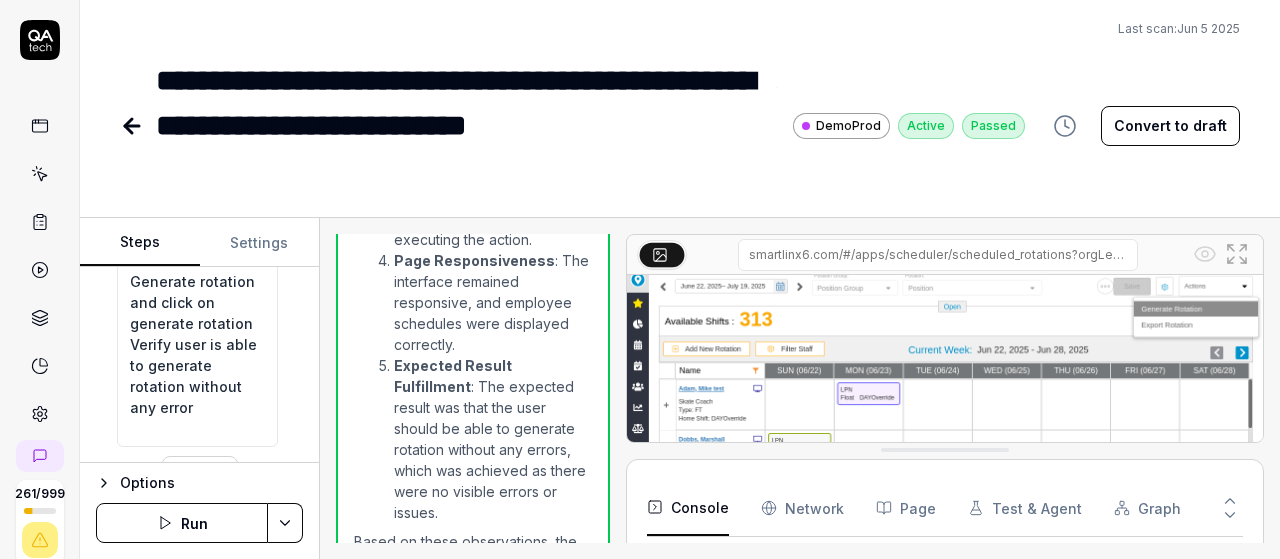 click 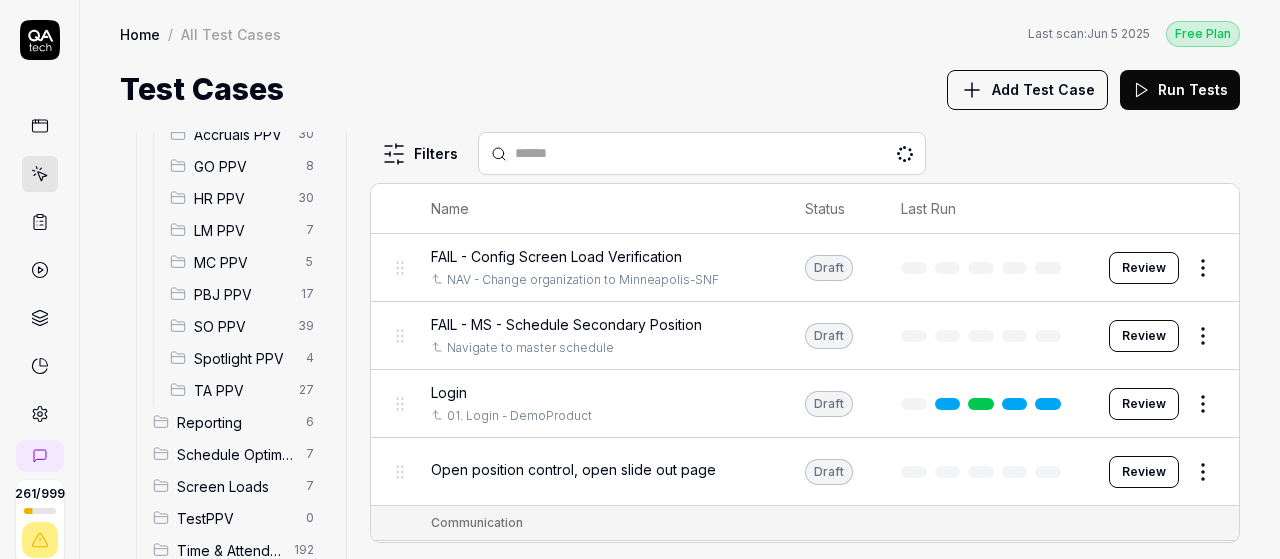 scroll, scrollTop: 407, scrollLeft: 0, axis: vertical 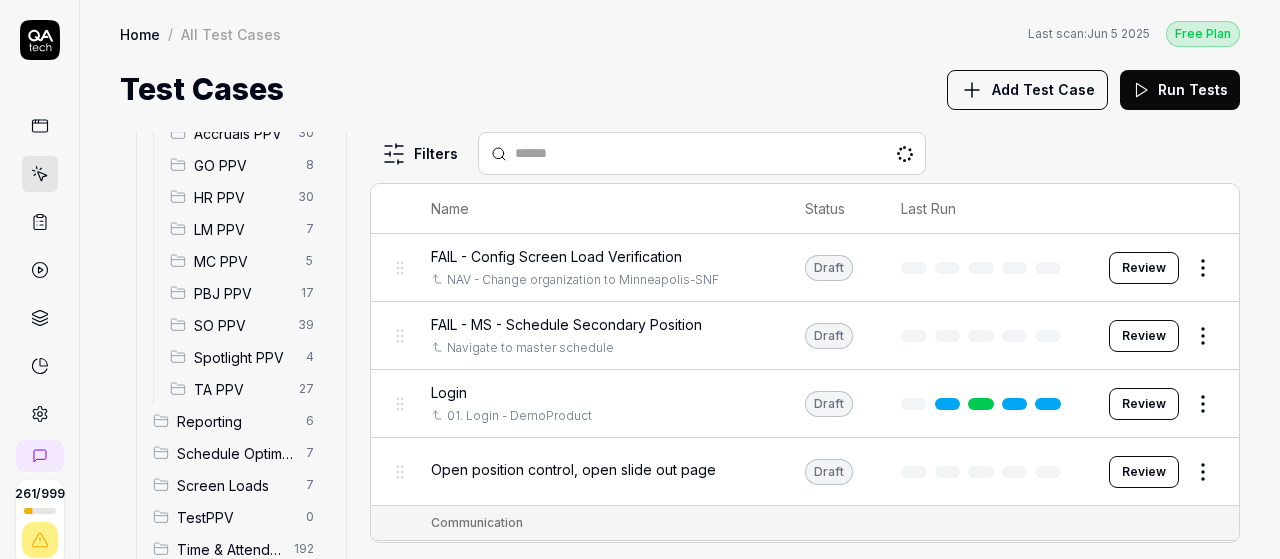 click on "SO PPV" at bounding box center [240, 325] 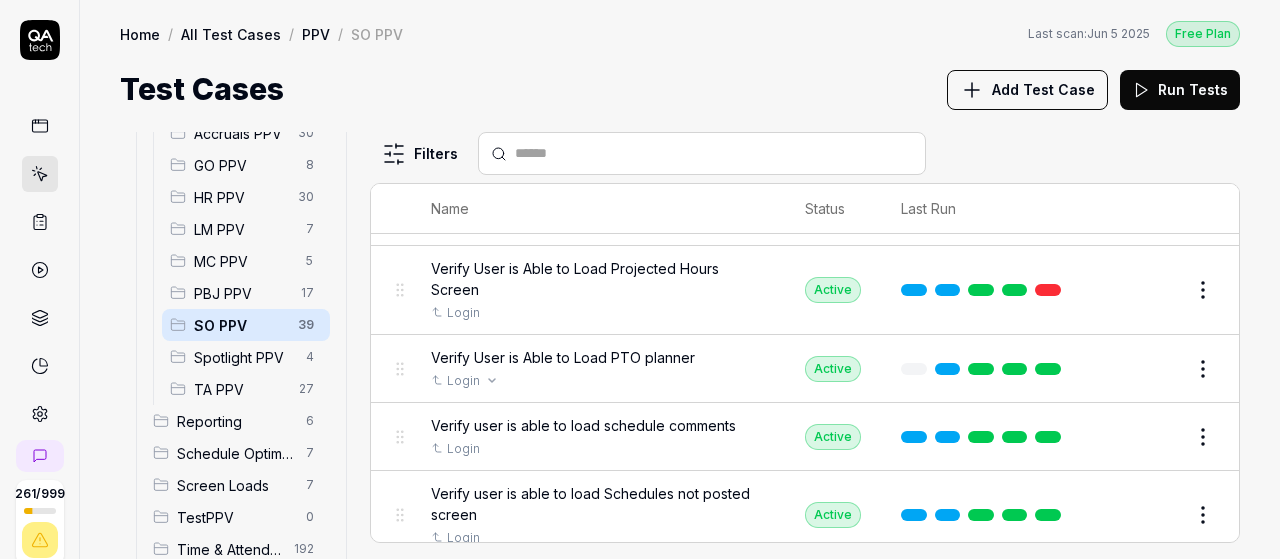 scroll, scrollTop: 2458, scrollLeft: 0, axis: vertical 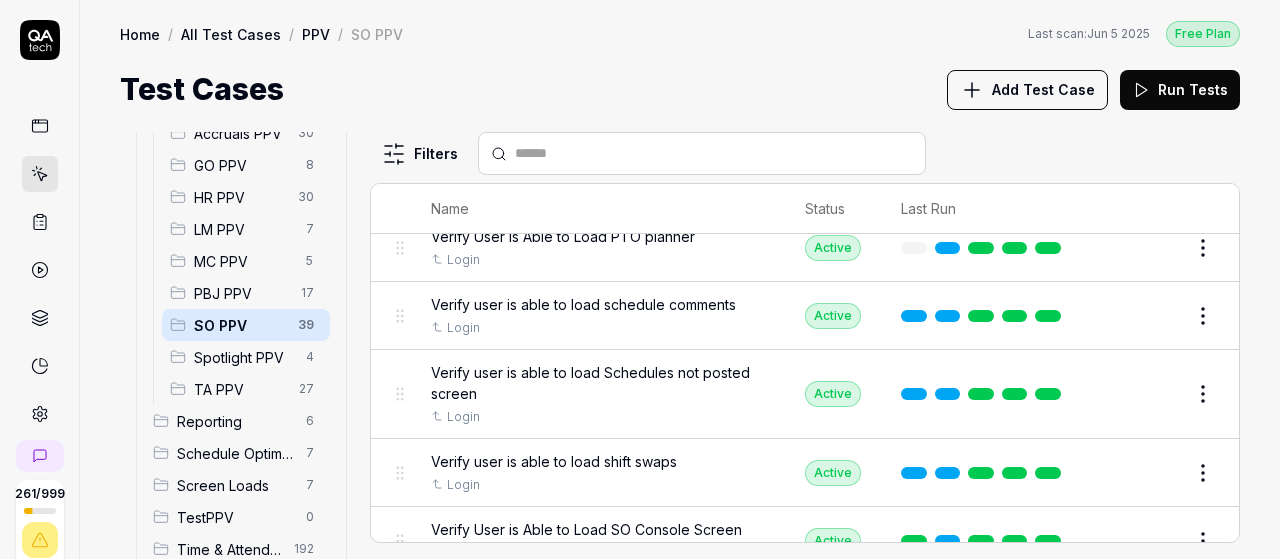 click on "Add Test Case" at bounding box center [1027, 90] 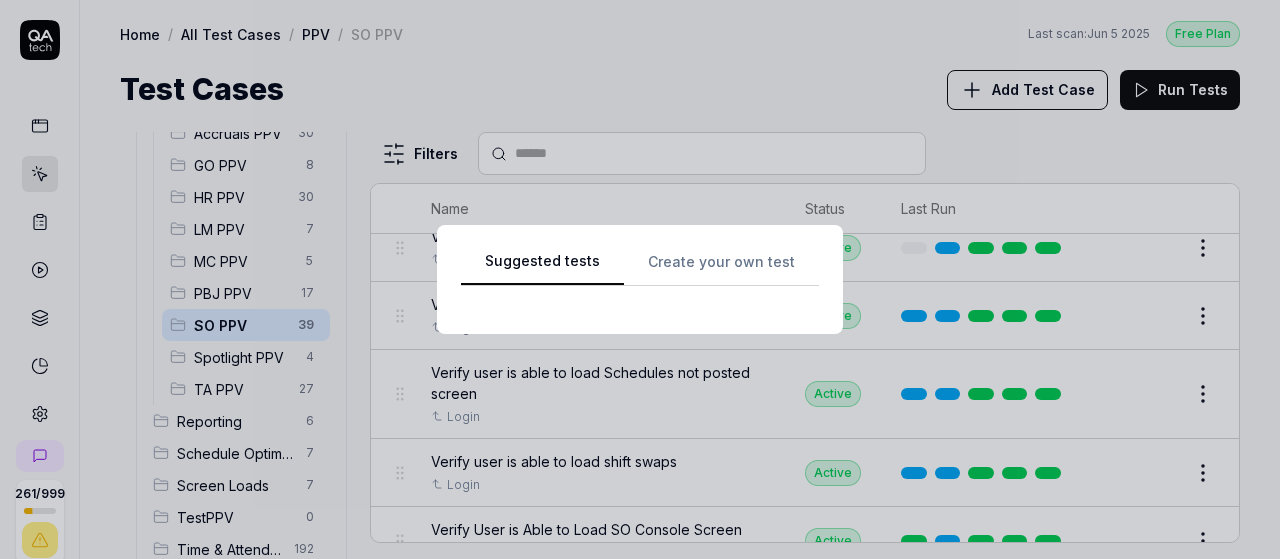 scroll, scrollTop: 0, scrollLeft: 0, axis: both 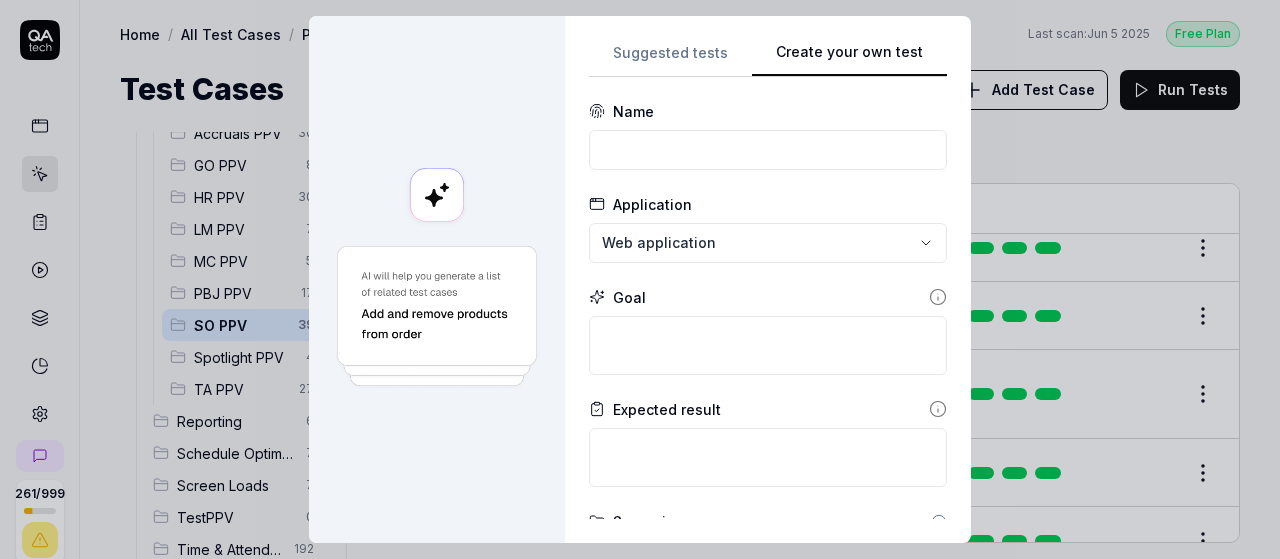 click on "Create your own test" at bounding box center [849, 59] 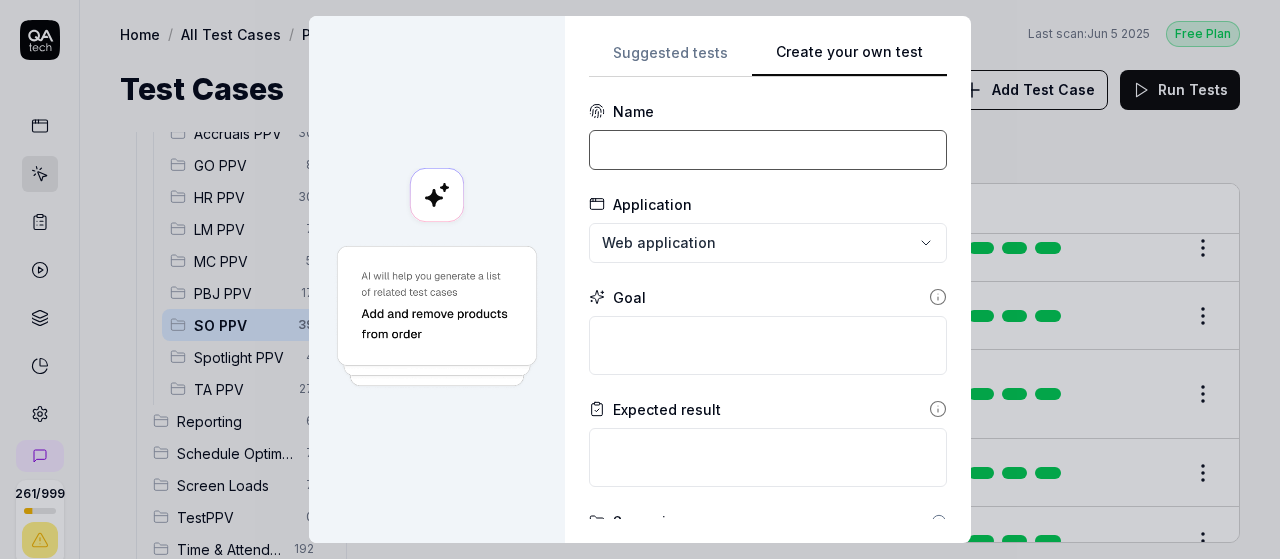 click at bounding box center (768, 150) 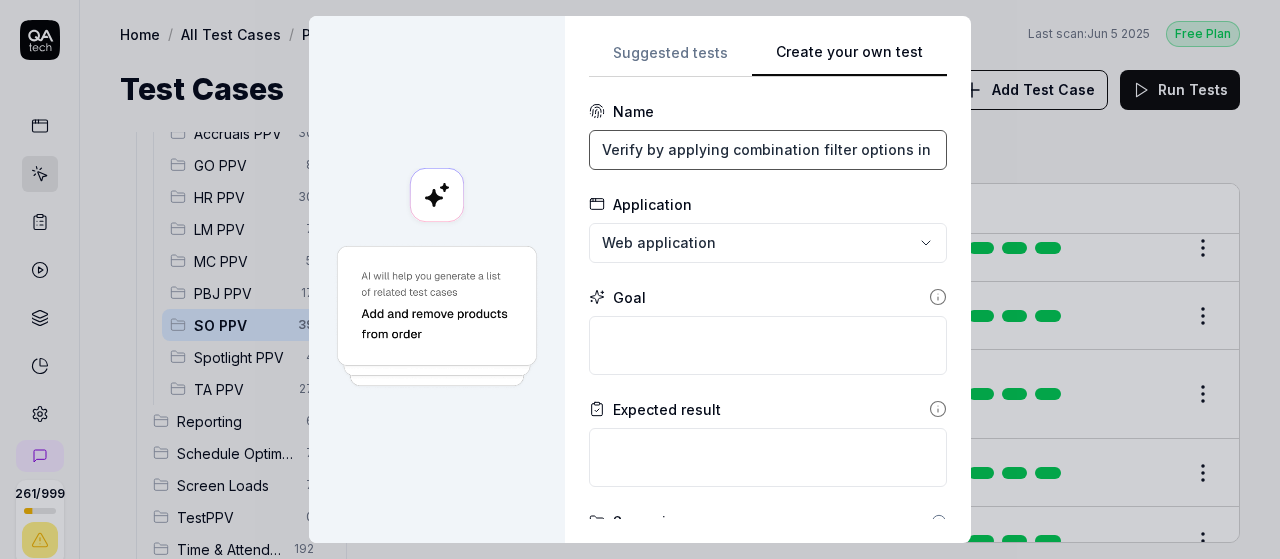 scroll, scrollTop: 0, scrollLeft: 183, axis: horizontal 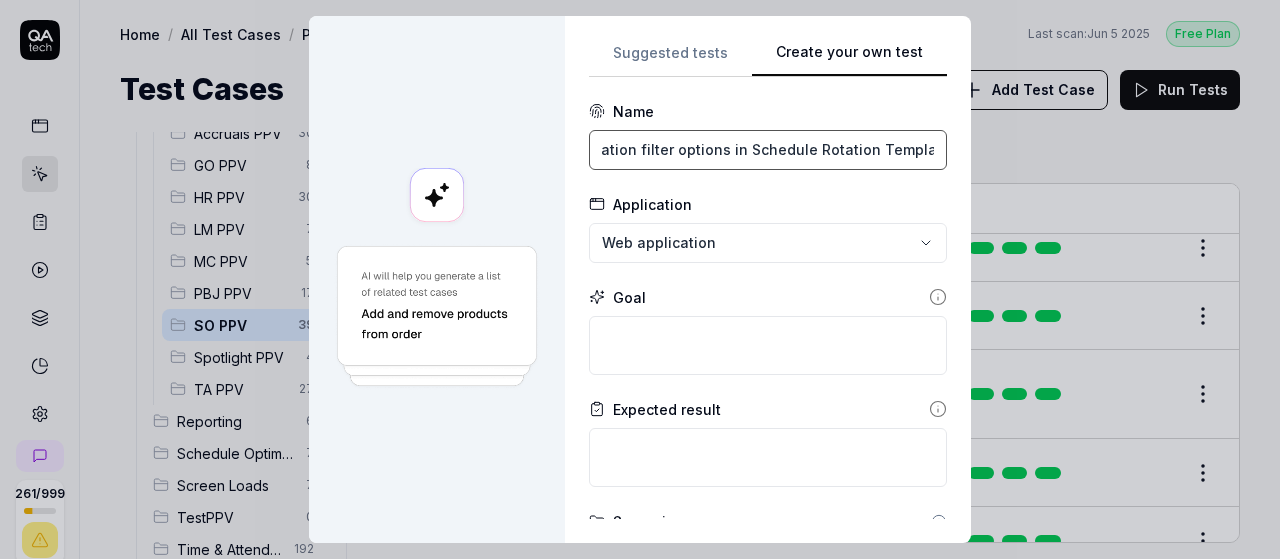 type on "Verify by applying combination filter options in Schedule Rotation Template" 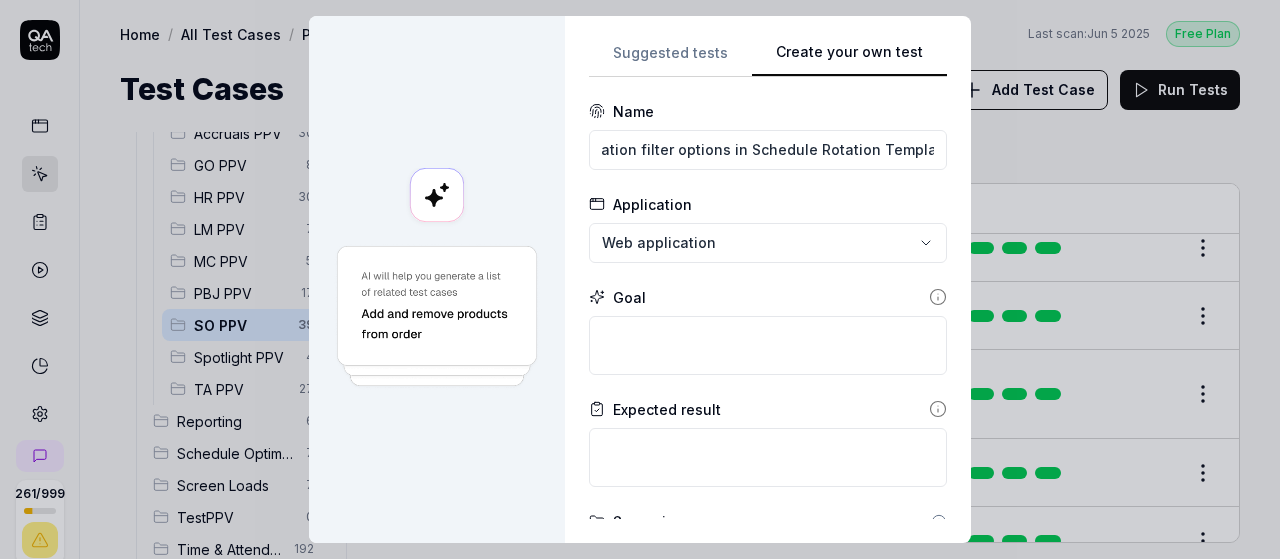 scroll, scrollTop: 0, scrollLeft: 0, axis: both 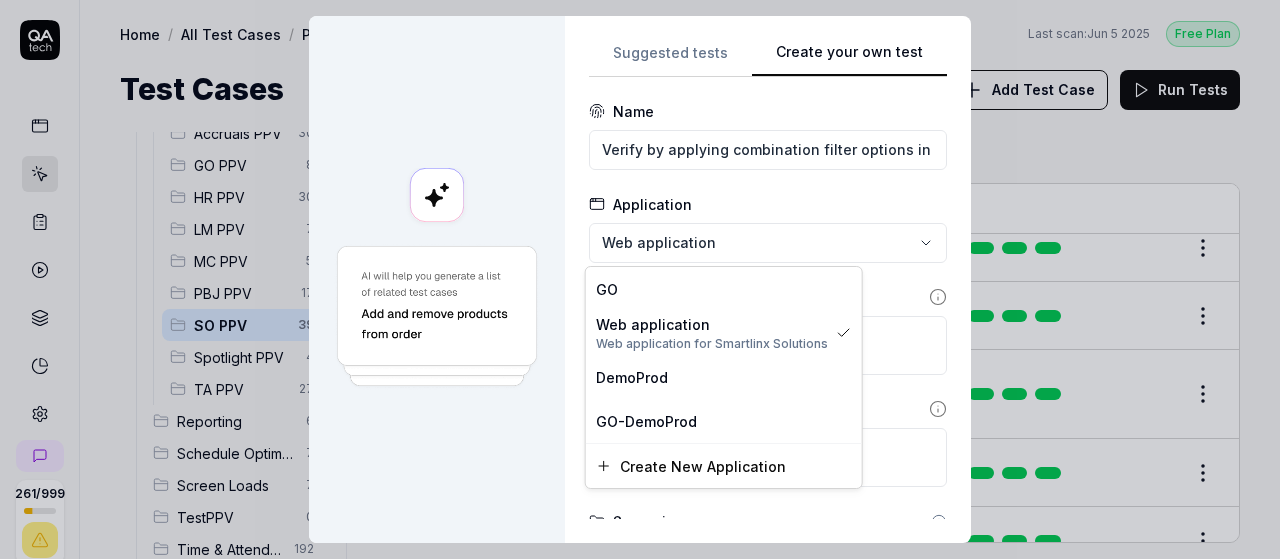 click on "**********" at bounding box center [640, 279] 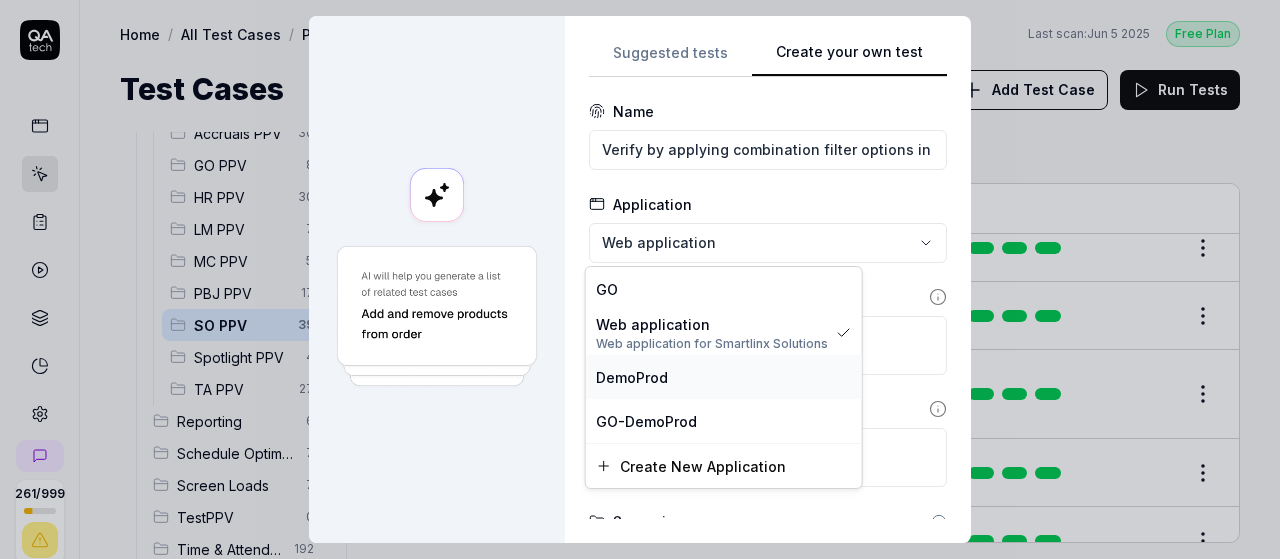 click on "DemoProd" at bounding box center [724, 377] 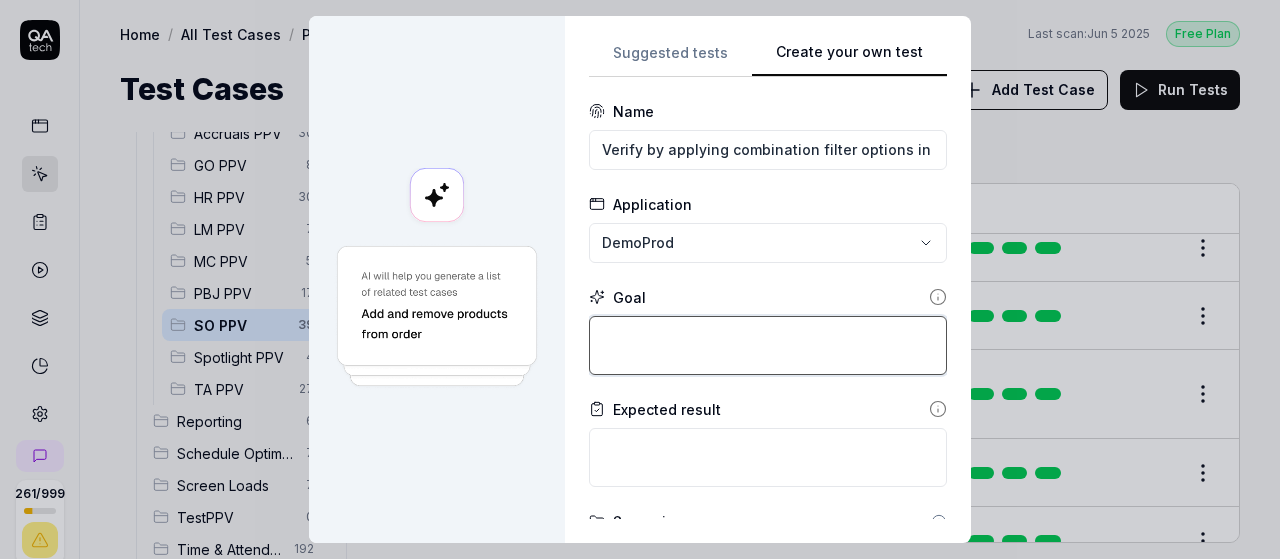 click at bounding box center [768, 345] 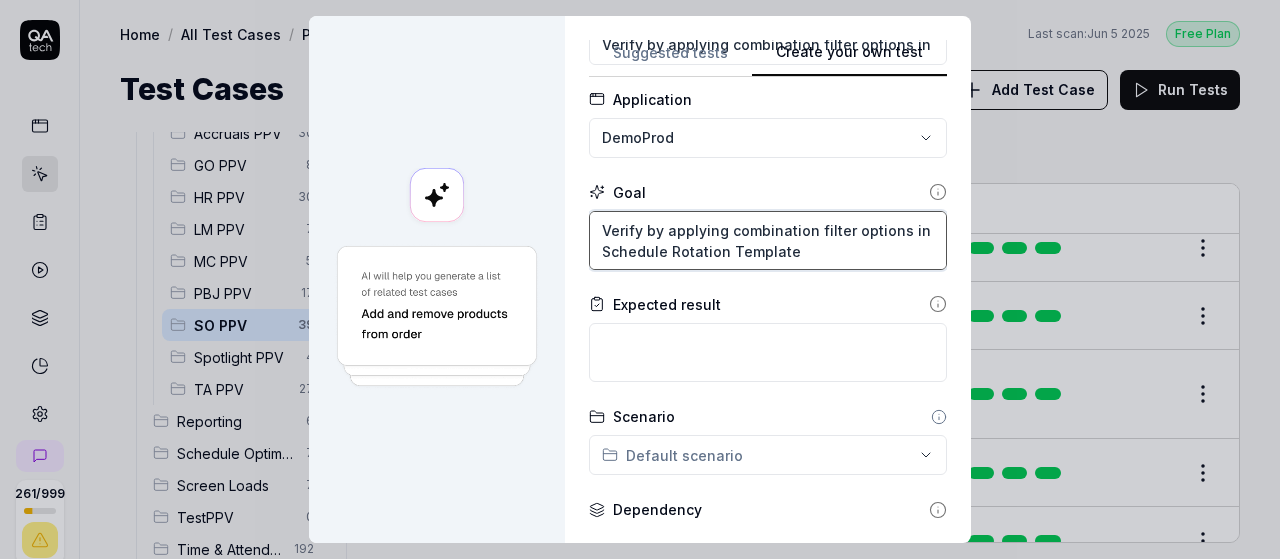 scroll, scrollTop: 112, scrollLeft: 0, axis: vertical 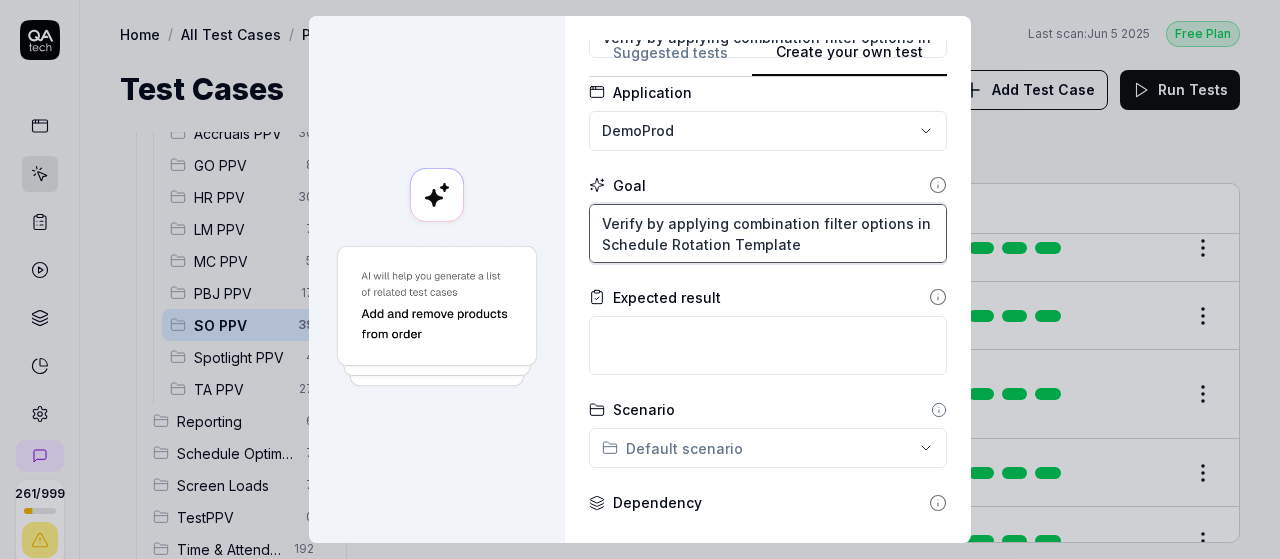 type on "Verify by applying combination filter options in Schedule Rotation Template" 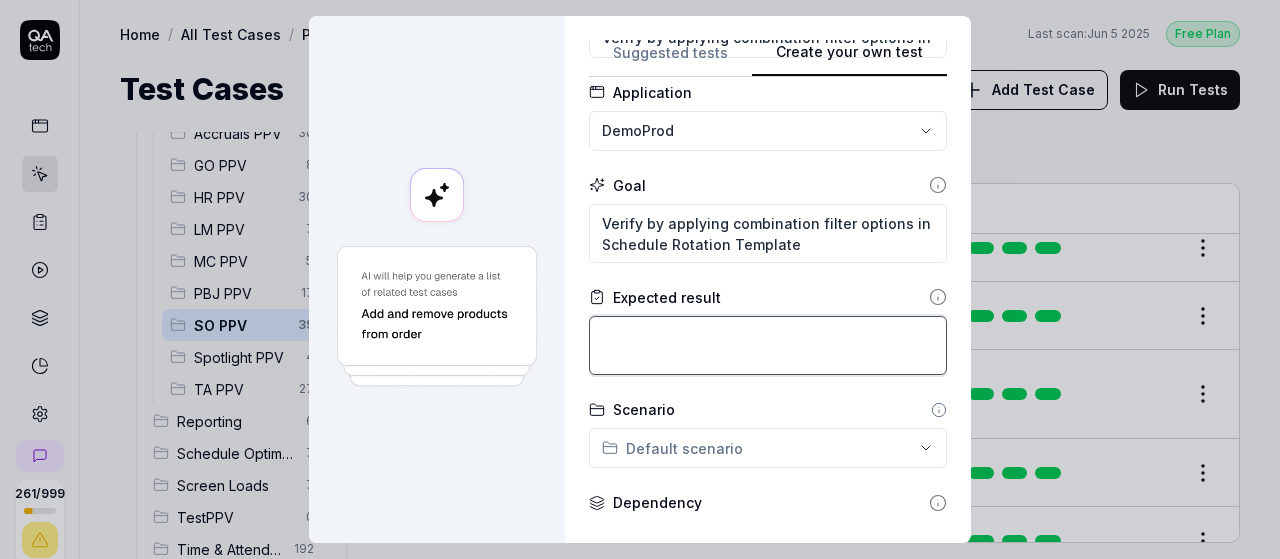 click at bounding box center [768, 345] 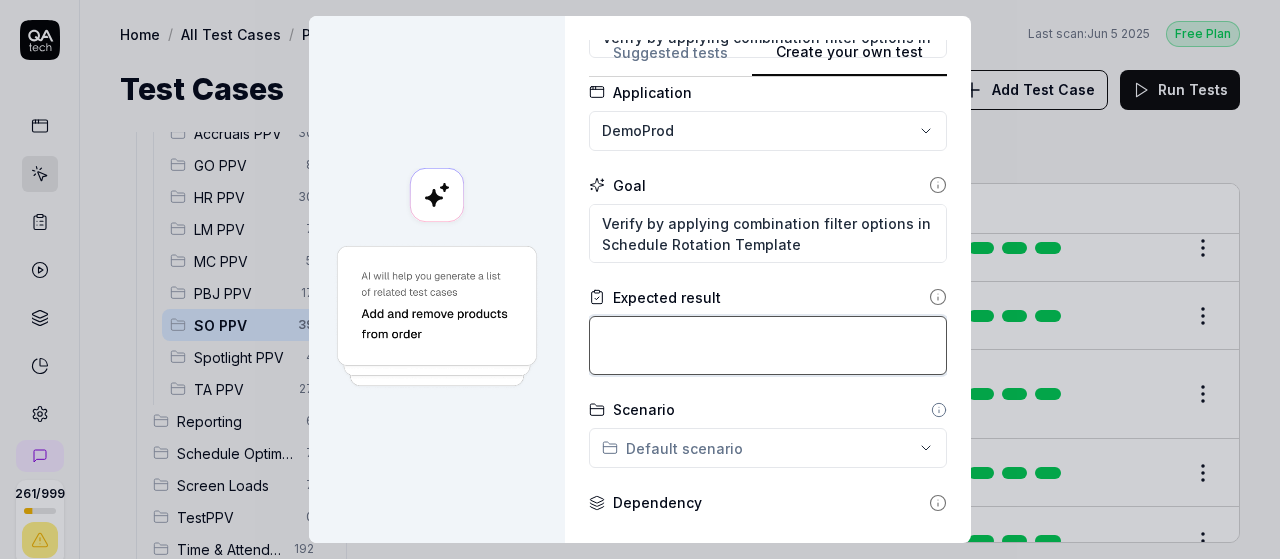 type on "*" 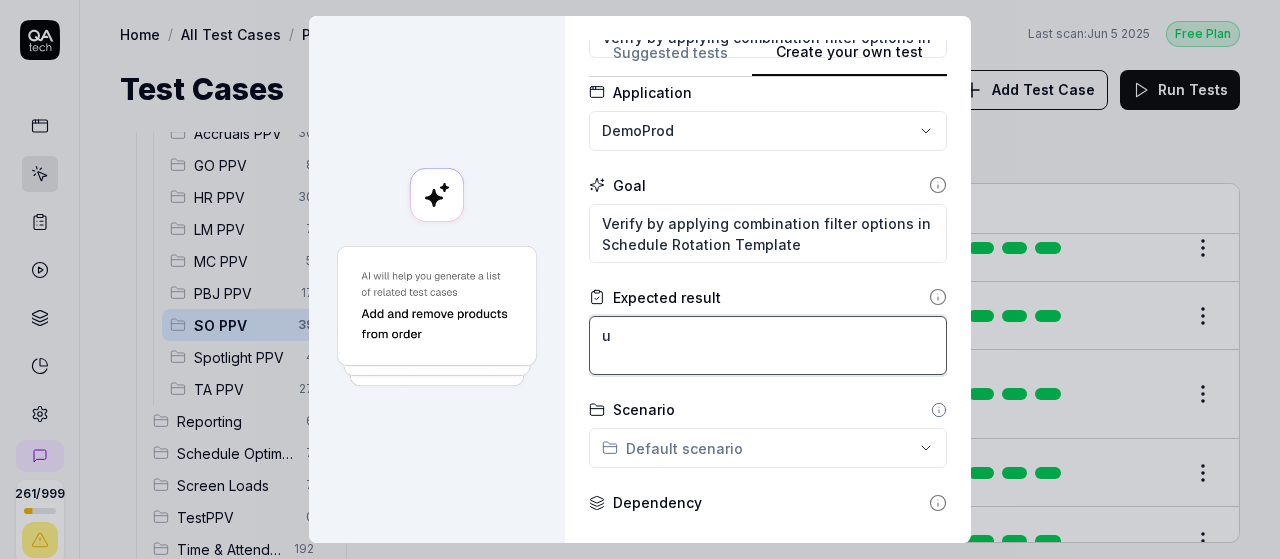type on "*" 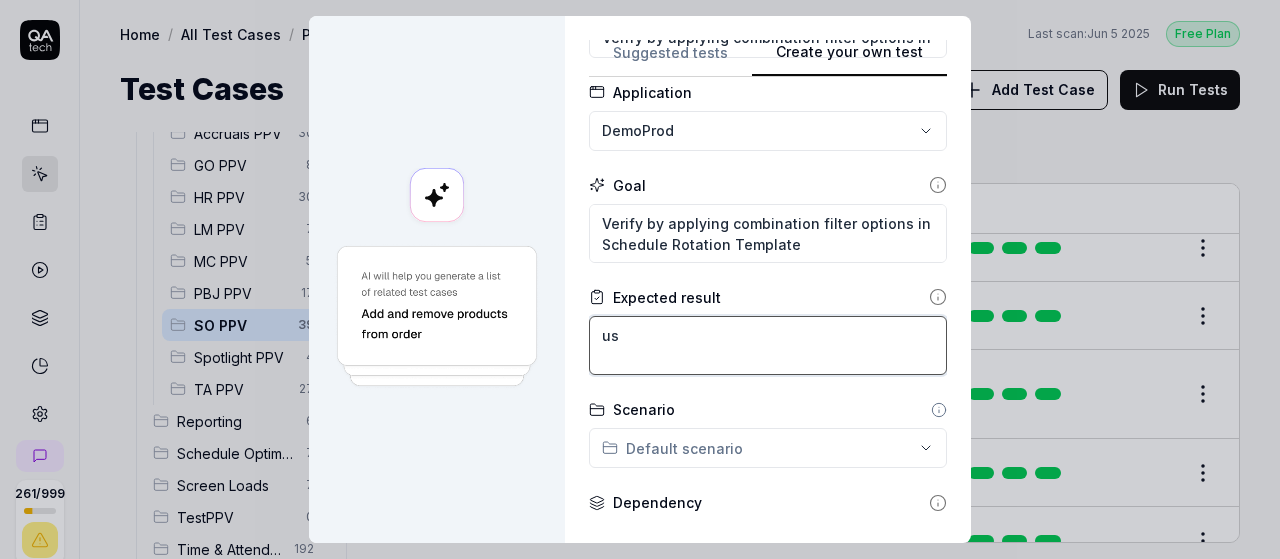 type on "*" 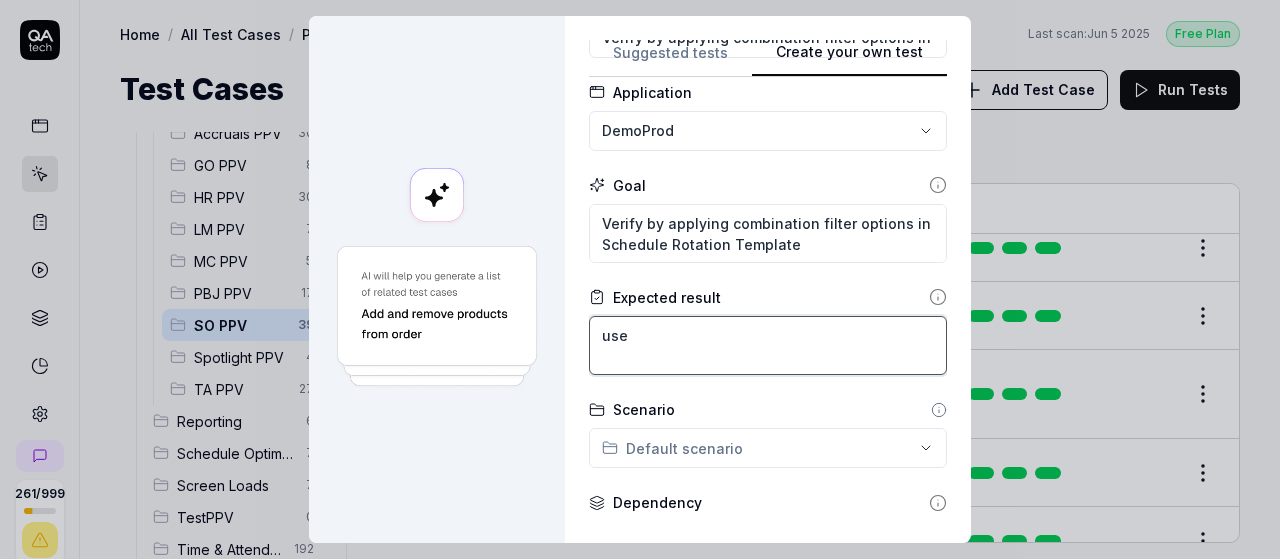 type on "user" 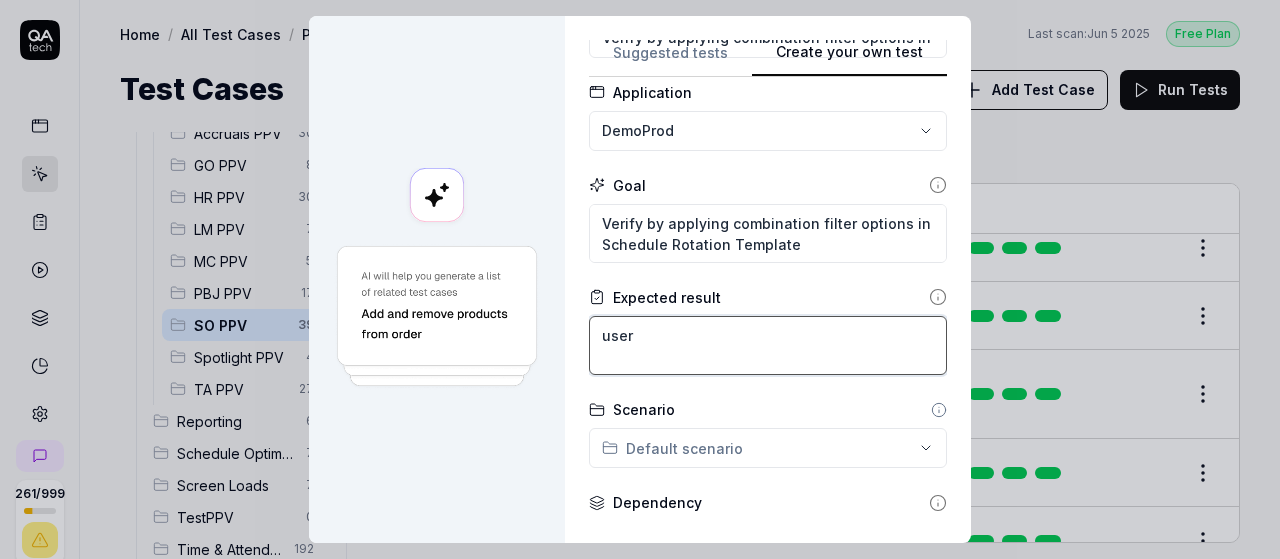 type on "*" 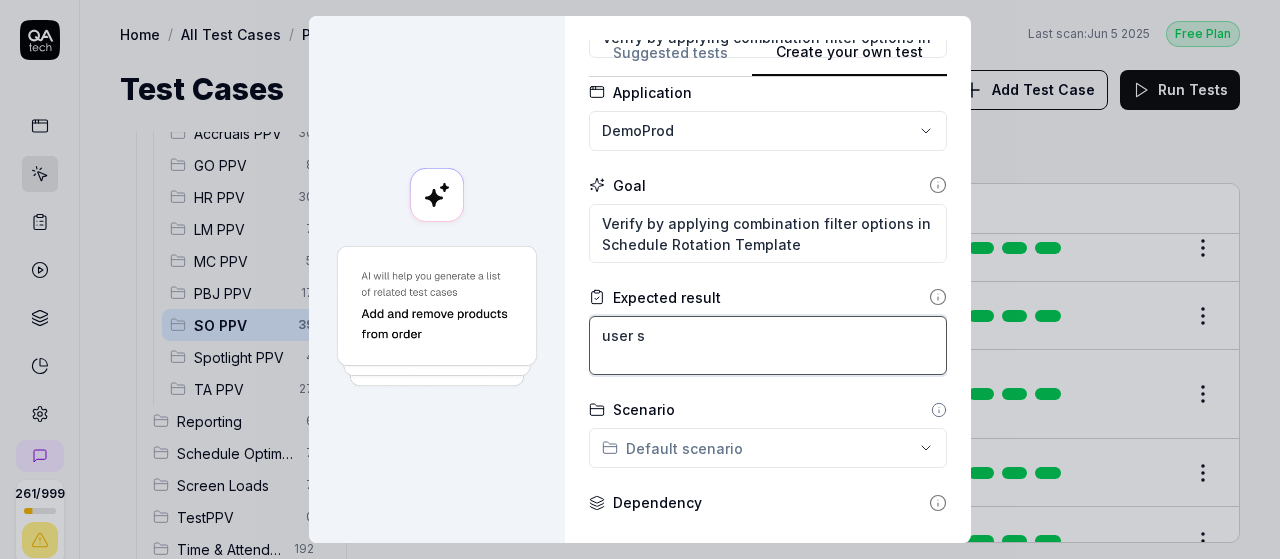 type on "*" 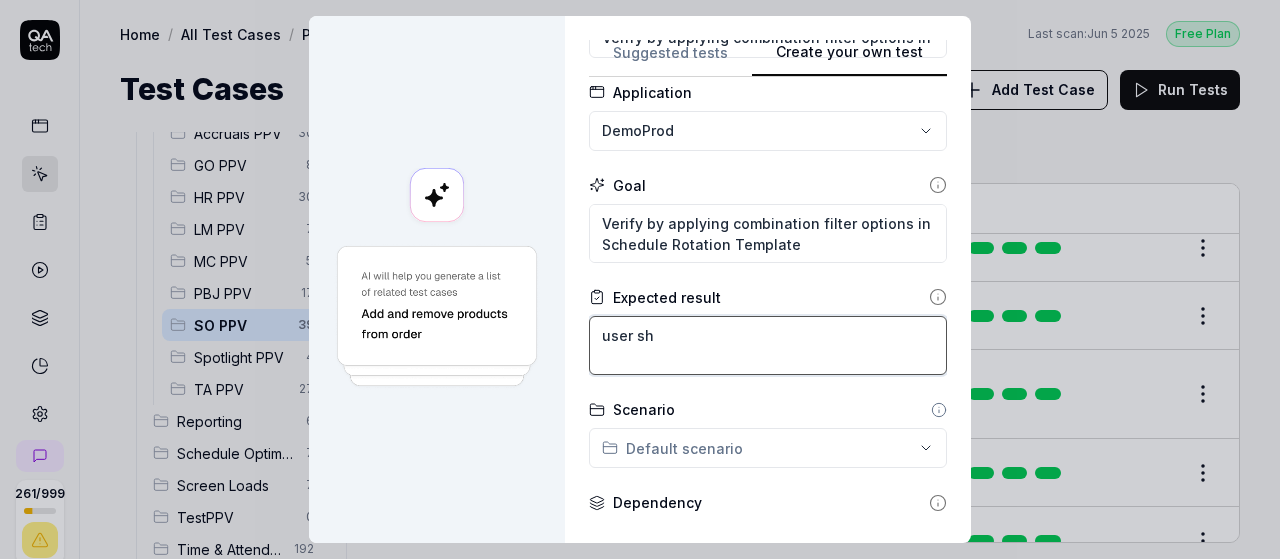 type on "*" 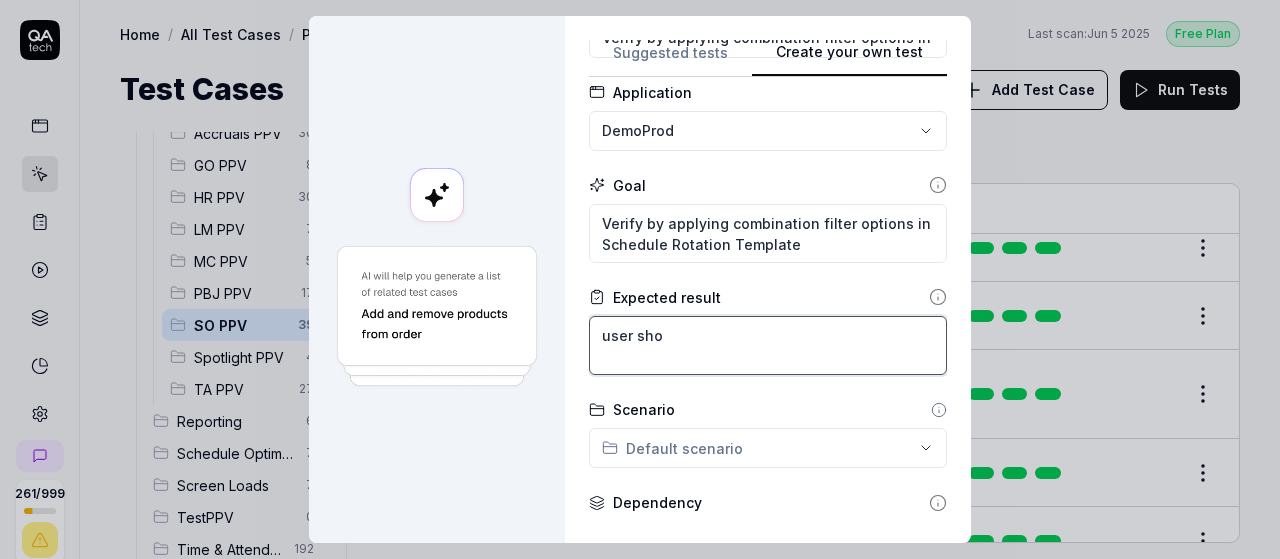 type on "*" 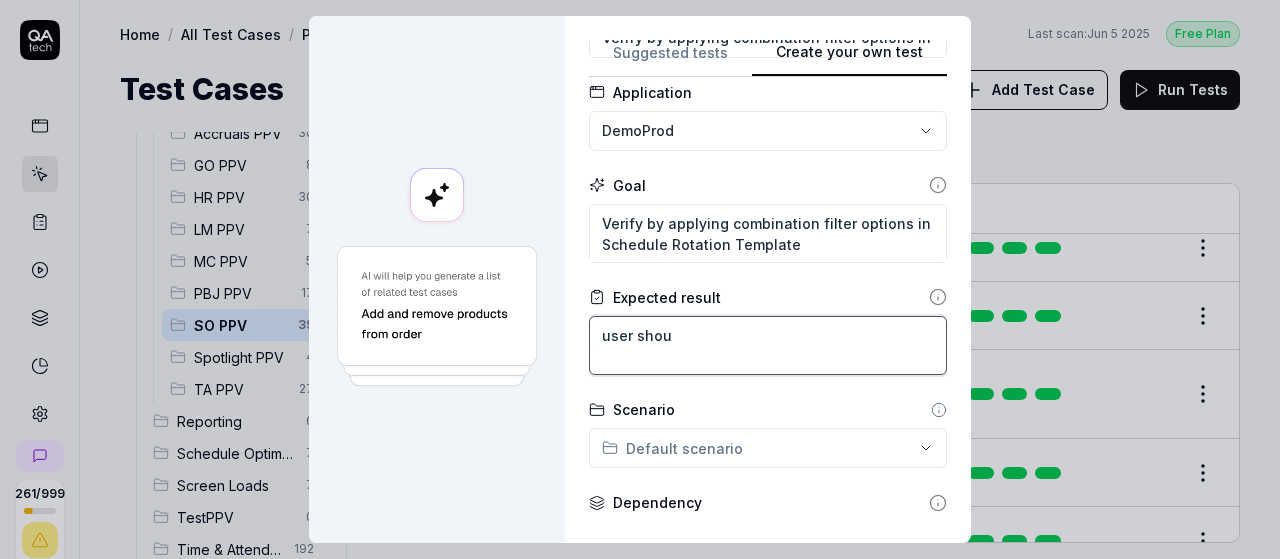 type on "*" 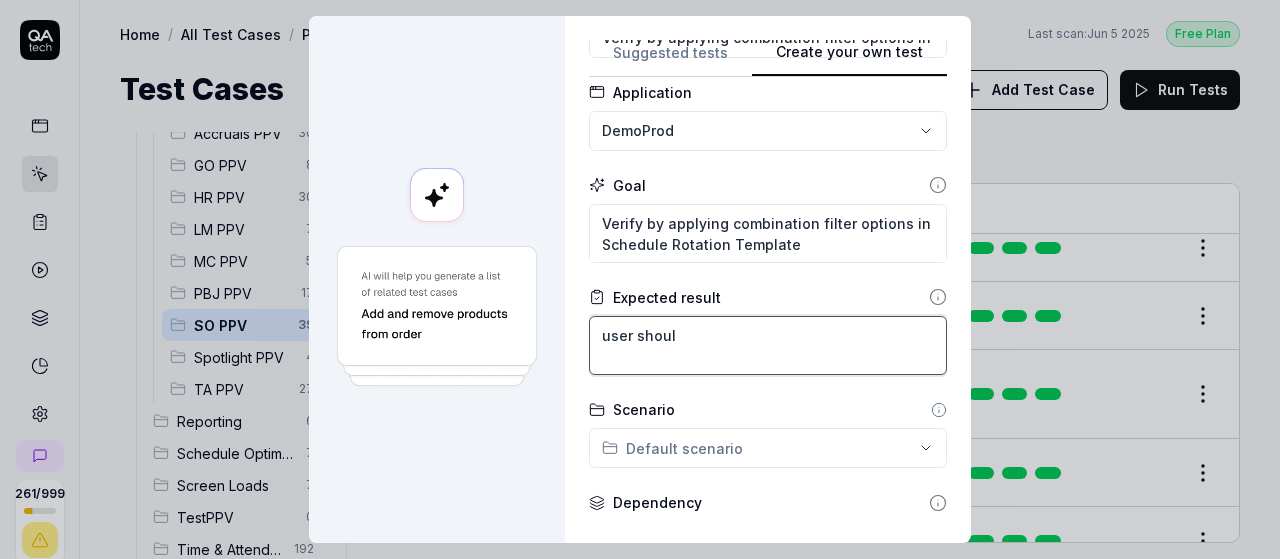 type on "*" 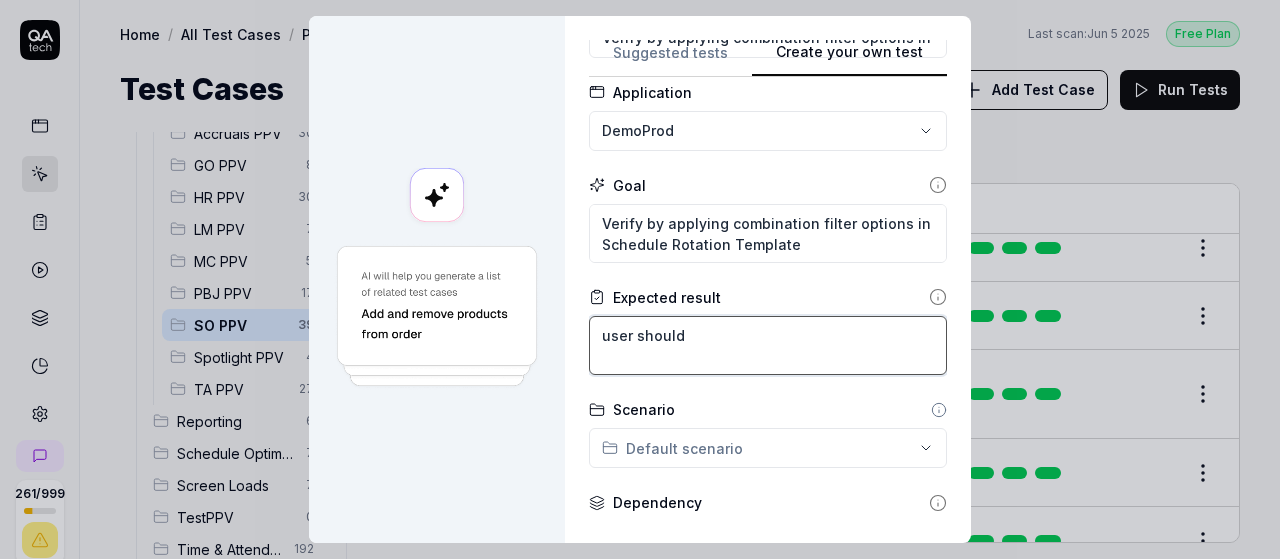type on "*" 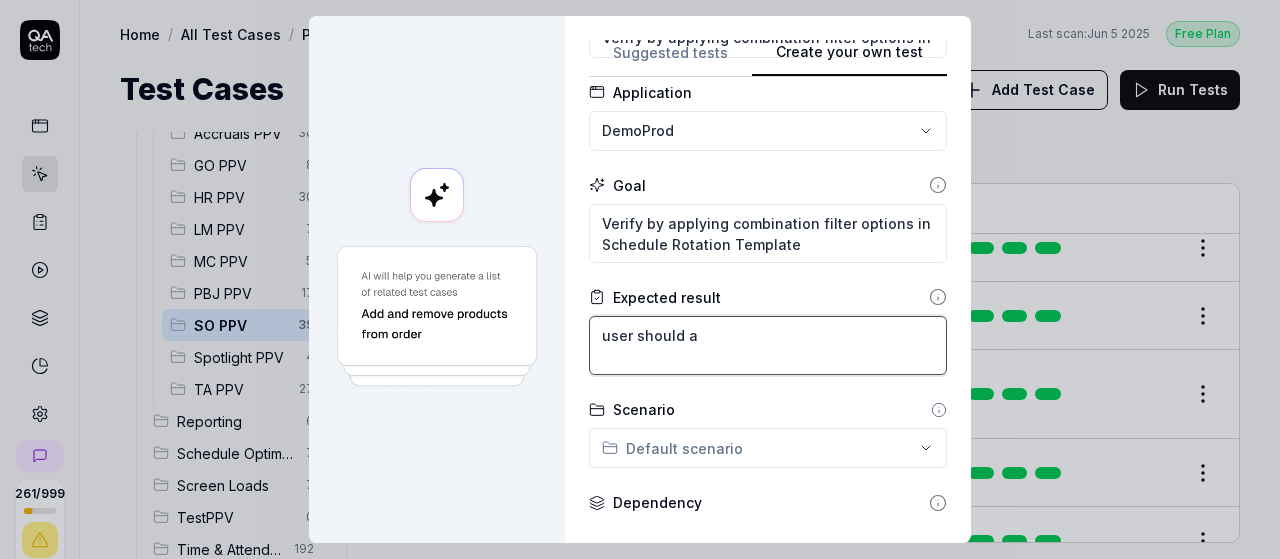 type on "*" 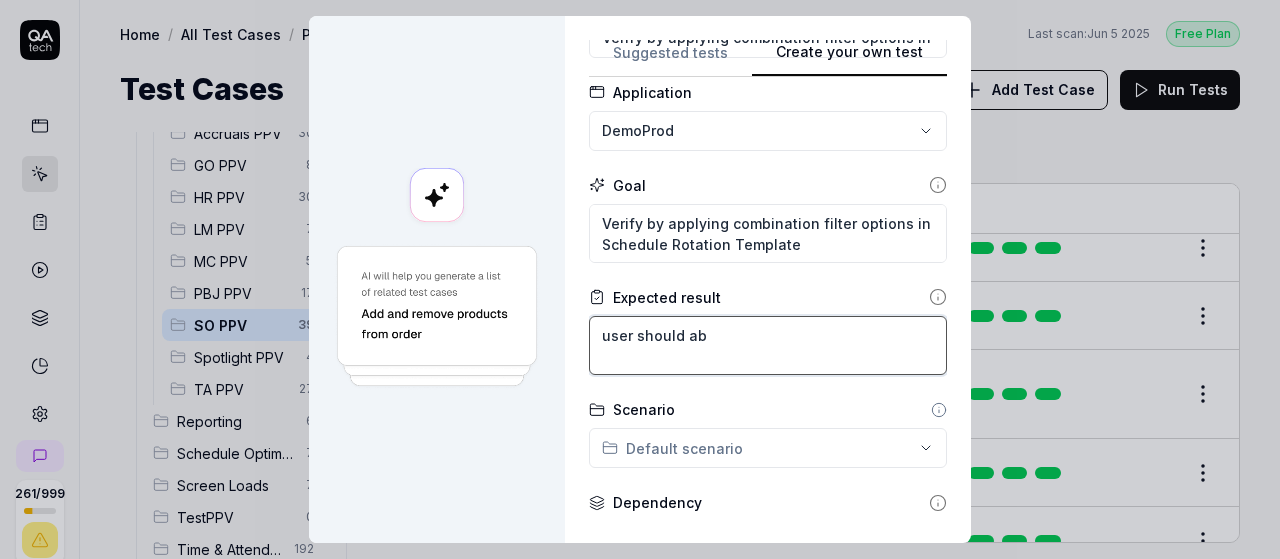 type on "*" 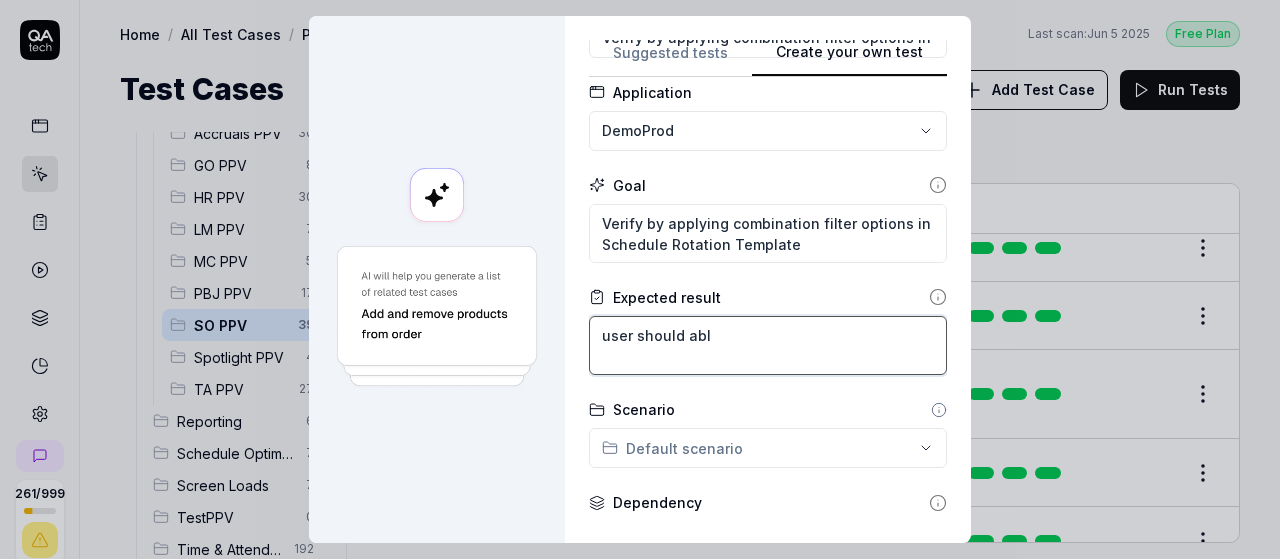 type on "*" 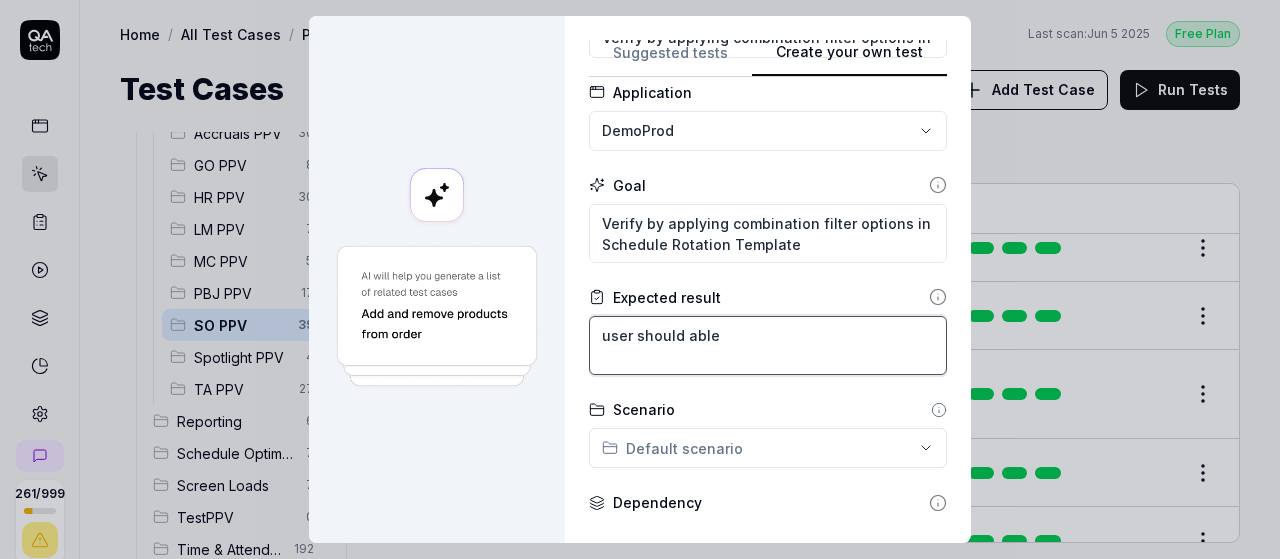 type on "*" 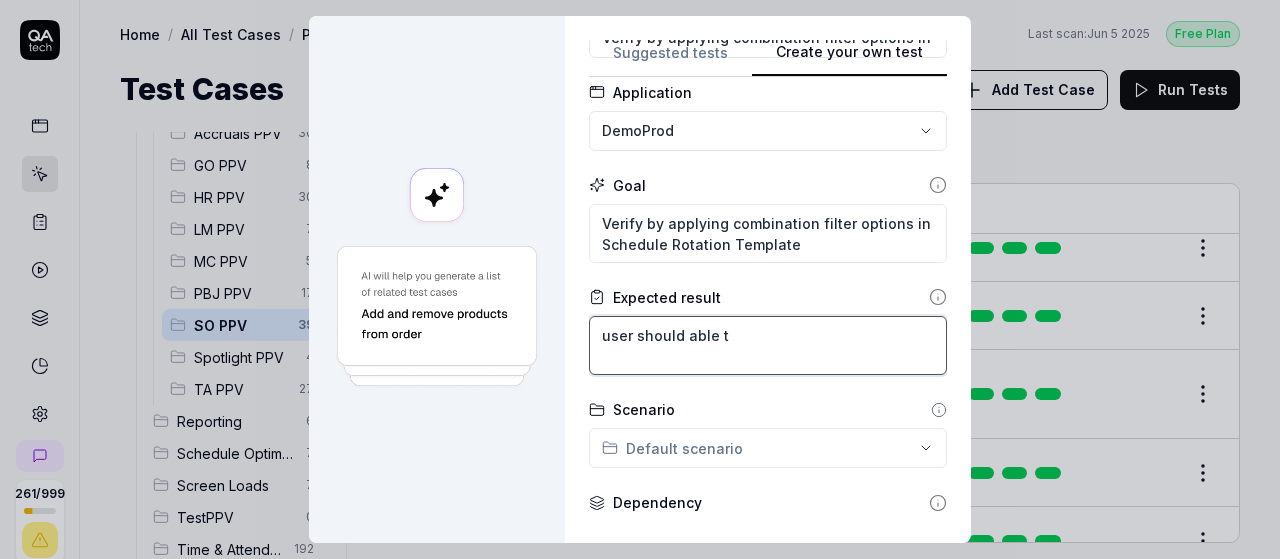 type on "*" 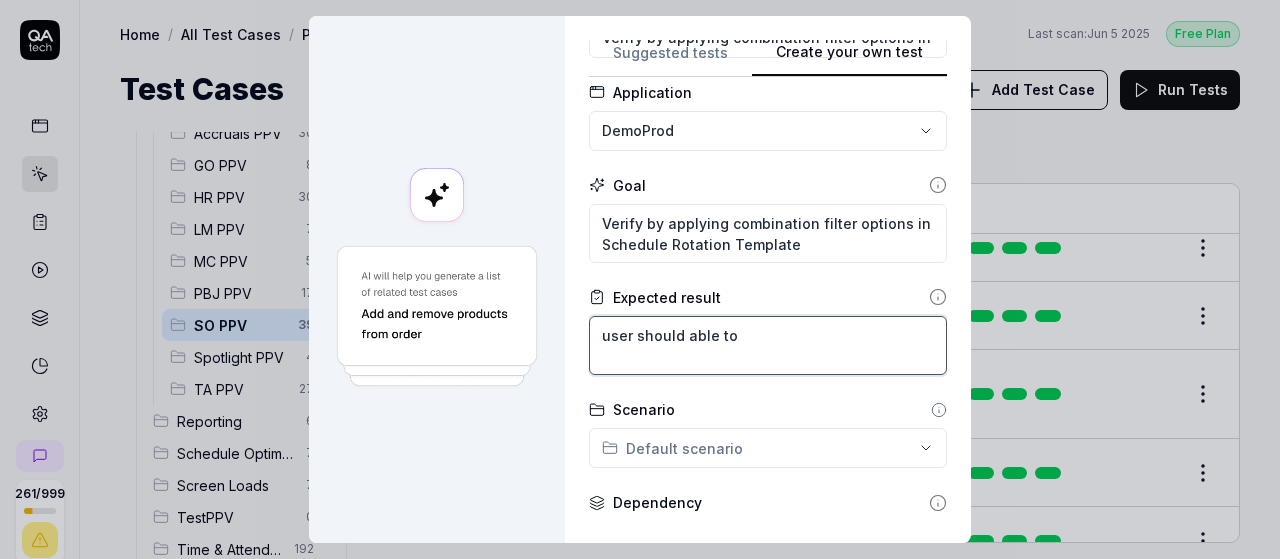 type on "*" 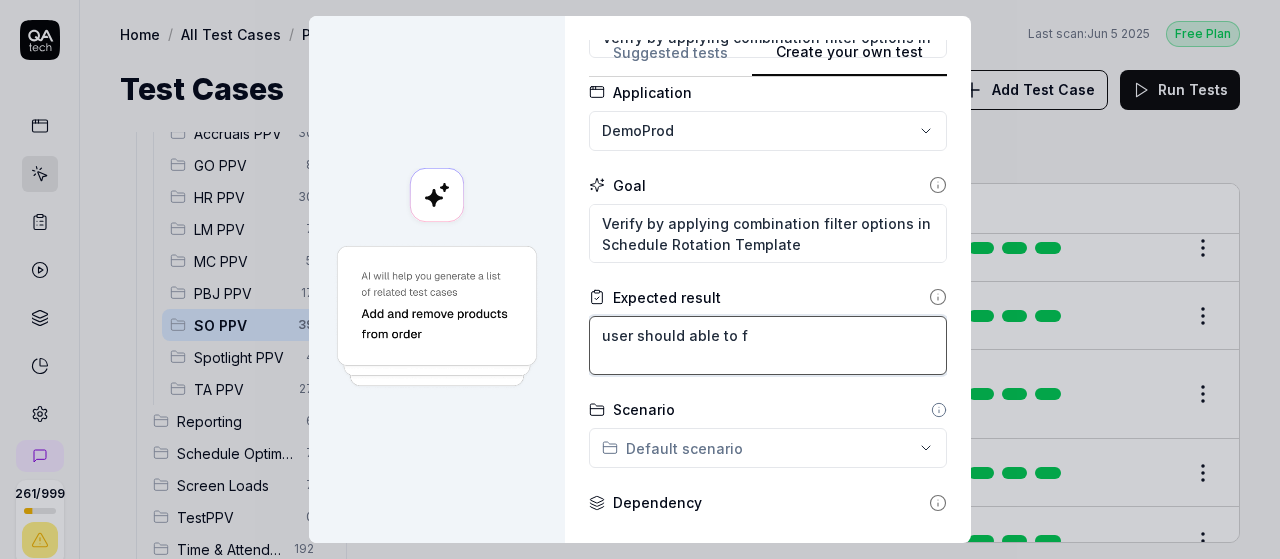 type on "*" 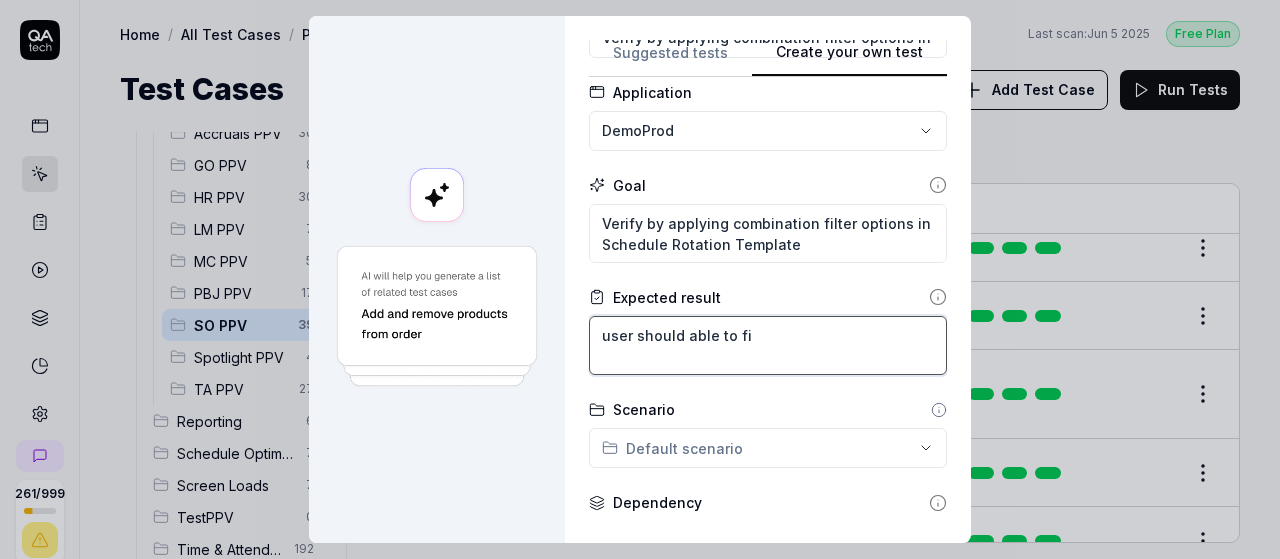 type on "*" 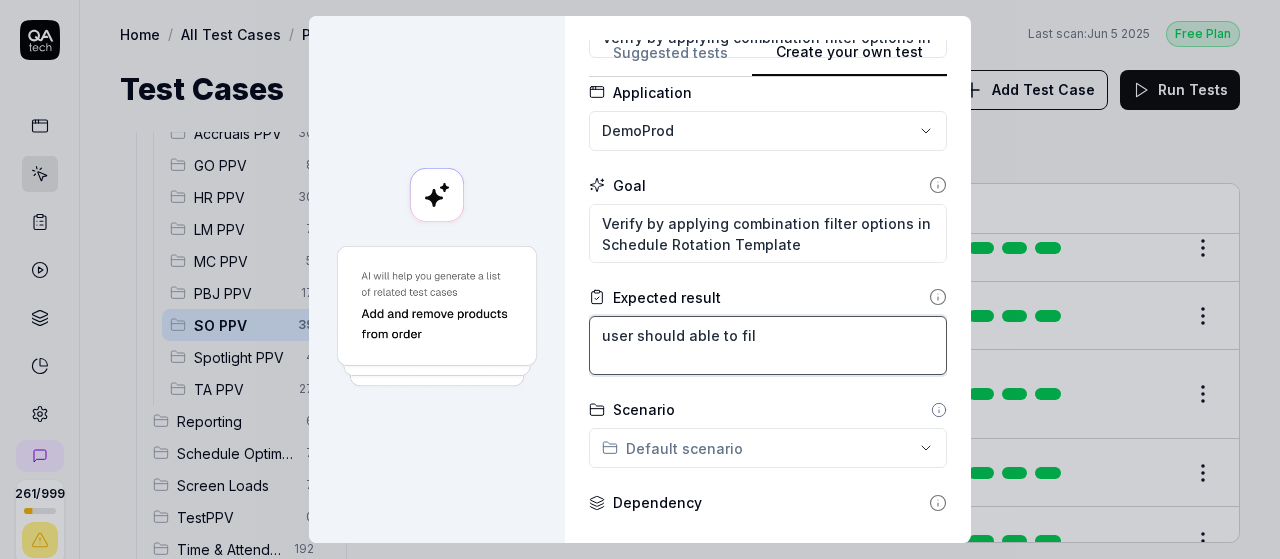 type on "*" 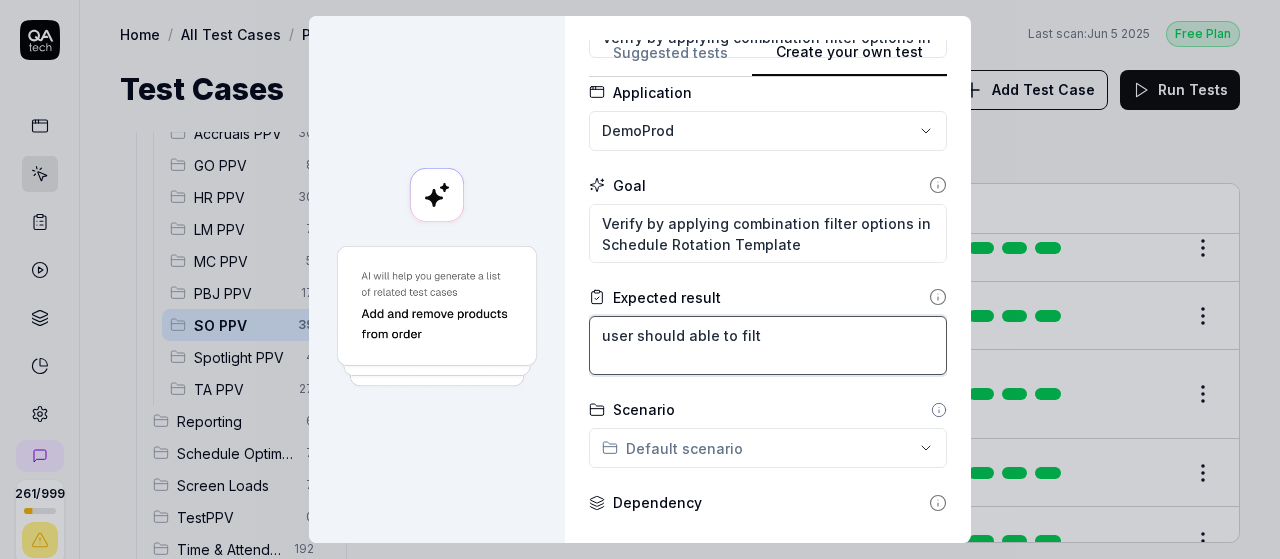type on "user should able to filte" 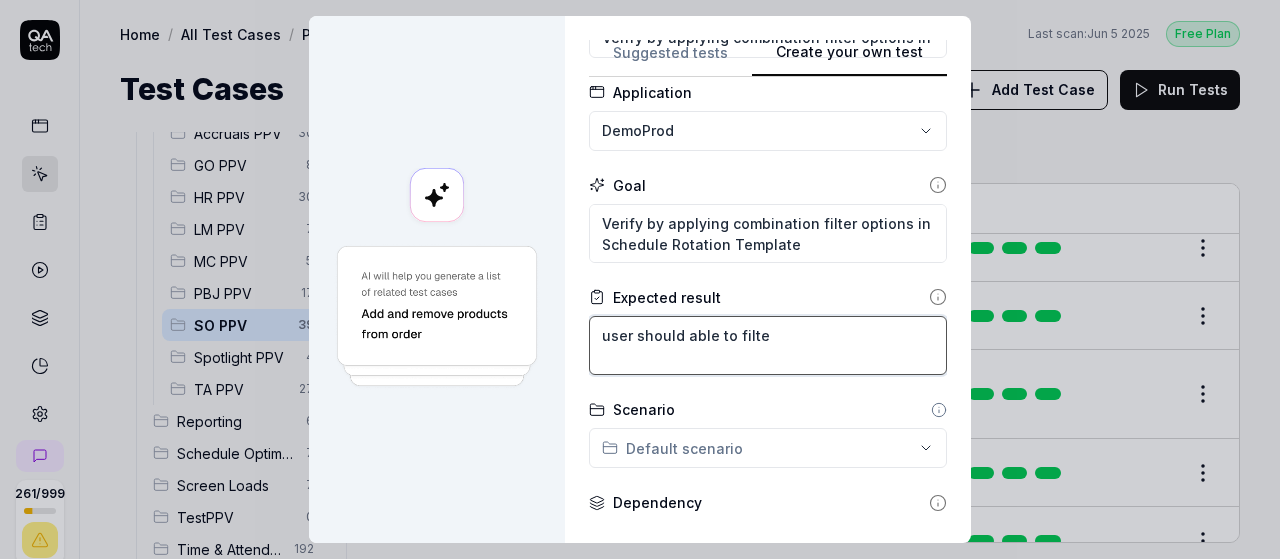 type on "*" 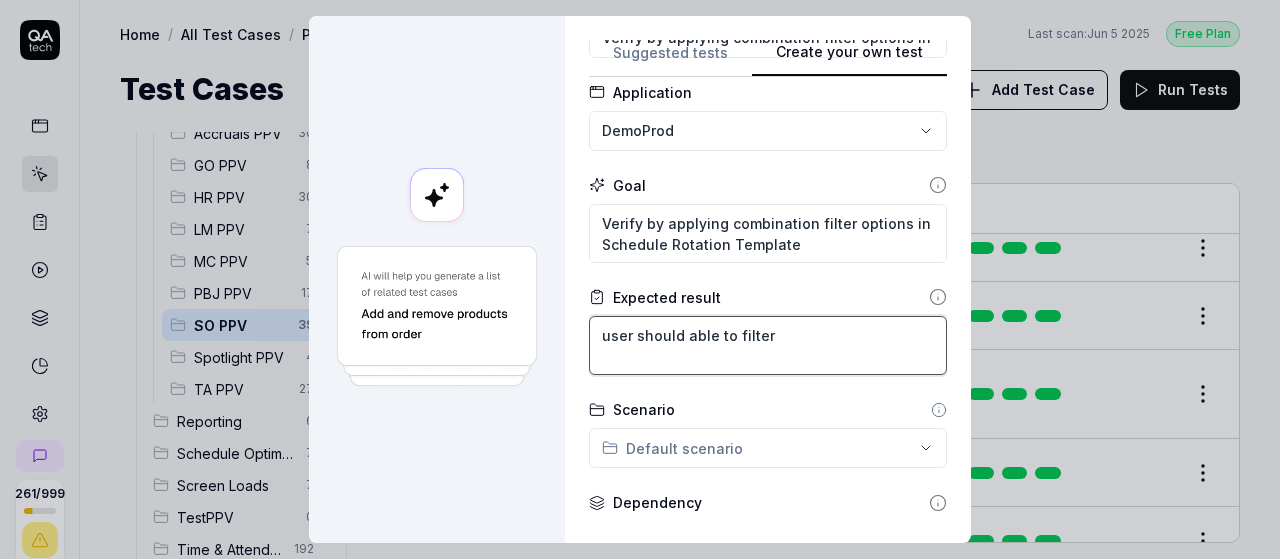 type on "*" 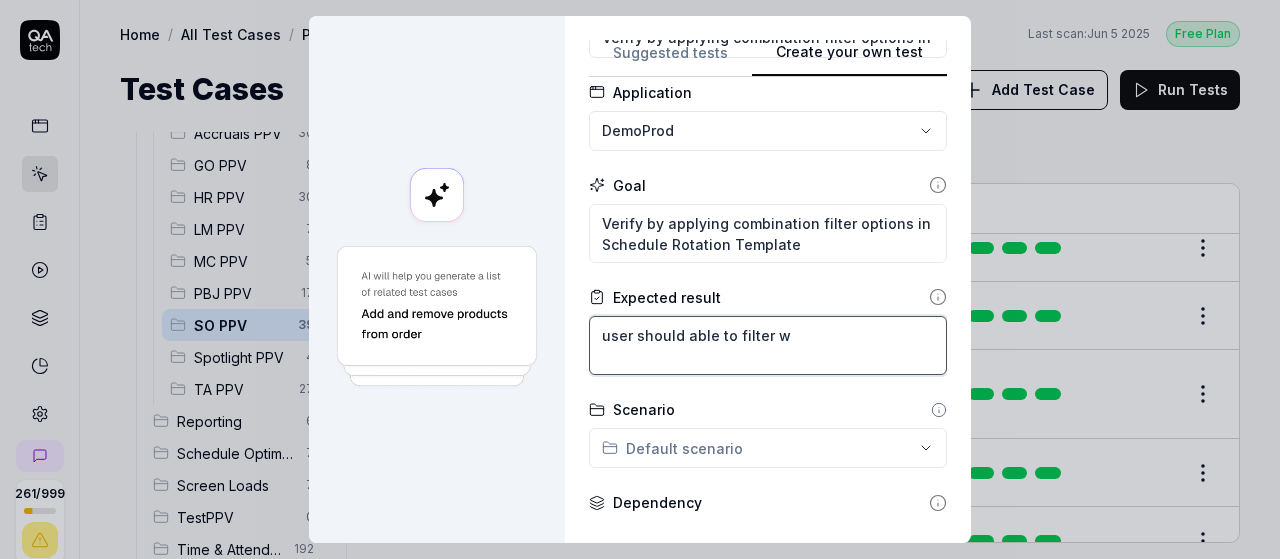type on "*" 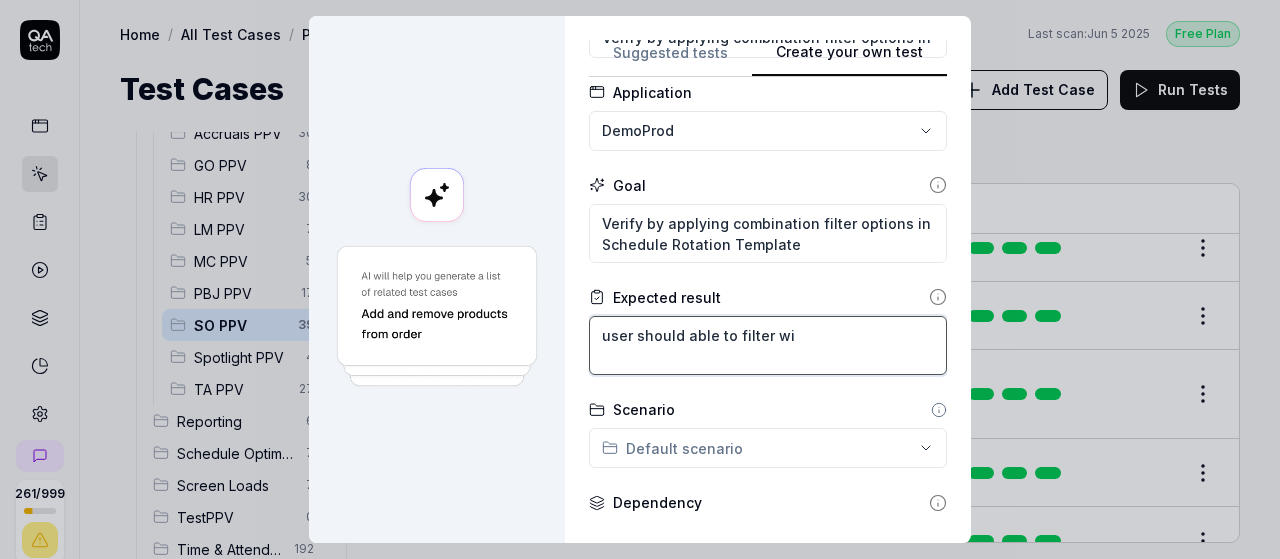 type on "*" 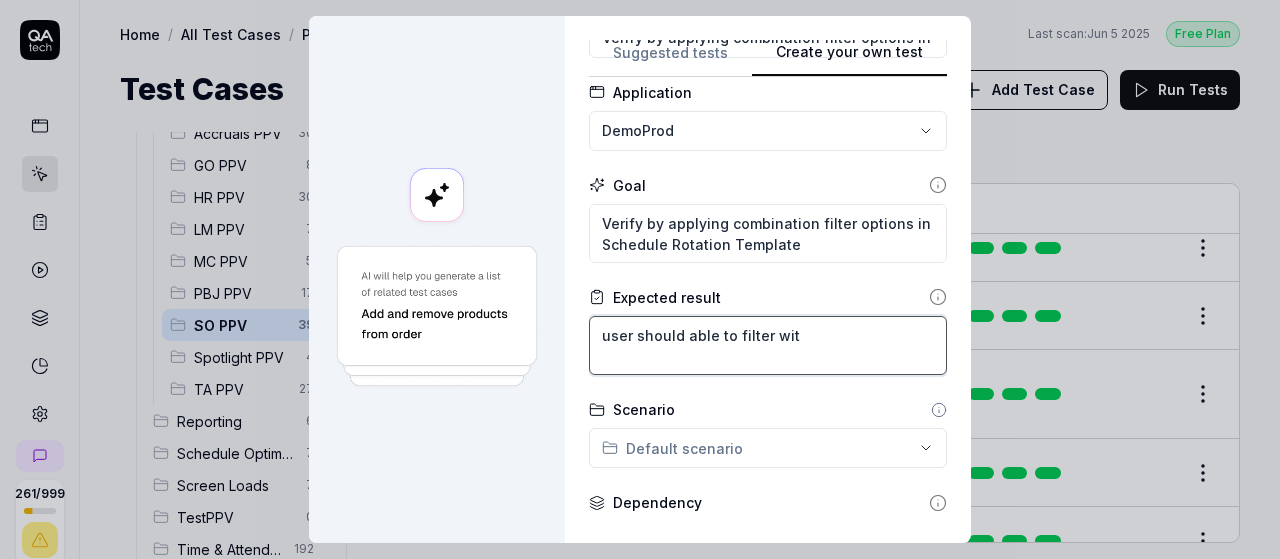 type on "*" 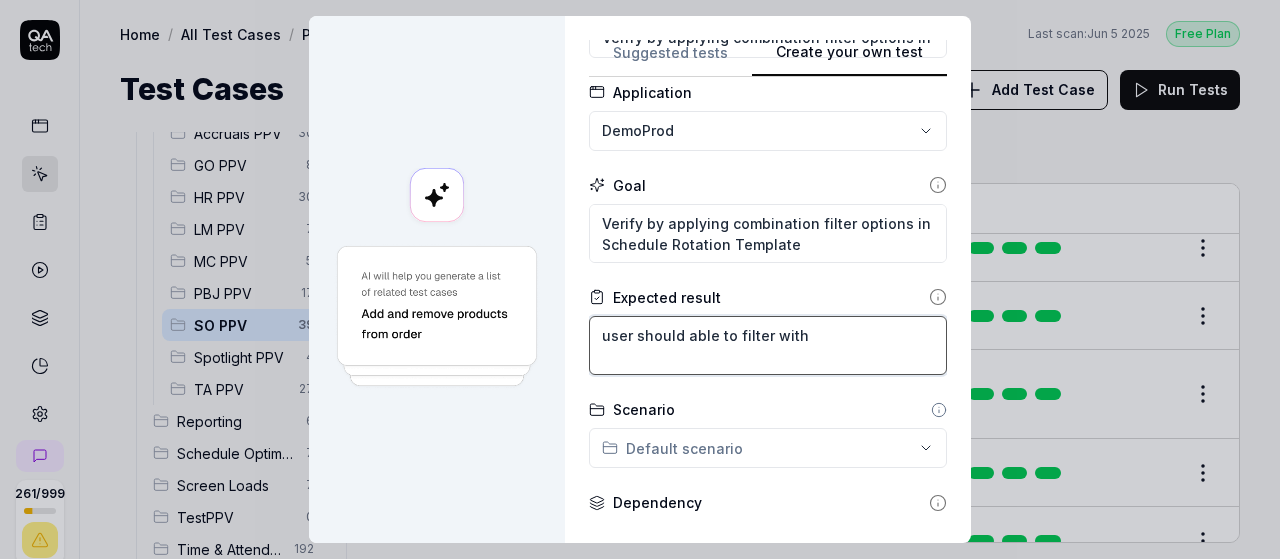 type on "*" 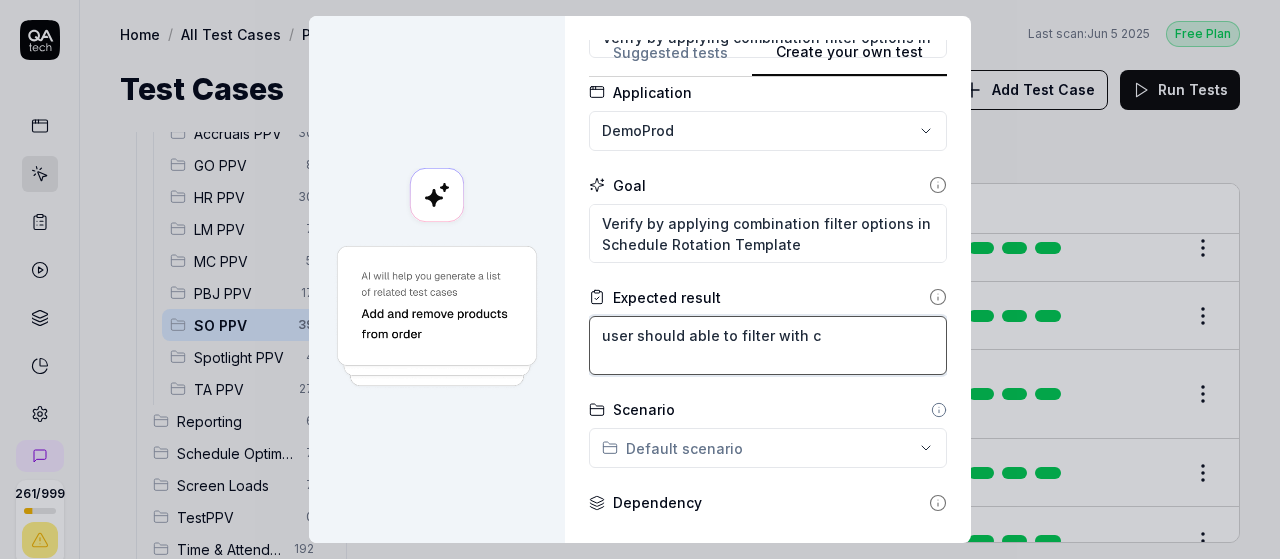 type on "*" 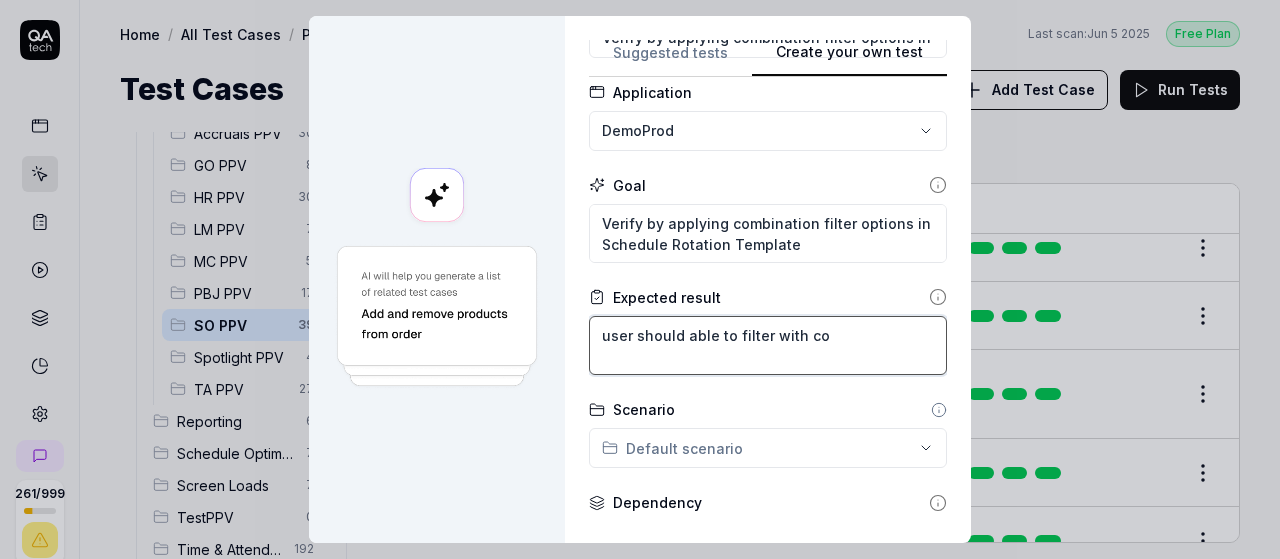 type on "*" 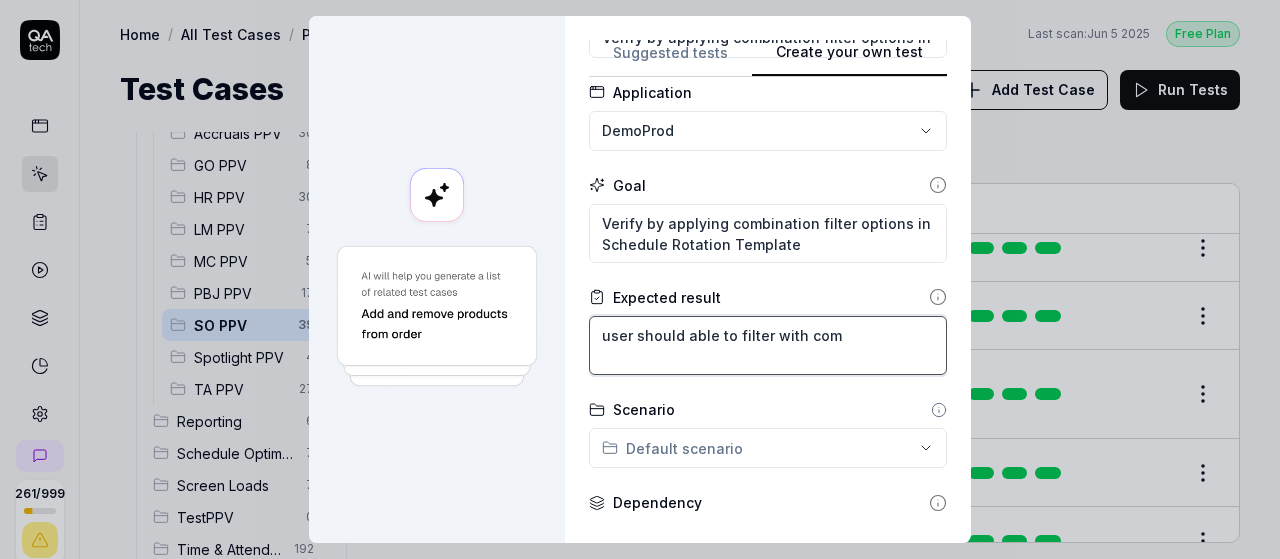 type on "*" 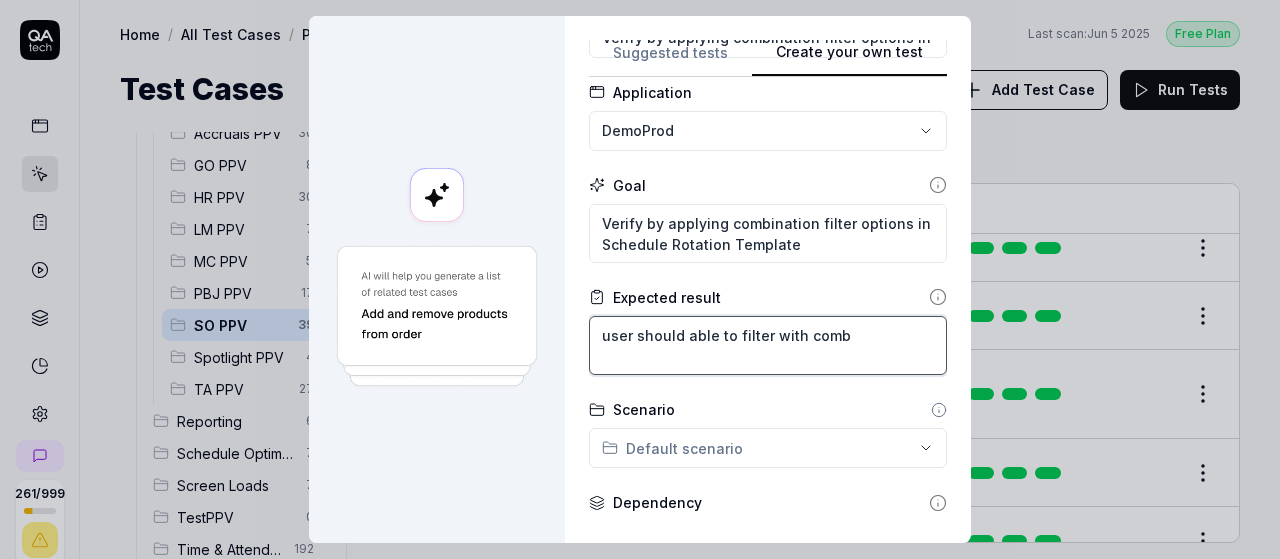 type on "*" 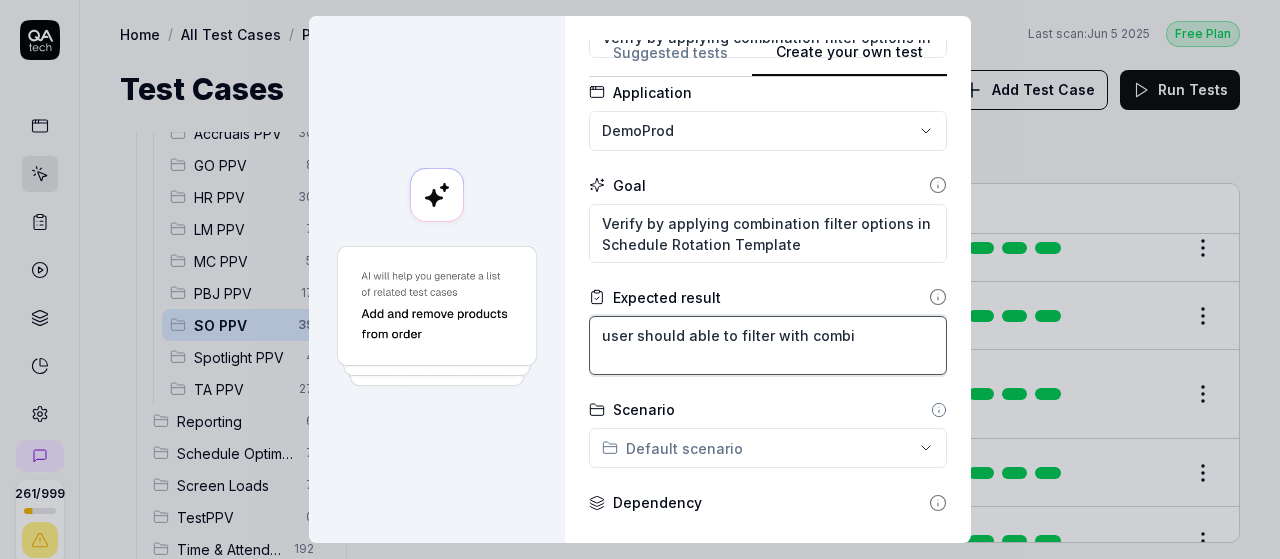 type on "*" 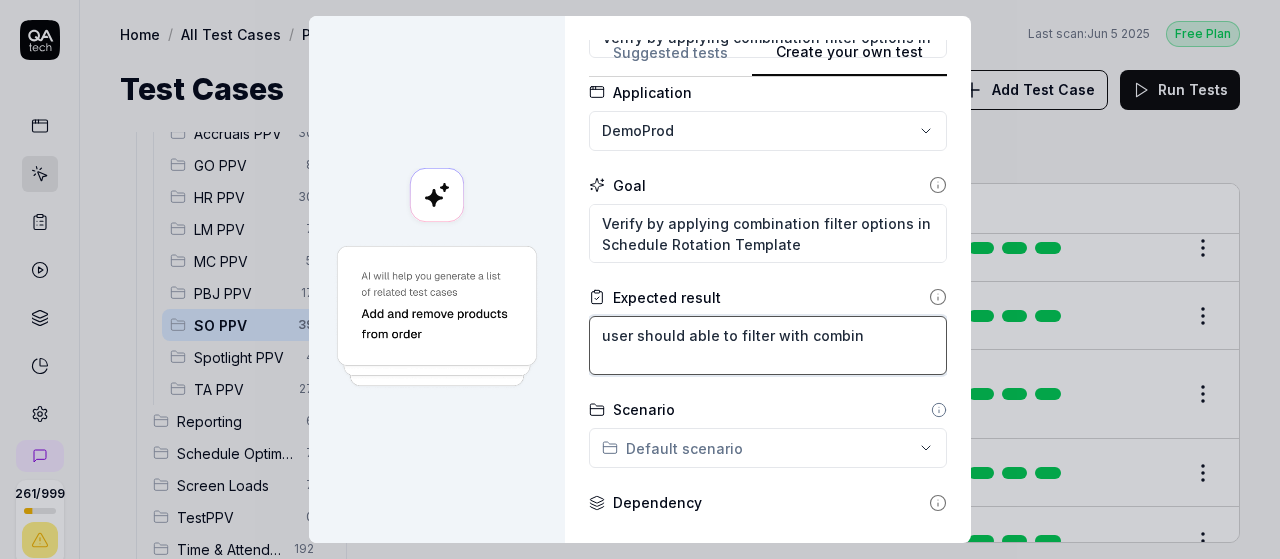type on "*" 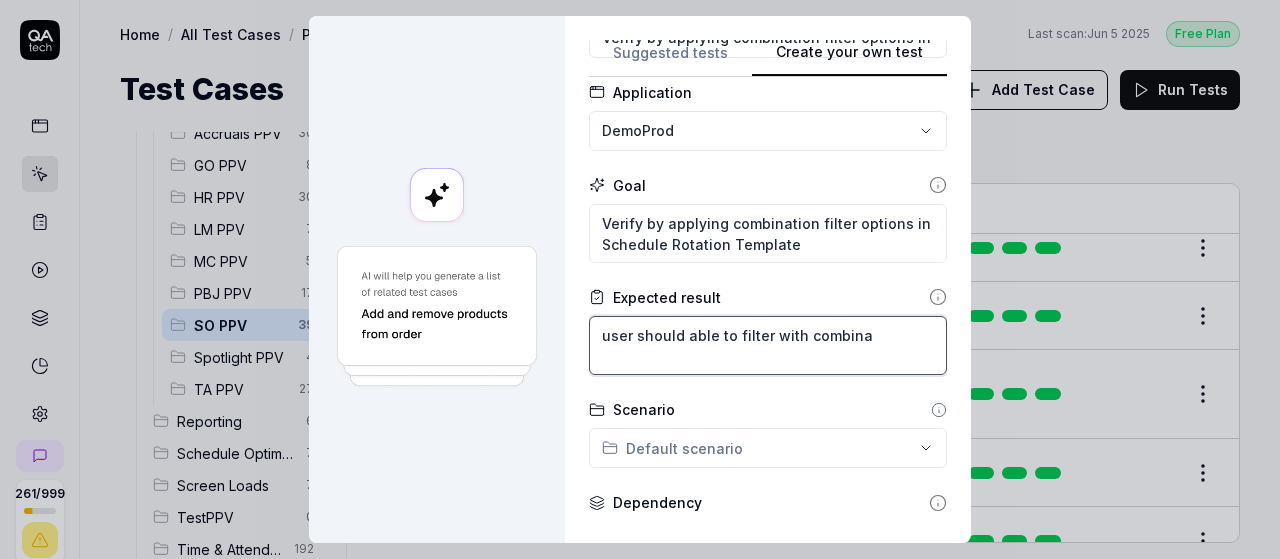 type on "*" 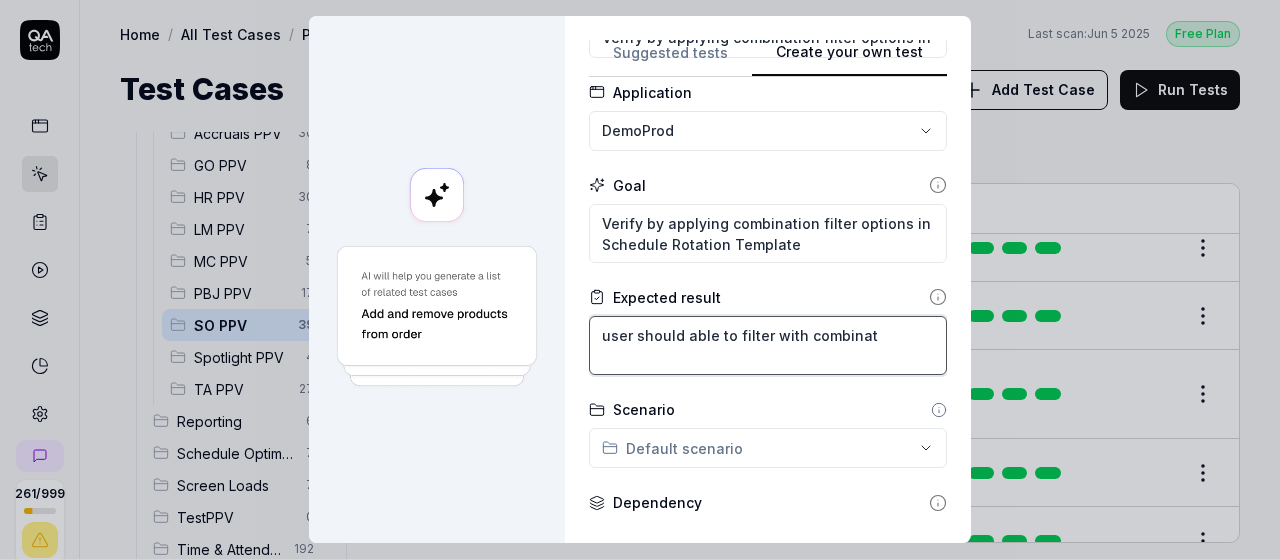 type on "*" 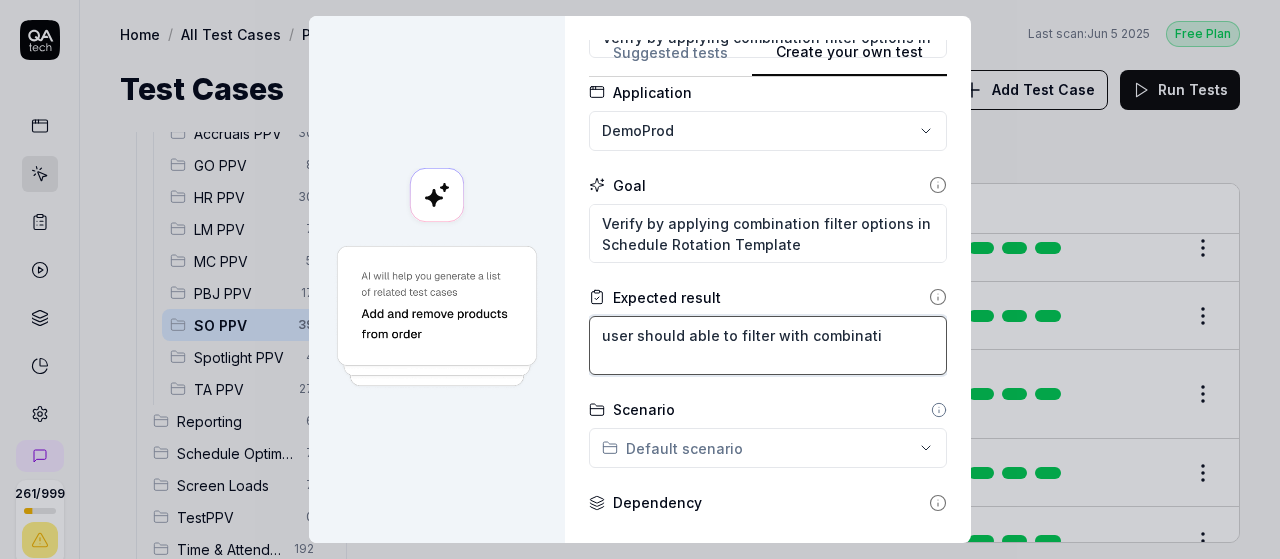 type on "*" 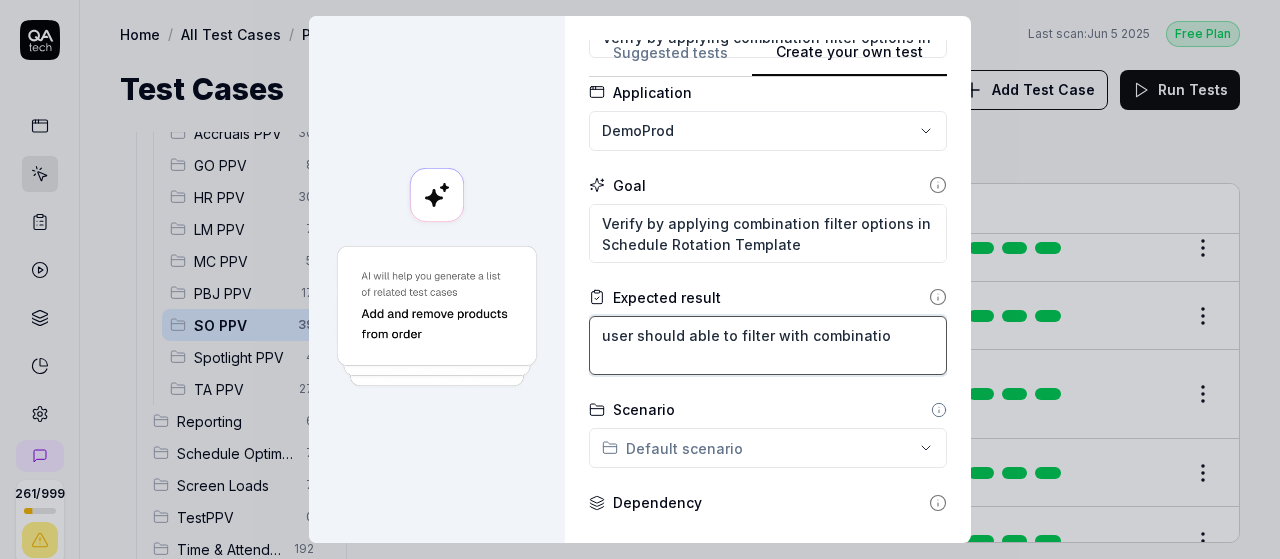type on "*" 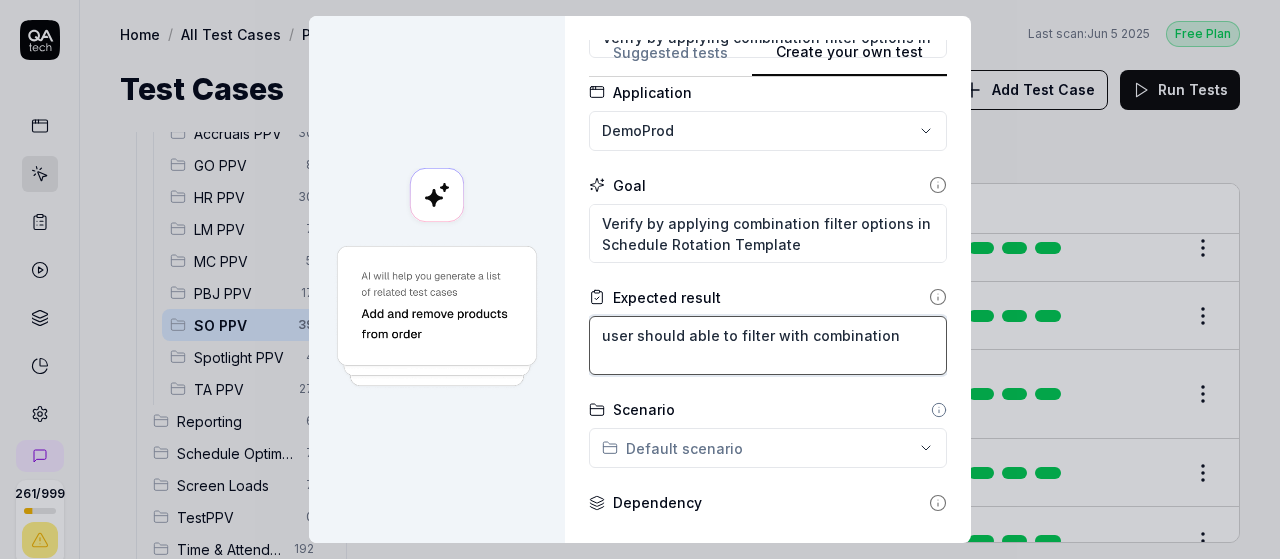 type on "*" 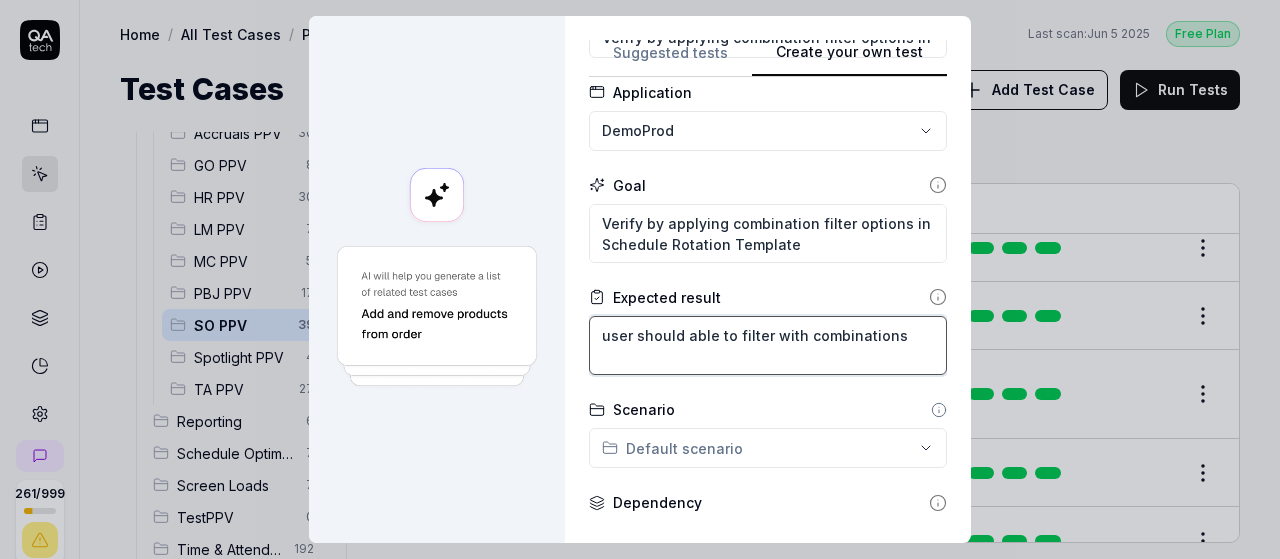 type on "*" 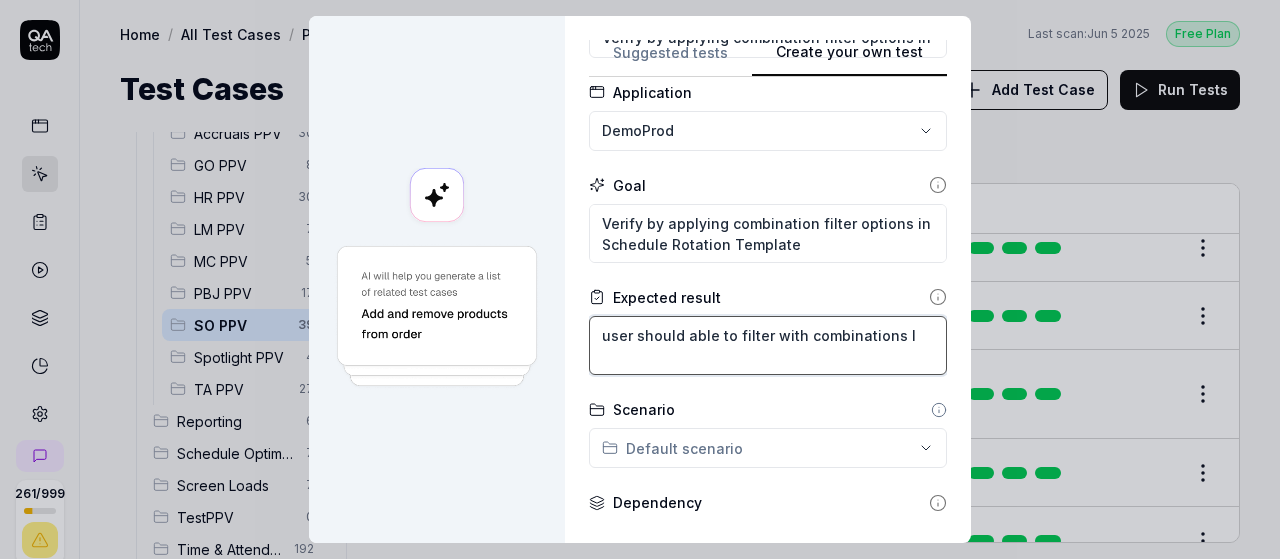 type on "*" 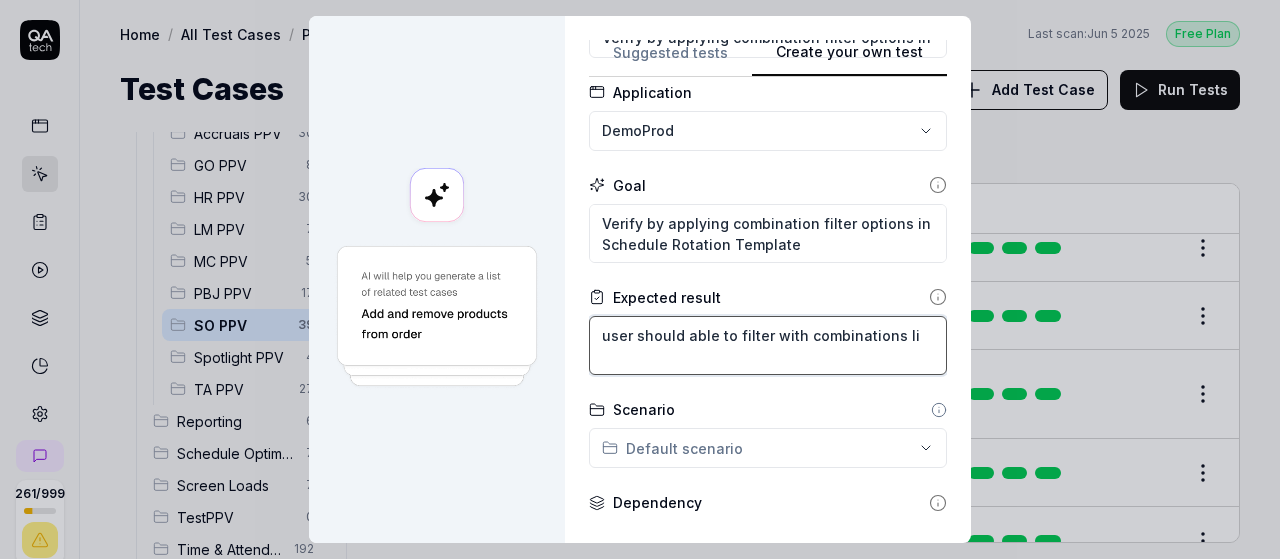 type on "*" 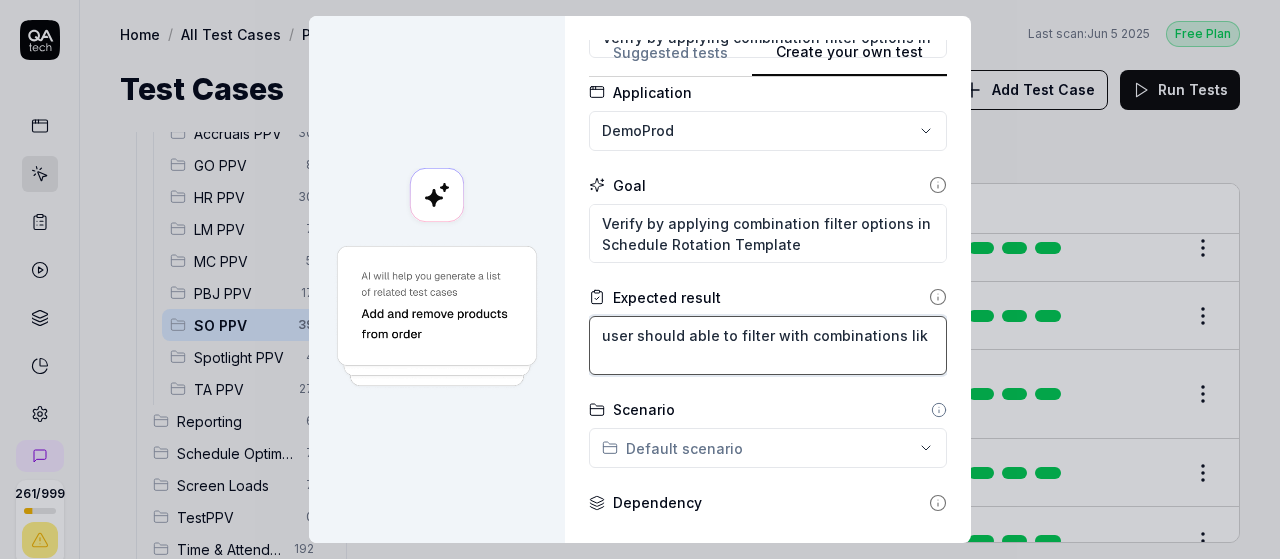 type on "*" 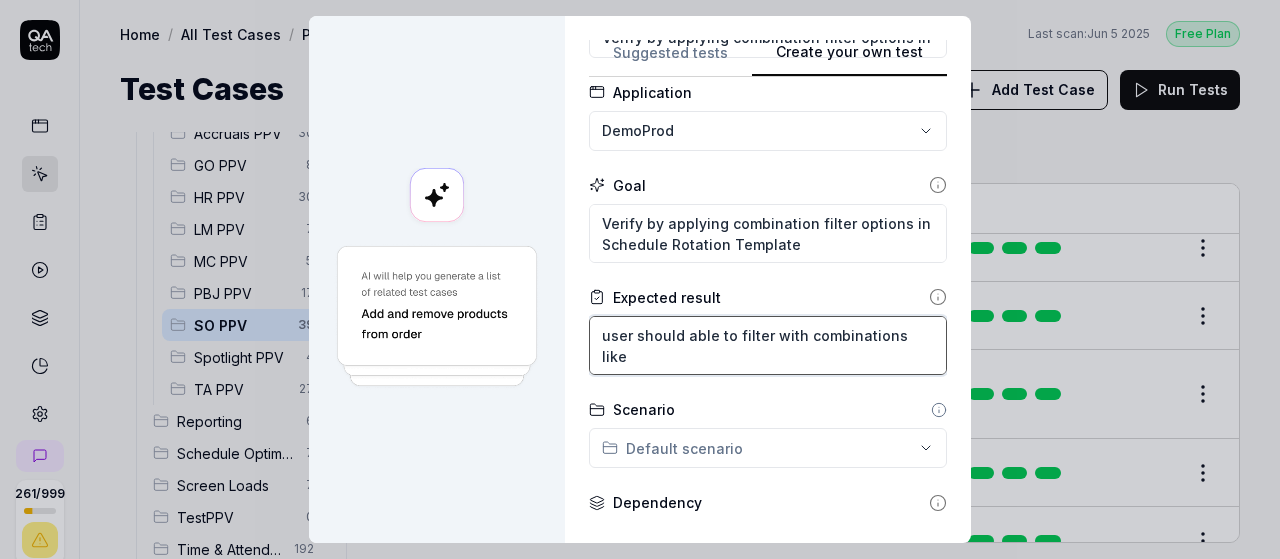type on "*" 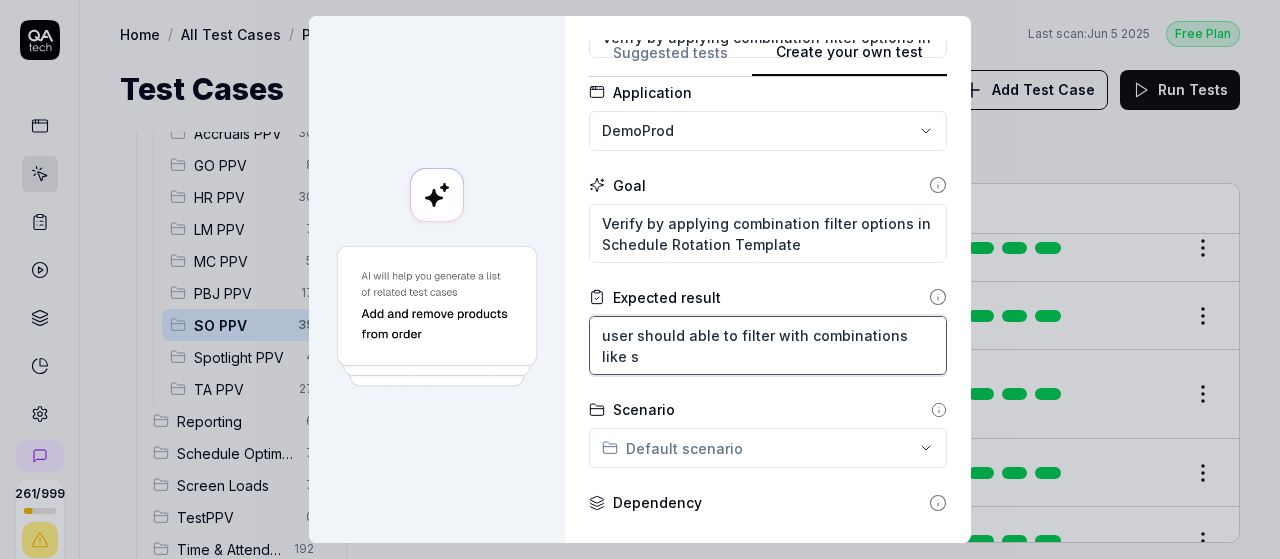 type on "*" 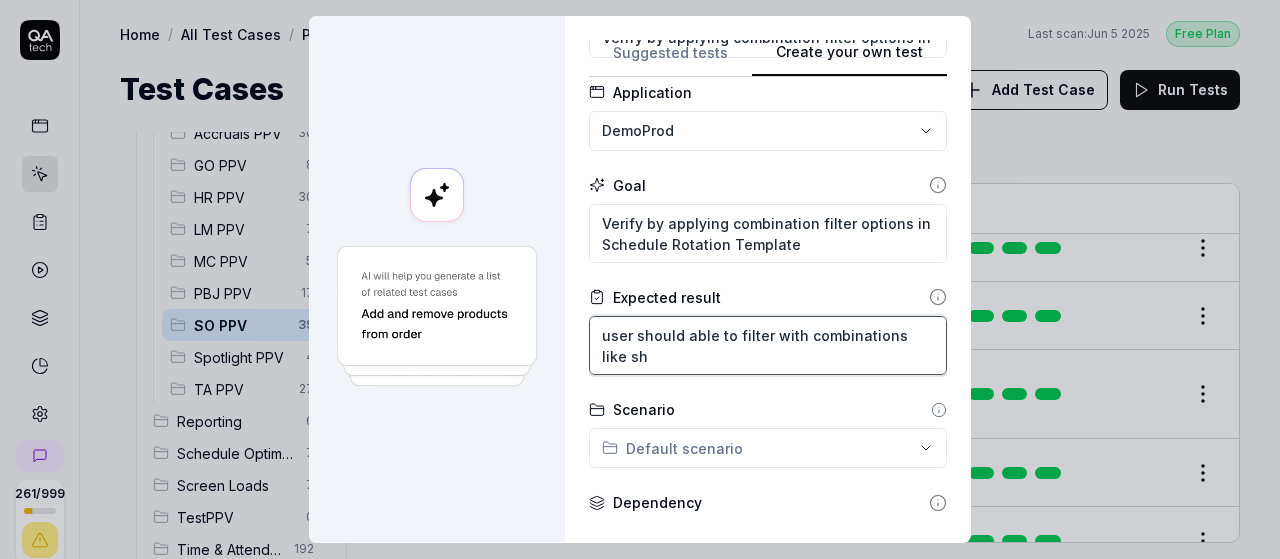 type on "*" 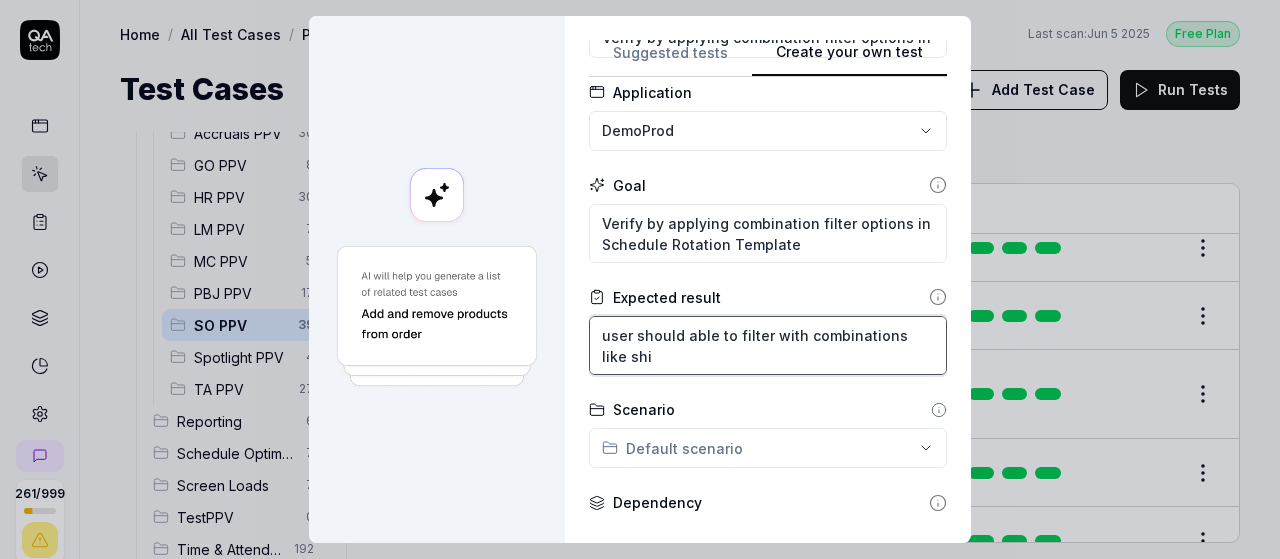 type on "user should able to filter with combinations like shif" 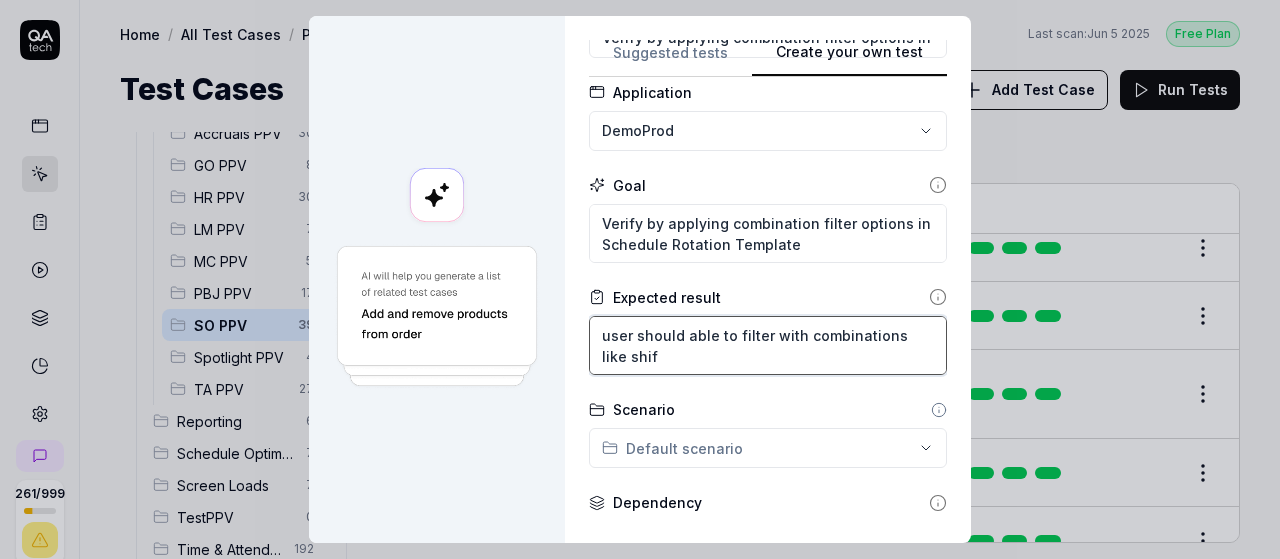 type on "*" 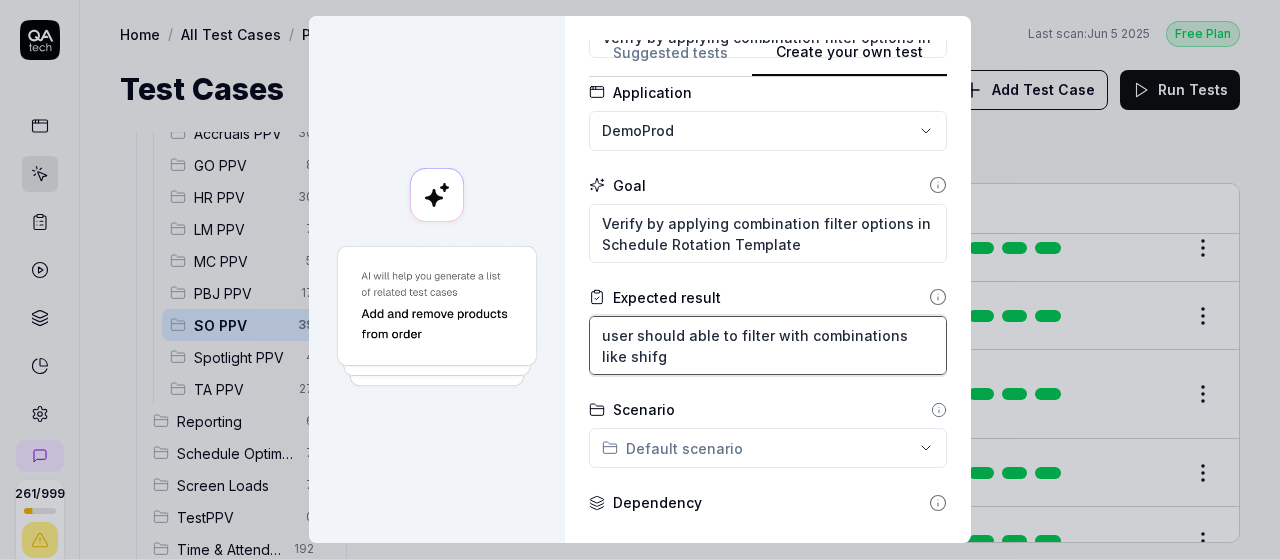 type on "*" 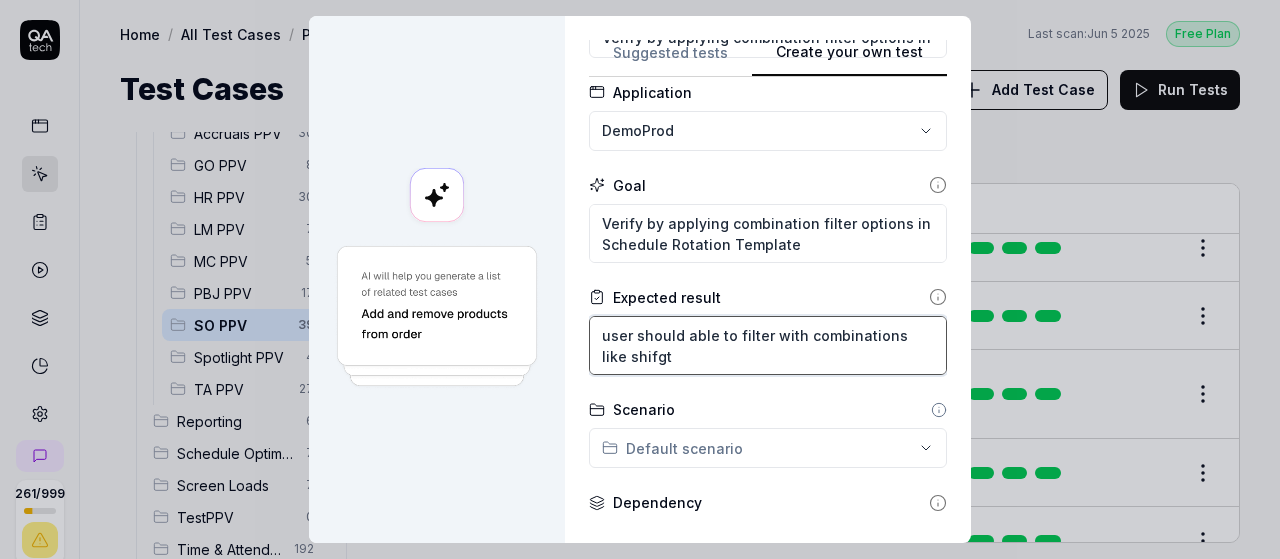 type on "*" 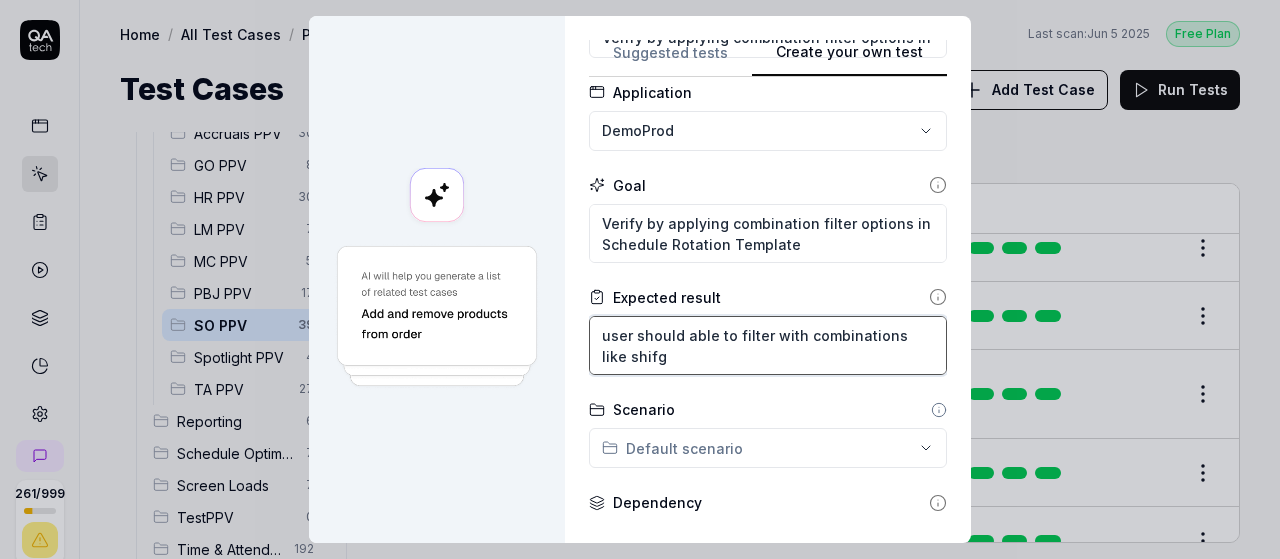 type on "*" 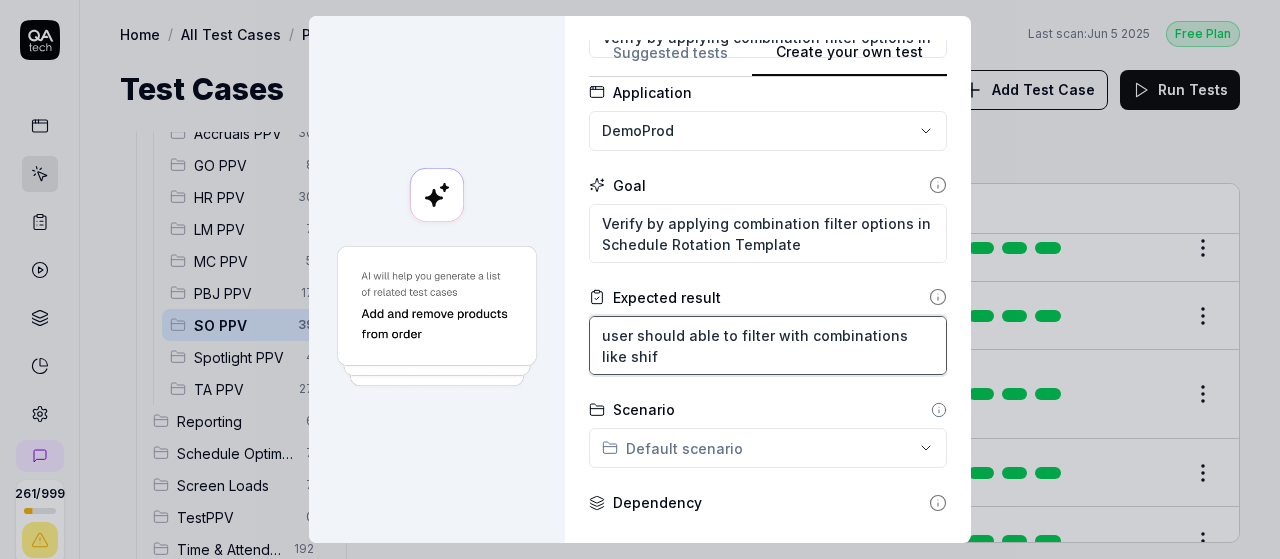 type on "*" 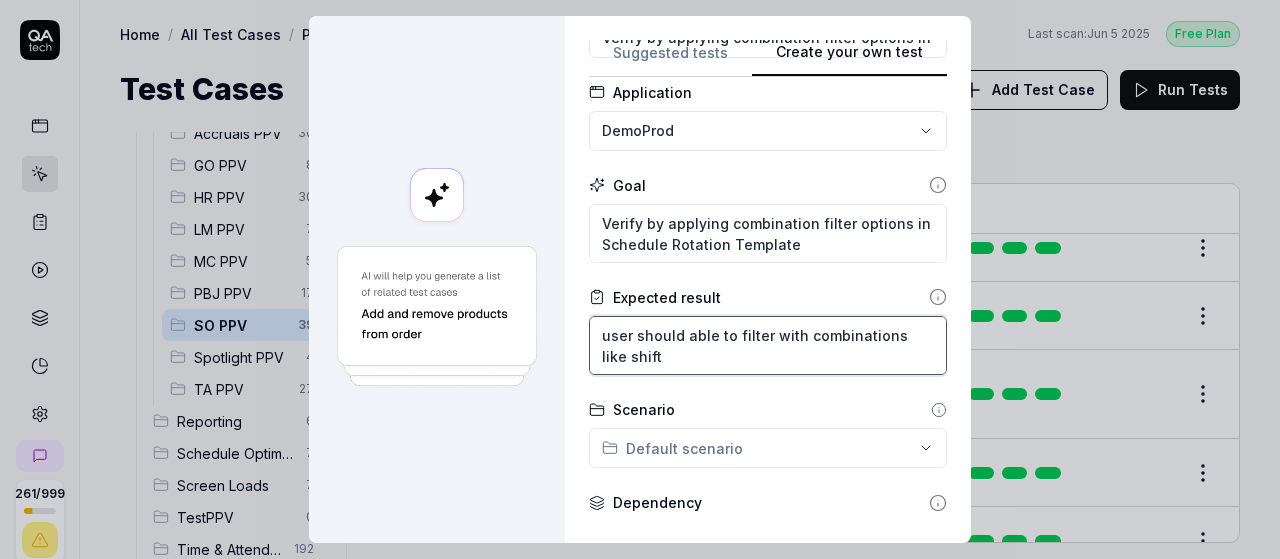 type on "*" 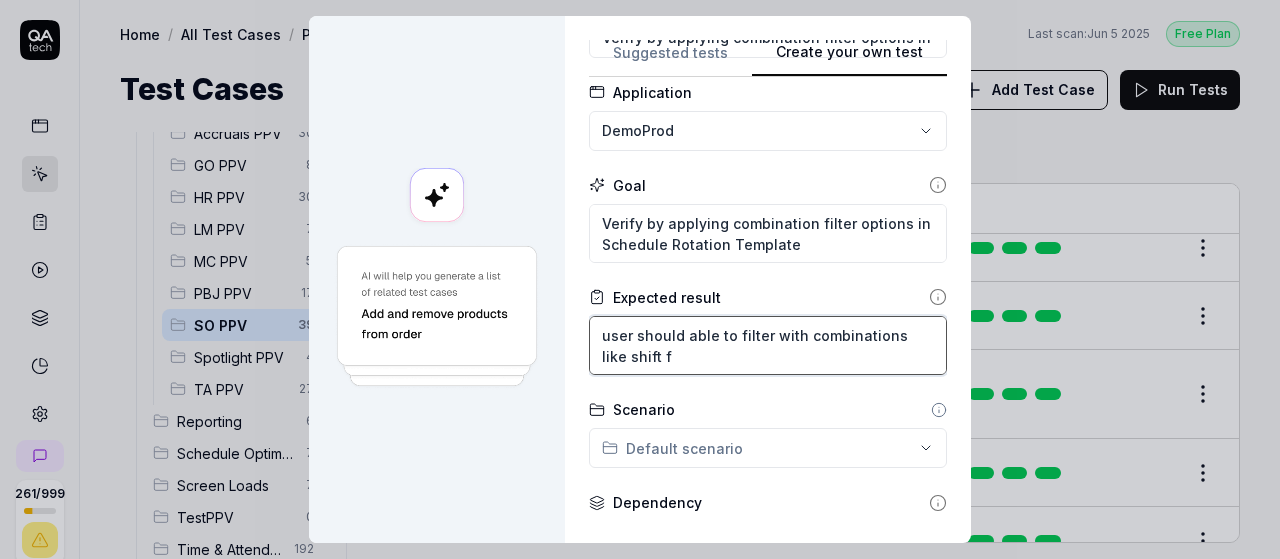type on "*" 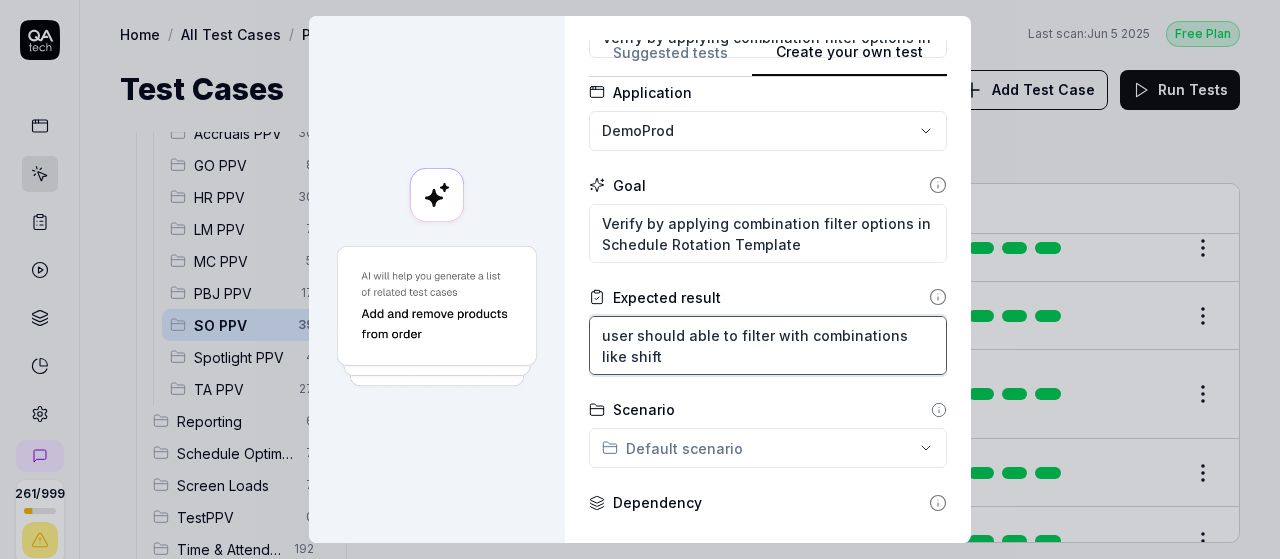 type on "*" 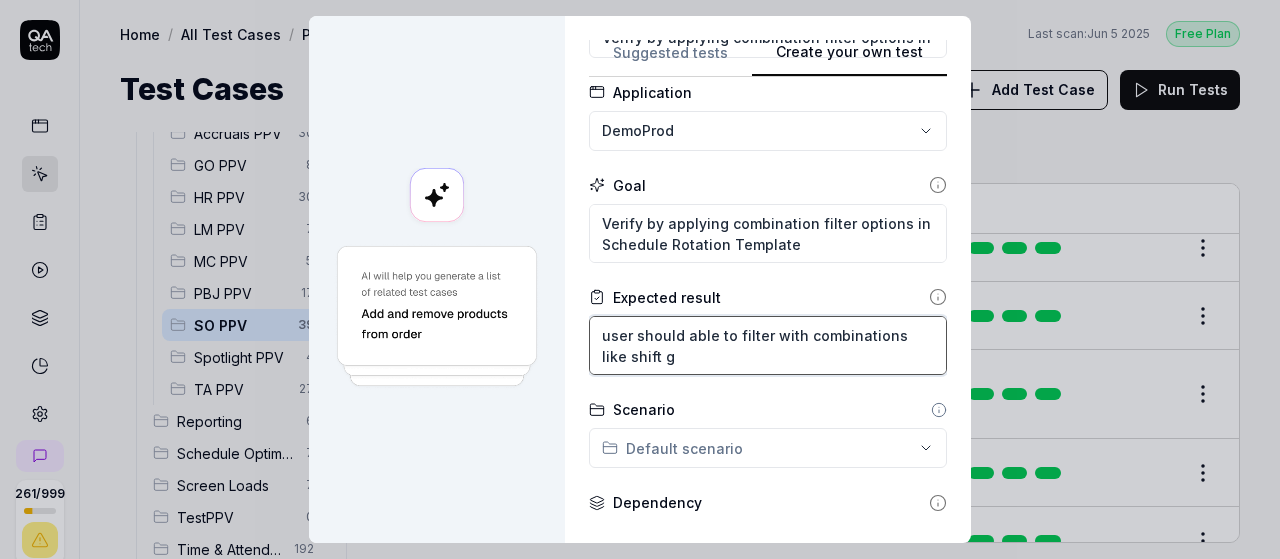 type on "*" 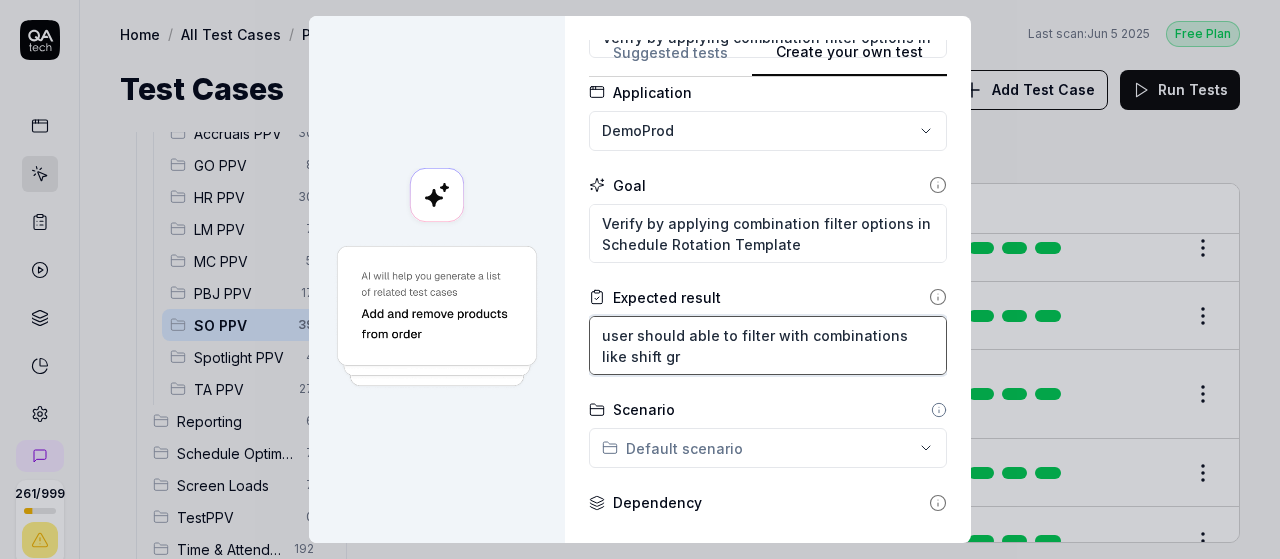type on "*" 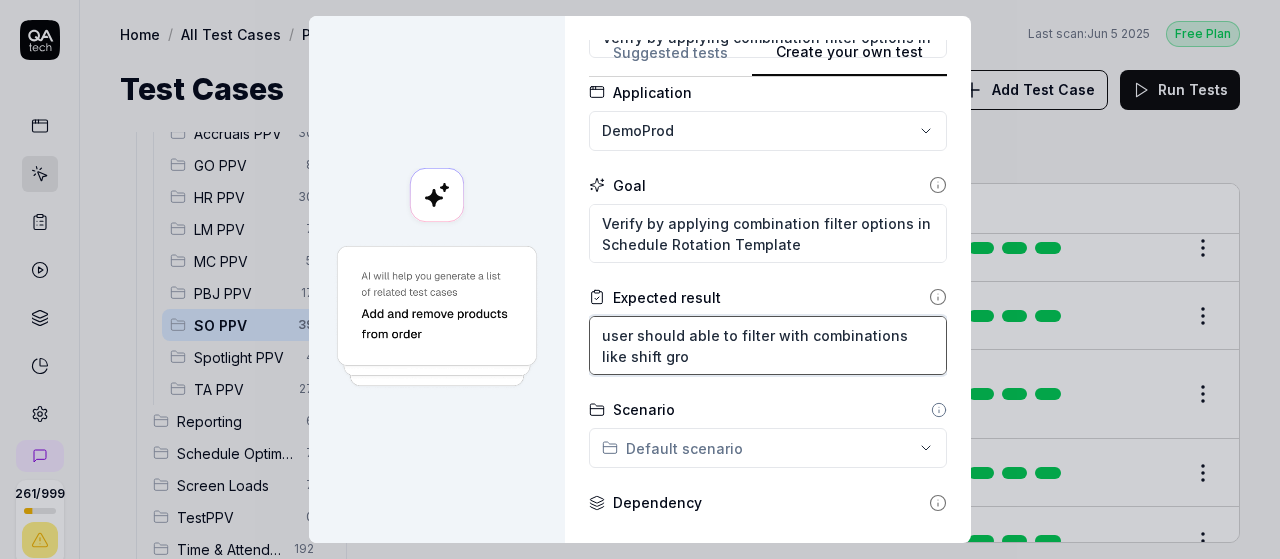 type on "*" 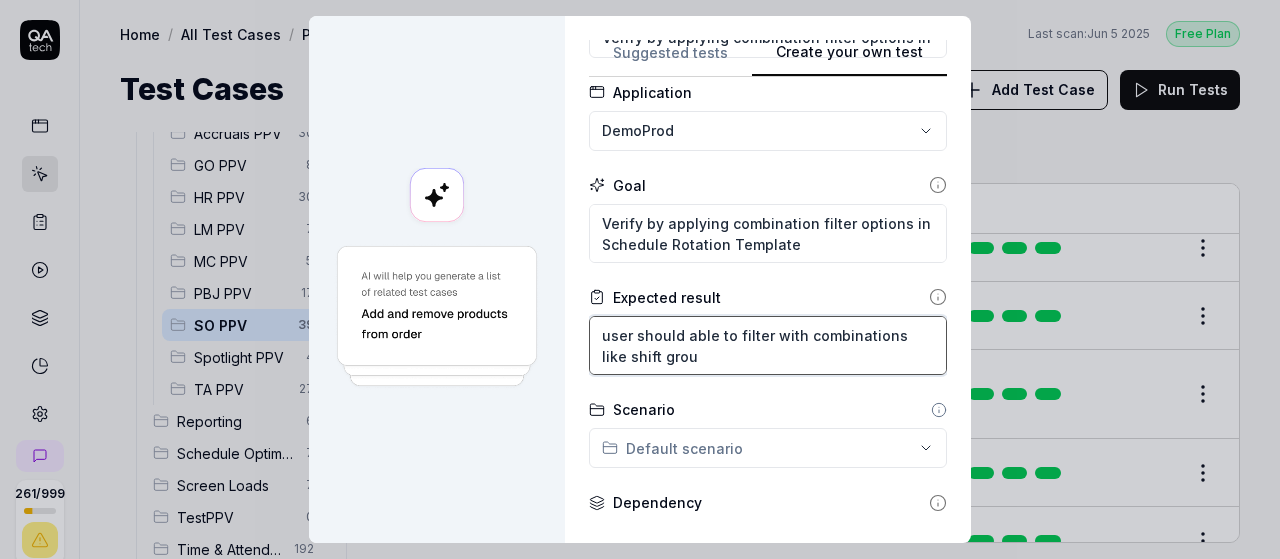 type on "*" 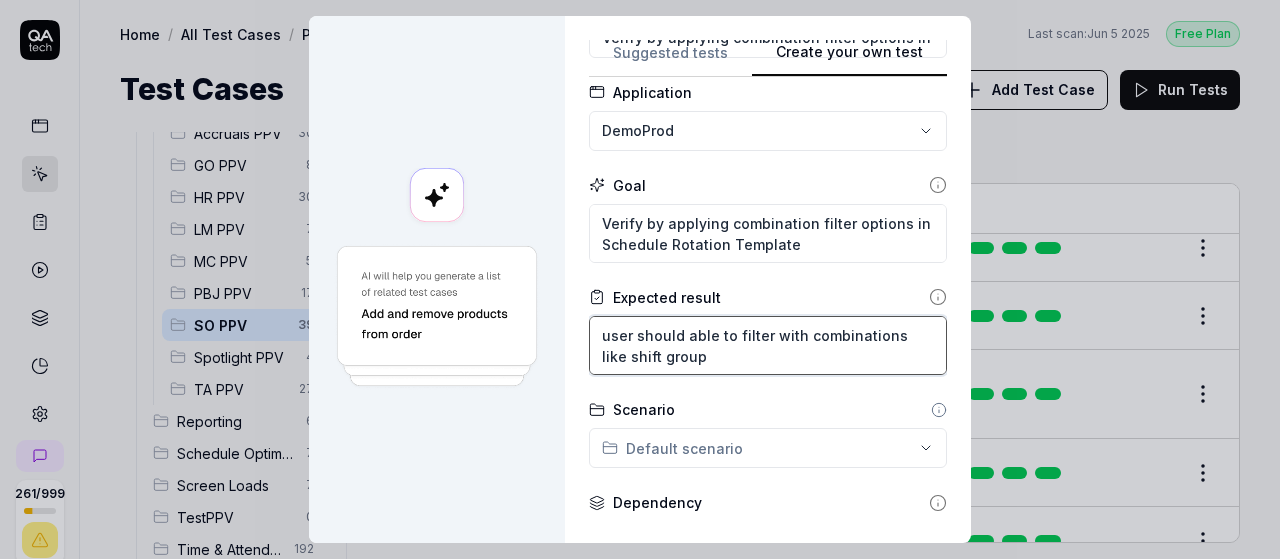 type on "*" 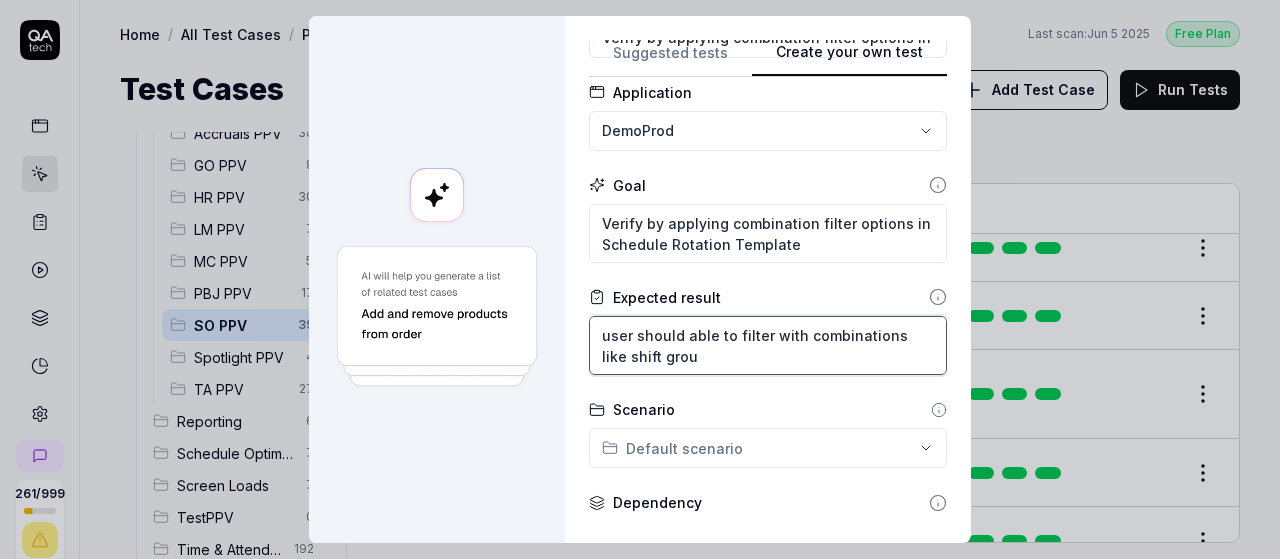 type on "*" 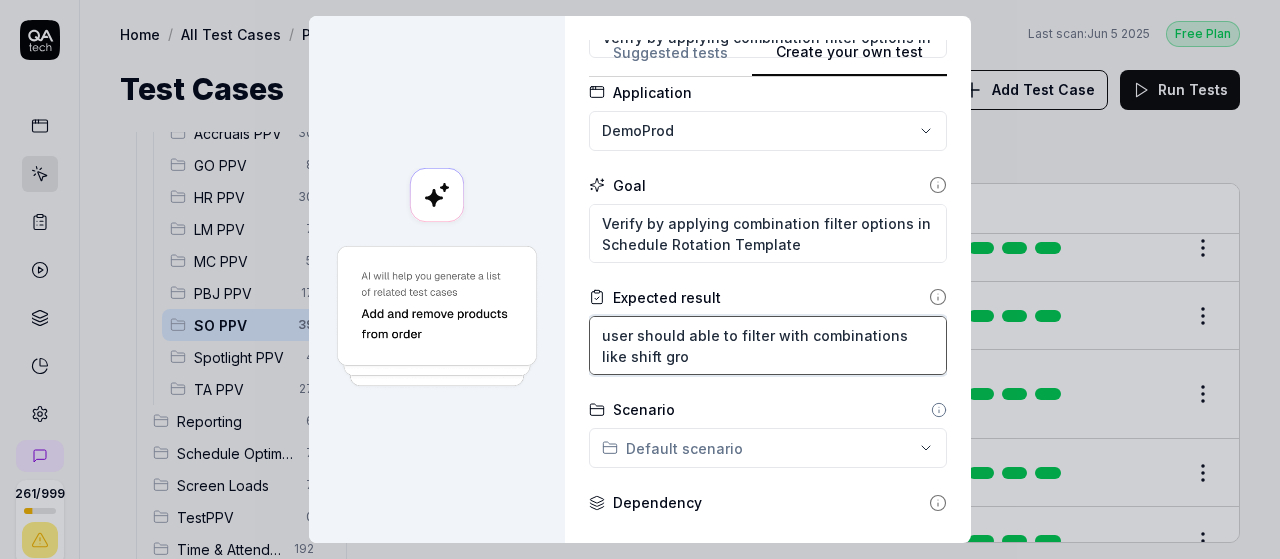 type on "*" 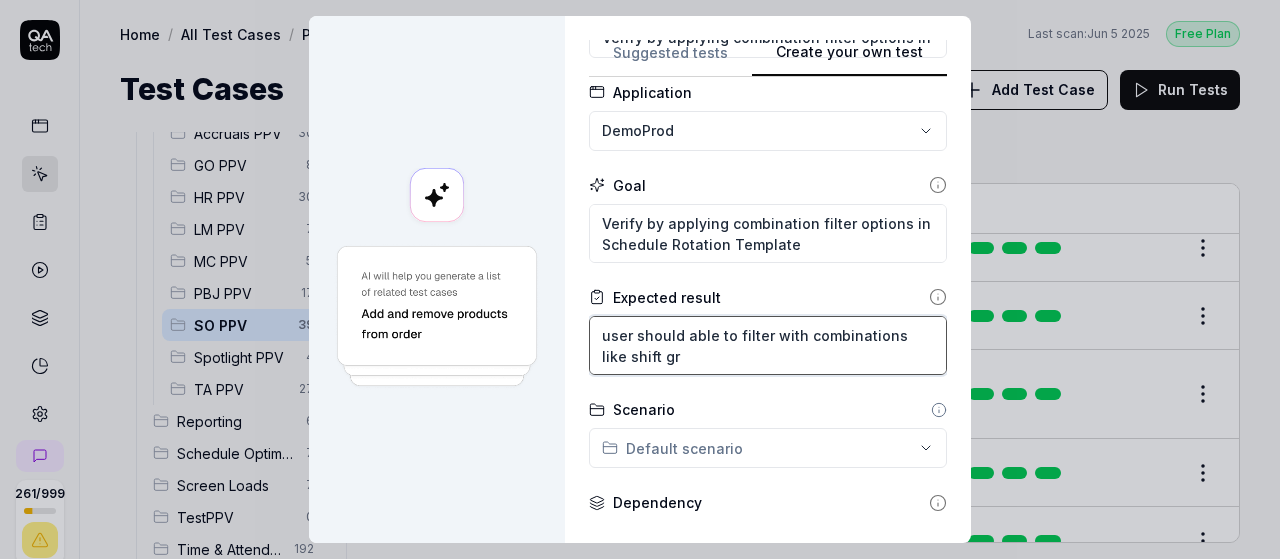type on "*" 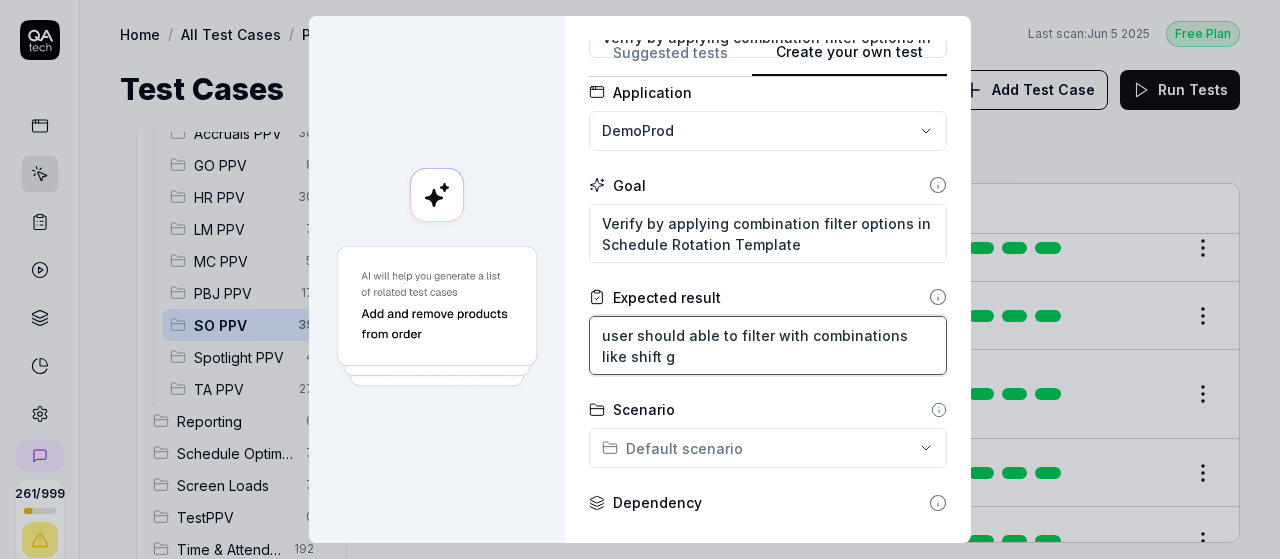 type on "*" 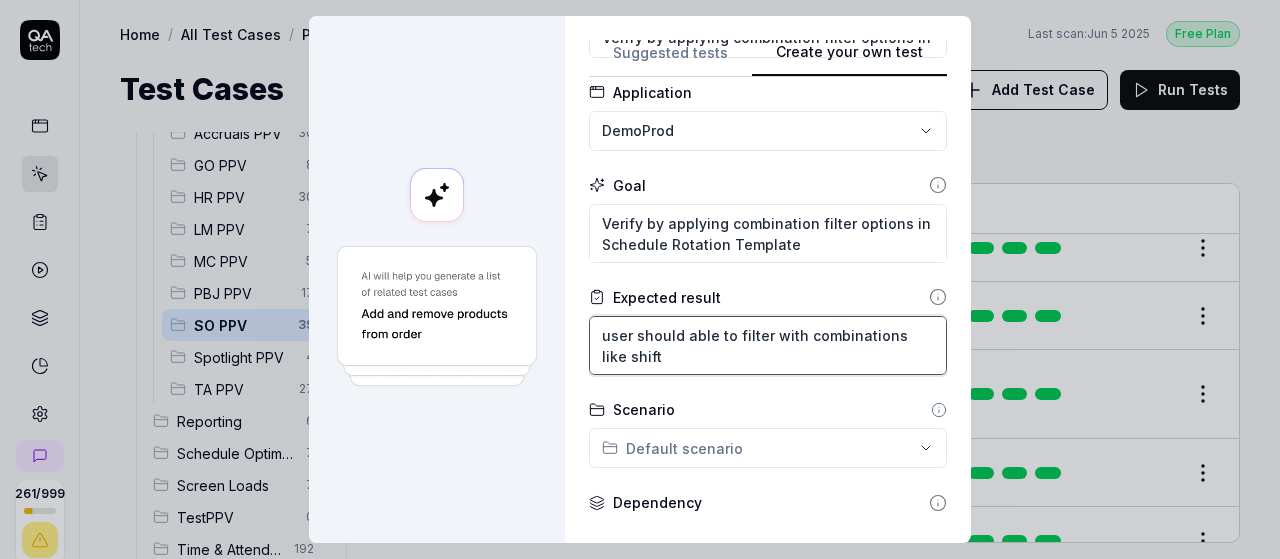 type on "*" 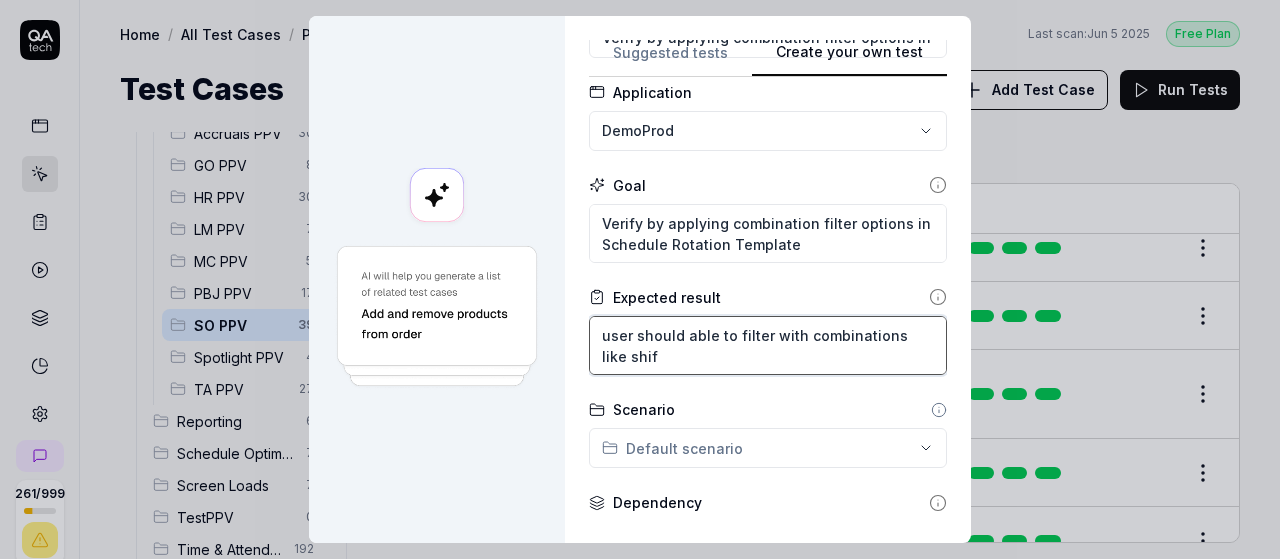 type on "*" 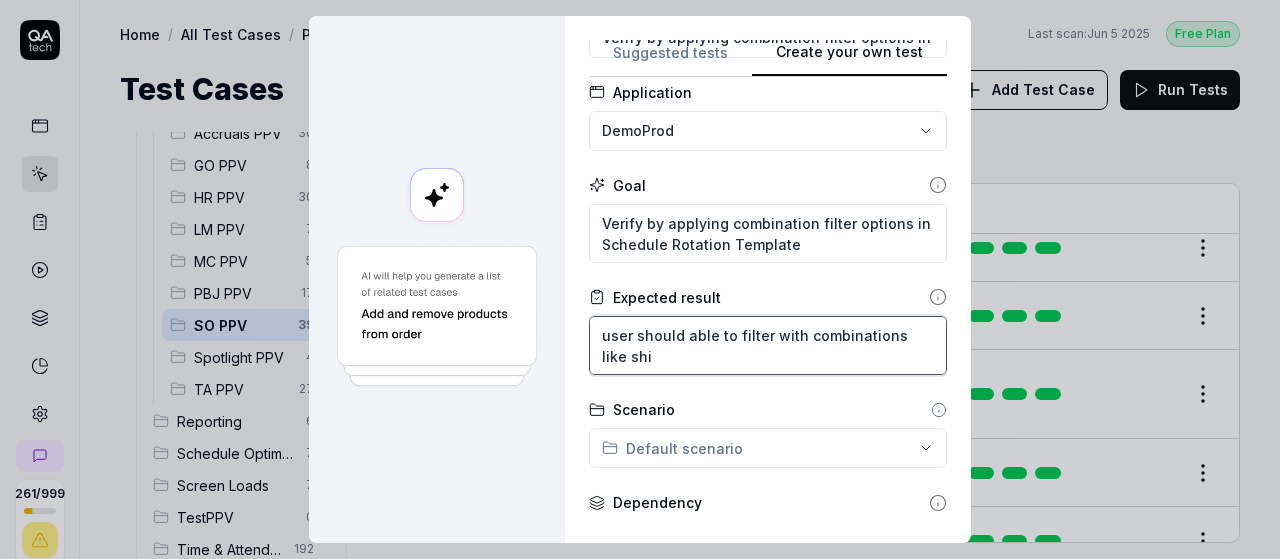 type on "*" 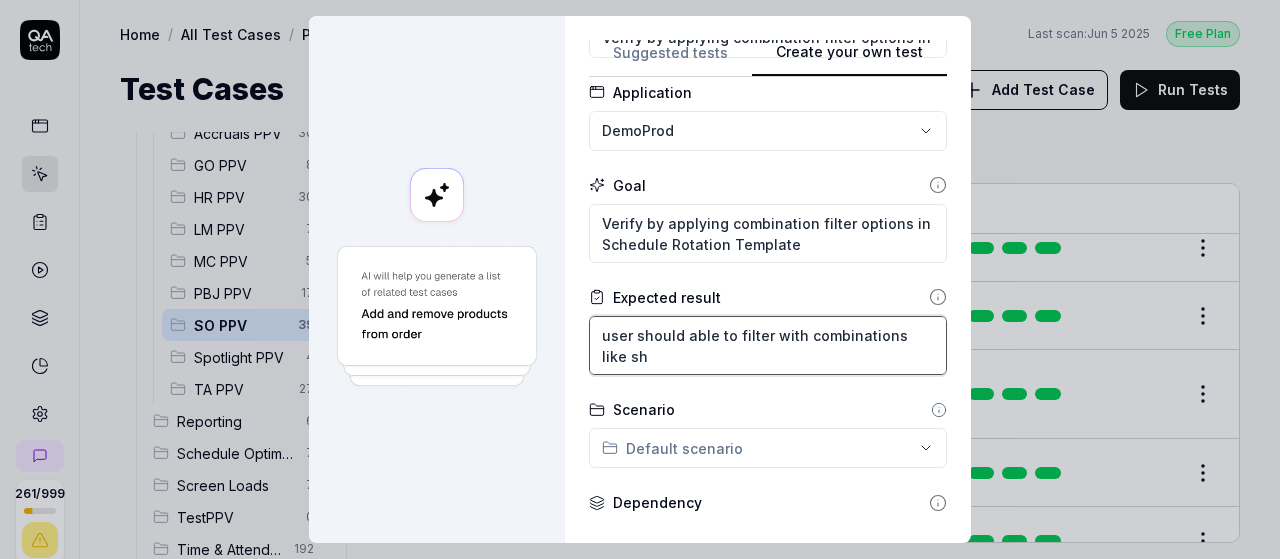 type on "*" 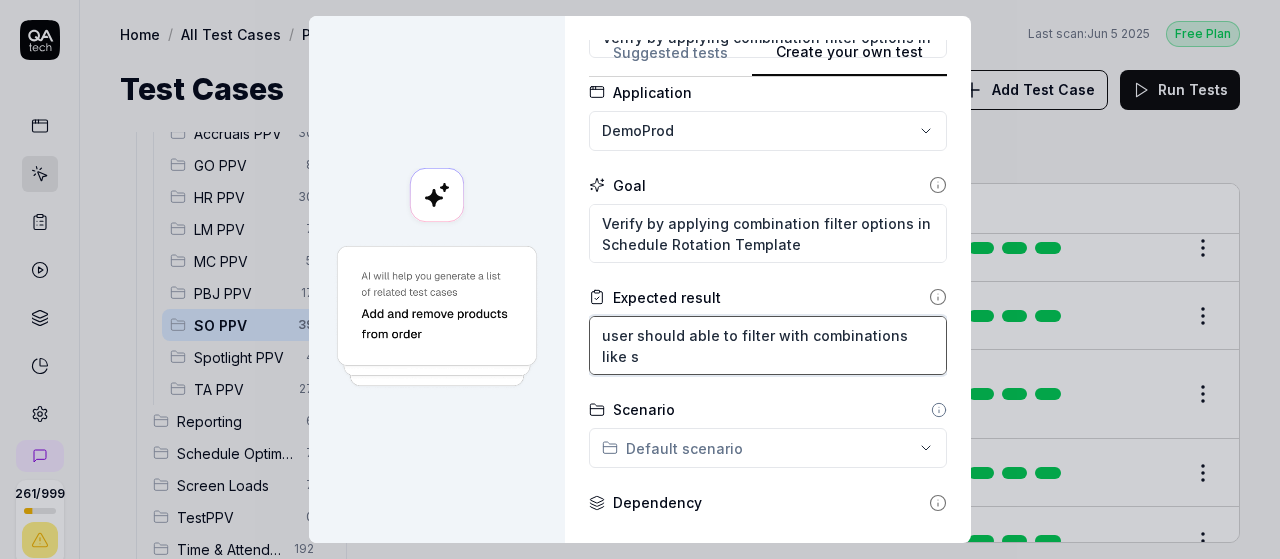 type on "*" 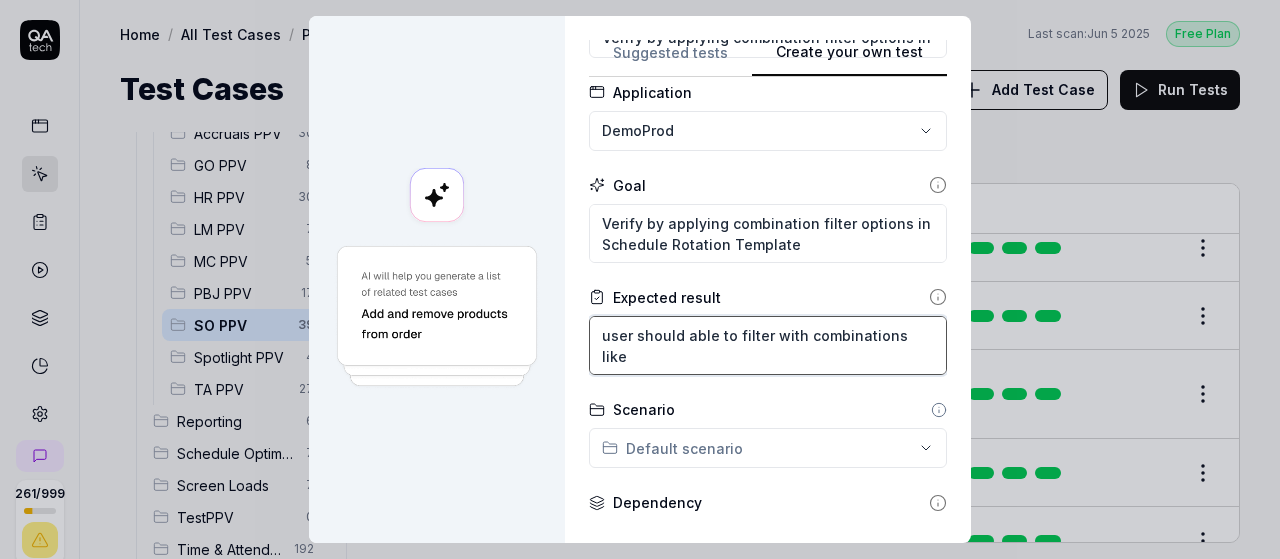 type on "*" 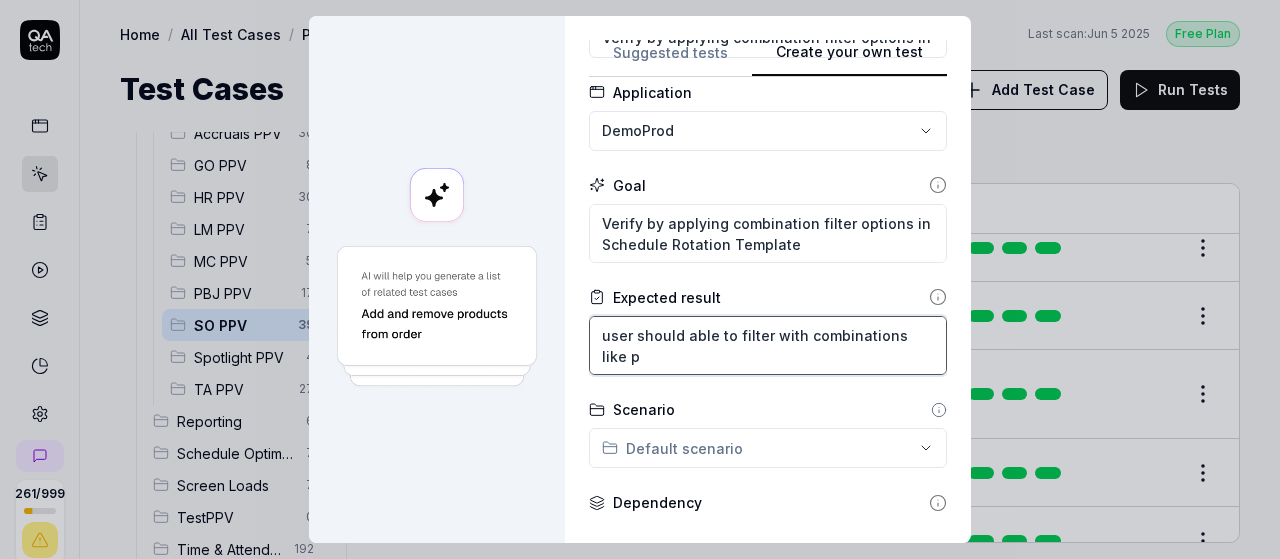 type on "*" 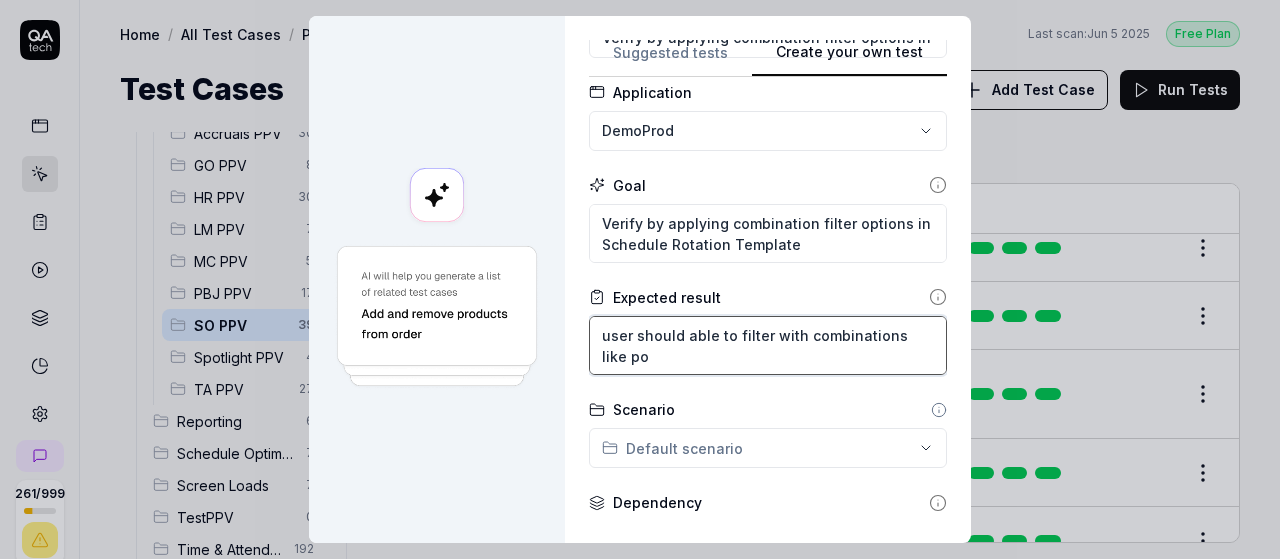 type on "*" 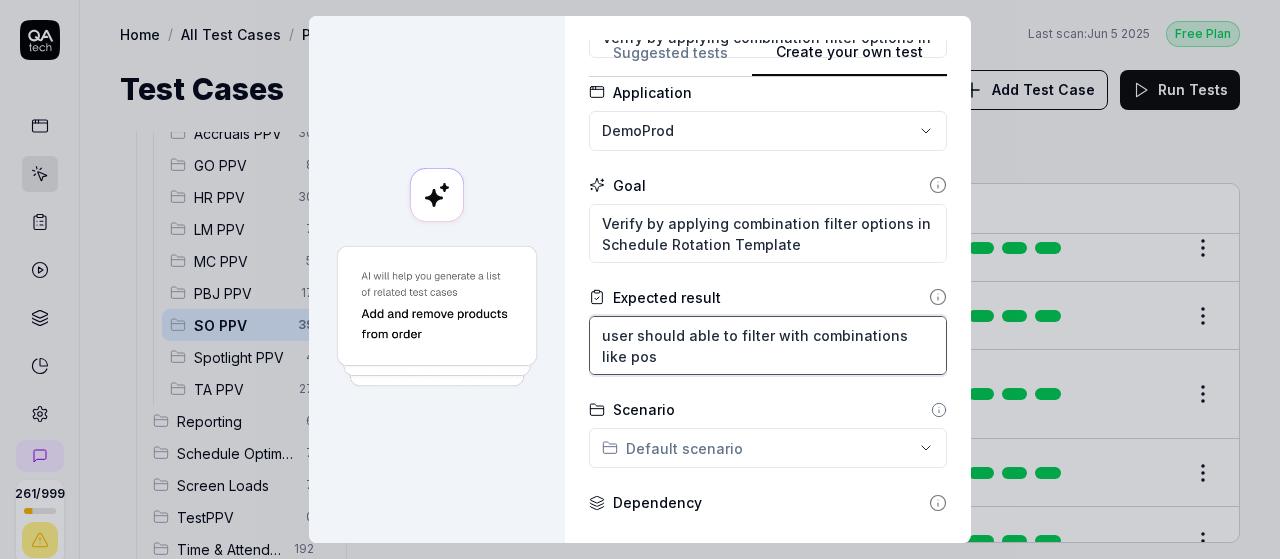 type on "*" 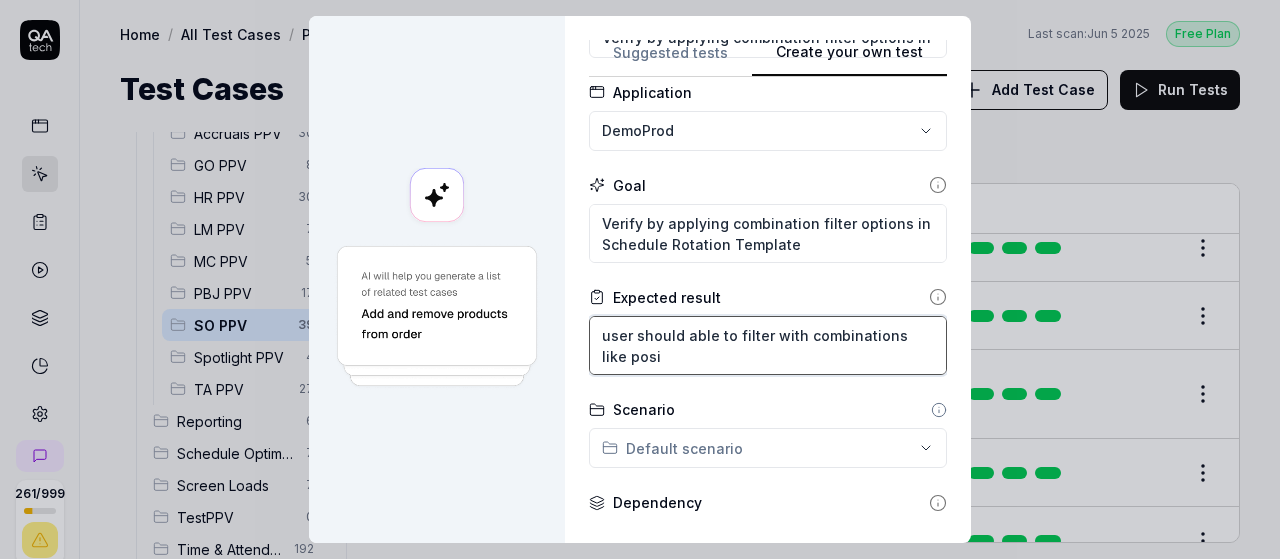 type on "*" 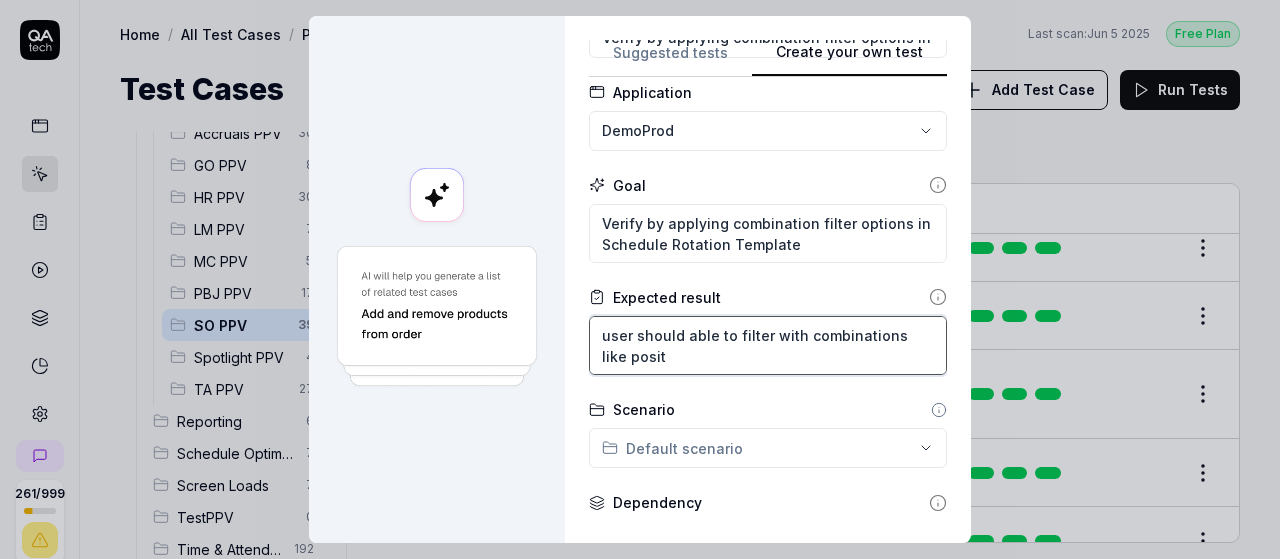 type on "*" 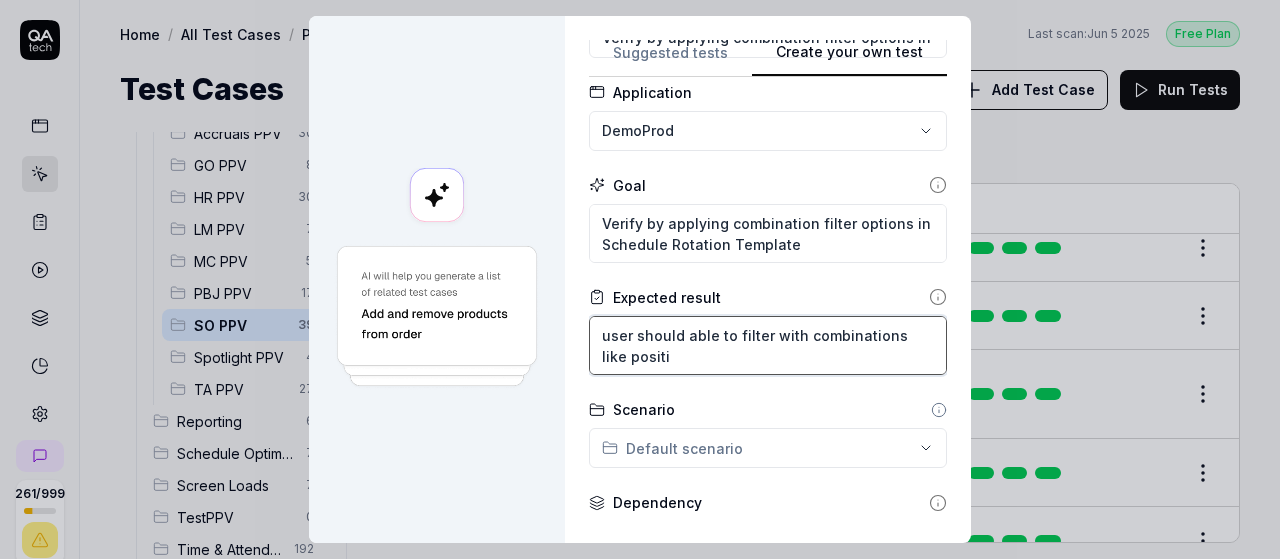 type on "*" 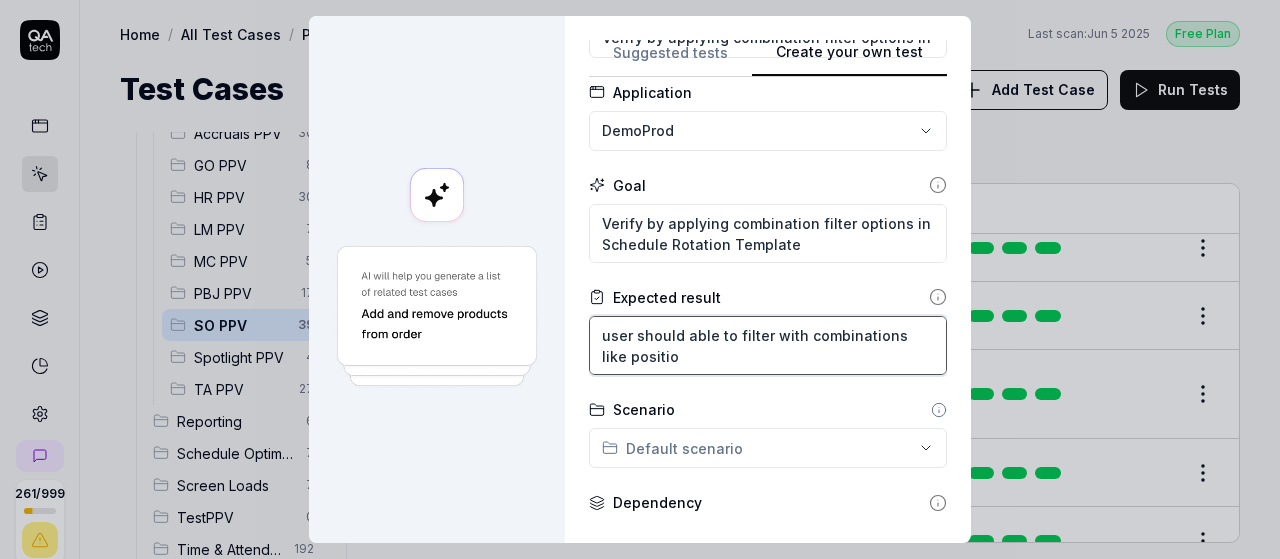 type on "*" 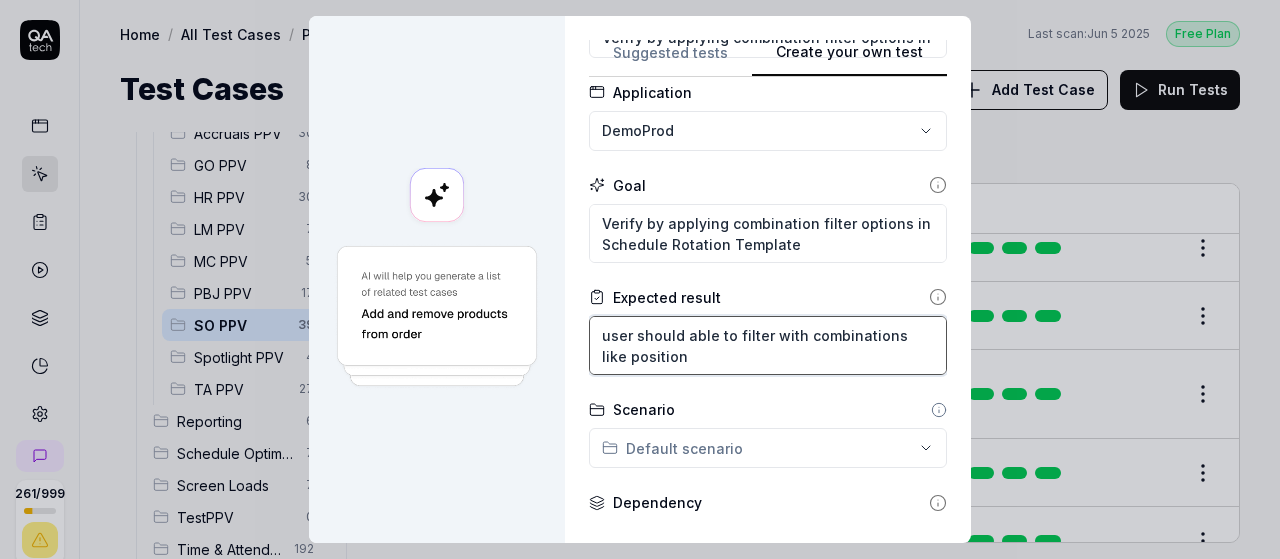 type on "*" 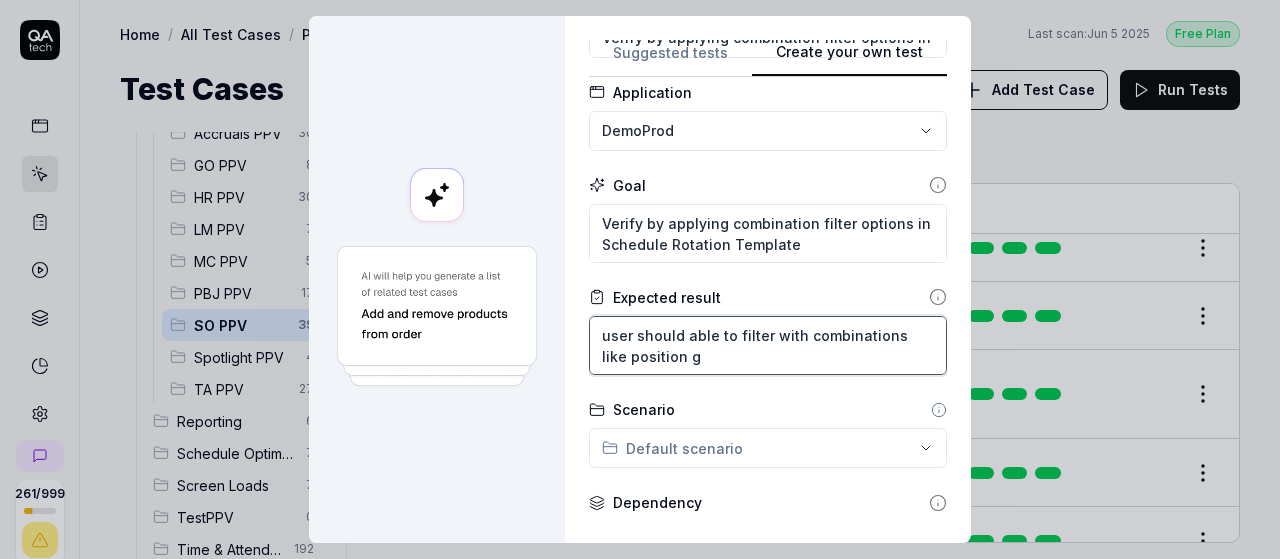 type on "*" 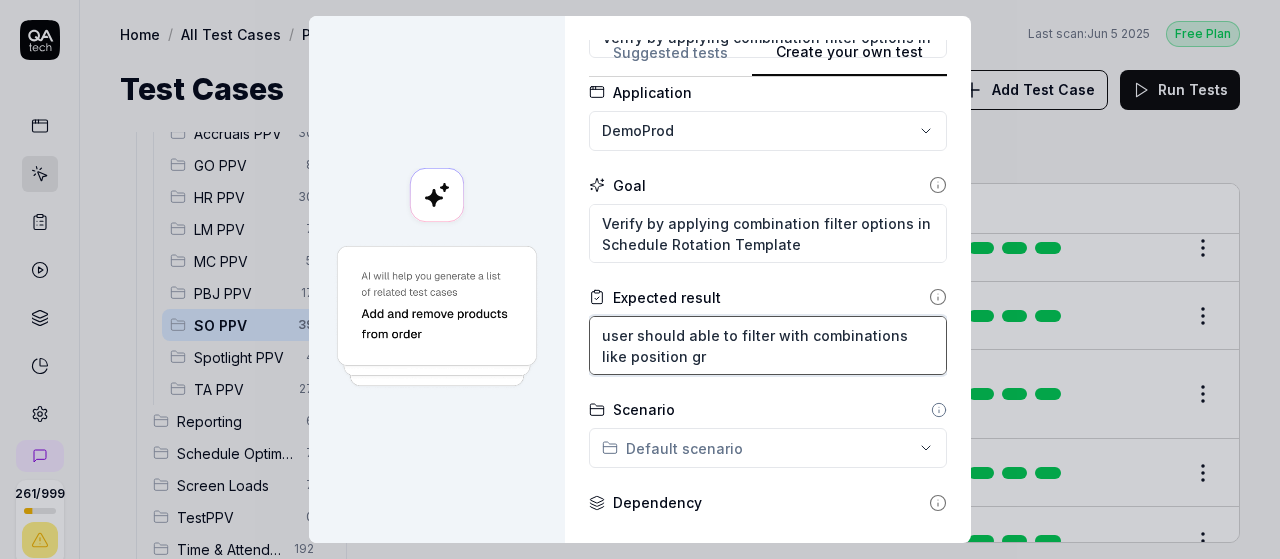 type on "*" 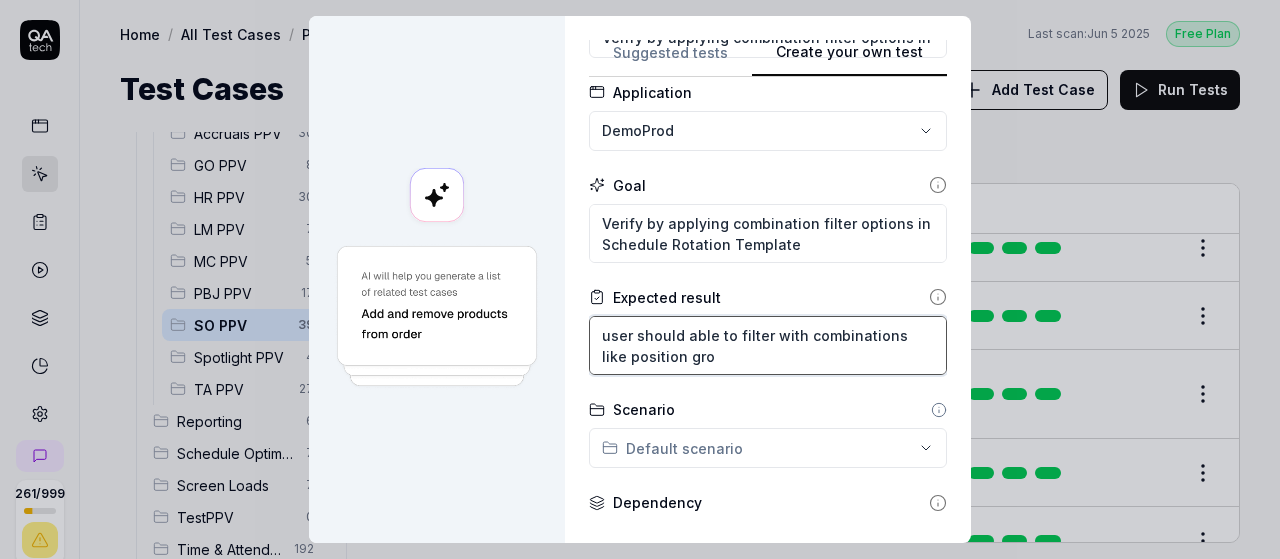 type on "*" 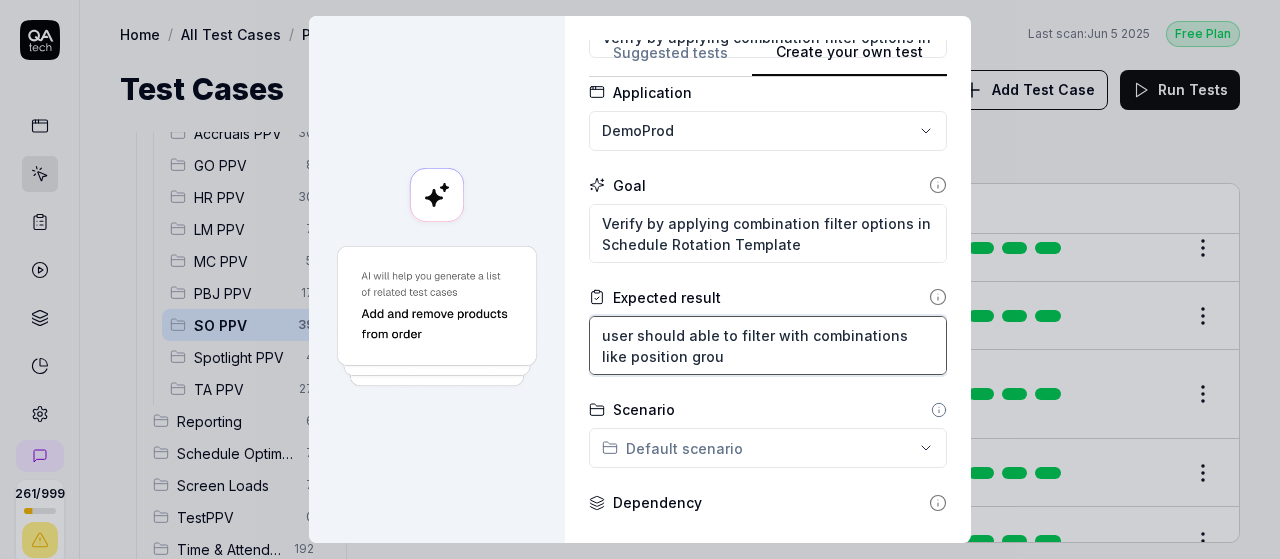 type on "*" 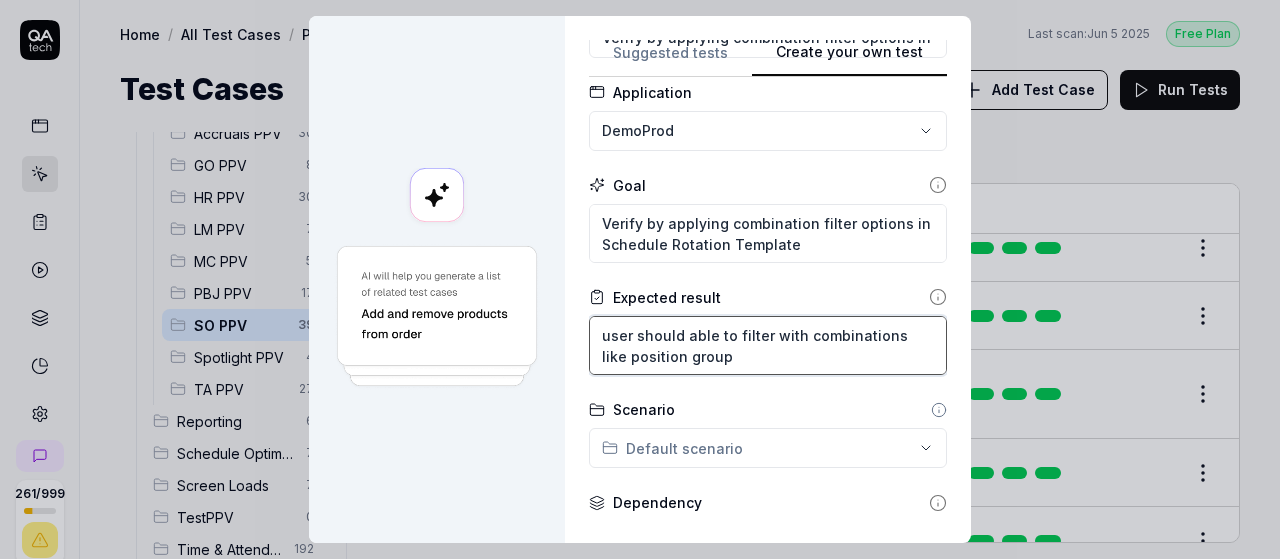 type on "*" 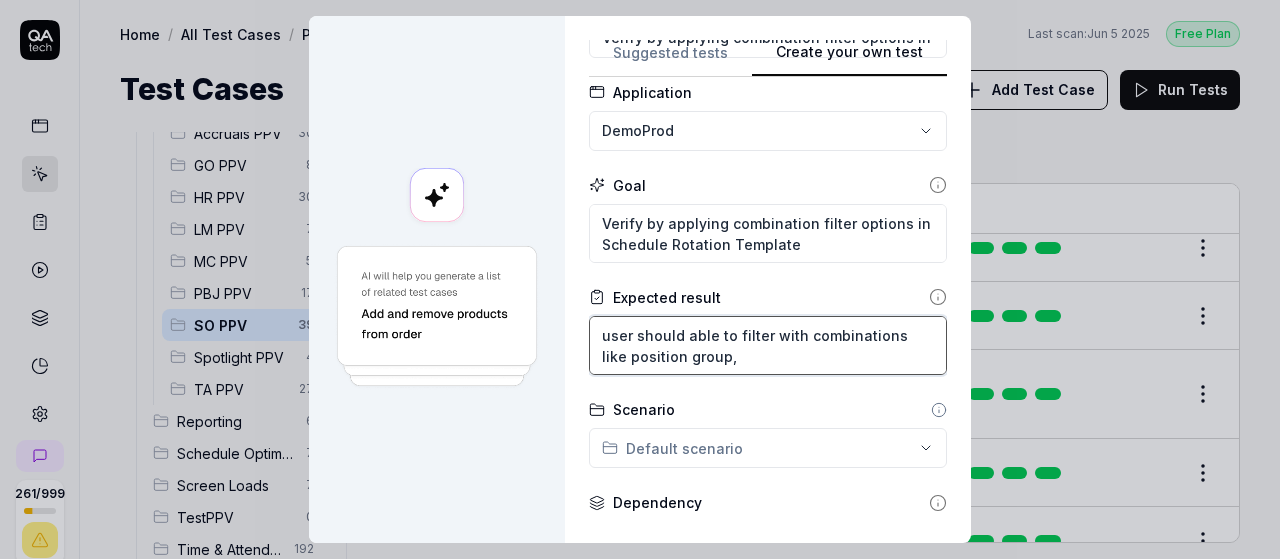 type on "*" 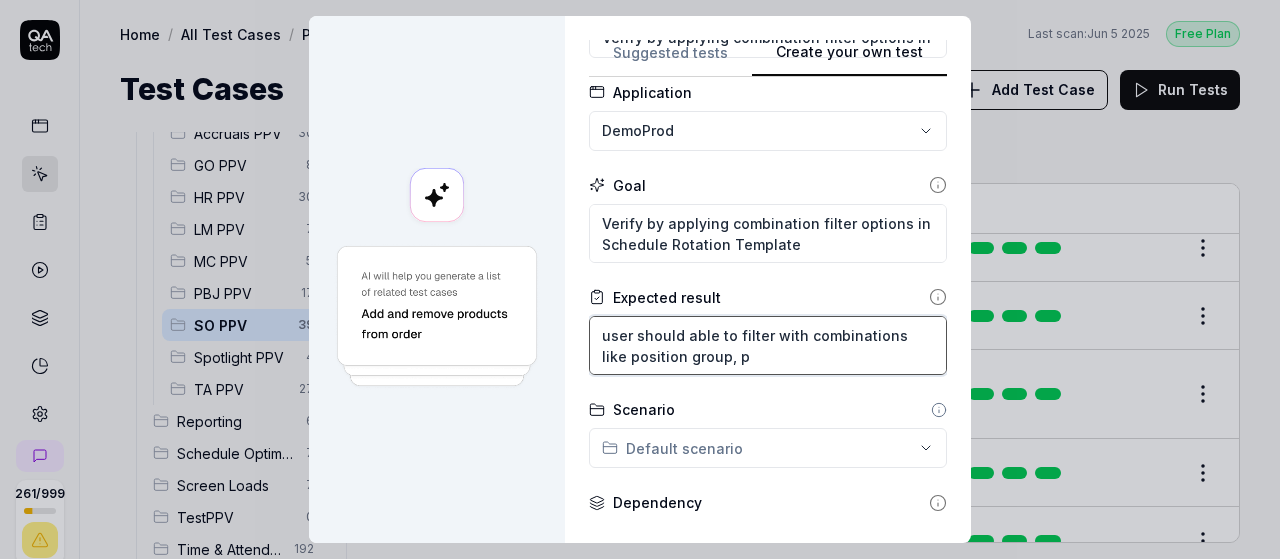 type on "*" 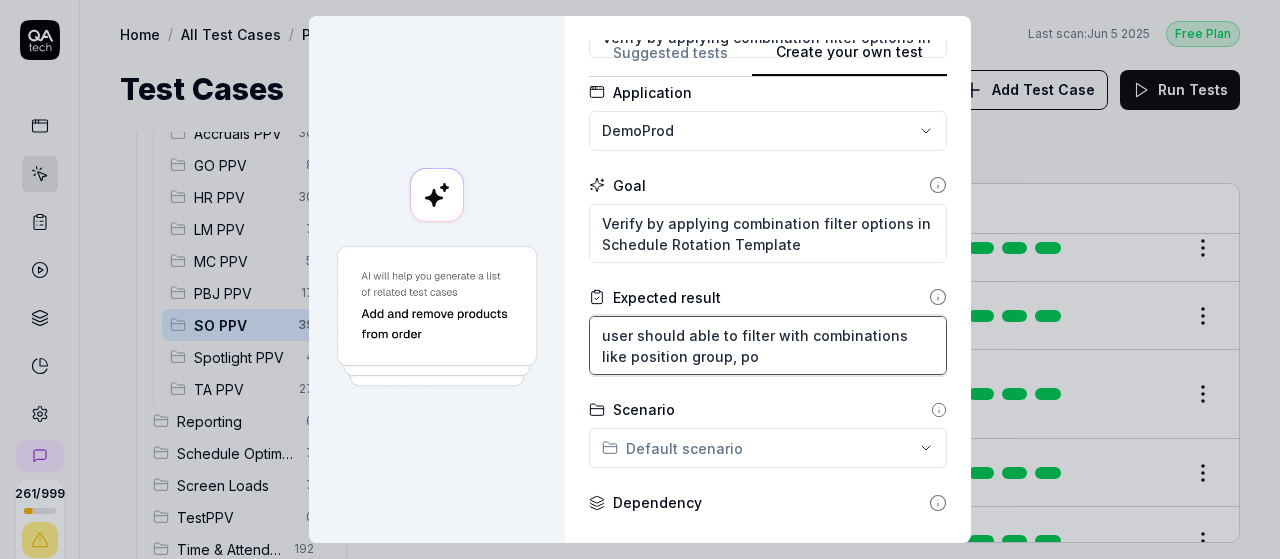 type on "*" 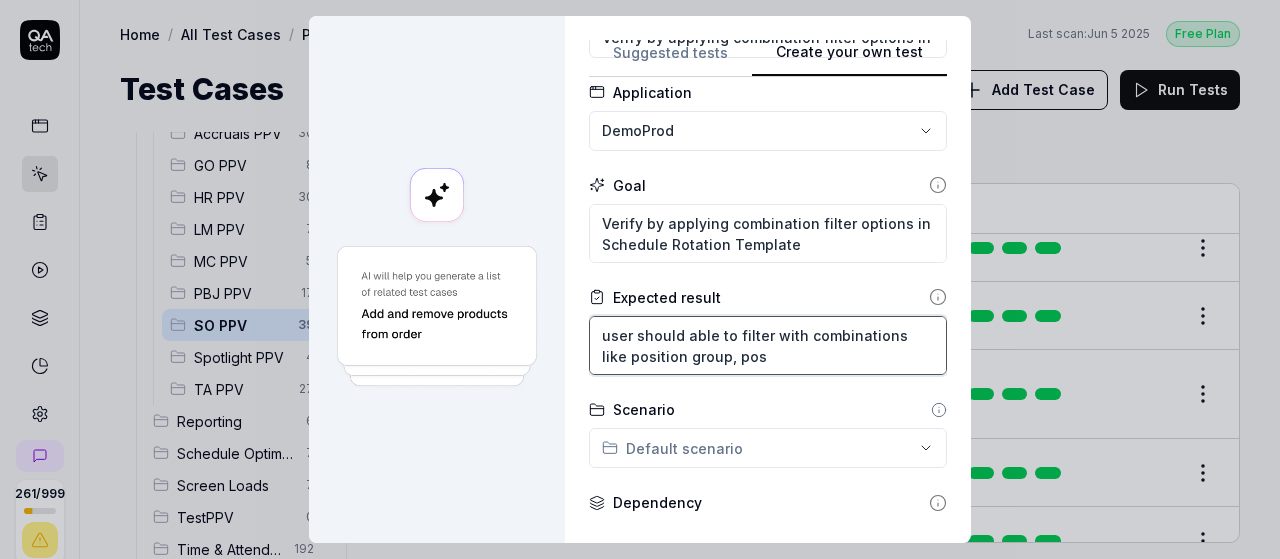 type on "user should able to filter with combinations like position group, posi" 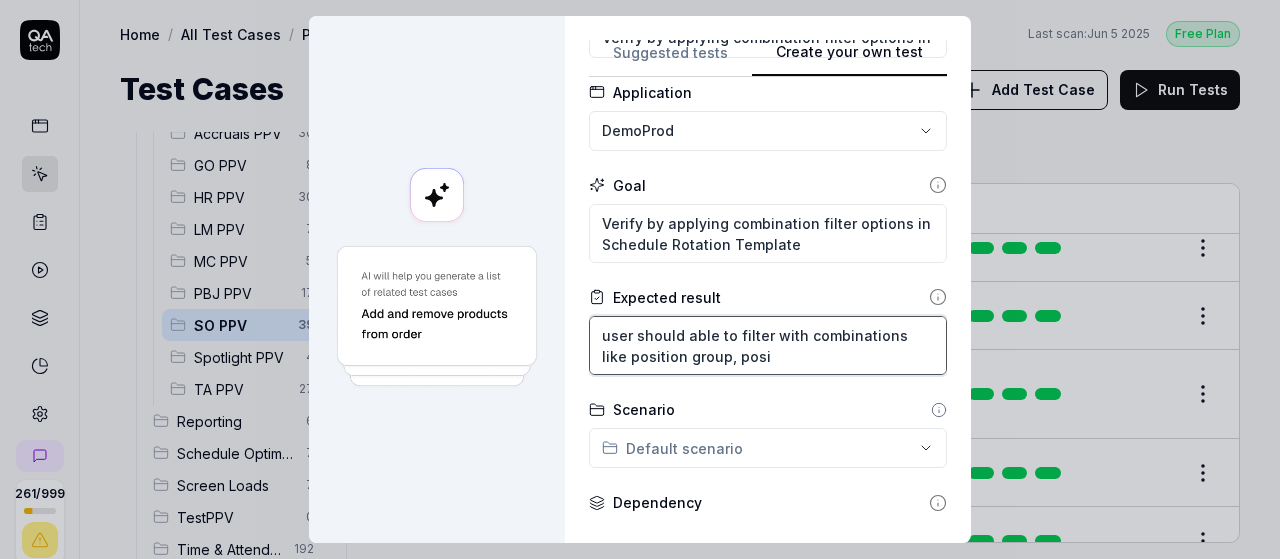 type on "*" 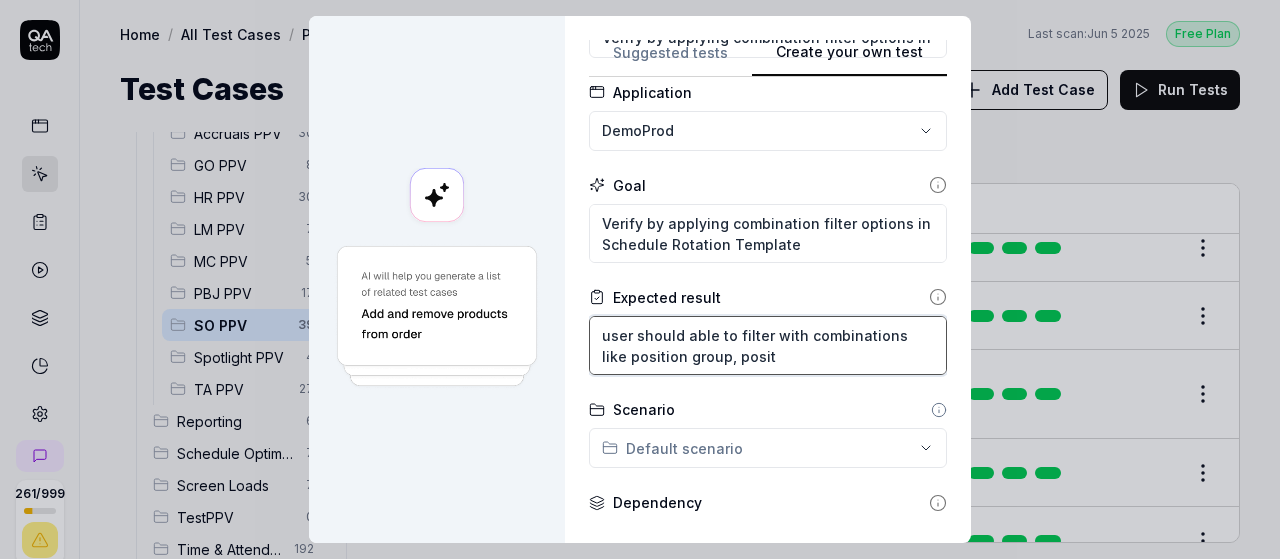 type on "*" 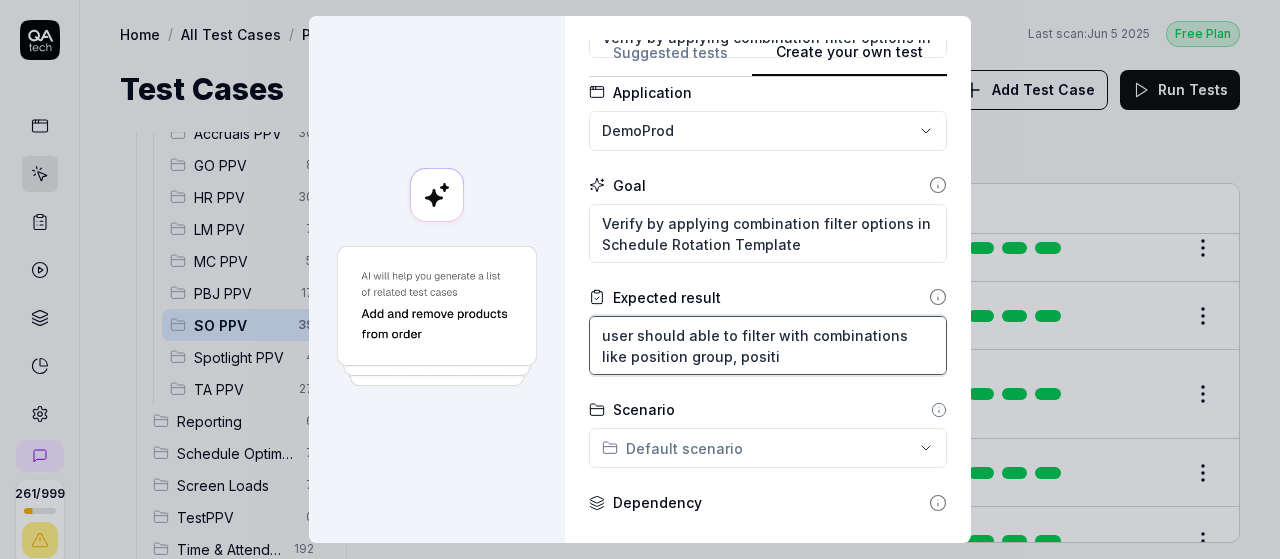 type on "*" 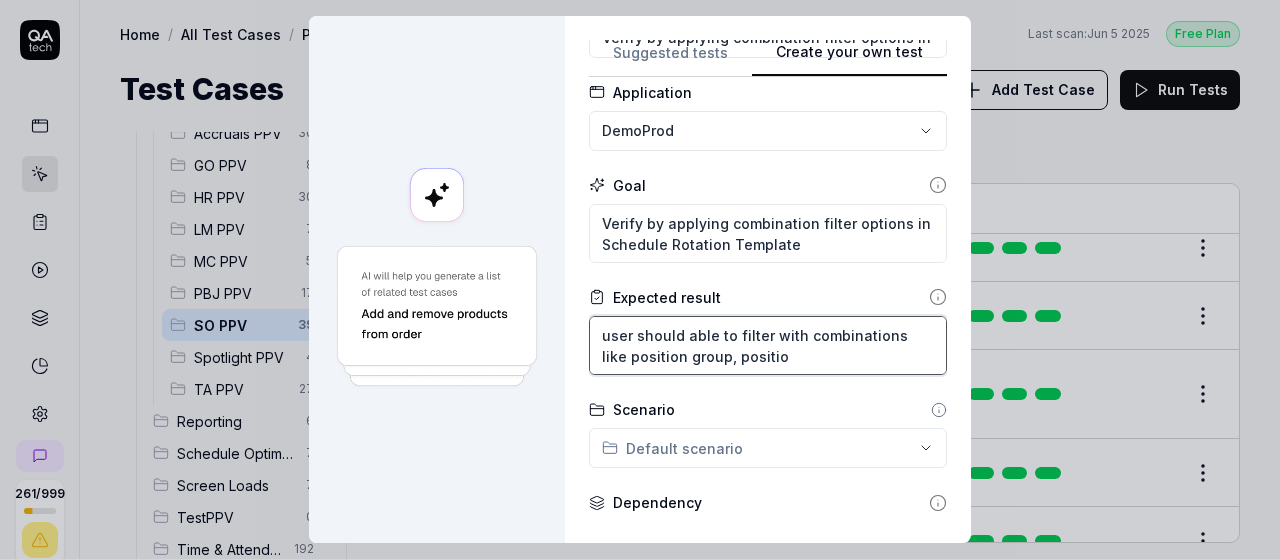 type on "*" 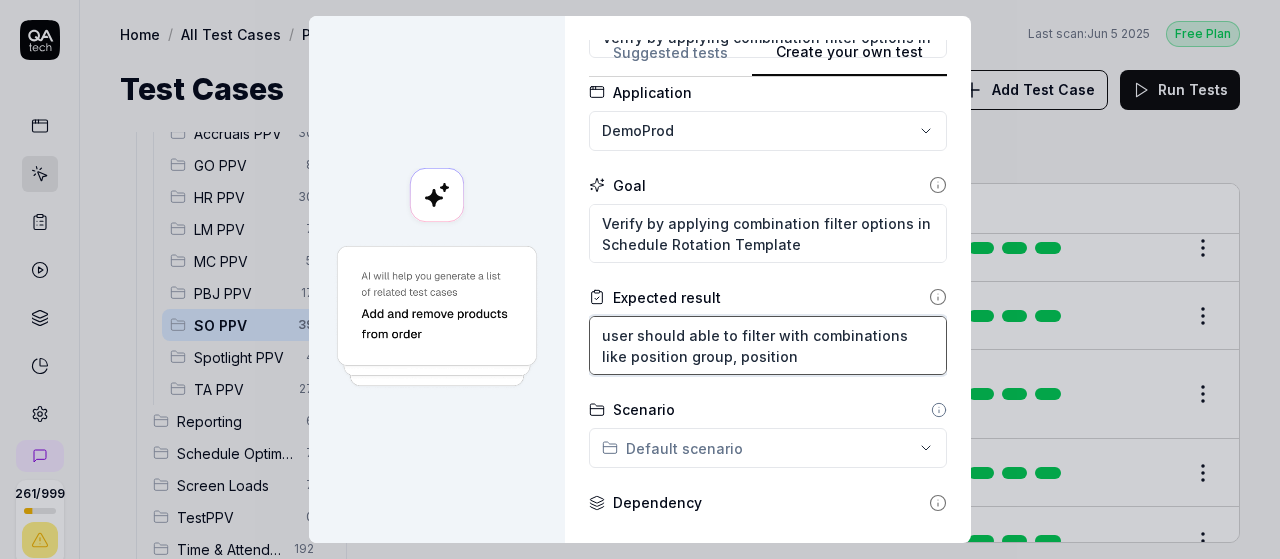type 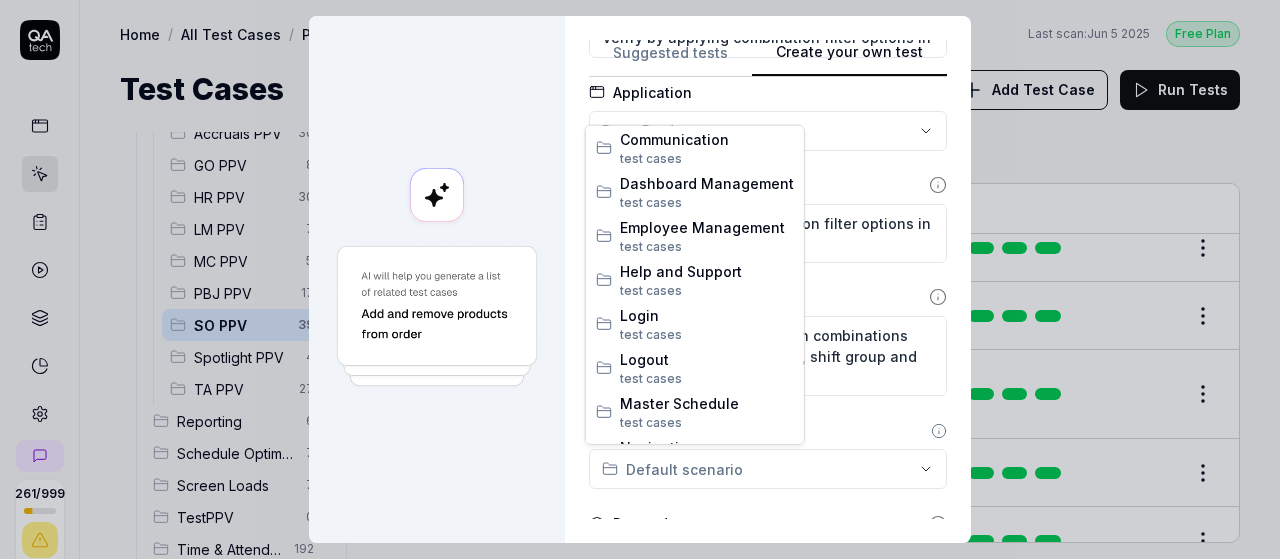 click on "**********" at bounding box center [640, 279] 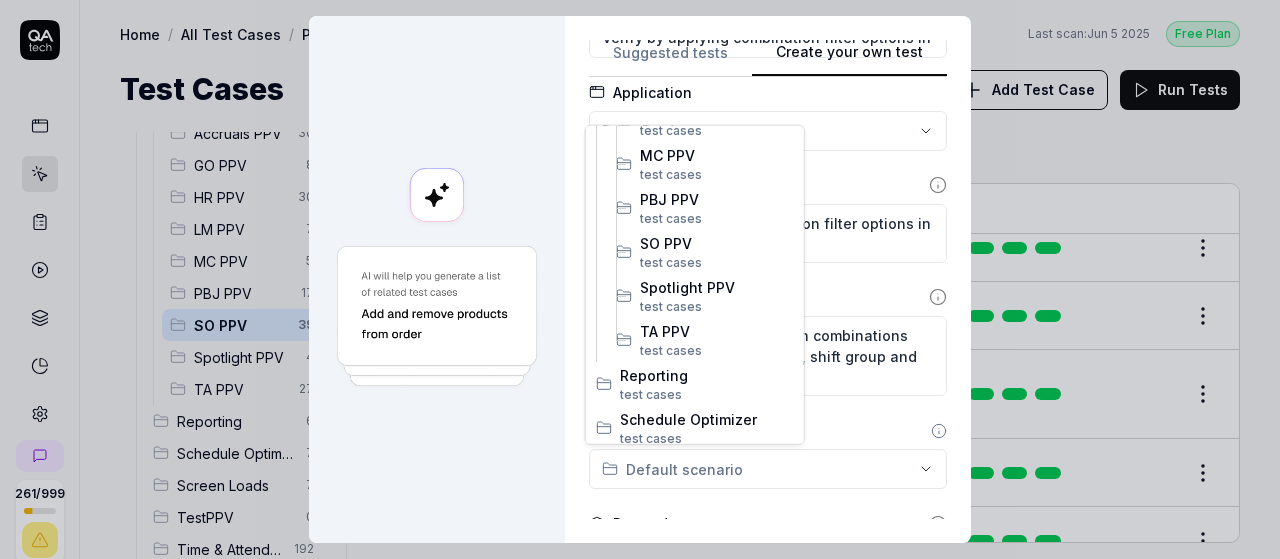 scroll, scrollTop: 645, scrollLeft: 0, axis: vertical 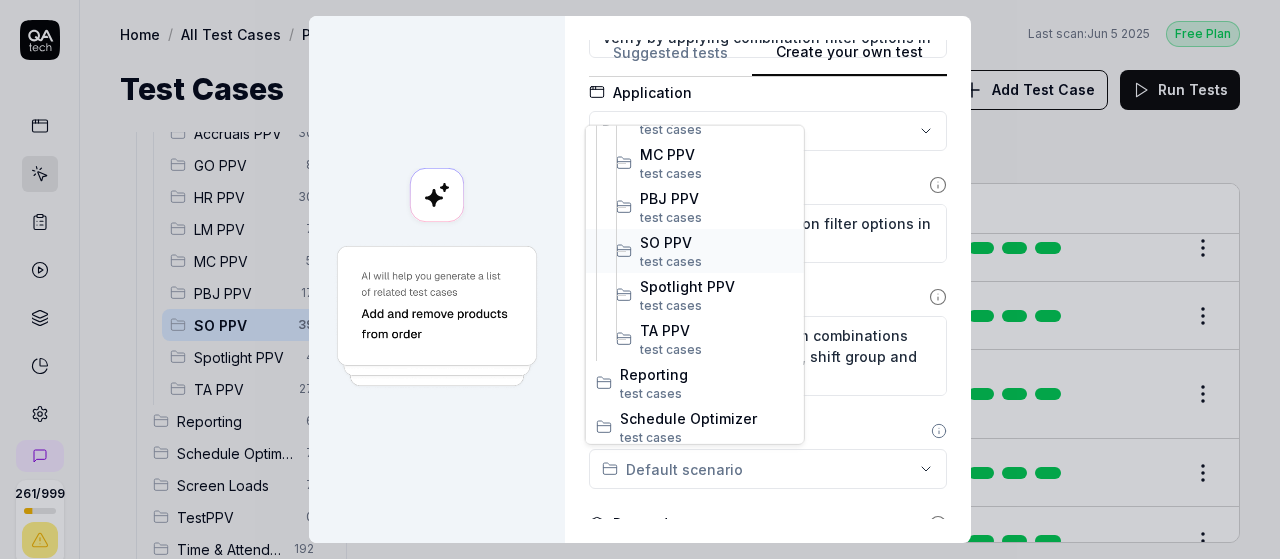 click on "test case" at bounding box center [667, 260] 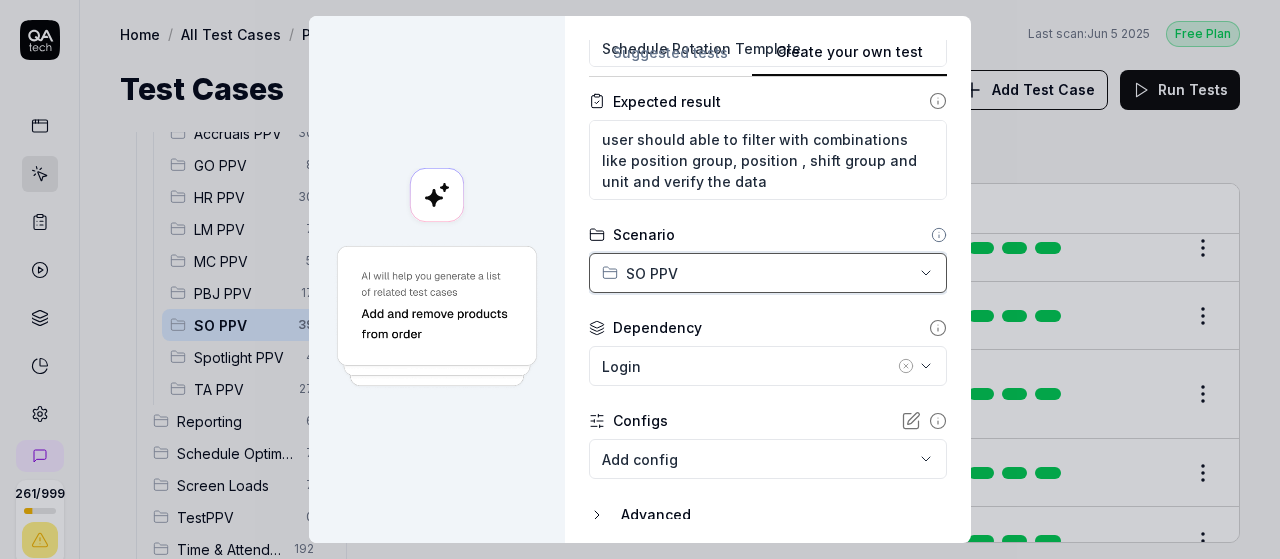 scroll, scrollTop: 379, scrollLeft: 0, axis: vertical 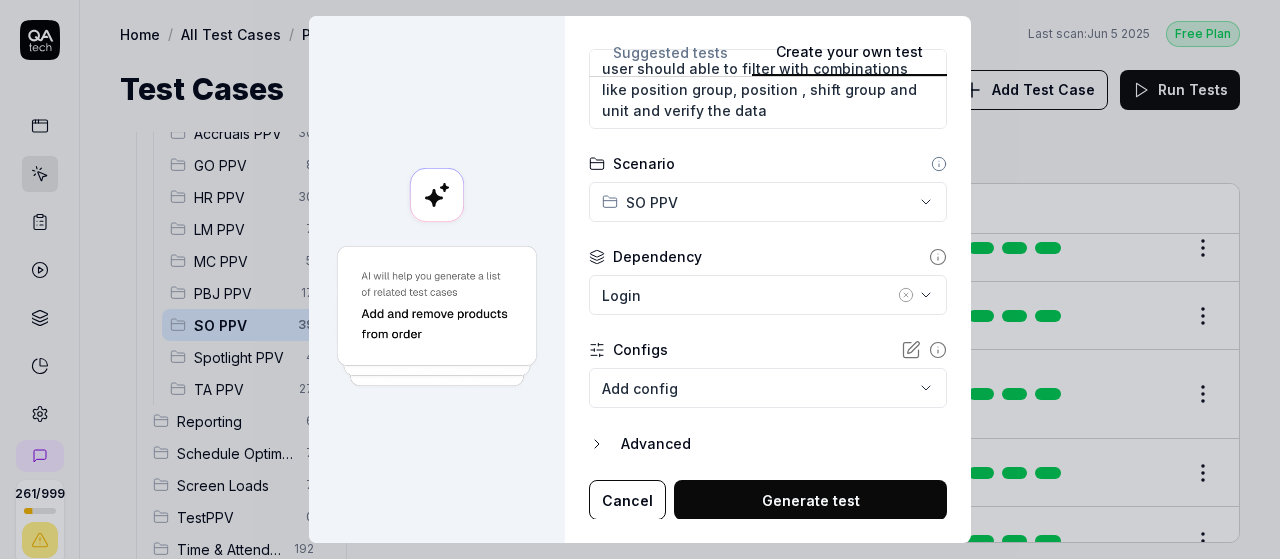 click 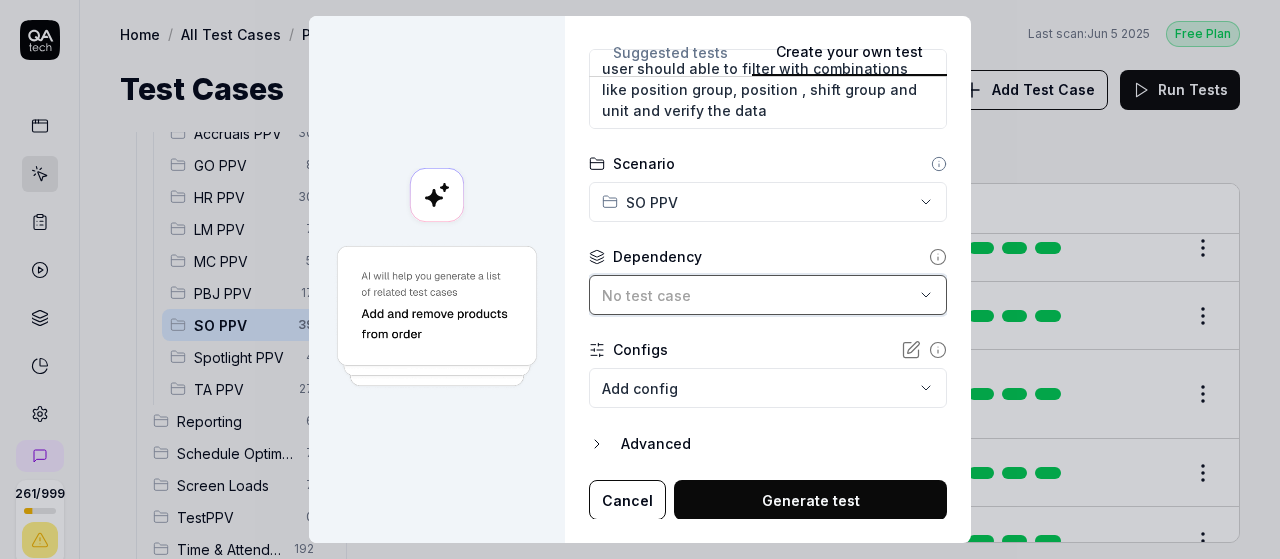 click on "No test case" at bounding box center (758, 295) 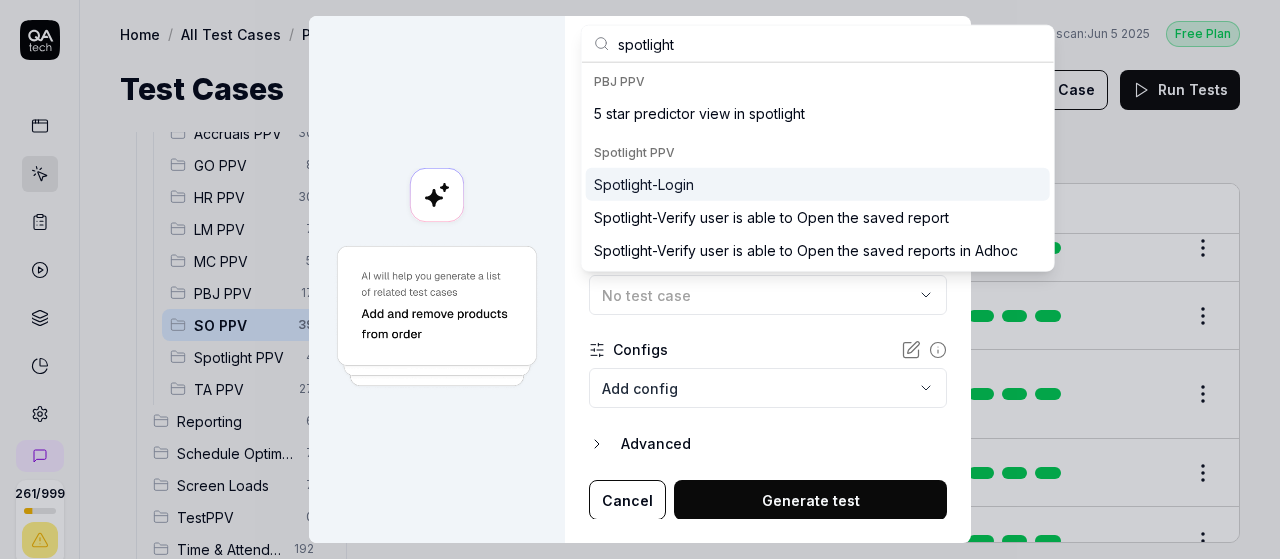 click on "Spotlight-Login" at bounding box center [644, 184] 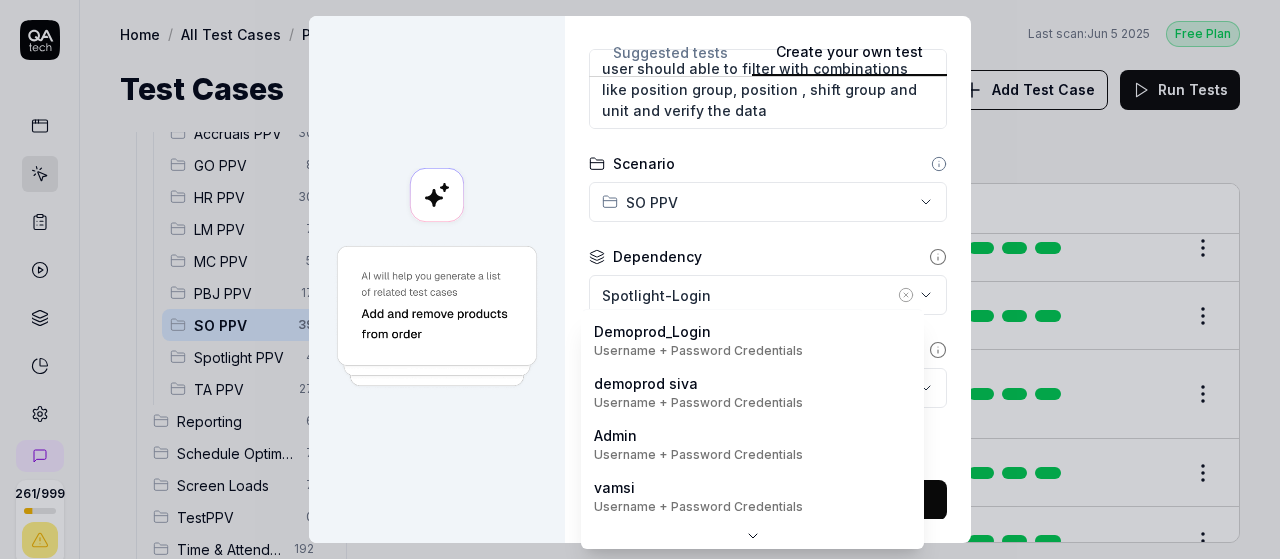 click on "261  /  999 s S Home / All Test Cases / PPV / SO PPV Free Plan Home / All Test Cases / PPV / SO PPV Last scan:  Jun 5 2025 Free Plan Test Cases Add Test Case Run Tests All Test Cases 611 Communication 46 Dashboard Management 13 Employee Management 42 Help and Support 19 Login 7 Logout 1 Master Schedule 12 Navigation 27 Payroll Based Journal 60 PPV 167 ACA PPV 0 Accruals PPV 30 GO PPV 8 HR PPV 30 LM PPV 7 MC PPV 5 PBJ PPV 17 SO PPV 39 Spotlight PPV 4 TA PPV 27 Reporting 6 Schedule Optimizer 7 Screen Loads 7 TestPPV 0 Time & Attendance 192 User Profile 1 Filters Name Status Last Run PPV SO PPV Daily Attendance Report - Verify the positions under settings DemoProd Spotlight-Login Active Edit Daily unit Assignment - Census DemoProd Spotlight-Login Active Edit Daily unit Assignment -Add Open shift (Shift on Fly)from Daily unit assigment DemoProd Spotlight-Login Active Edit Daily unit Assignment -Assign the employee to shift DemoProd Spotlight-Login Draft Review DemoProd Spotlight-Login Draft Review DemoProd Active" at bounding box center (640, 279) 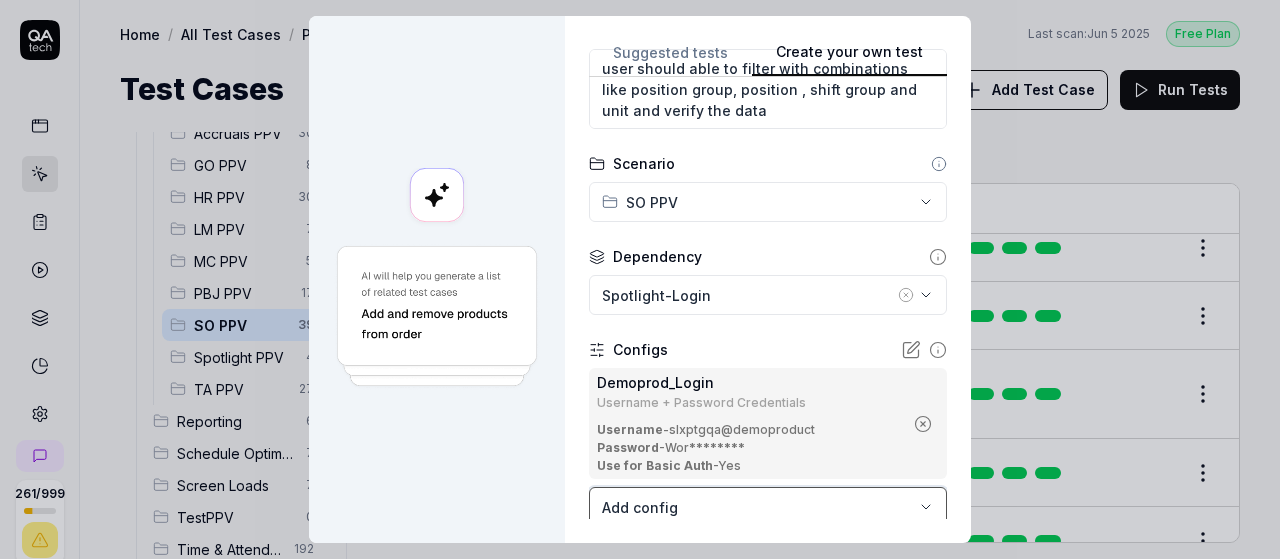 scroll, scrollTop: 498, scrollLeft: 0, axis: vertical 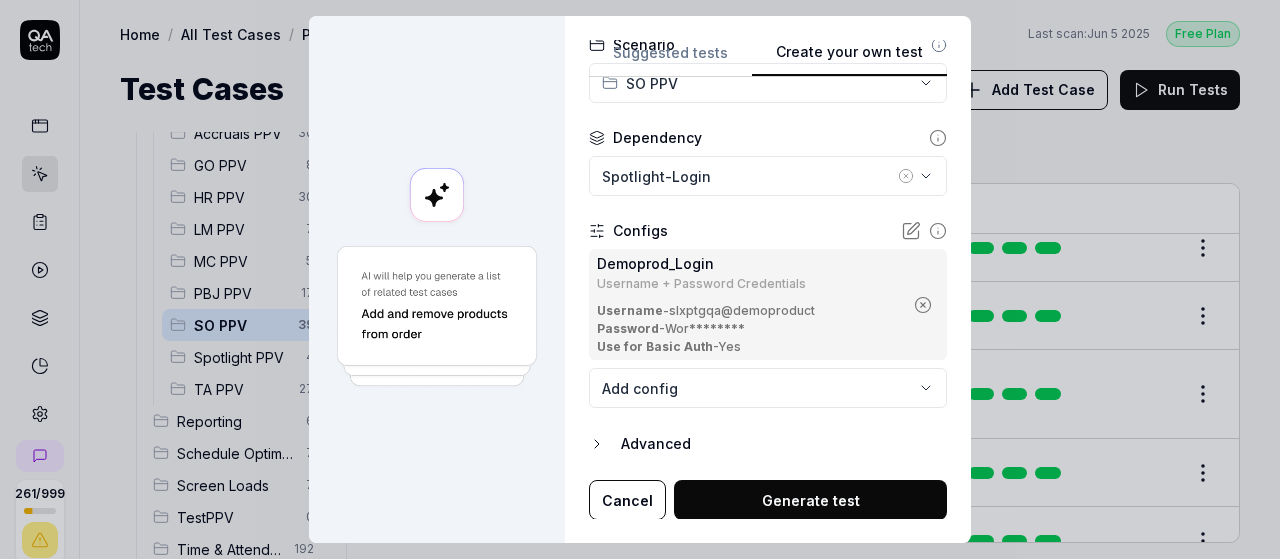click on "Generate test" at bounding box center (810, 500) 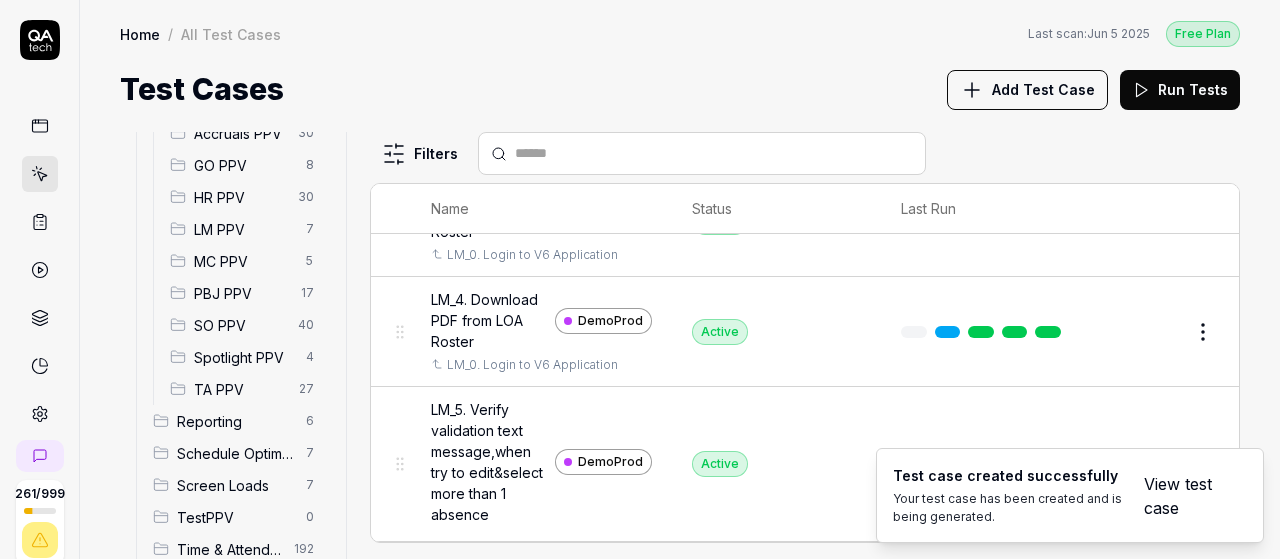scroll, scrollTop: 36823, scrollLeft: 0, axis: vertical 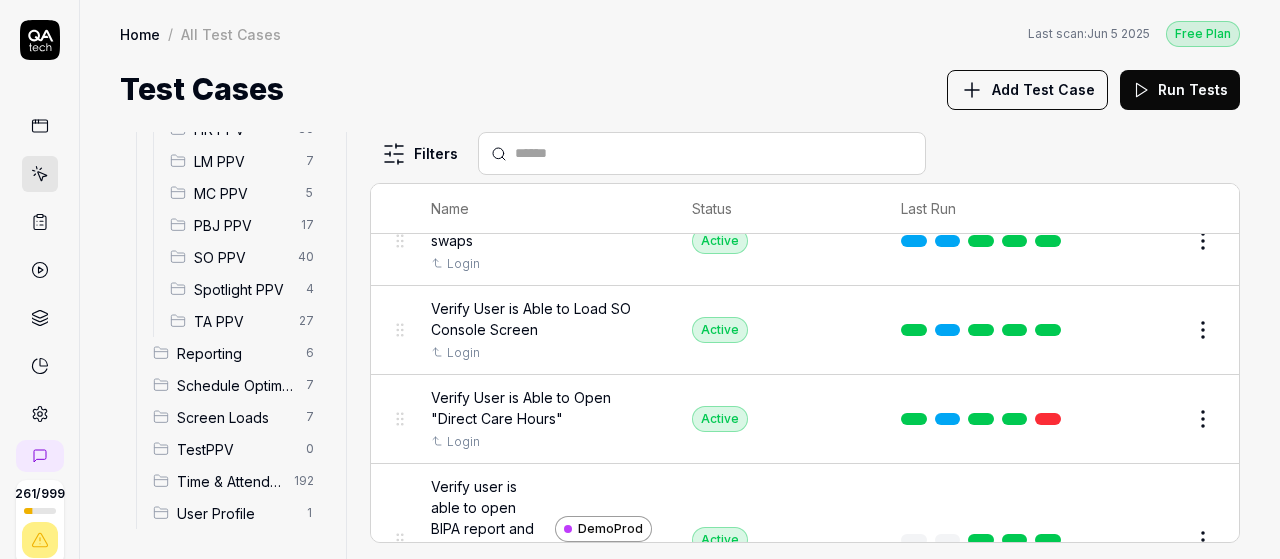 click on "SO PPV" at bounding box center [240, 257] 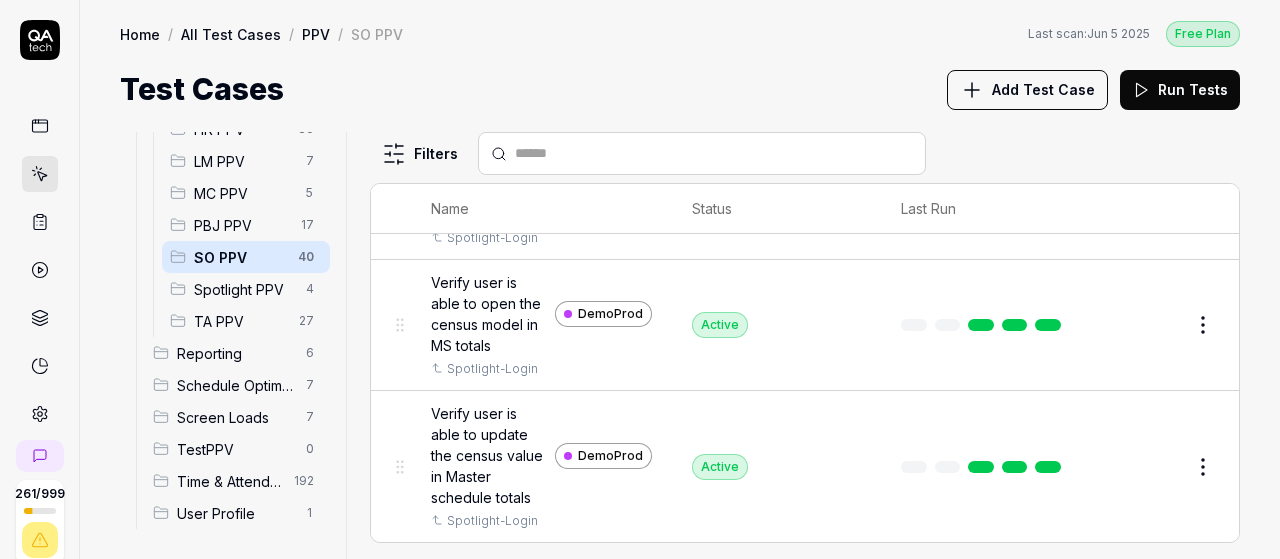 scroll, scrollTop: 3616, scrollLeft: 0, axis: vertical 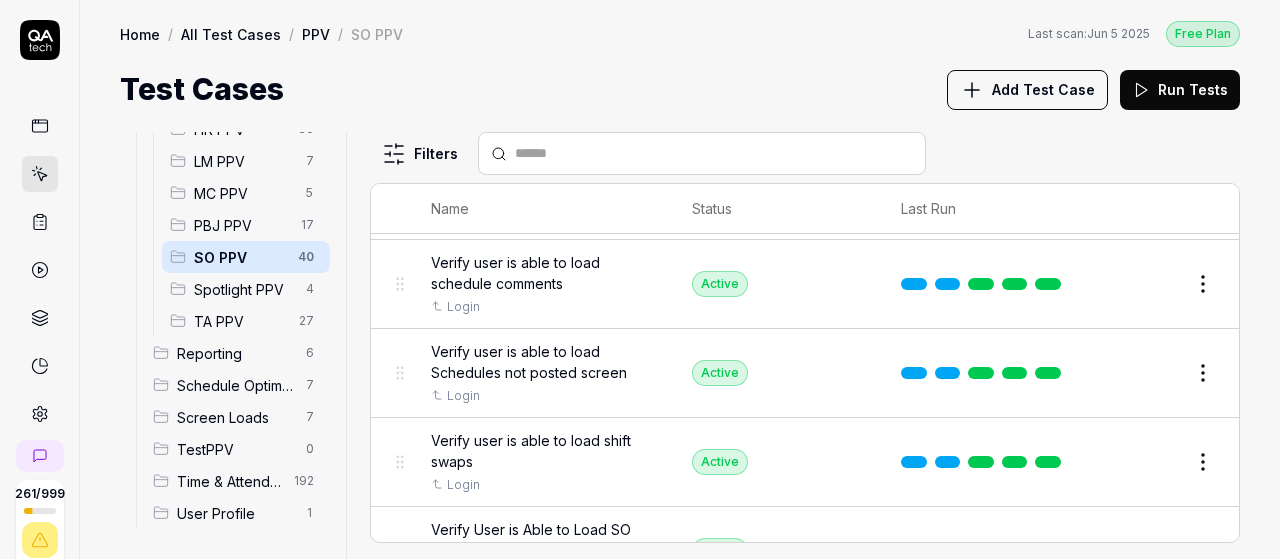 click at bounding box center [714, 153] 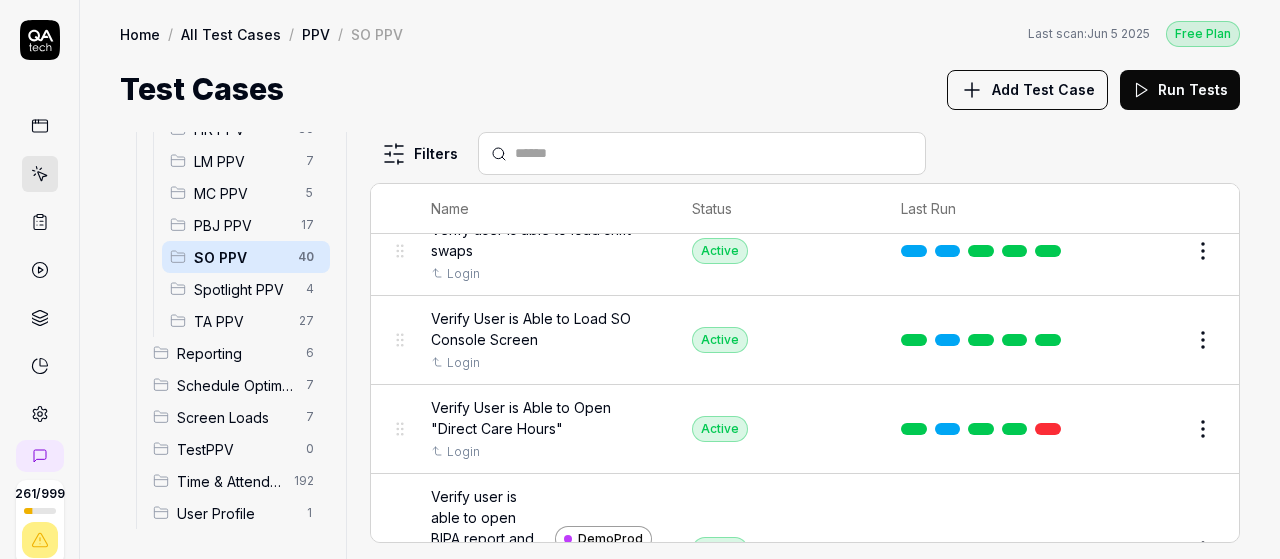 scroll, scrollTop: 4346, scrollLeft: 0, axis: vertical 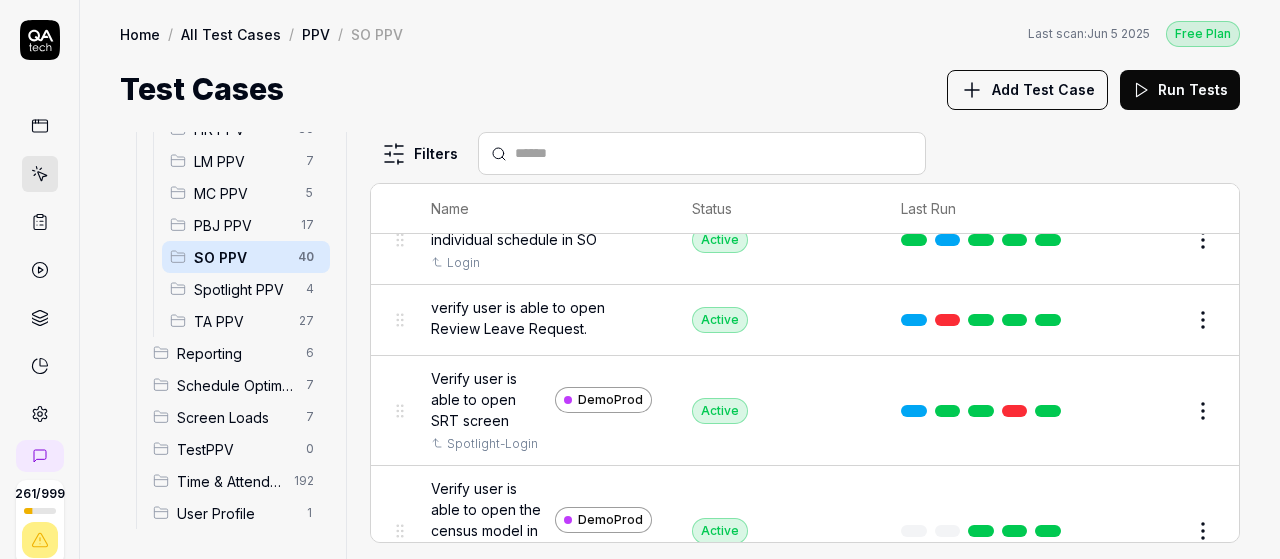 click at bounding box center (714, 153) 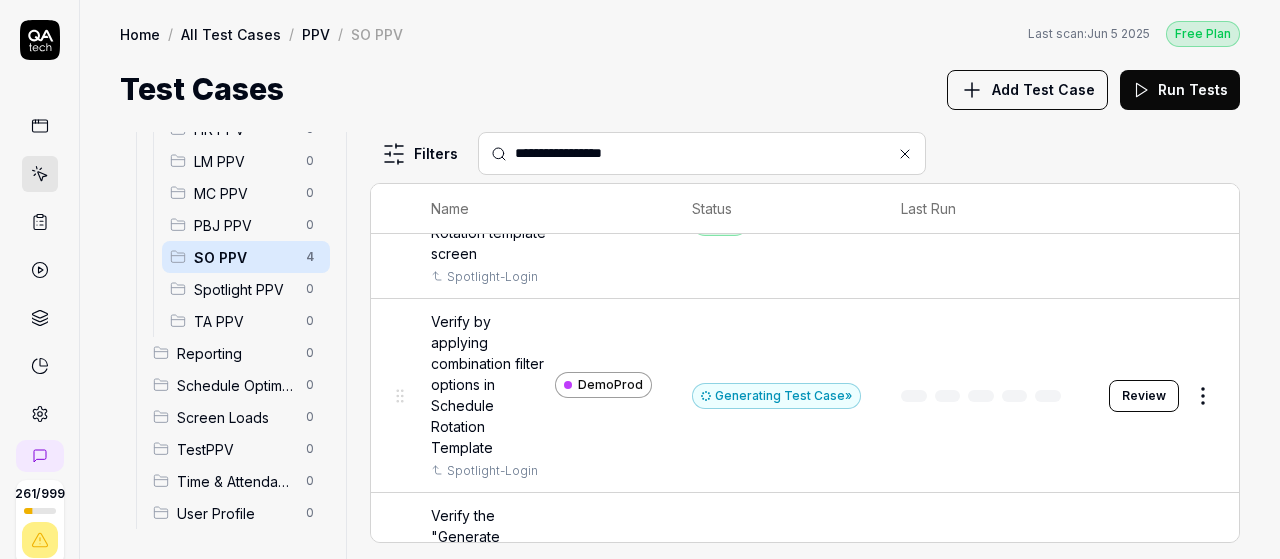 scroll, scrollTop: 120, scrollLeft: 0, axis: vertical 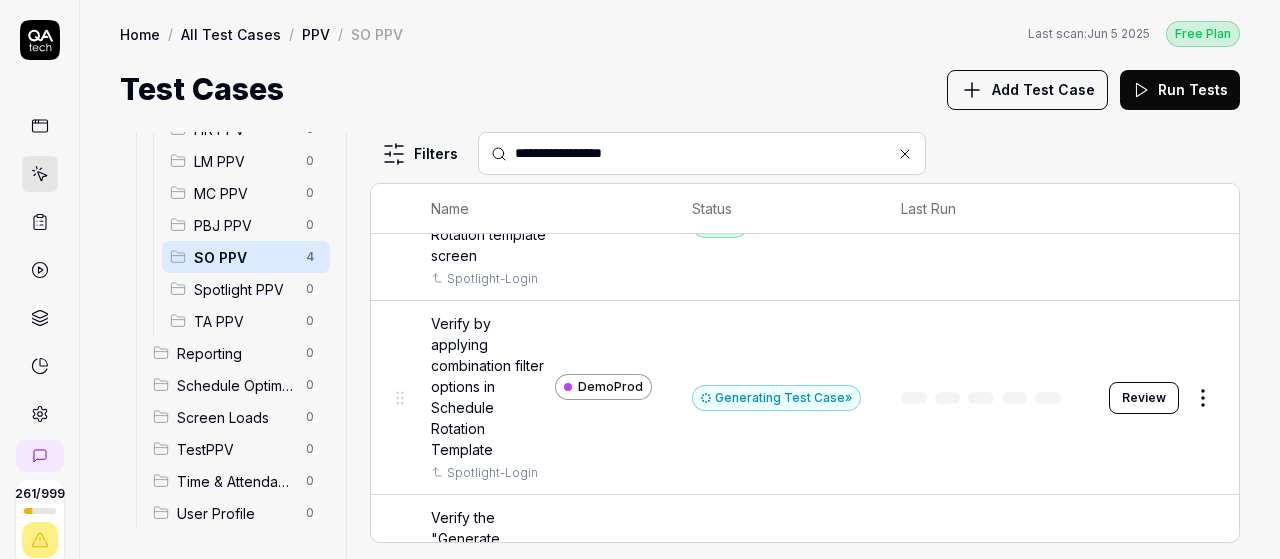 click on "Review" at bounding box center (1144, 398) 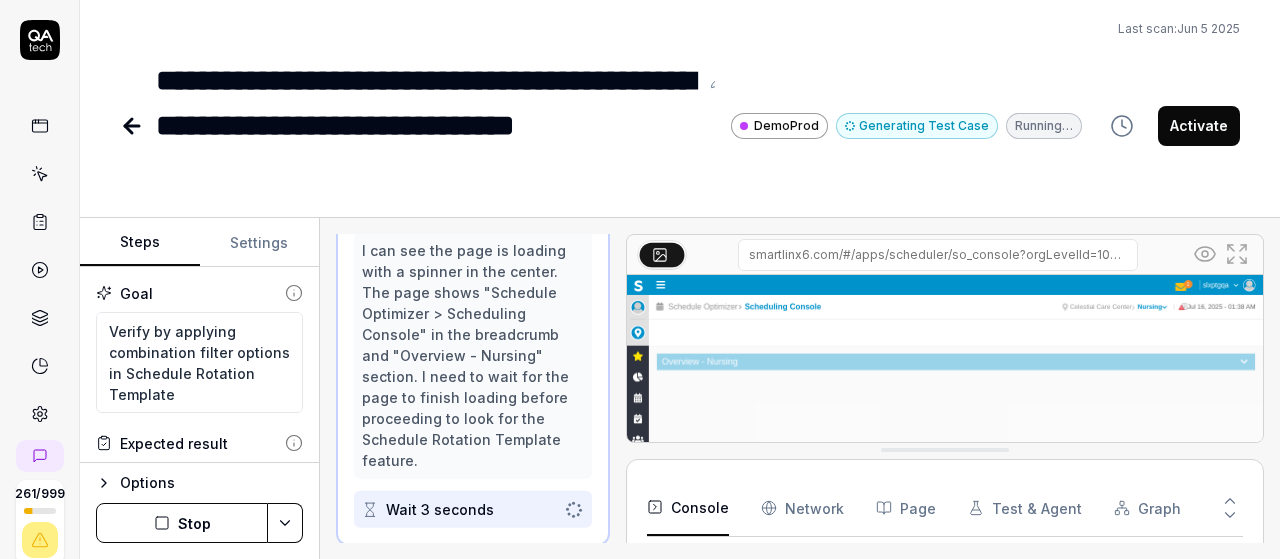 scroll, scrollTop: 314, scrollLeft: 0, axis: vertical 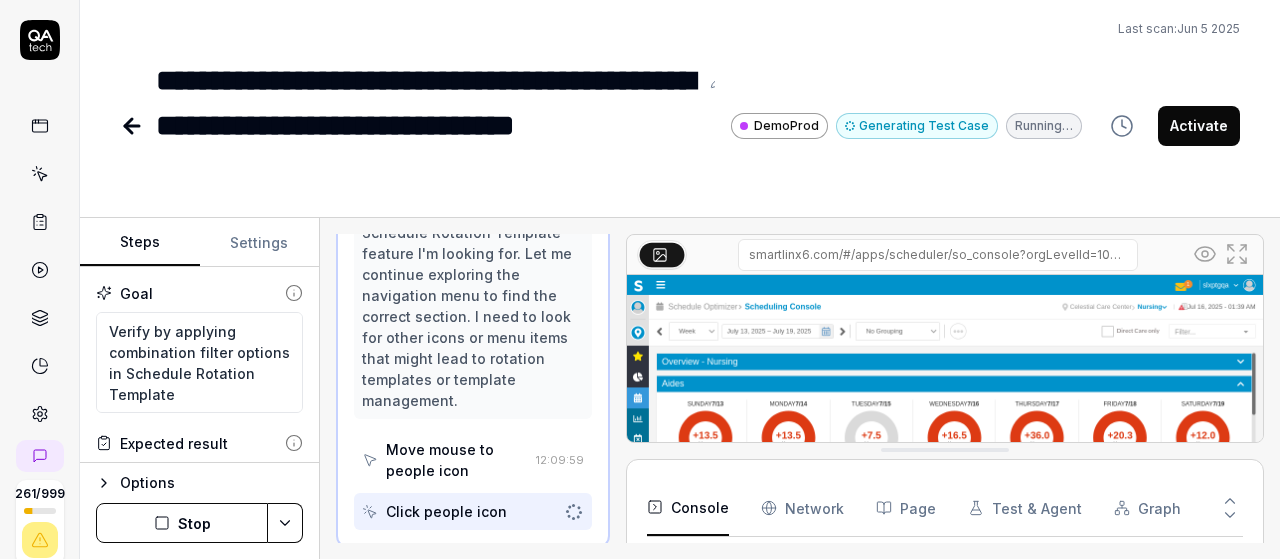 click on "Stop" at bounding box center [182, 523] 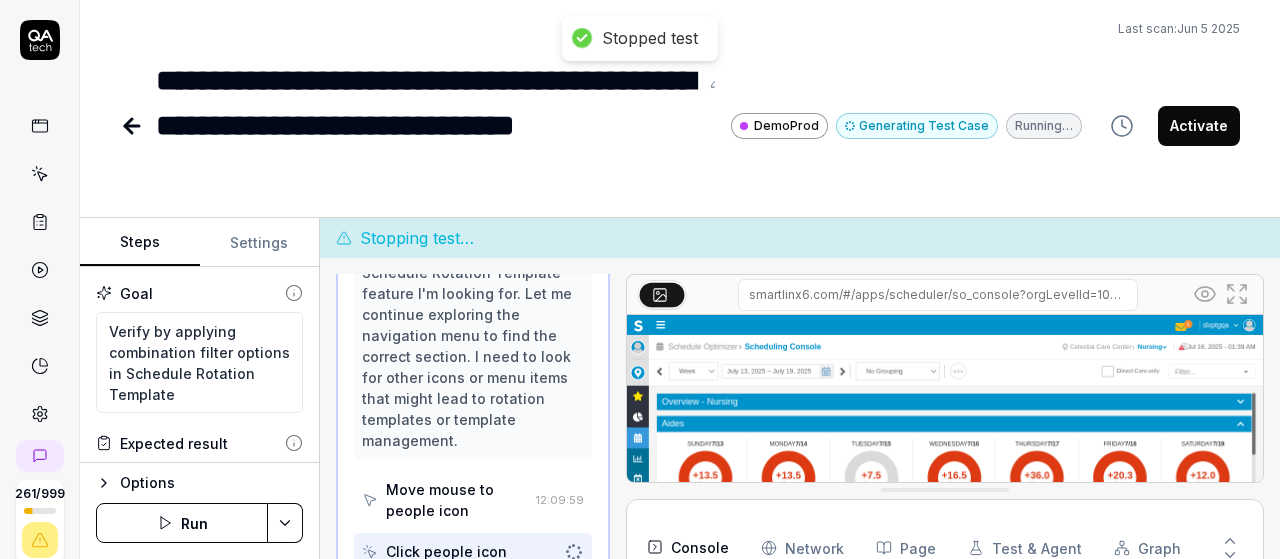 scroll, scrollTop: 260, scrollLeft: 0, axis: vertical 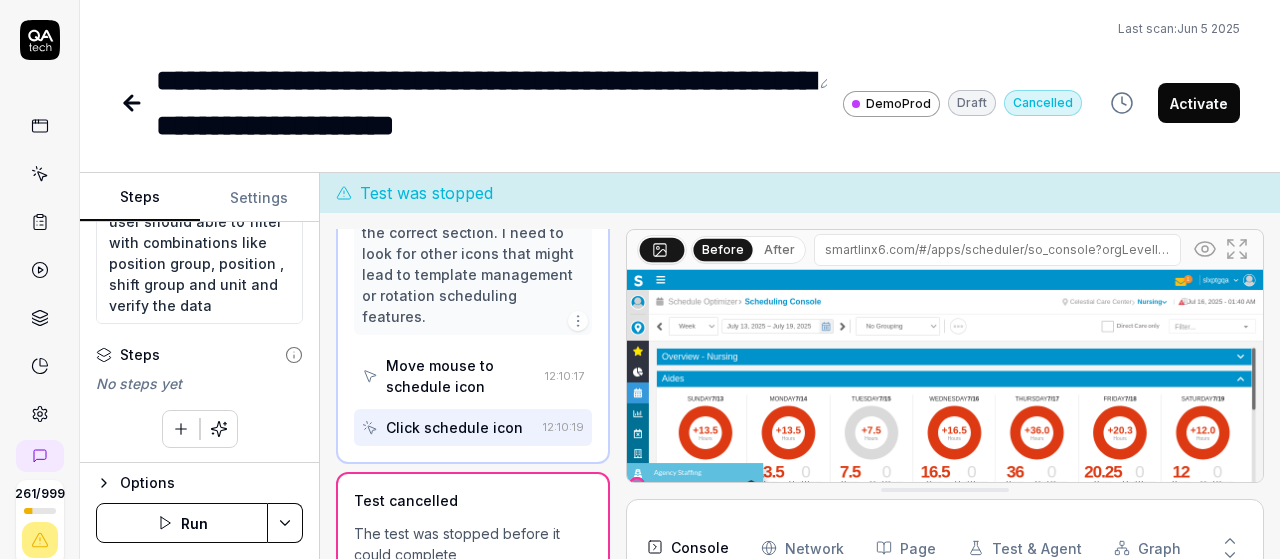 click 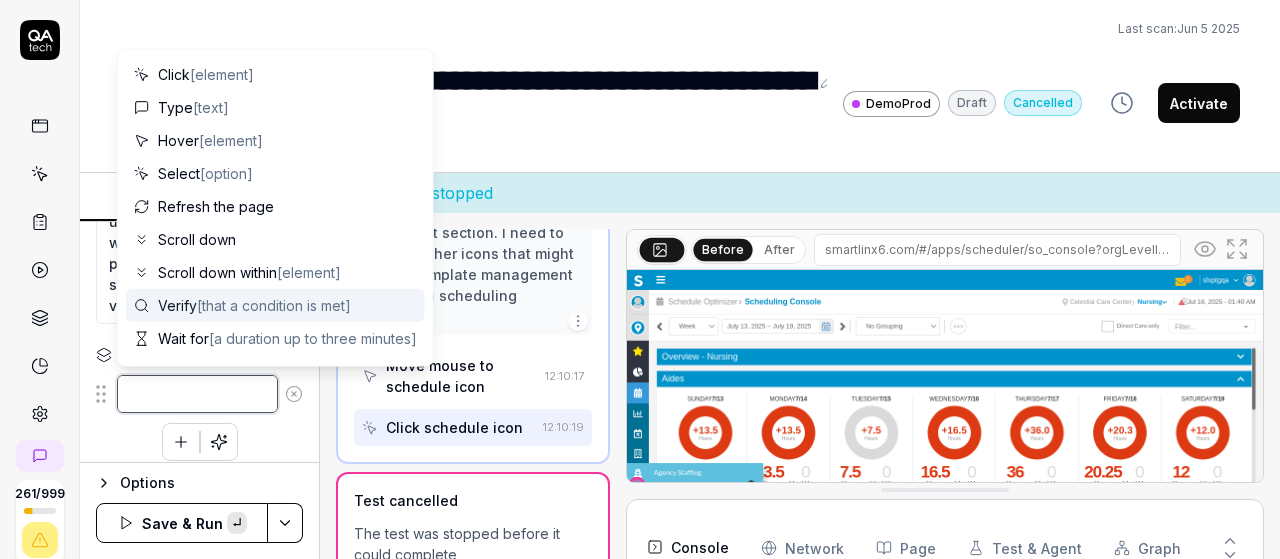paste on "Left-click at current mouse position to open the navigation menu
Left-click at current mouse position to select 'Schedule Optimizer'
Left-click at current mouse position to select 'Schedule'
Left-click at current mouse position to select 'Scheduled Rotations'
Wait for 3 seconds for the page to load completely" 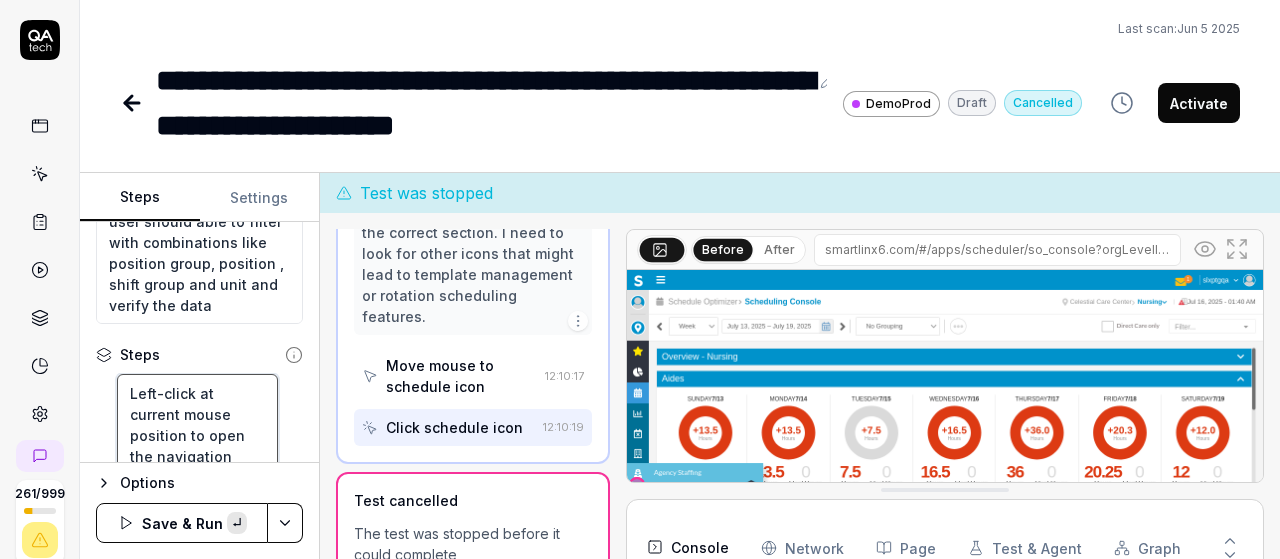 scroll, scrollTop: 74, scrollLeft: 0, axis: vertical 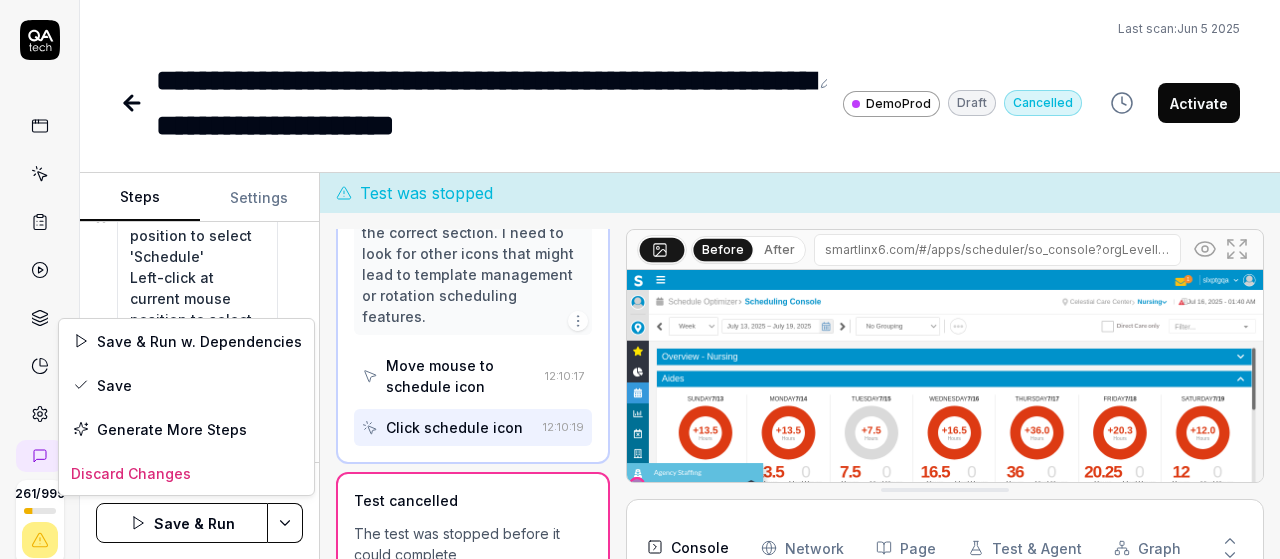 click on "**********" at bounding box center (640, 279) 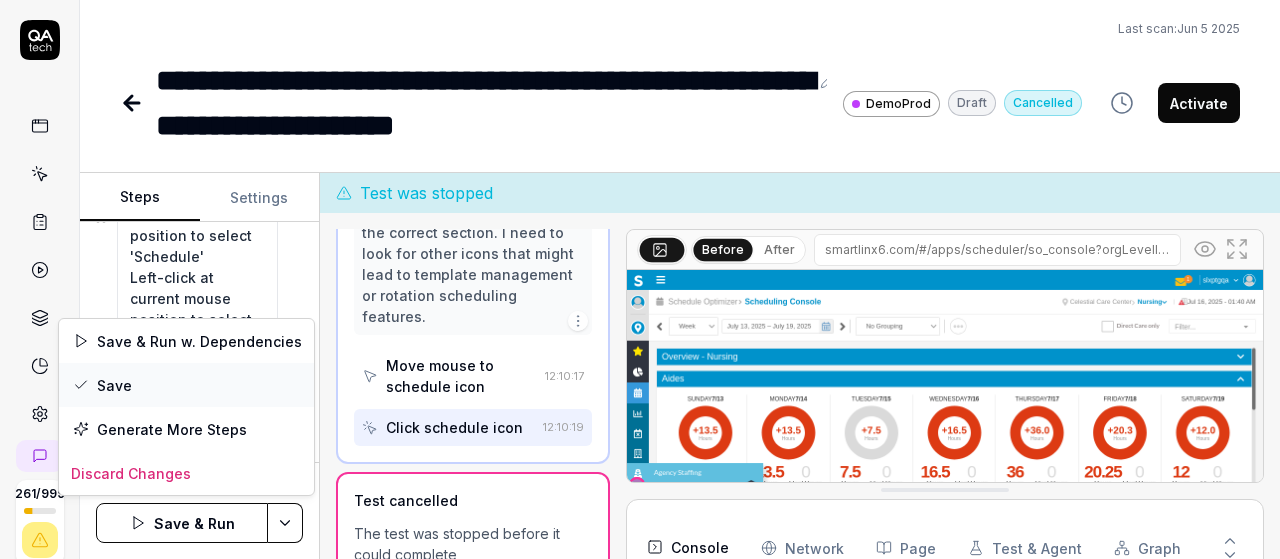 click on "Save" at bounding box center (186, 385) 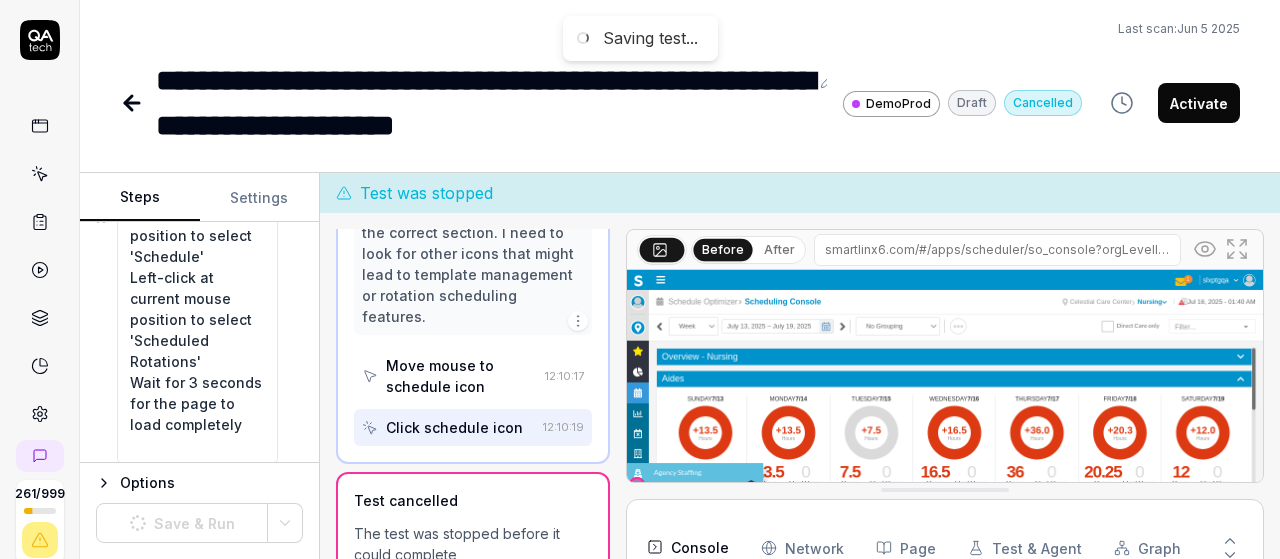 scroll, scrollTop: 688, scrollLeft: 0, axis: vertical 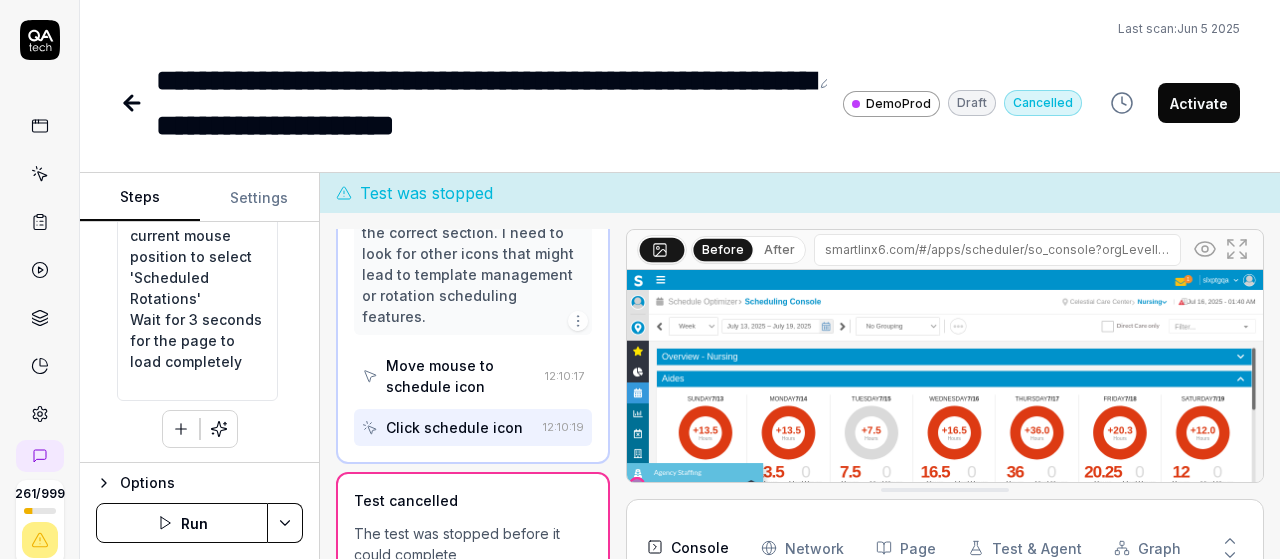 click 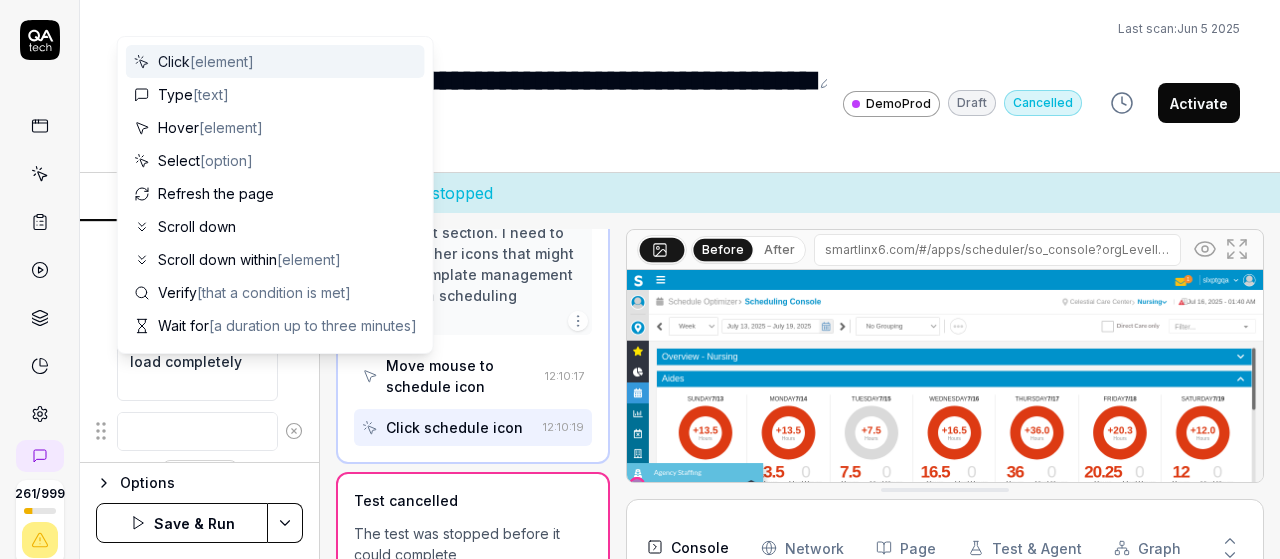 scroll, scrollTop: 0, scrollLeft: 0, axis: both 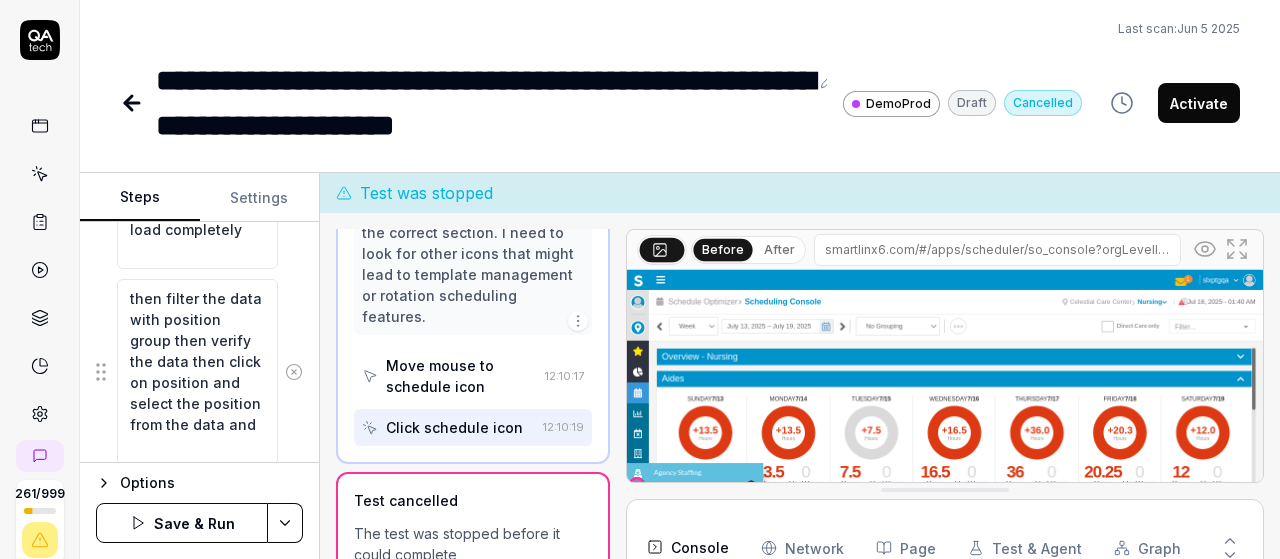 click on "then filter the data with position group then verify the data then click on position and select the position from the data and" at bounding box center [197, 371] 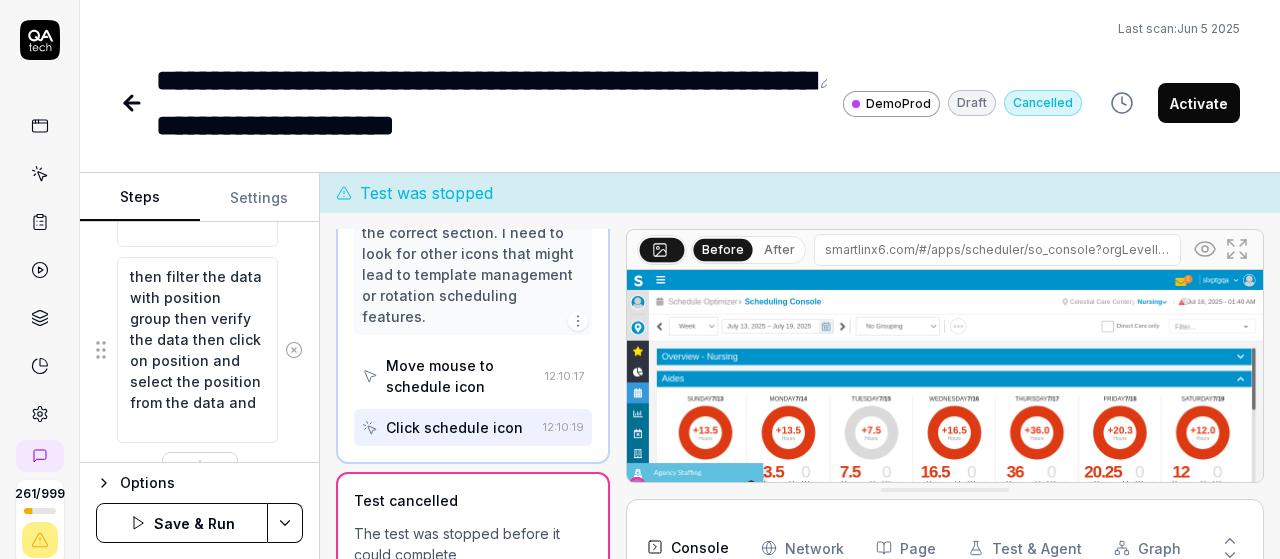 click on "Left-click at current mouse position to open the navigation menu
Left-click at current mouse position to select 'Schedule Optimizer'
Left-click at current mouse position to select 'Schedule'
Left-click at current mouse position to select 'Scheduled Rotations'
Wait for 3 seconds for the page to load completely then filter the data with position group then verify the data then click on position and select the position from the data and
To pick up a draggable item, press the space bar.
While dragging, use the arrow keys to move the item.
Press space again to drop the item in its new position, or press escape to cancel." at bounding box center (199, 118) 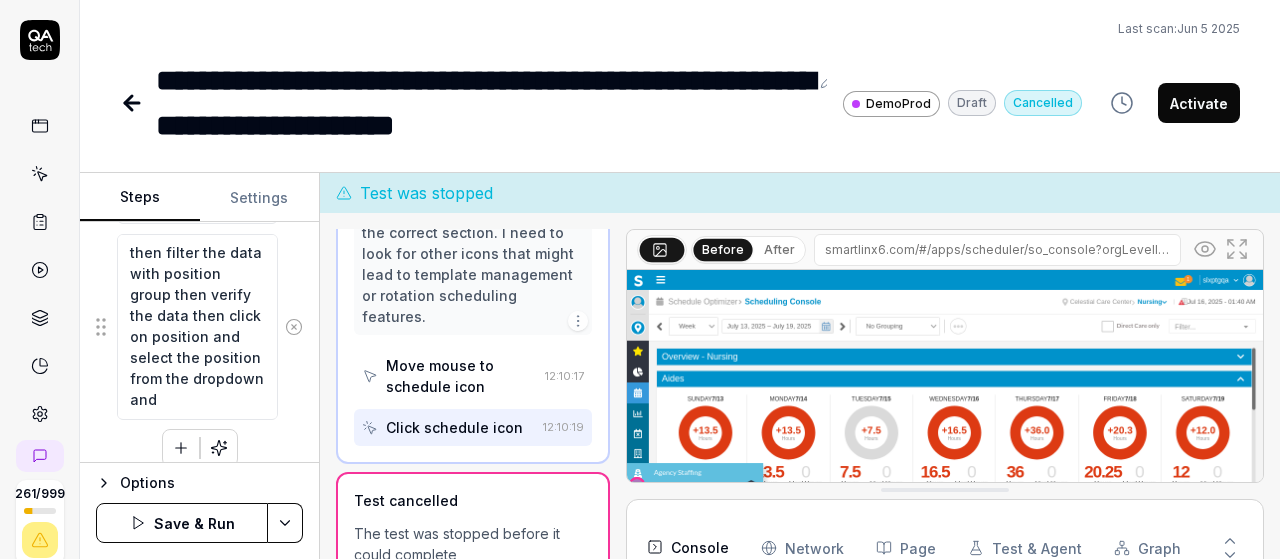 scroll, scrollTop: 42, scrollLeft: 0, axis: vertical 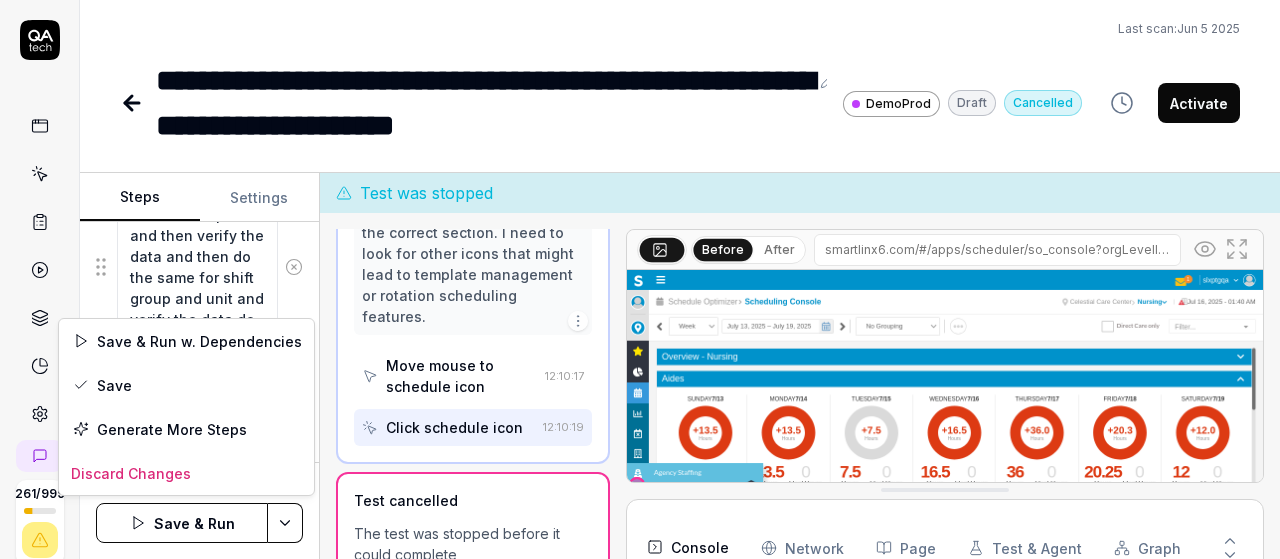 click on "**********" at bounding box center (640, 279) 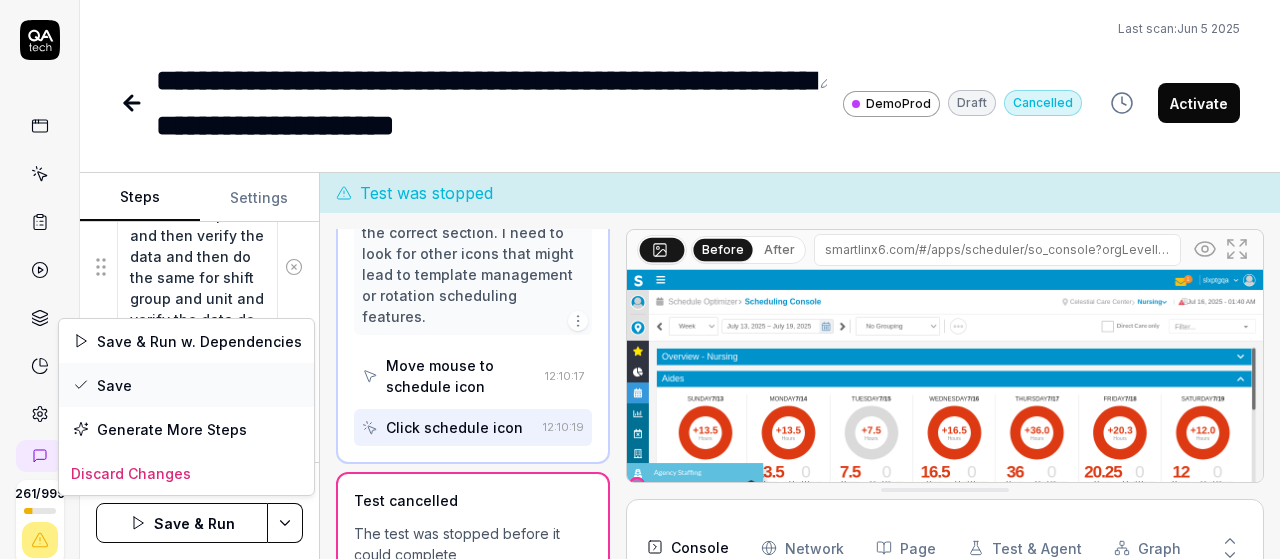 click on "Save" at bounding box center [186, 385] 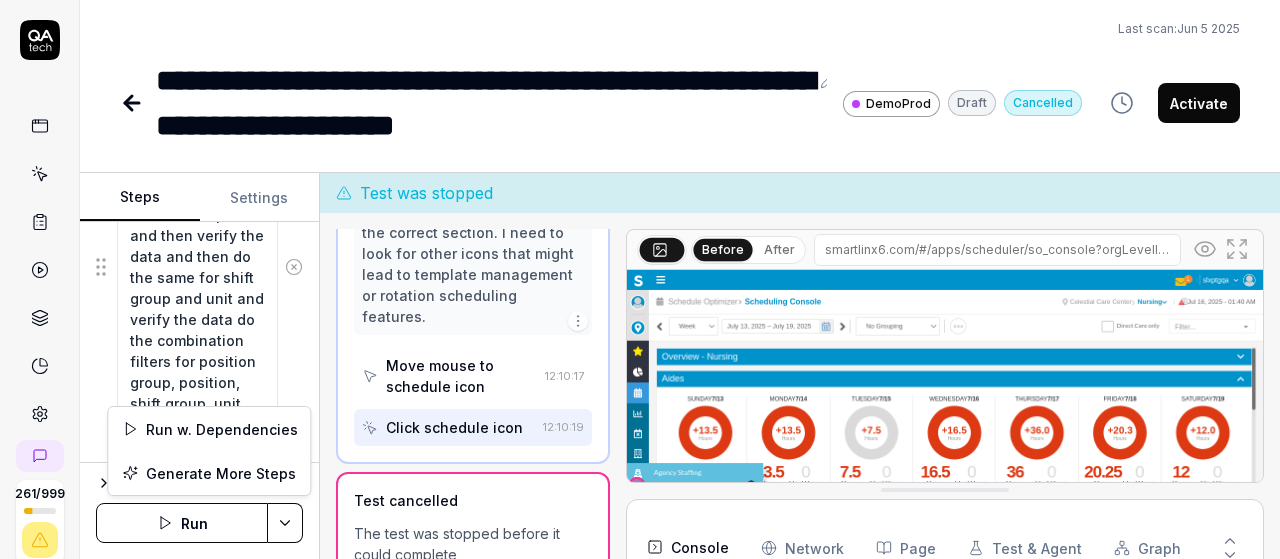 click on "**********" at bounding box center [640, 279] 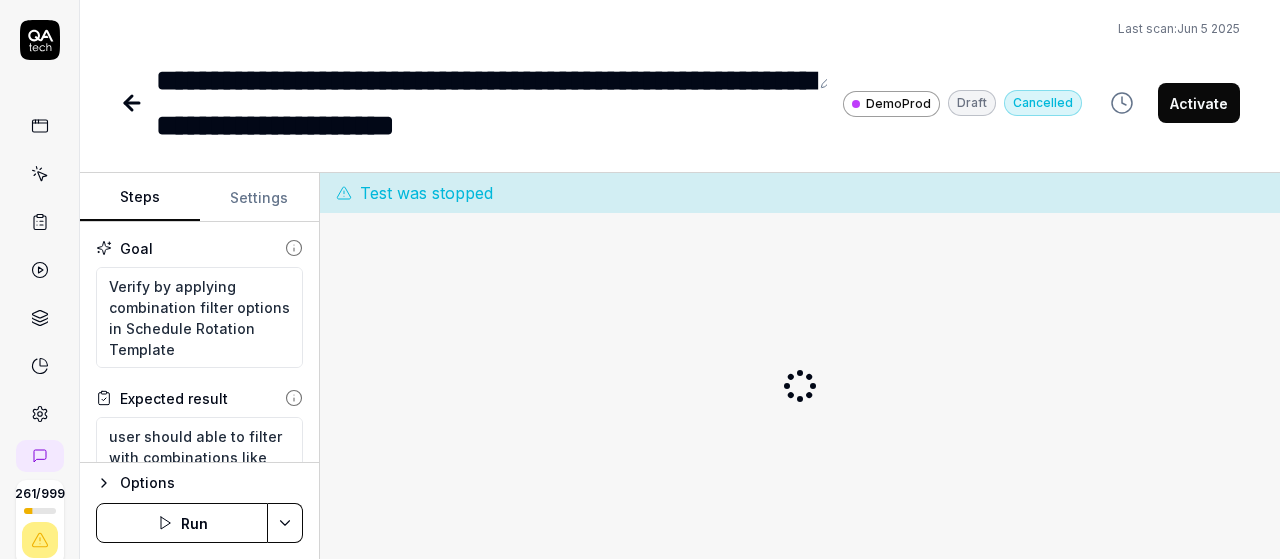 scroll, scrollTop: 0, scrollLeft: 0, axis: both 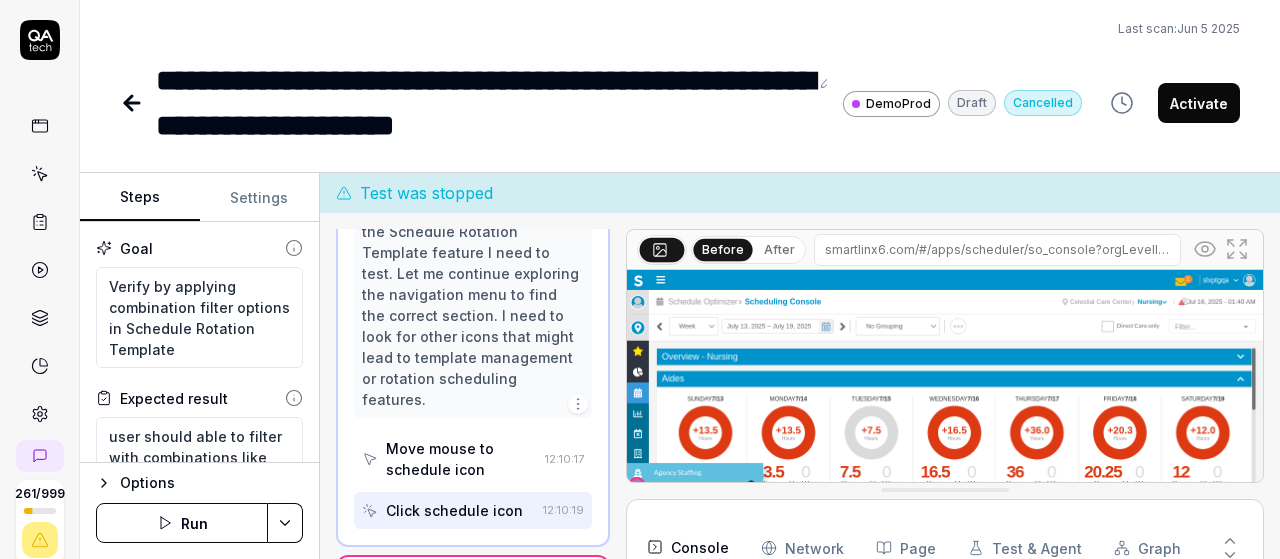 click on "Run" at bounding box center [182, 523] 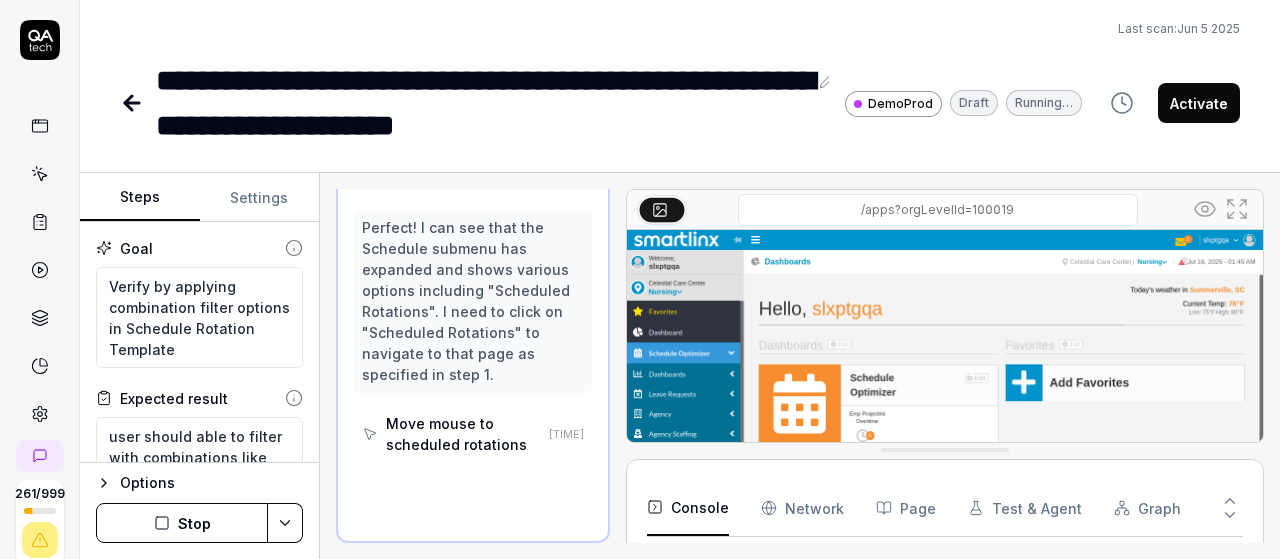 scroll, scrollTop: 1464, scrollLeft: 0, axis: vertical 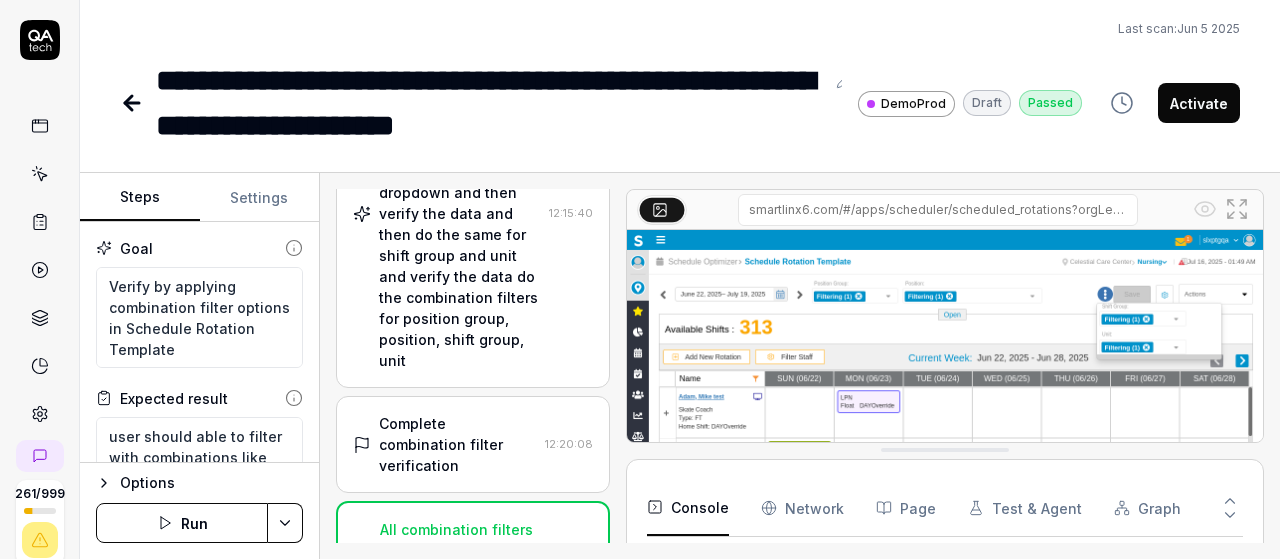 click on "Complete combination filter verification" at bounding box center [458, 444] 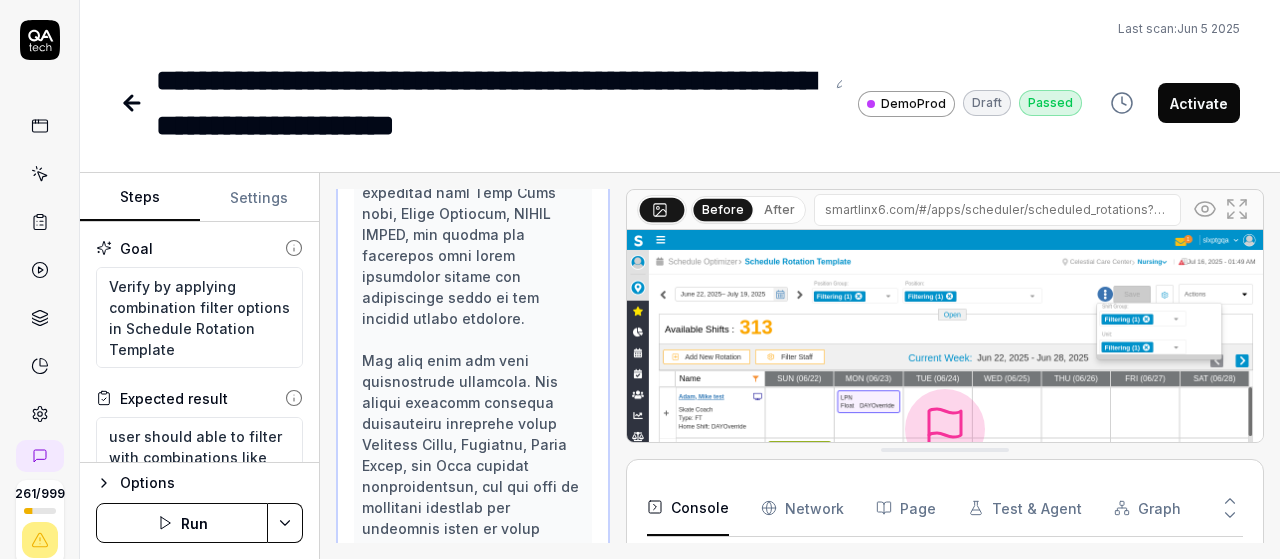 scroll, scrollTop: 1781, scrollLeft: 0, axis: vertical 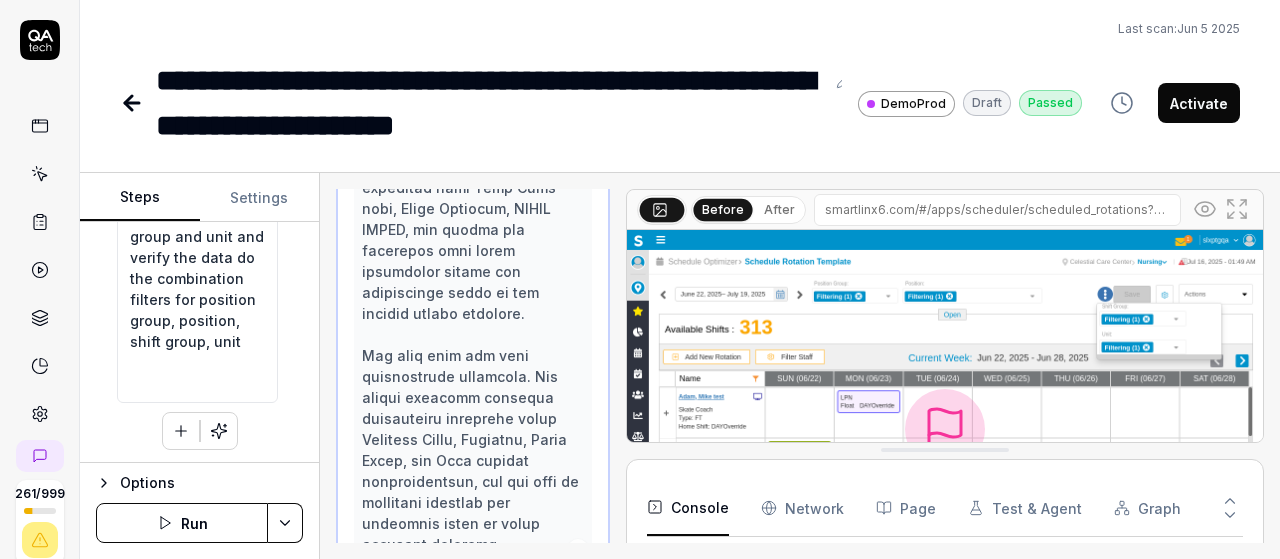 click at bounding box center (181, 431) 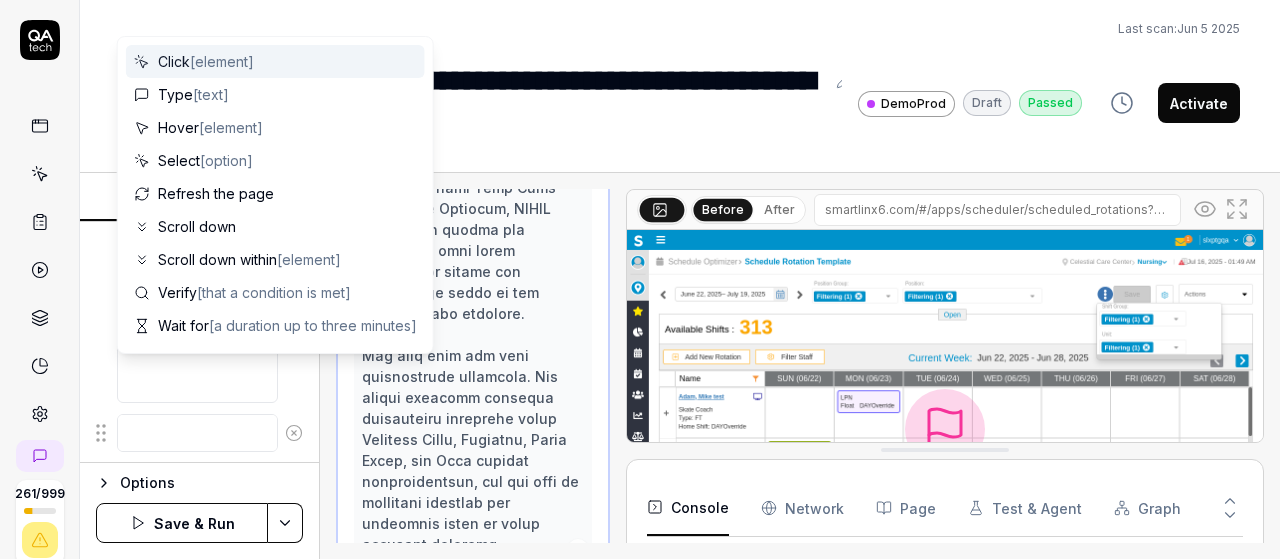 scroll, scrollTop: 0, scrollLeft: 0, axis: both 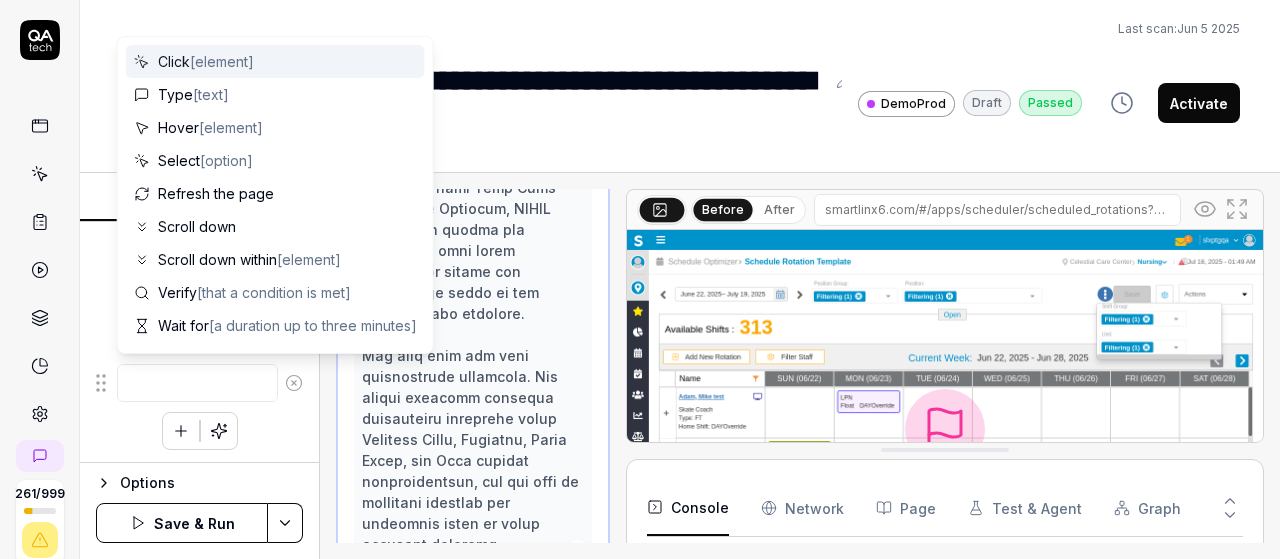 type on "*" 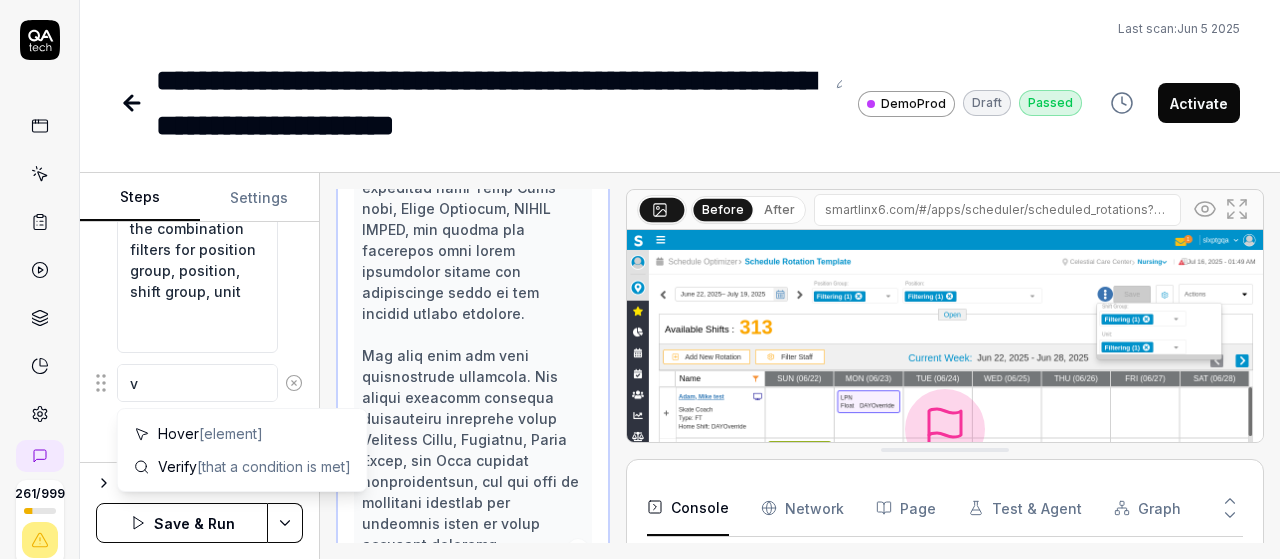 type 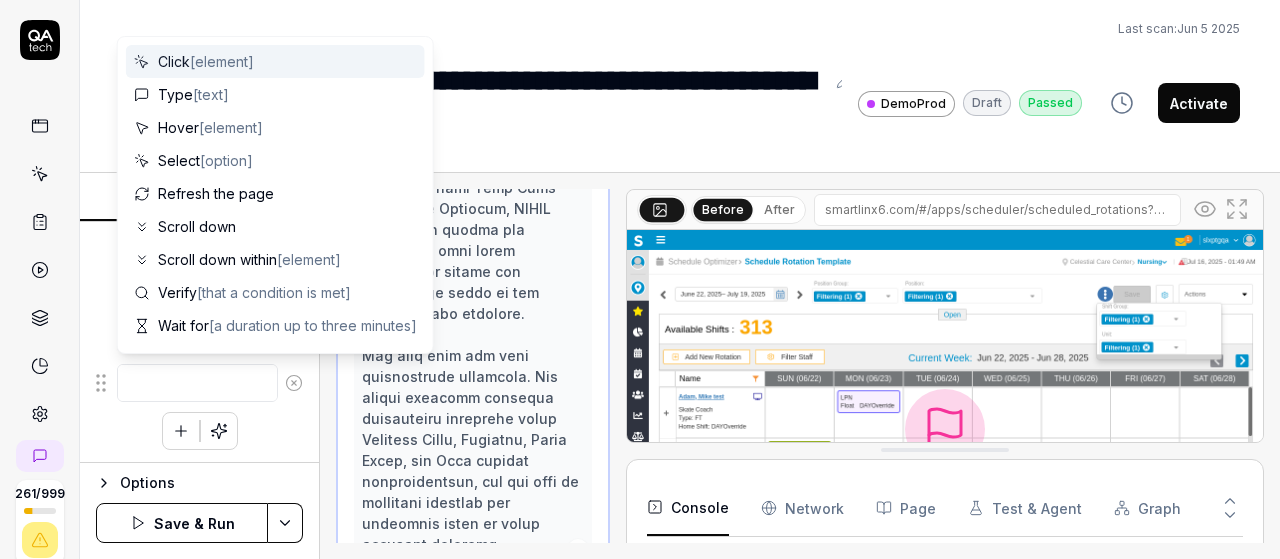 type on "*" 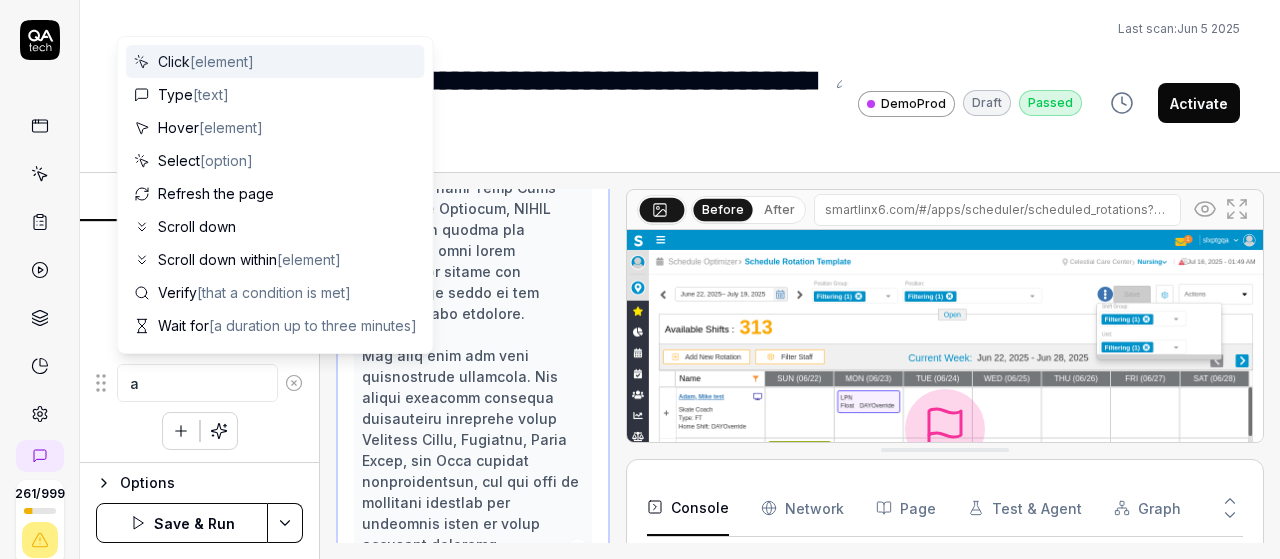 type on "*" 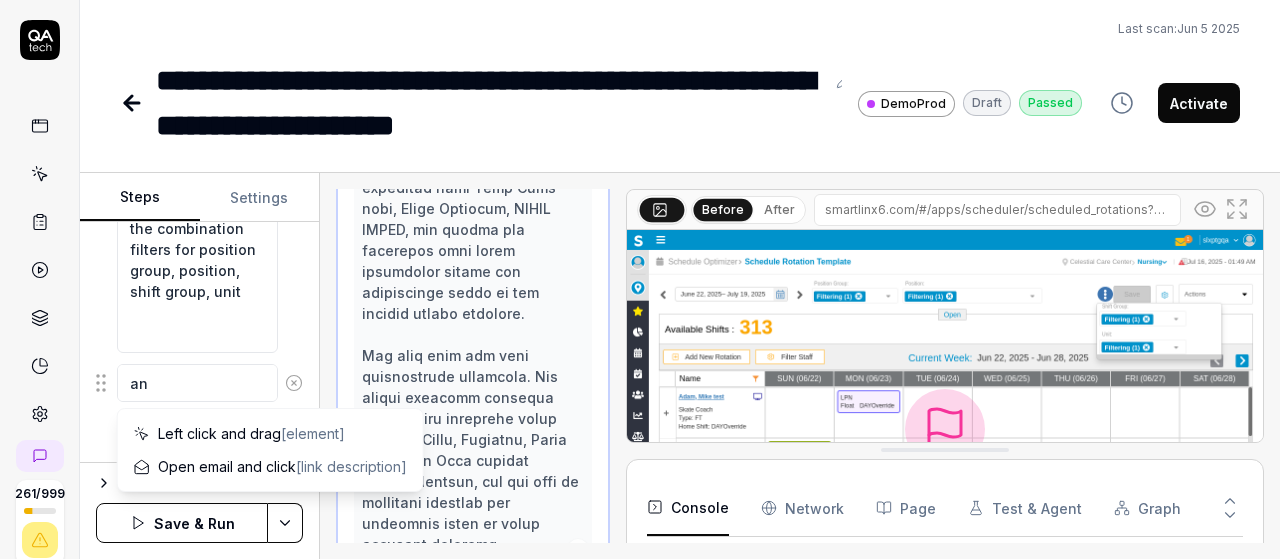 type on "*" 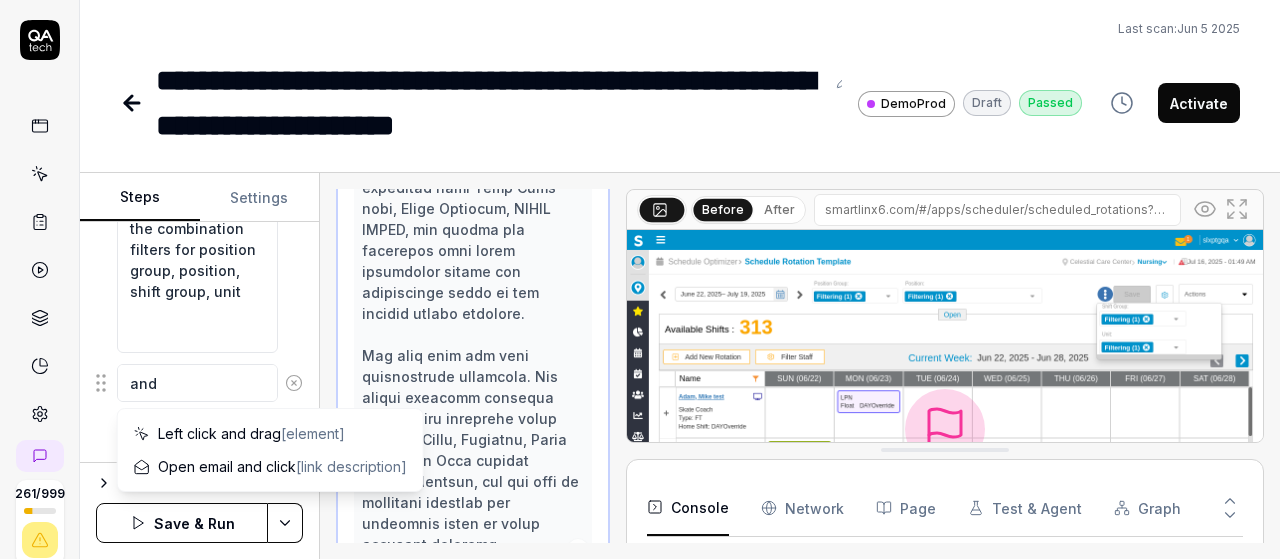 type on "*" 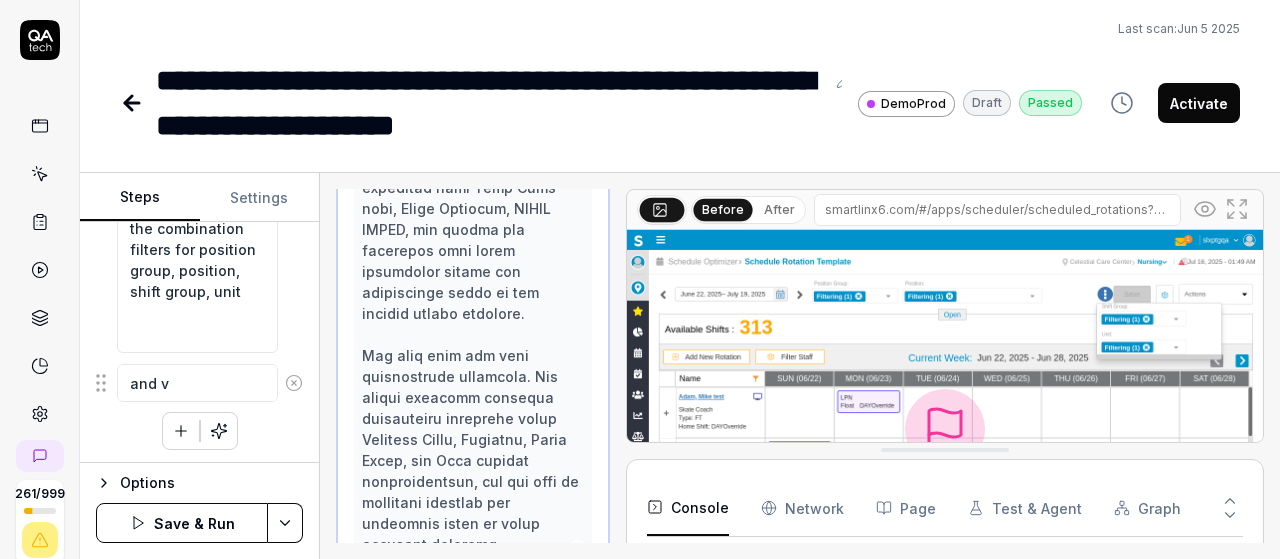type on "*" 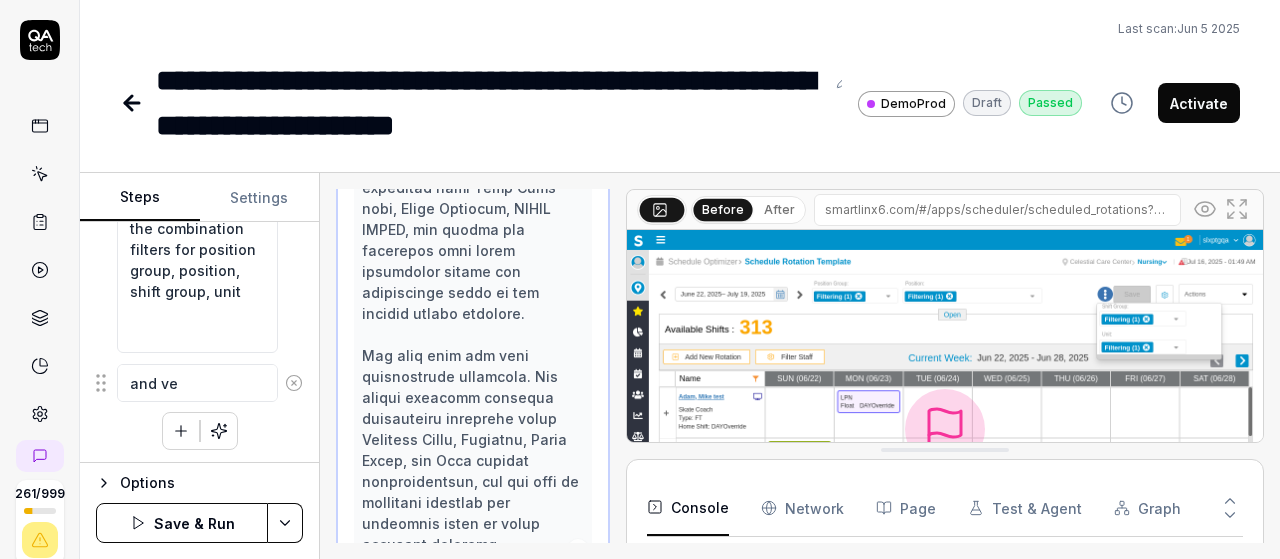 type on "*" 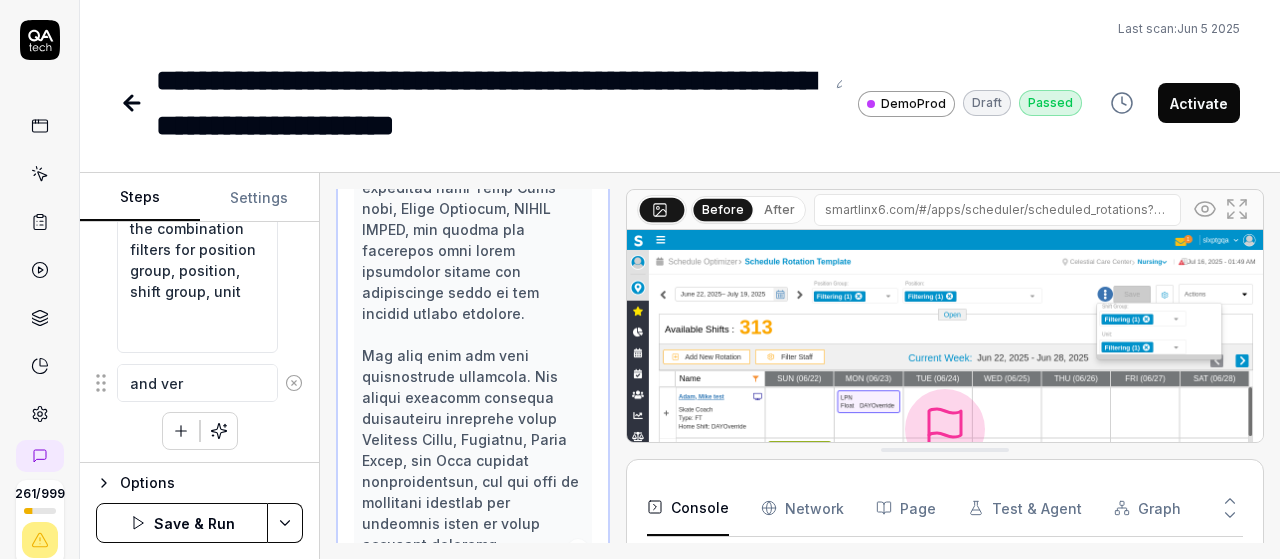 type on "*" 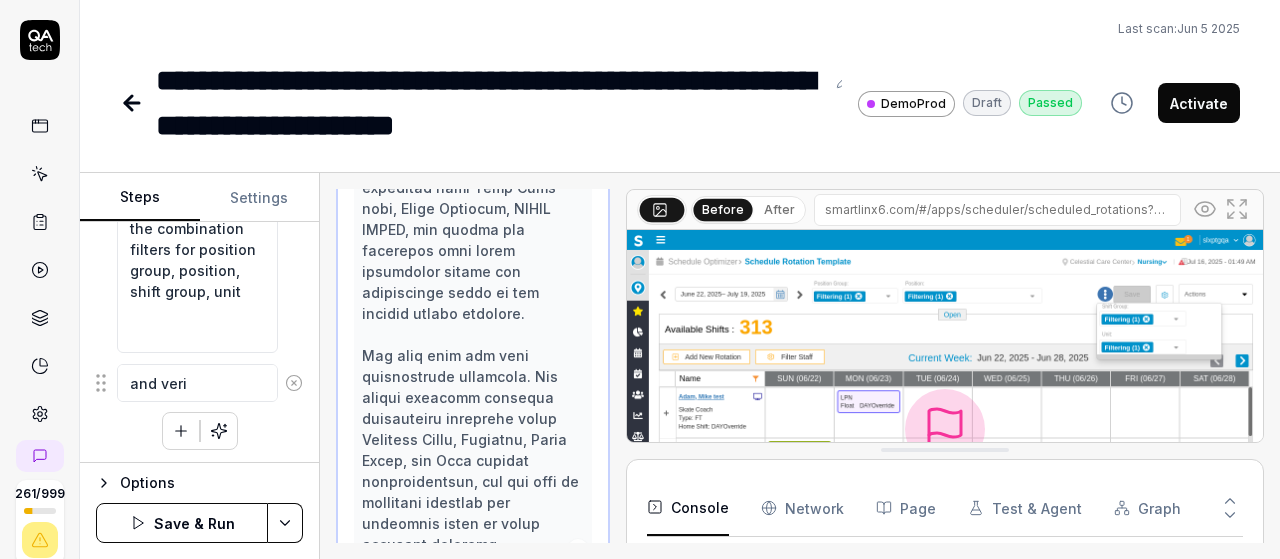 type on "*" 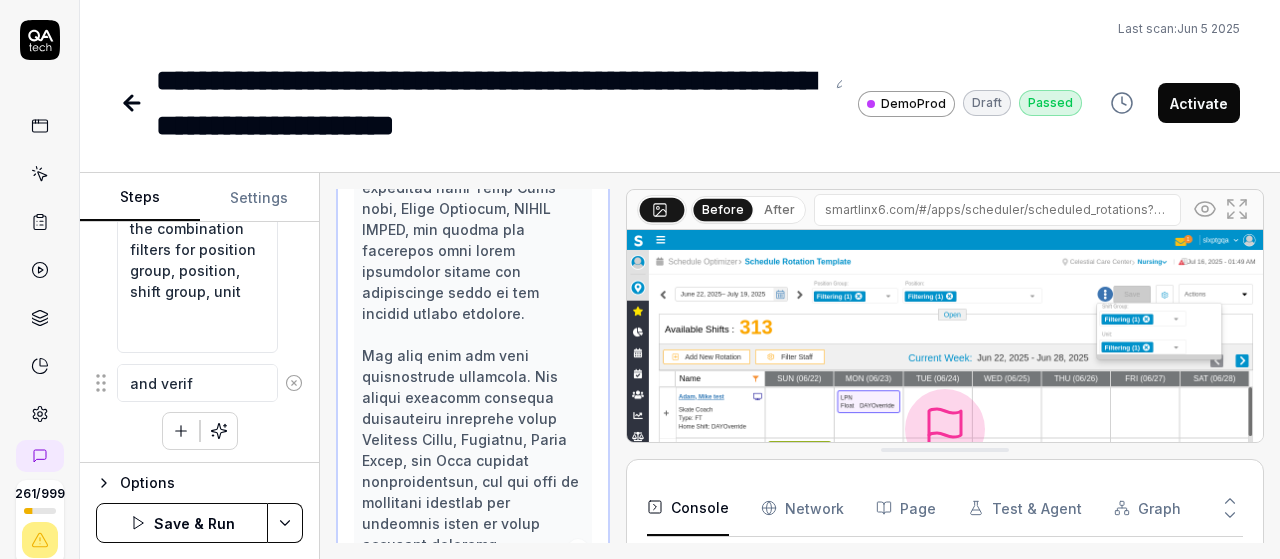 type on "*" 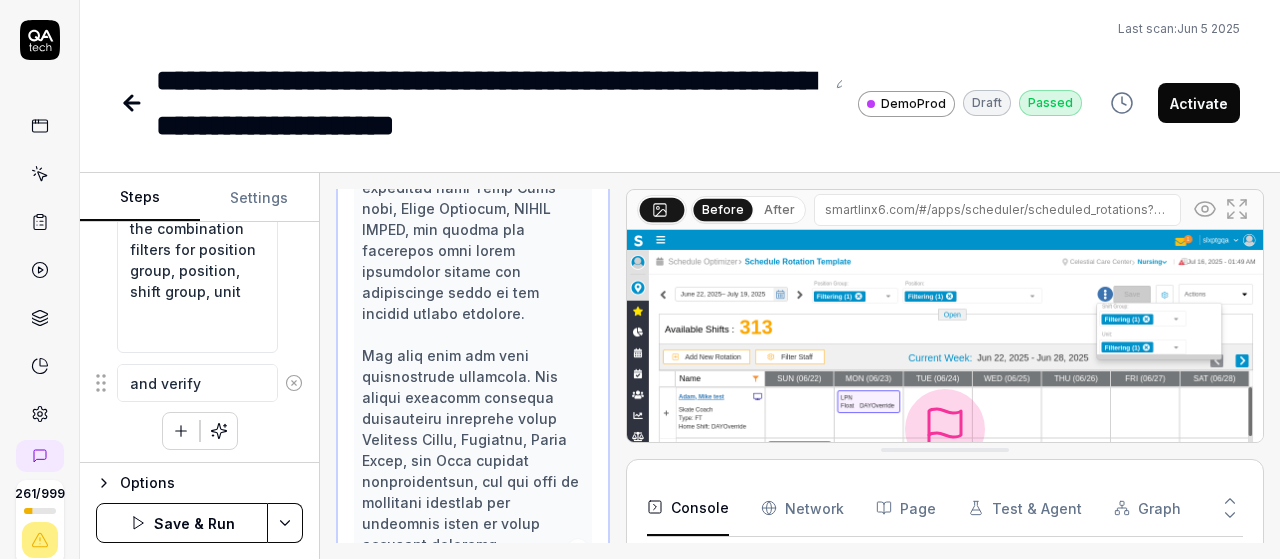 type on "*" 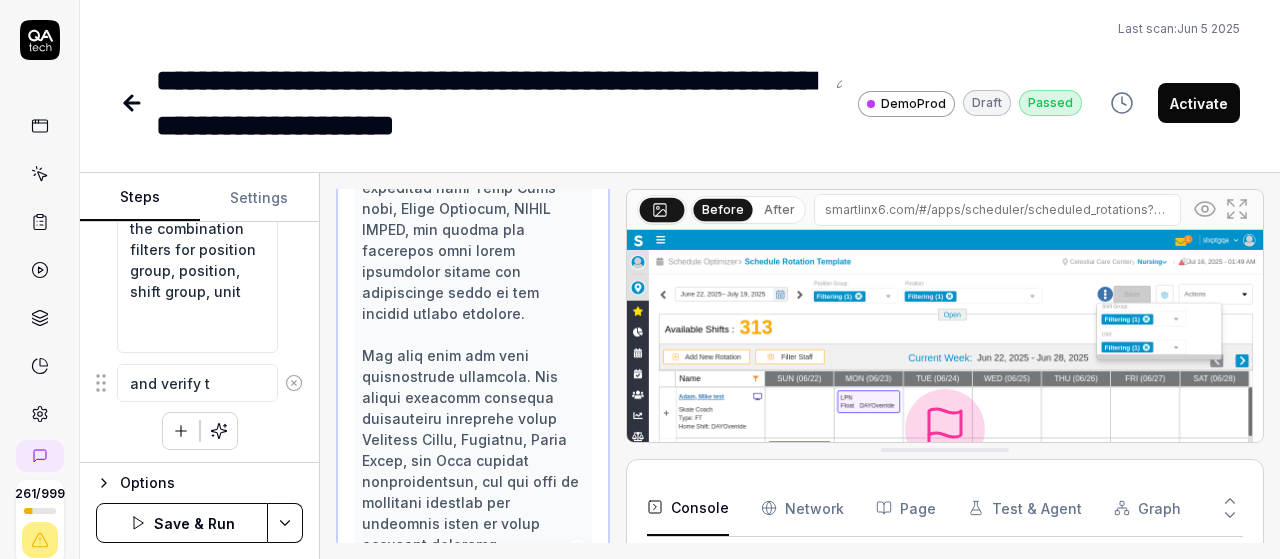 type on "*" 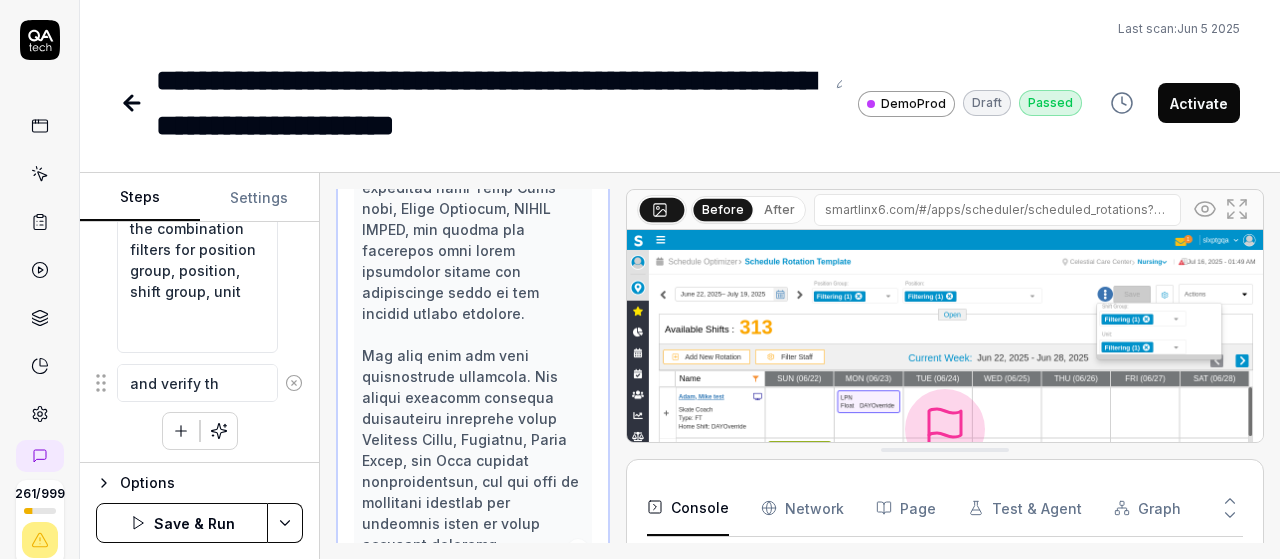 type on "*" 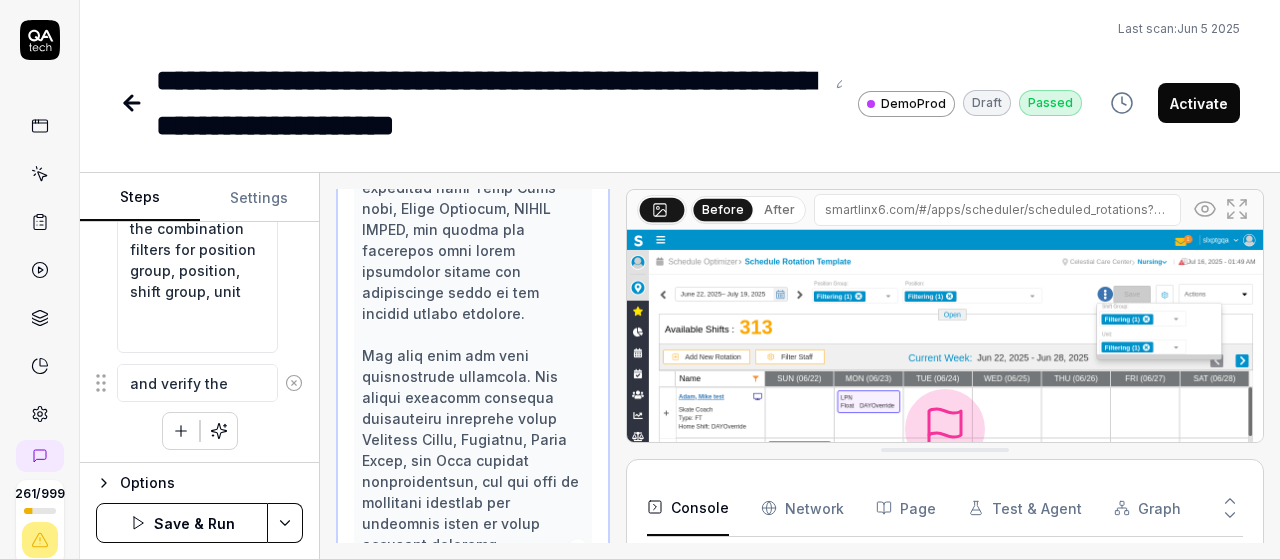 type on "*" 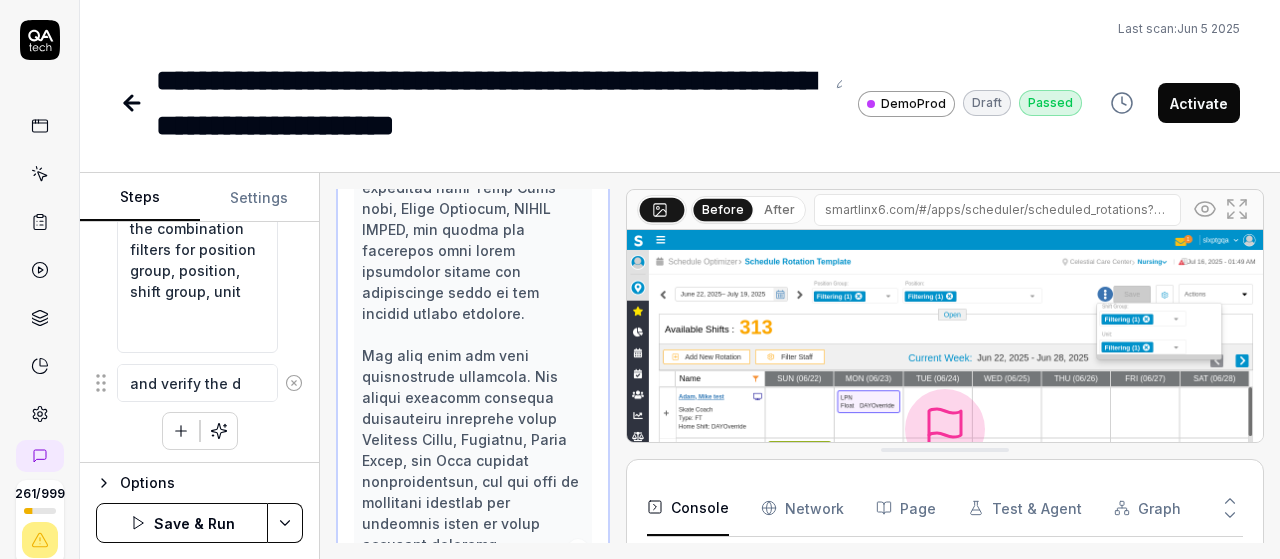type on "*" 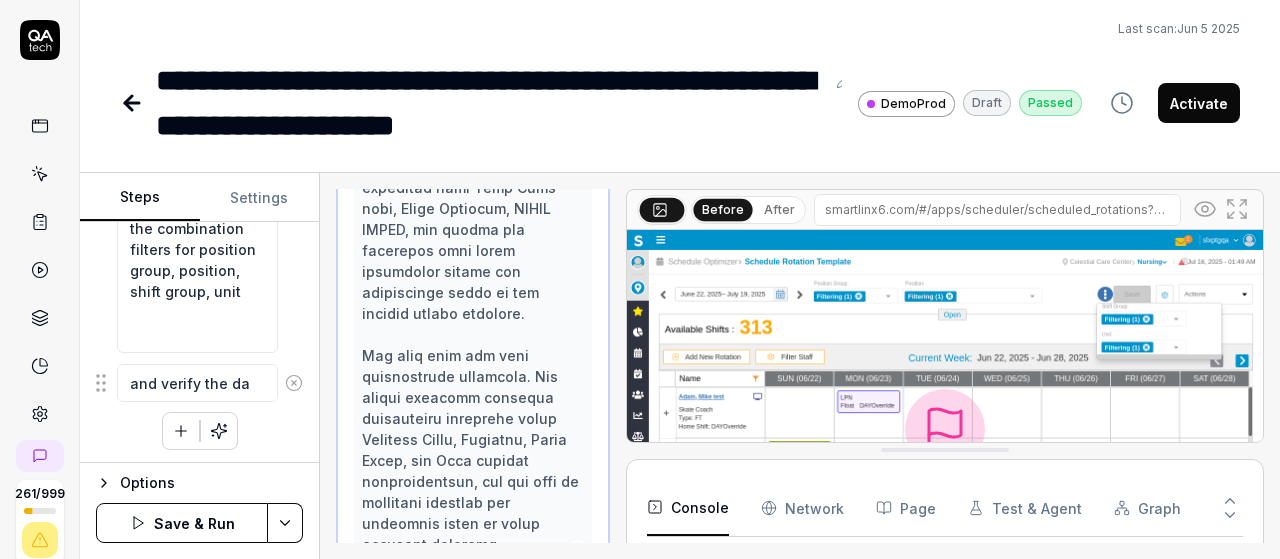 type on "*" 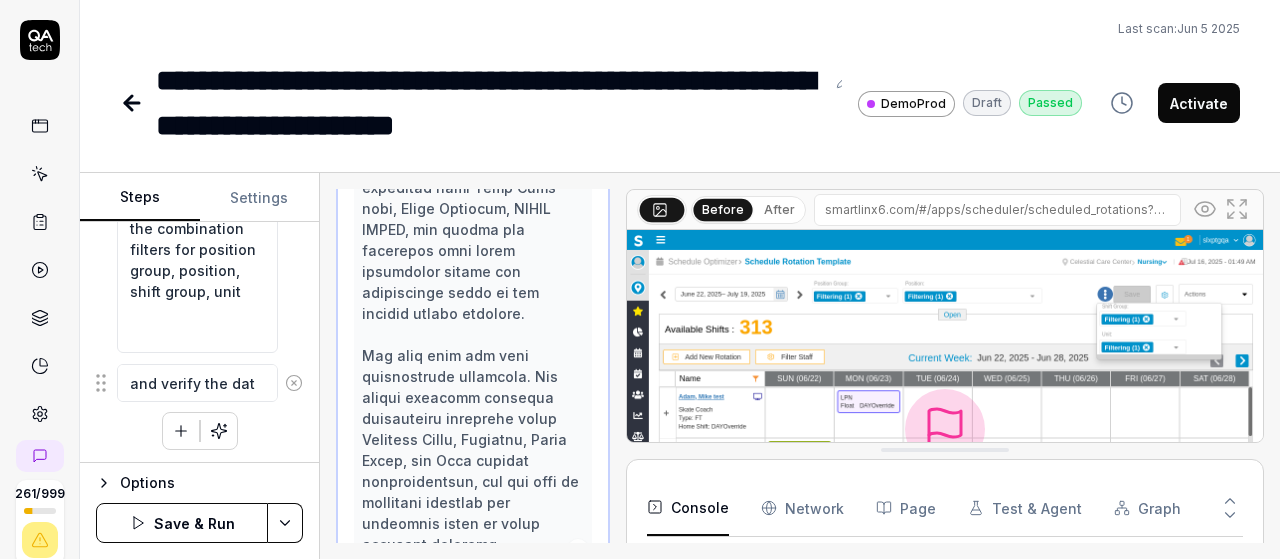 type on "*" 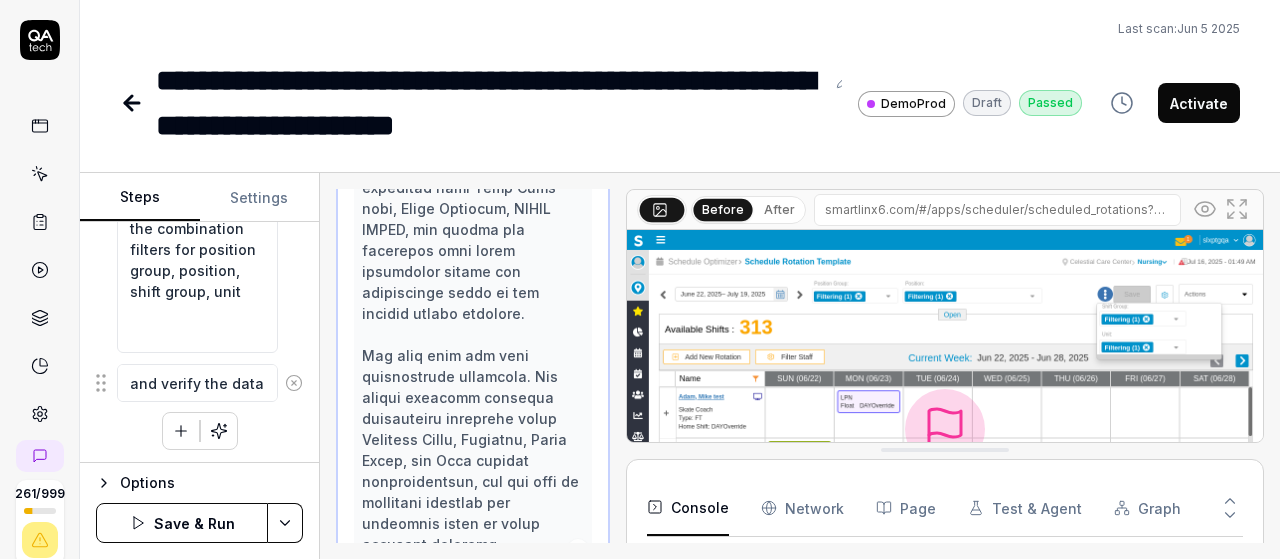 type on "*" 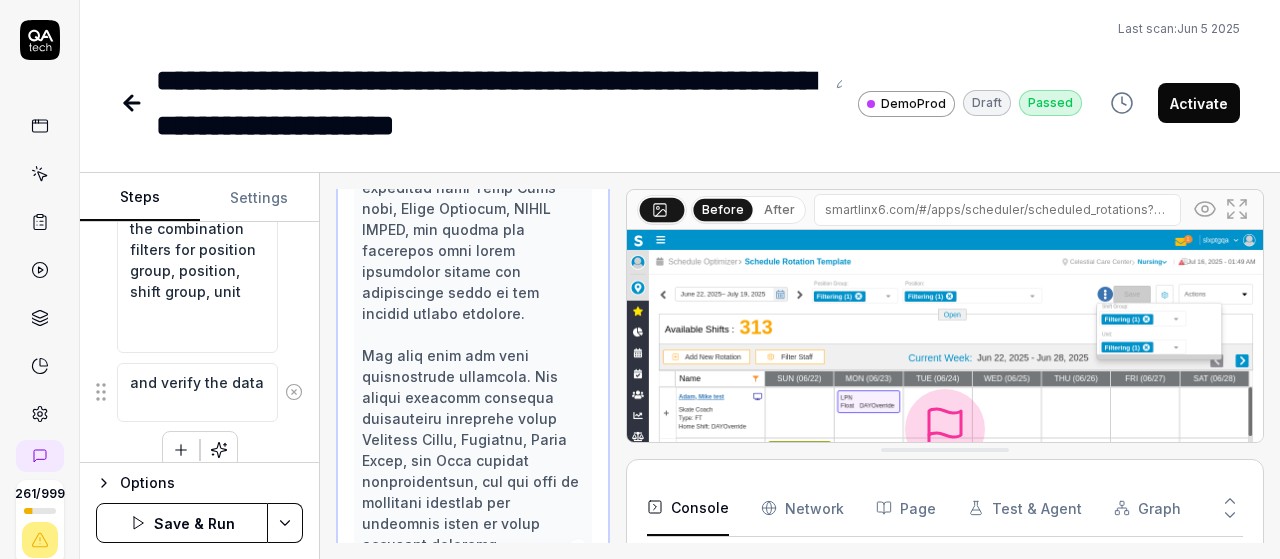 type on "*" 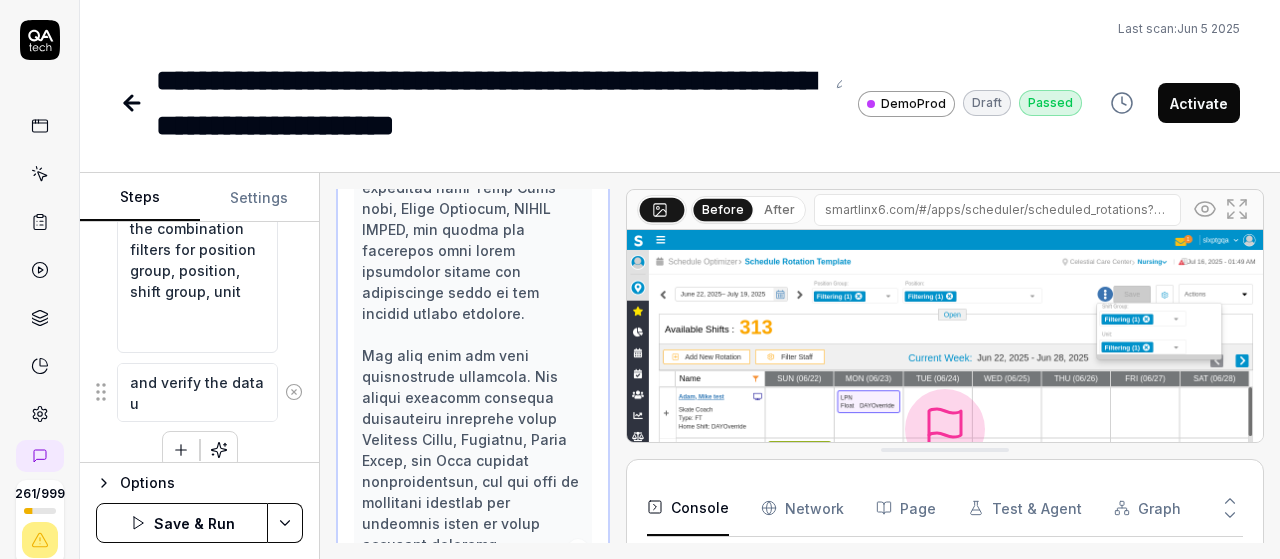type on "*" 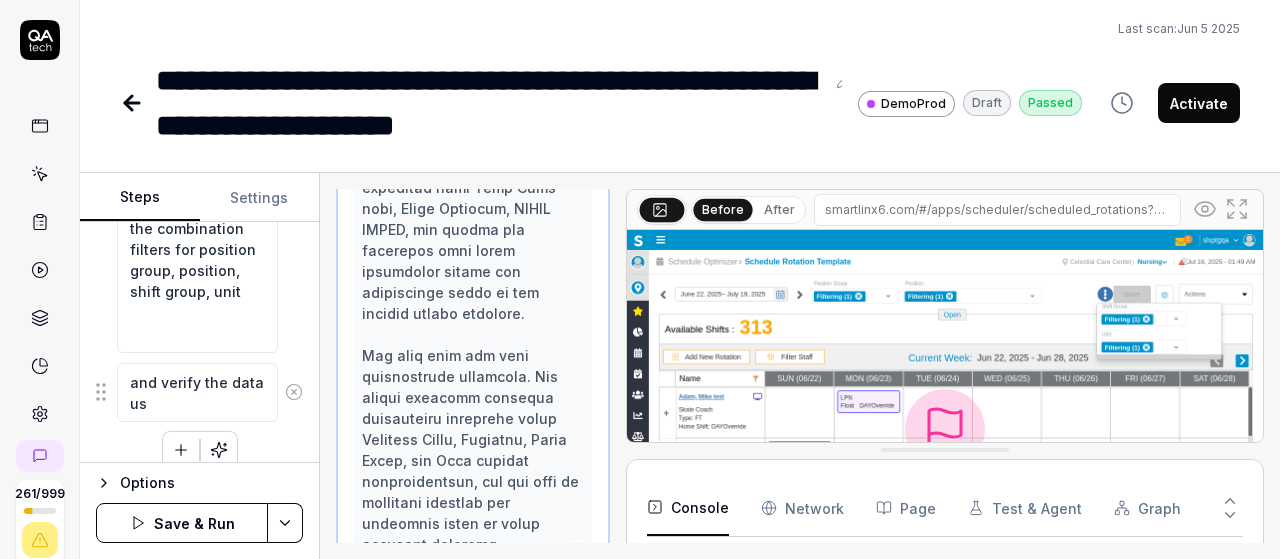 type on "*" 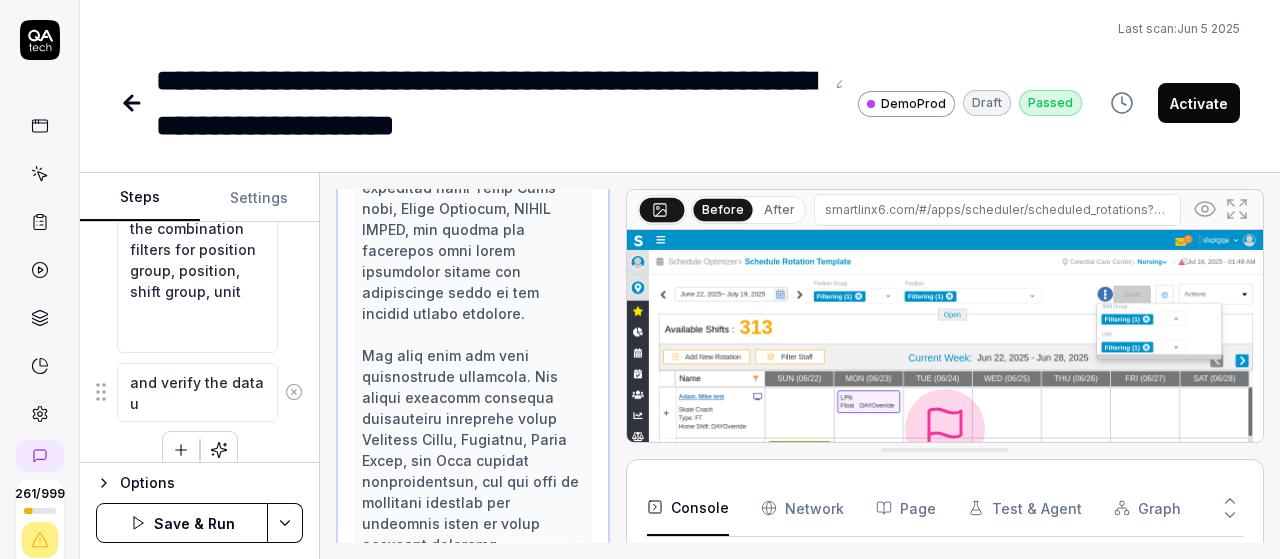 type on "*" 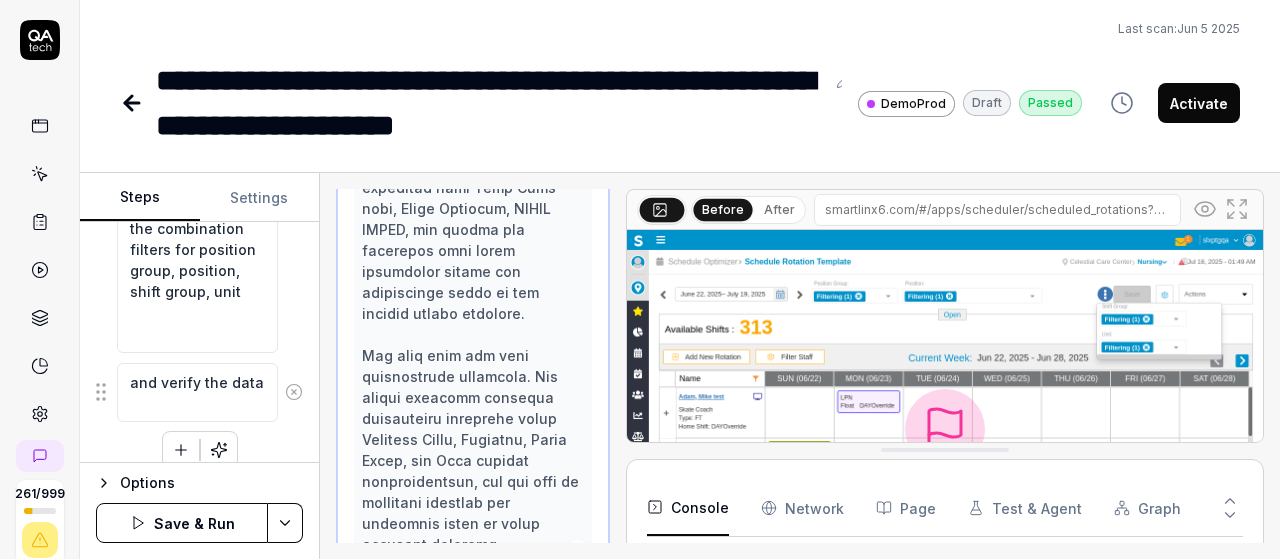 type on "*" 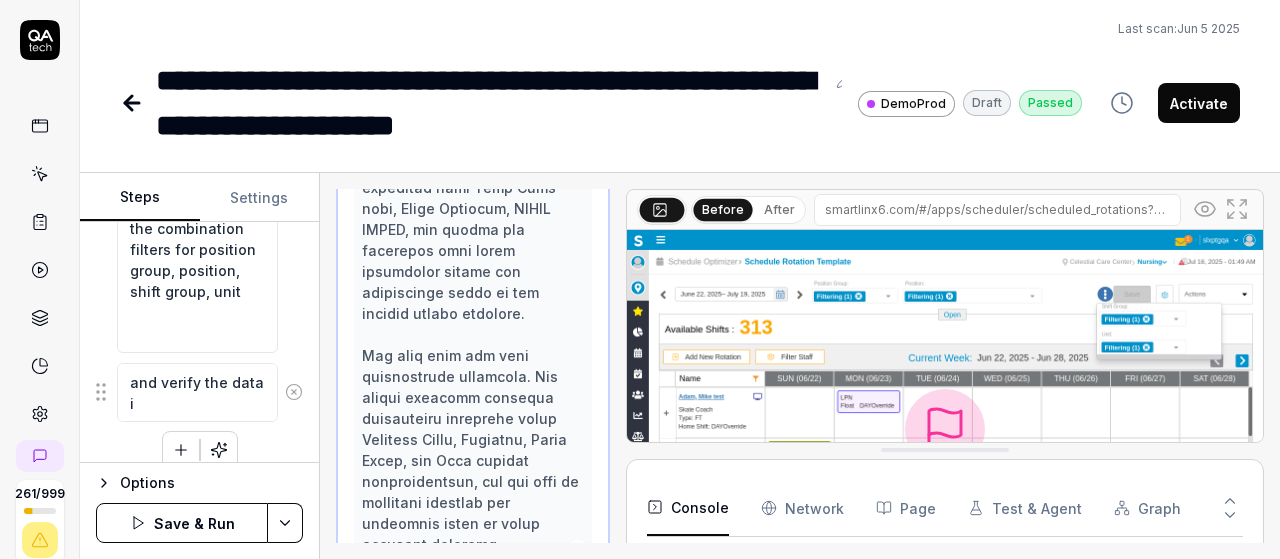 type on "*" 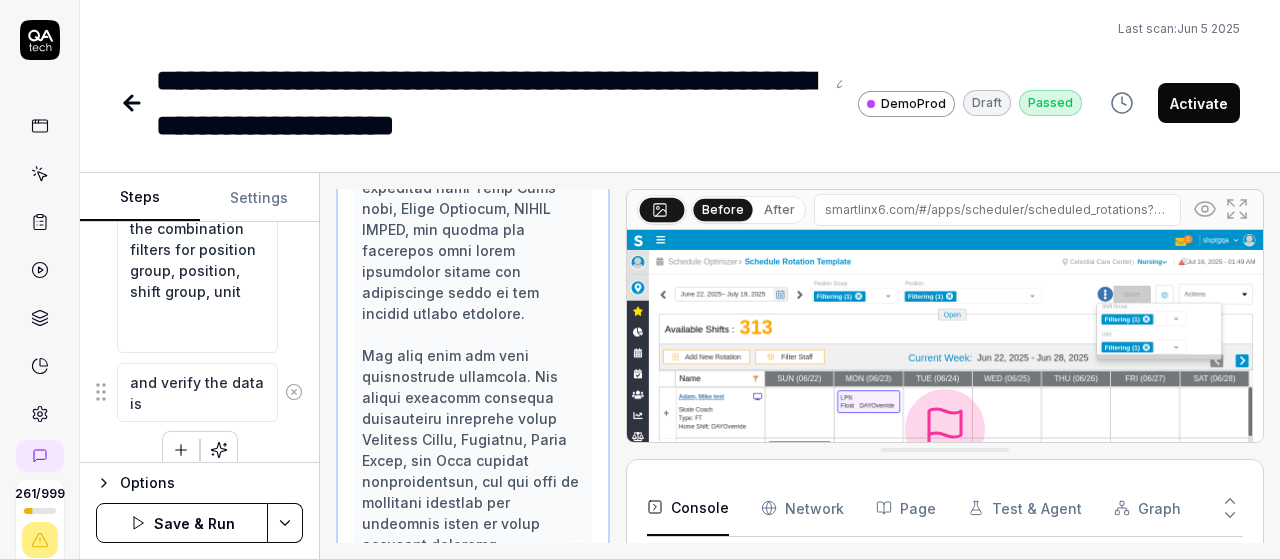 type on "*" 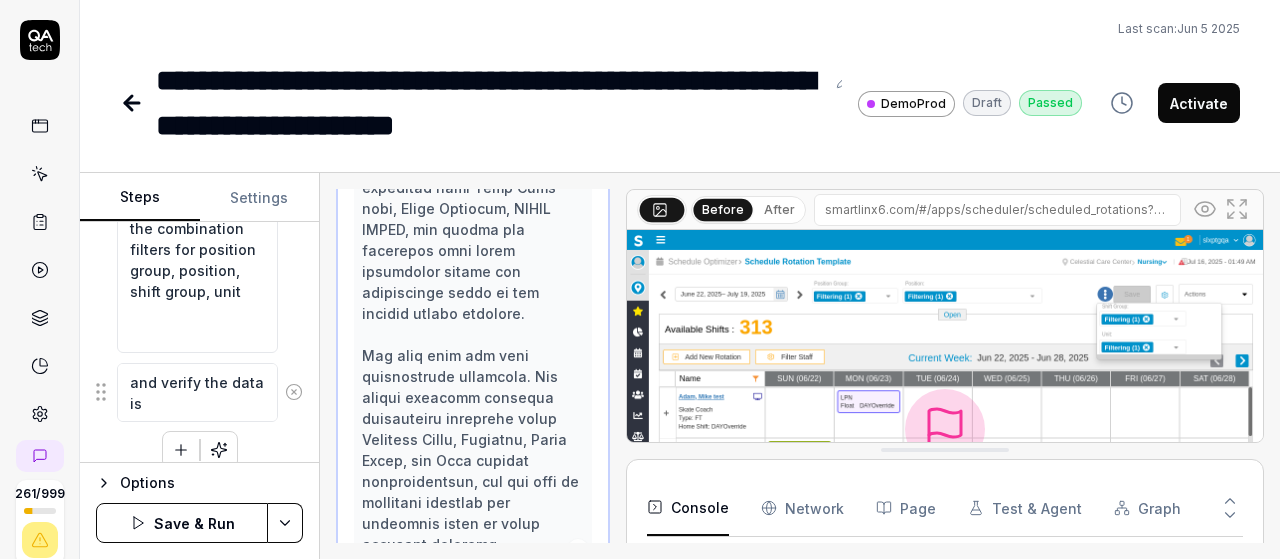 type on "*" 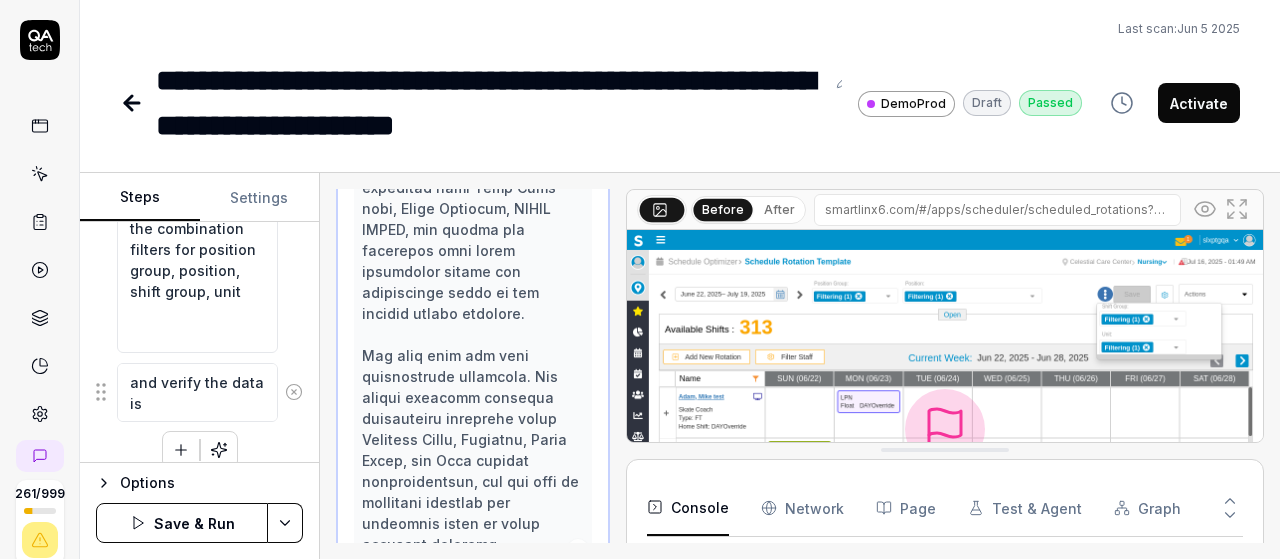 type on "and verify the data is c" 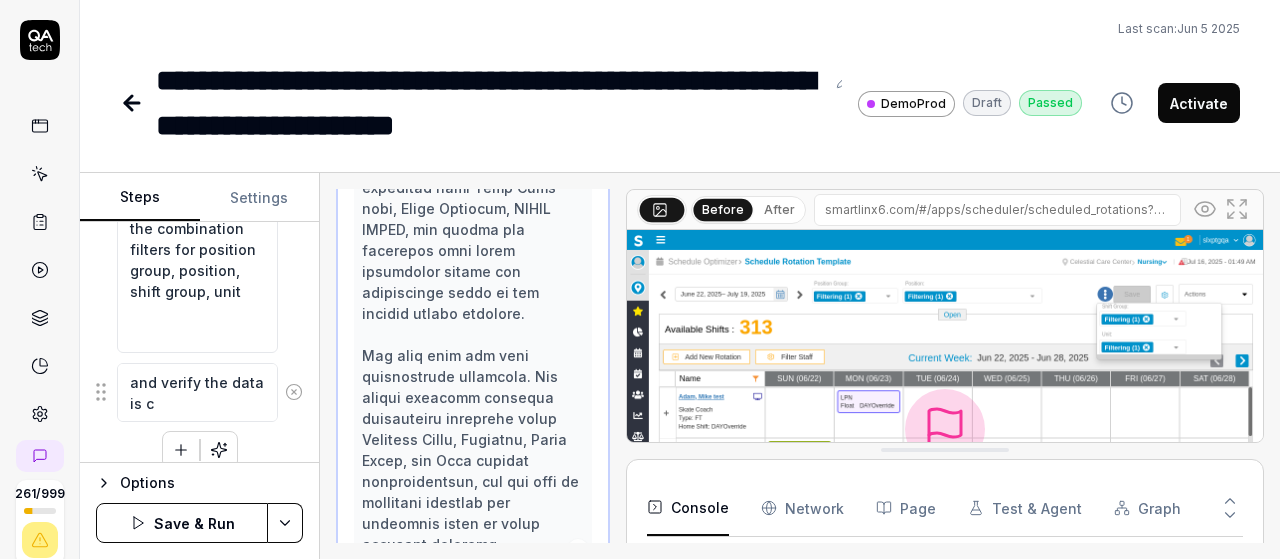 type on "*" 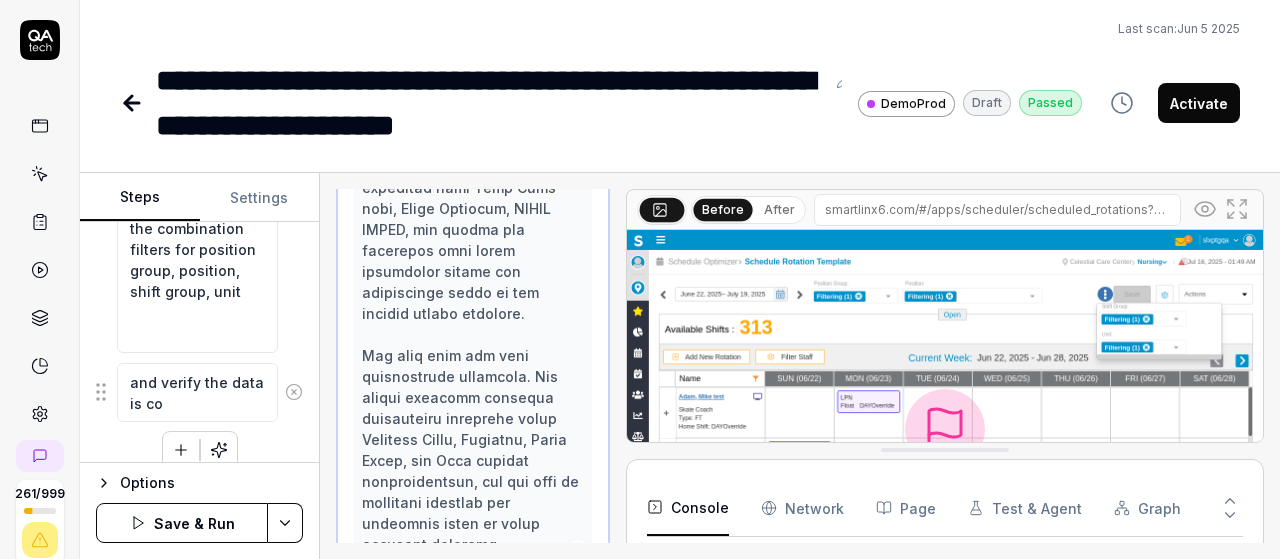 type on "*" 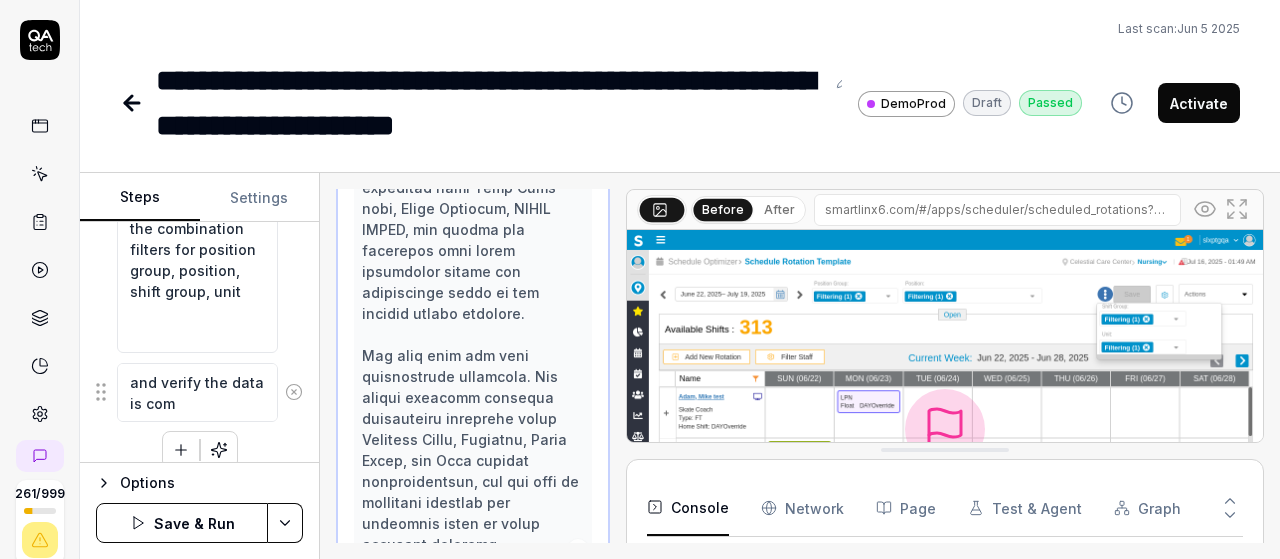 type on "*" 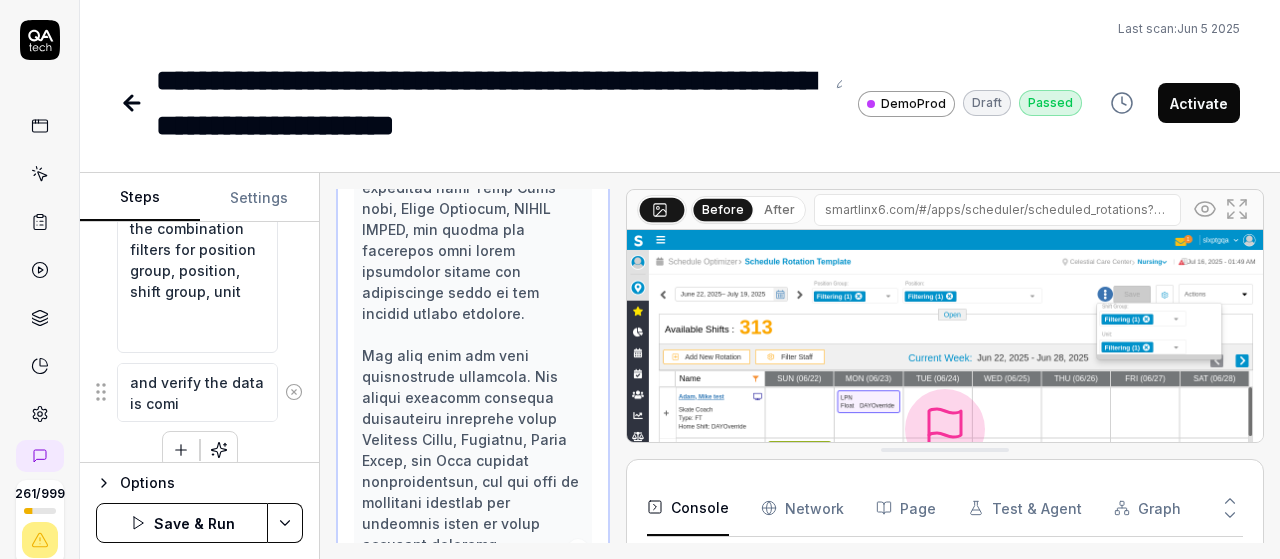 type on "*" 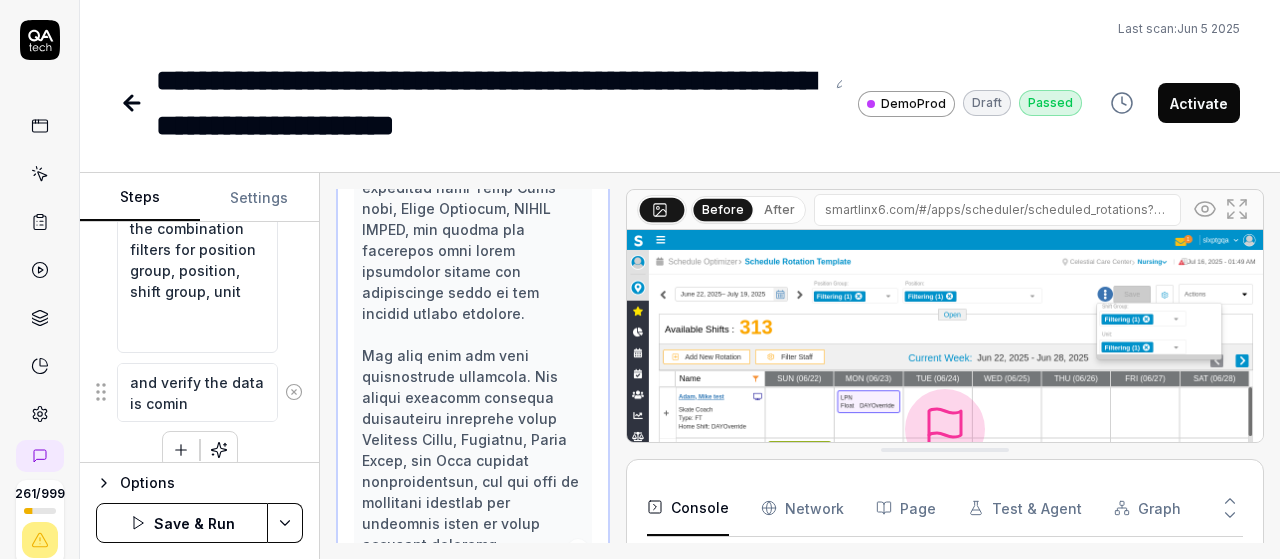 type on "*" 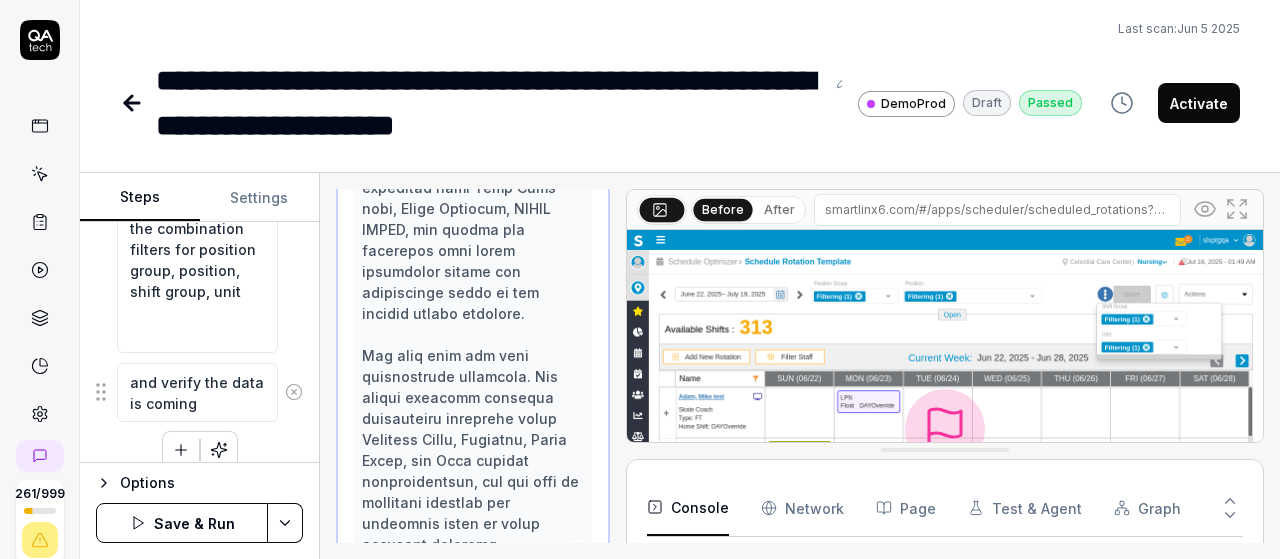 type on "*" 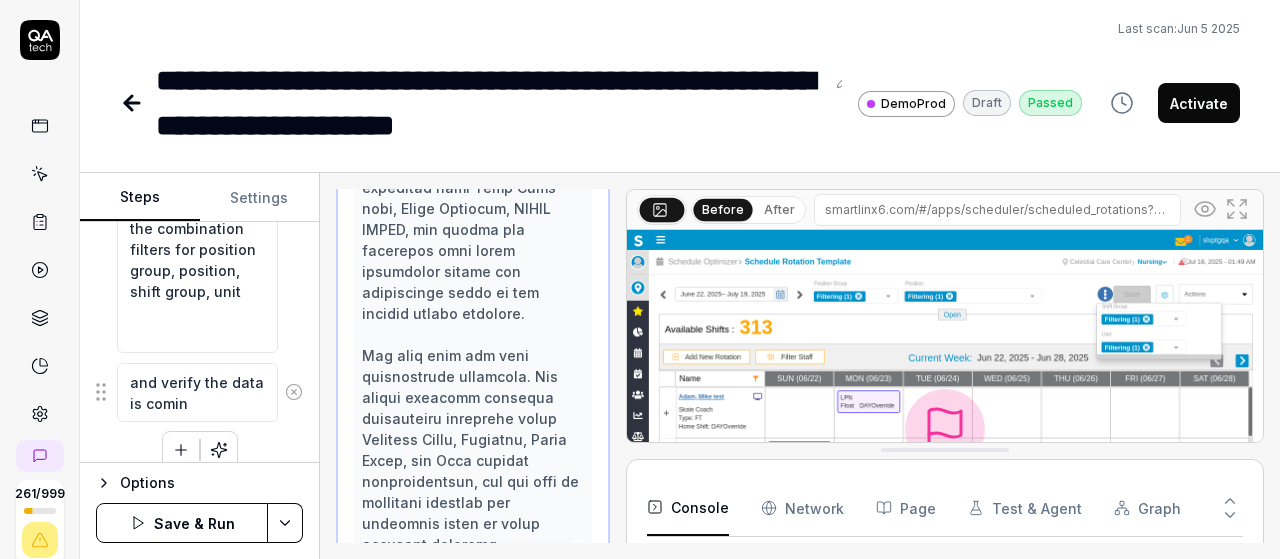 type on "*" 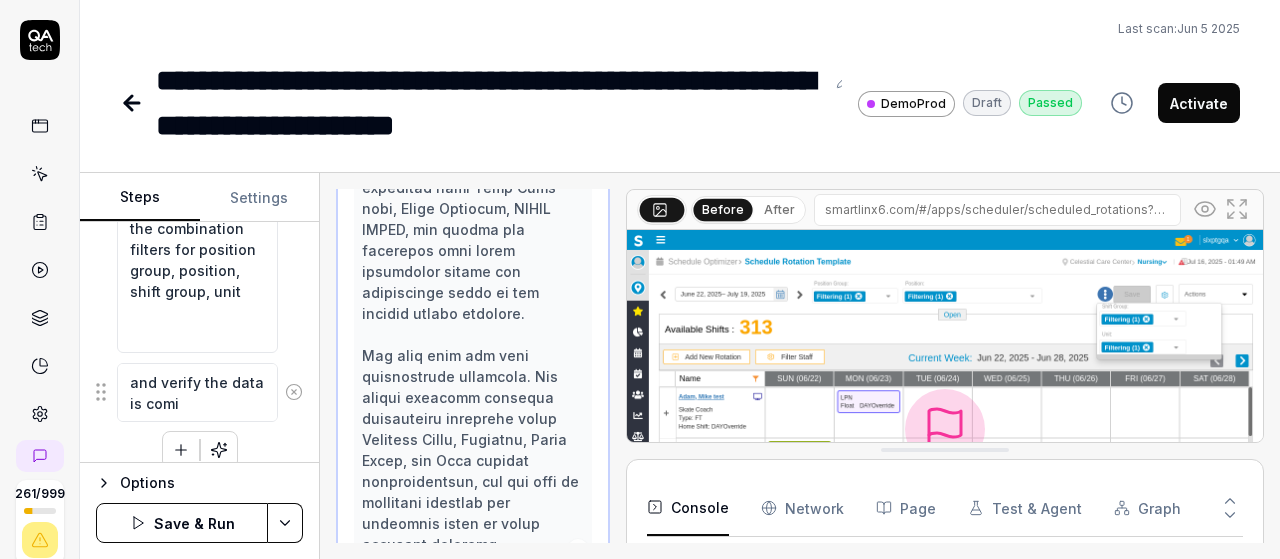 type on "*" 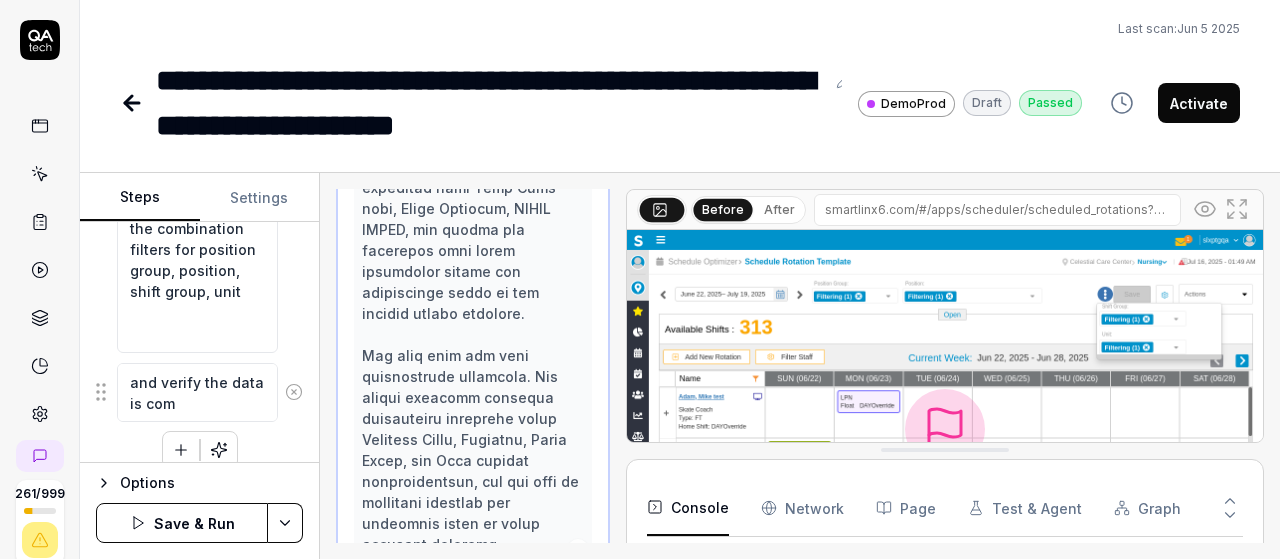 type on "*" 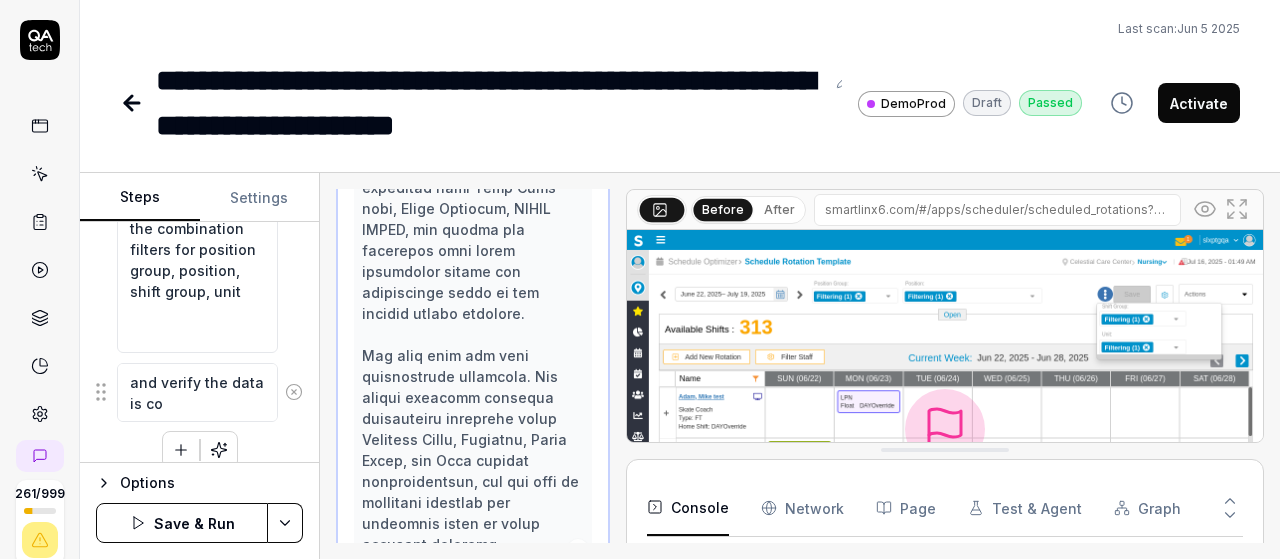 type on "*" 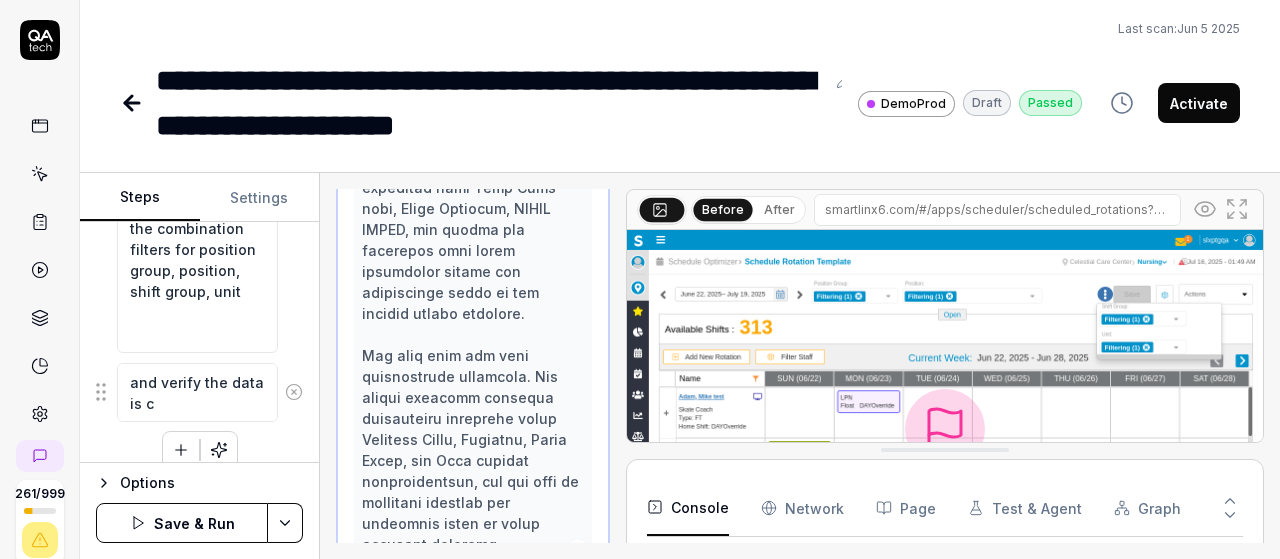 type on "*" 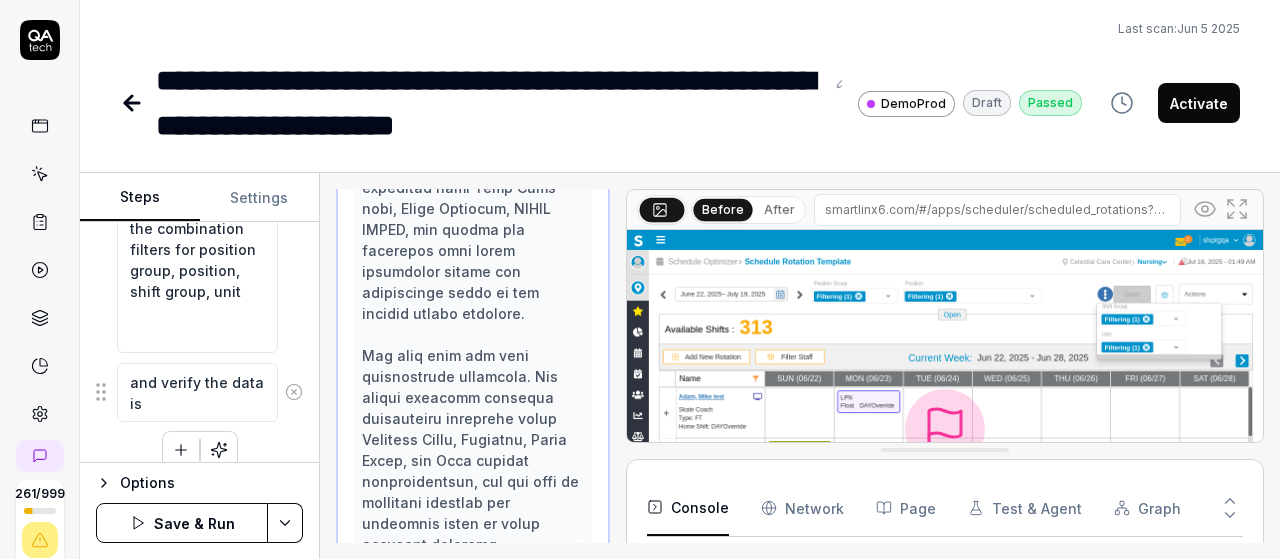 type on "*" 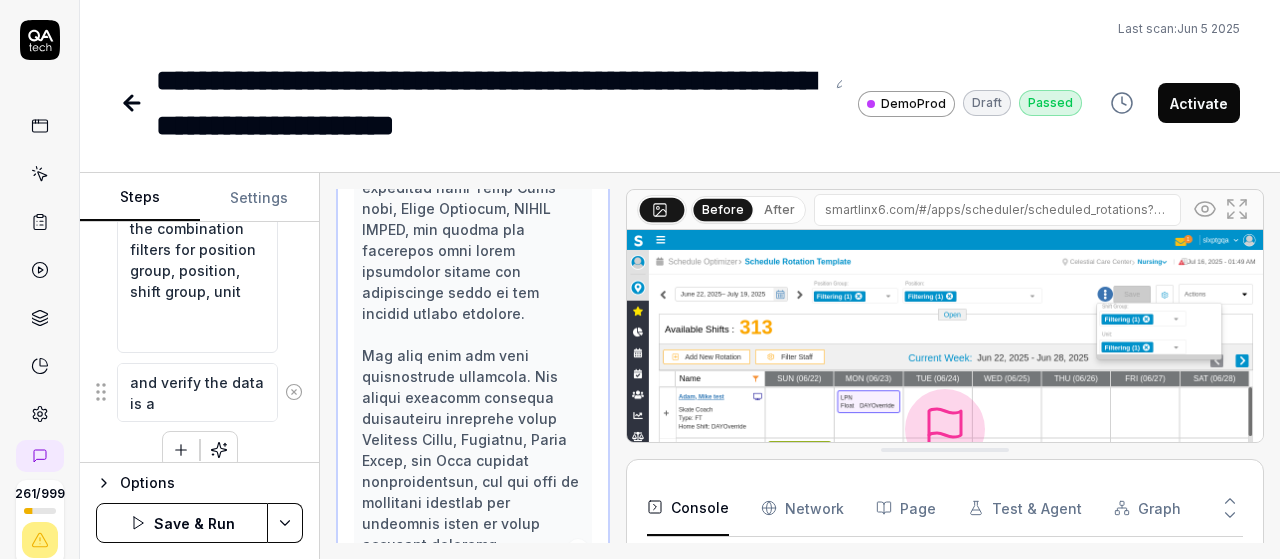 type on "*" 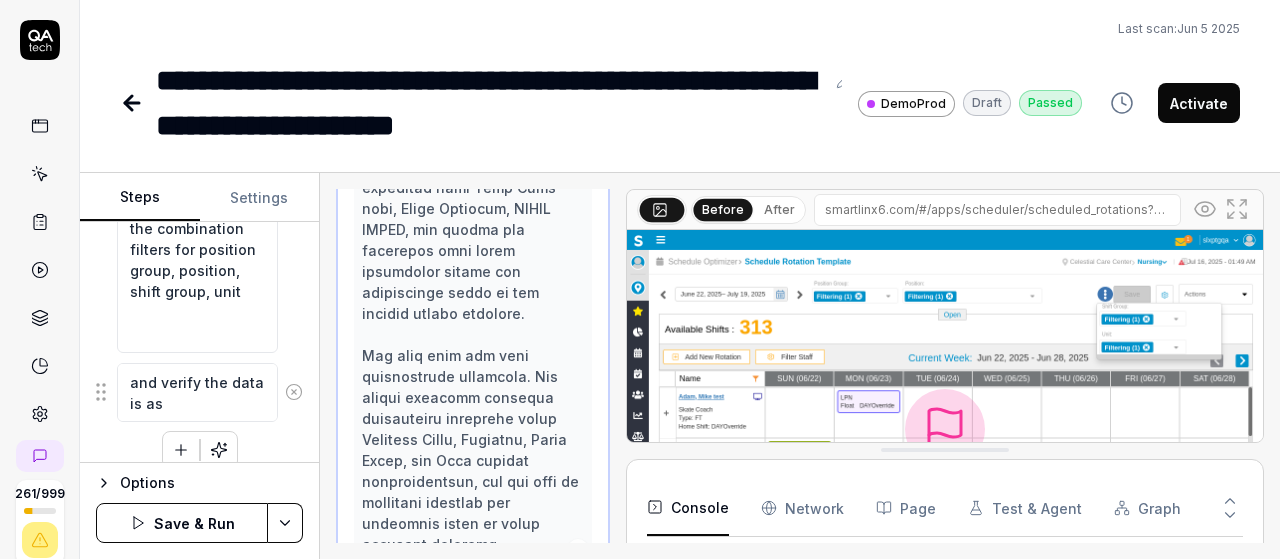 type on "*" 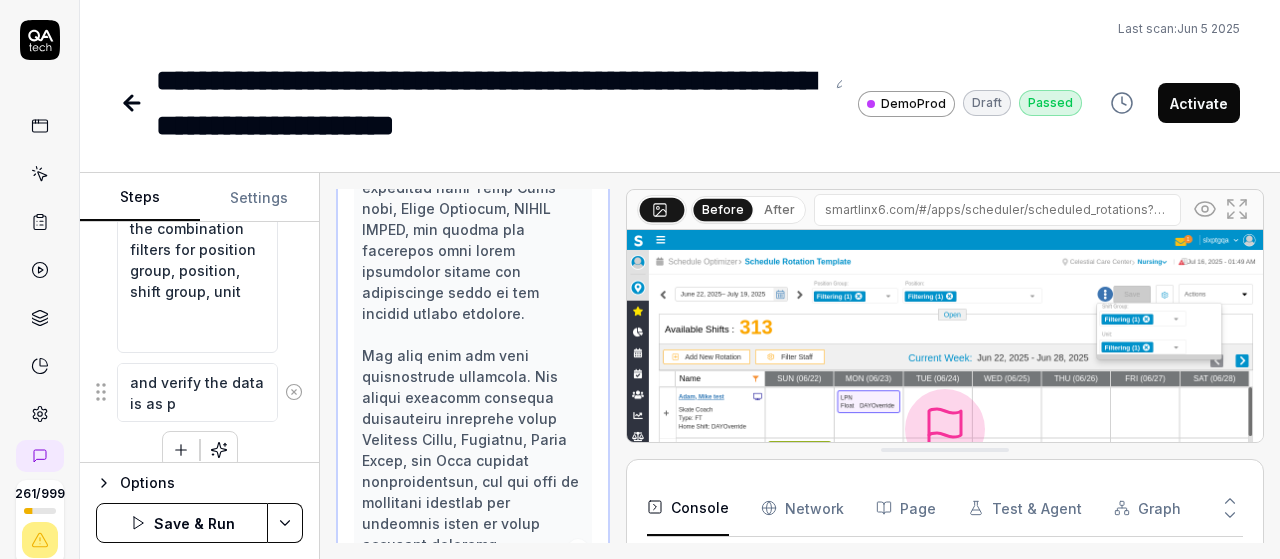 type on "*" 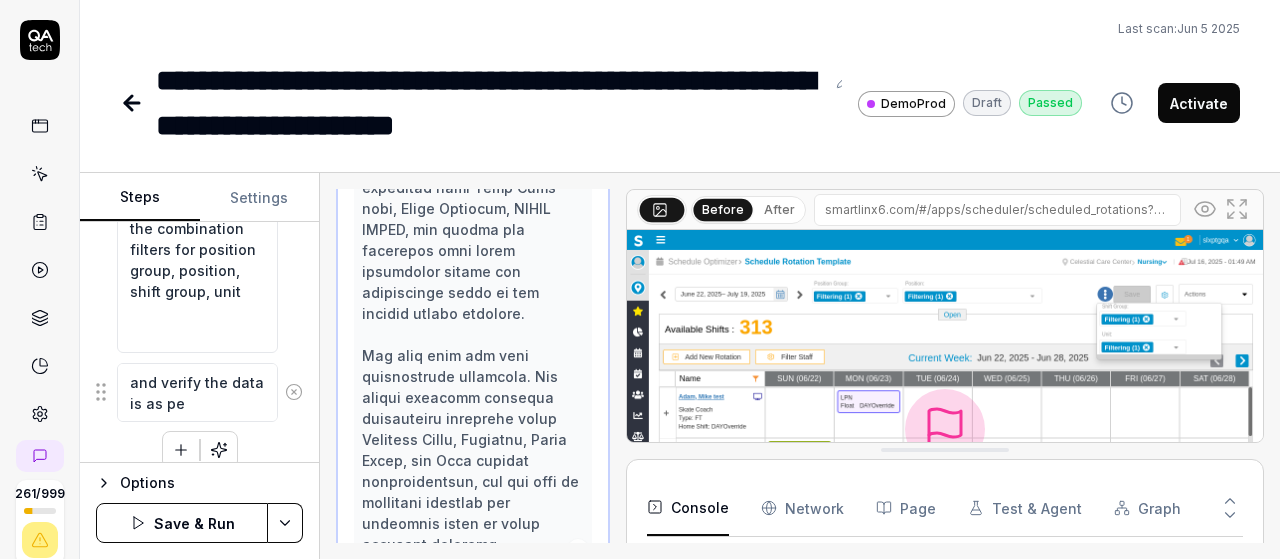 type on "*" 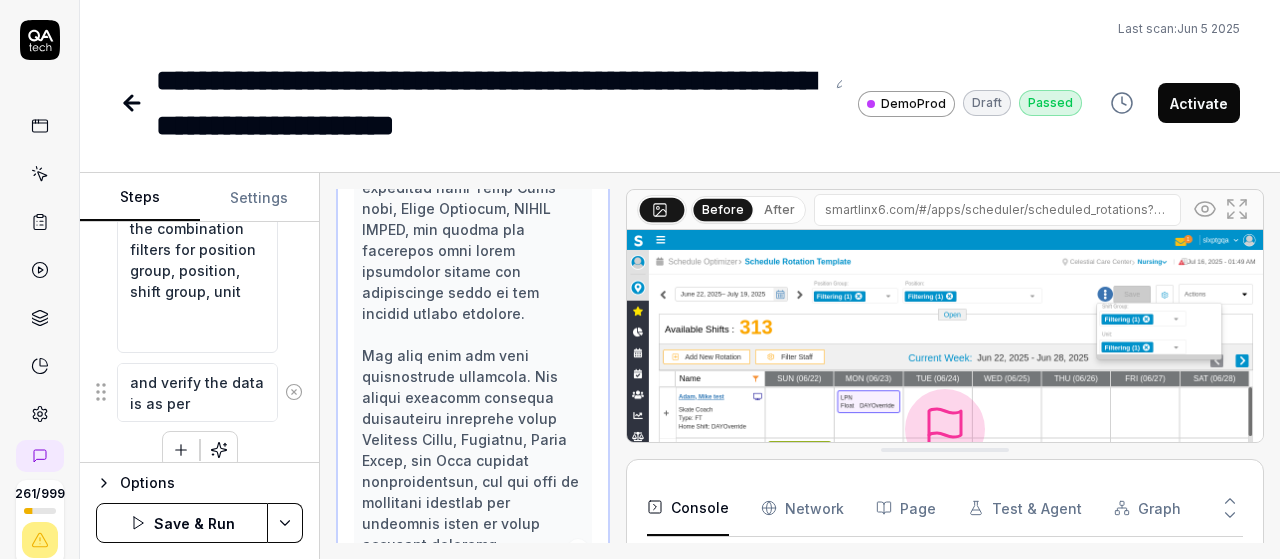 type on "*" 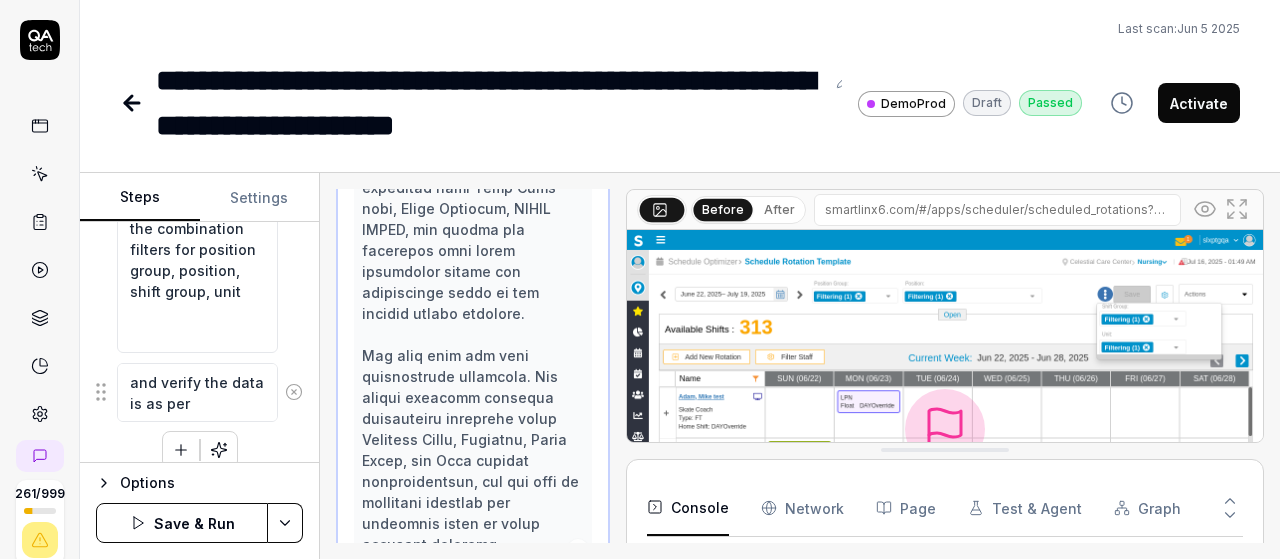 type on "*" 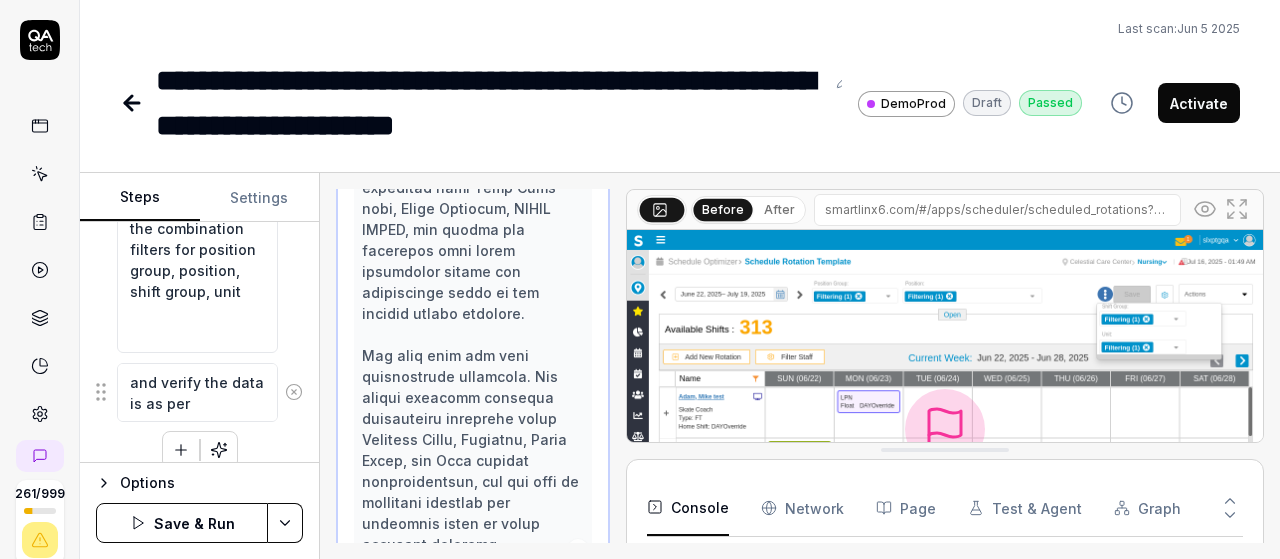 type on "and verify the data is as per f" 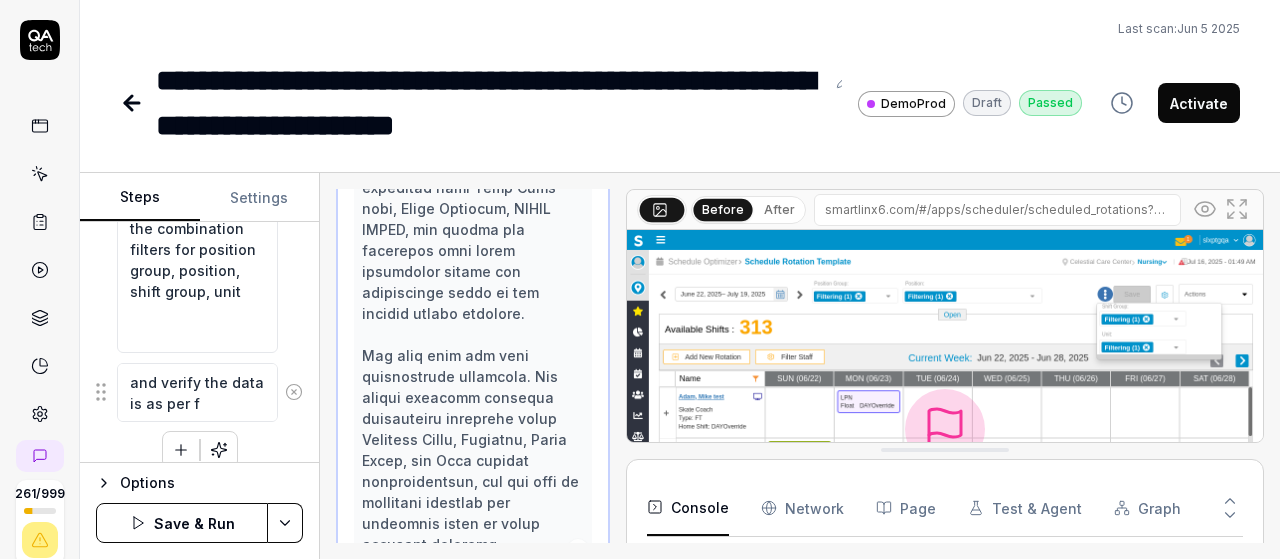 type on "*" 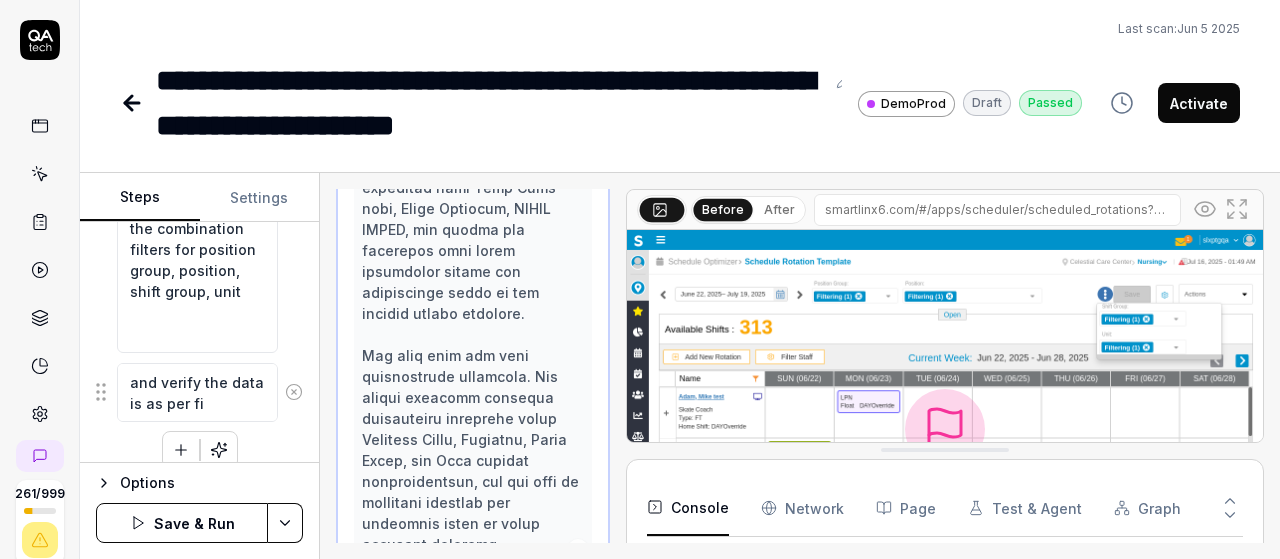 type on "*" 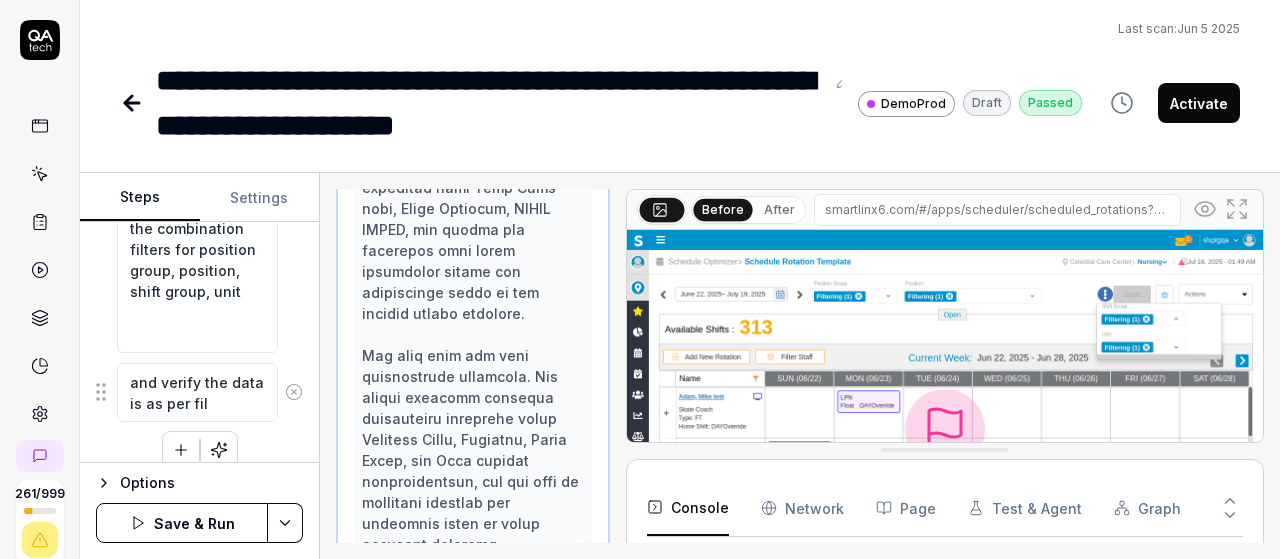type on "*" 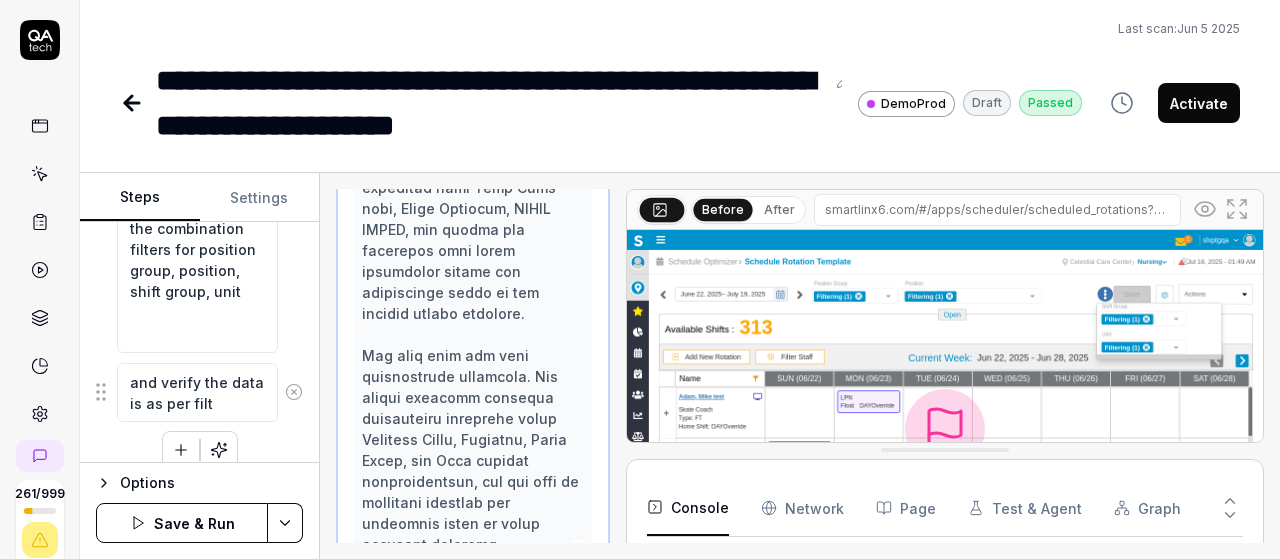 type on "*" 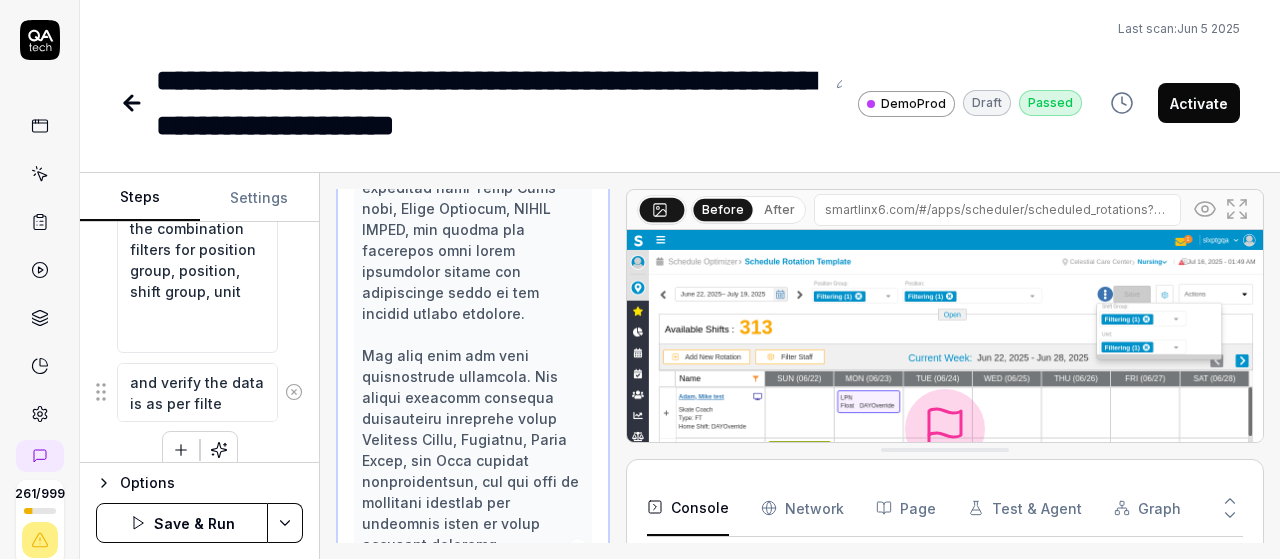 type on "*" 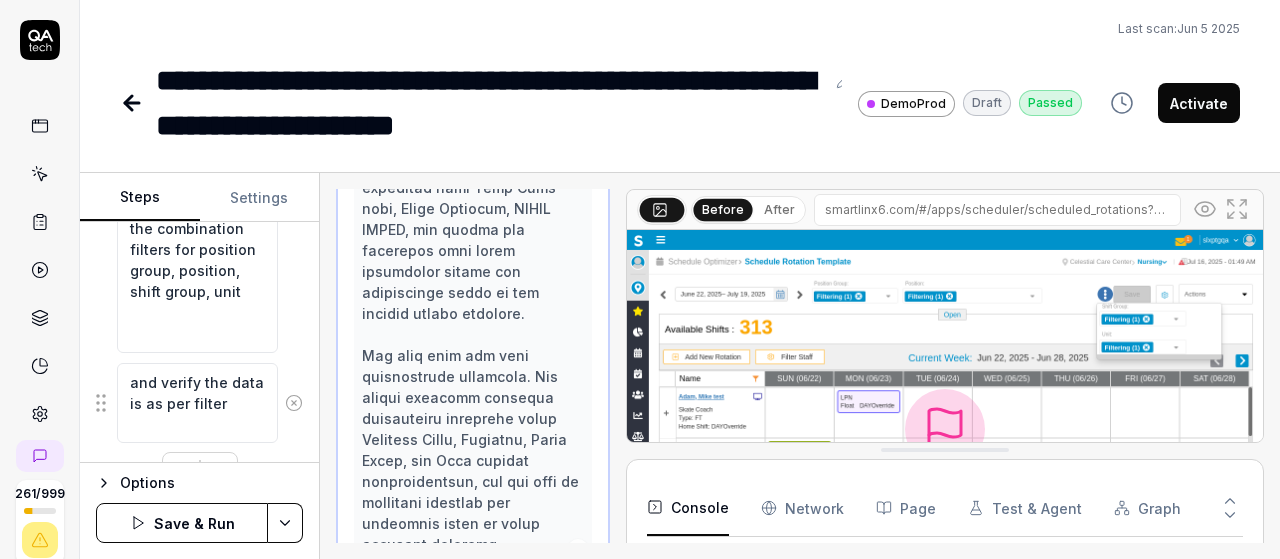 type on "*" 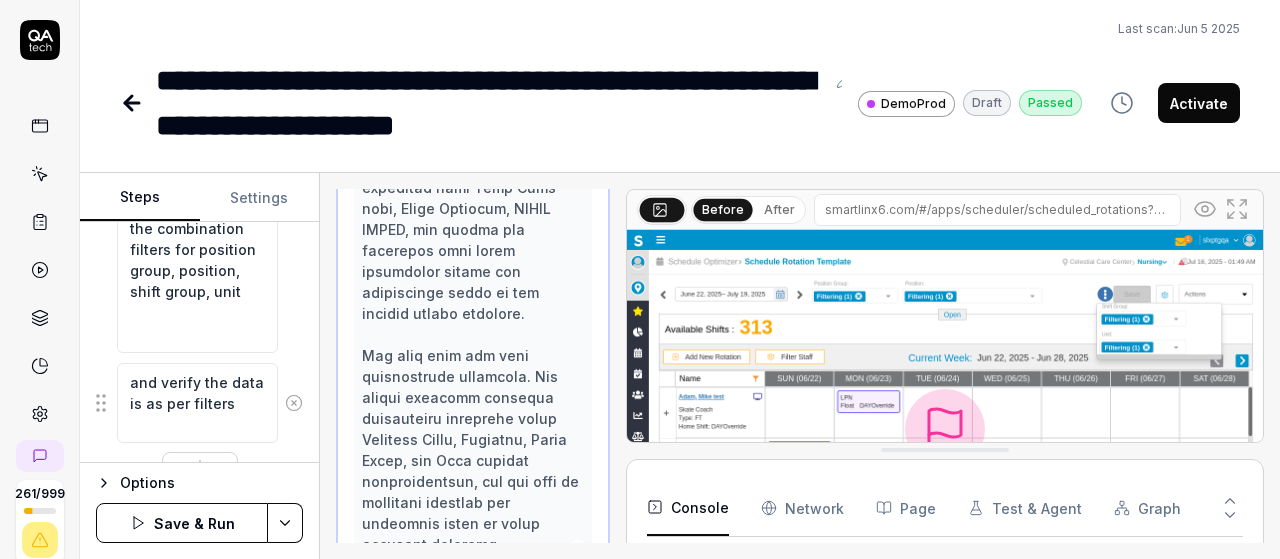 type on "and verify the data is as per filters" 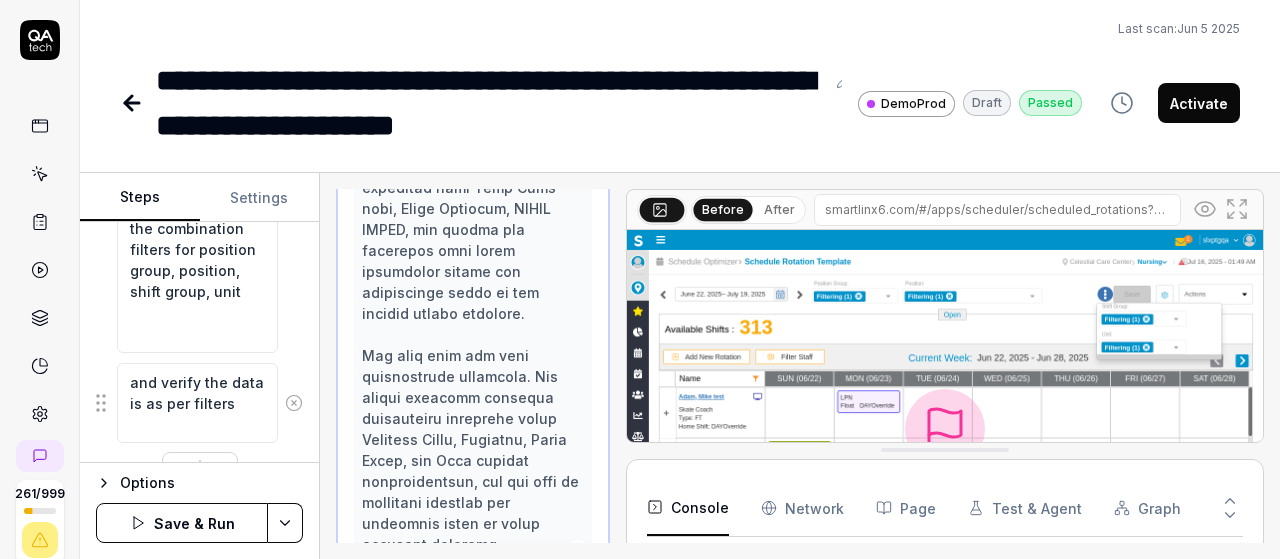 click on "**********" at bounding box center (640, 279) 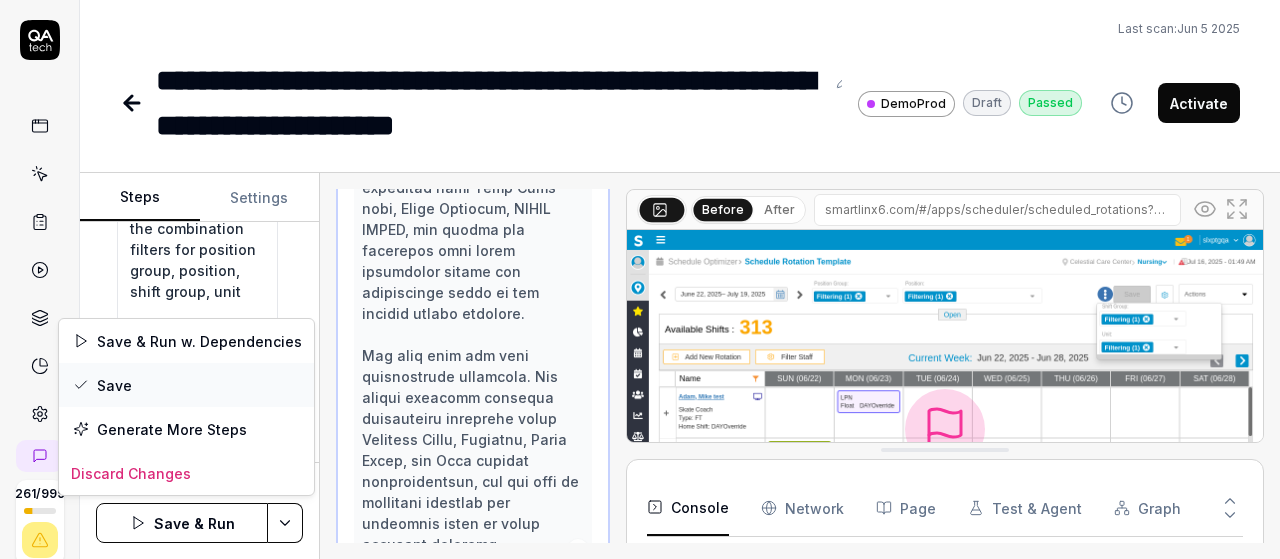 click on "Save" at bounding box center [186, 385] 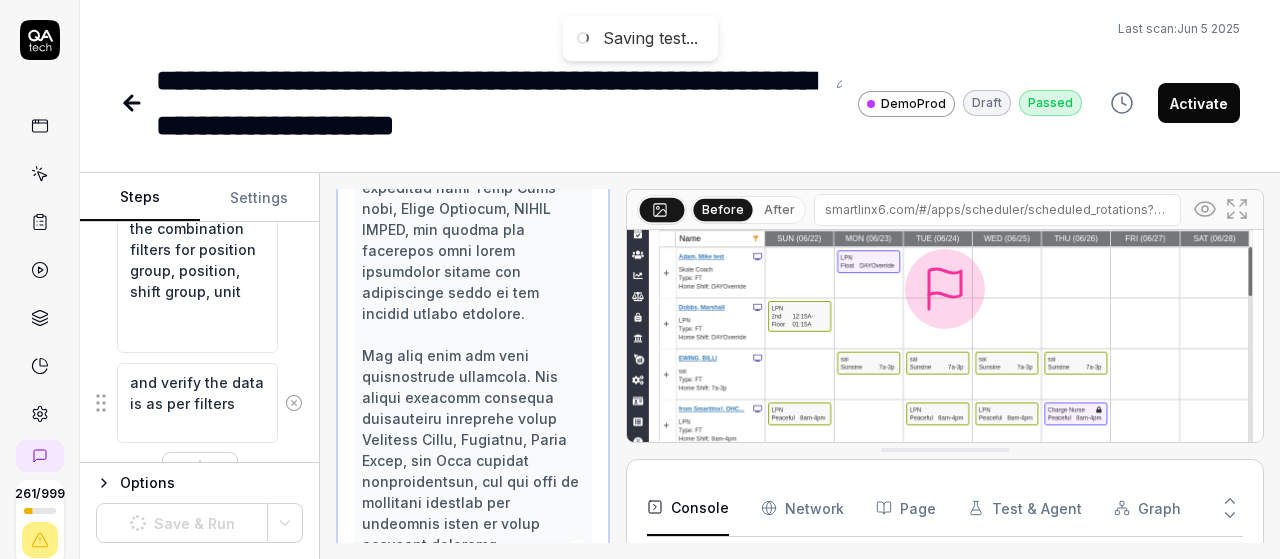 scroll, scrollTop: 141, scrollLeft: 0, axis: vertical 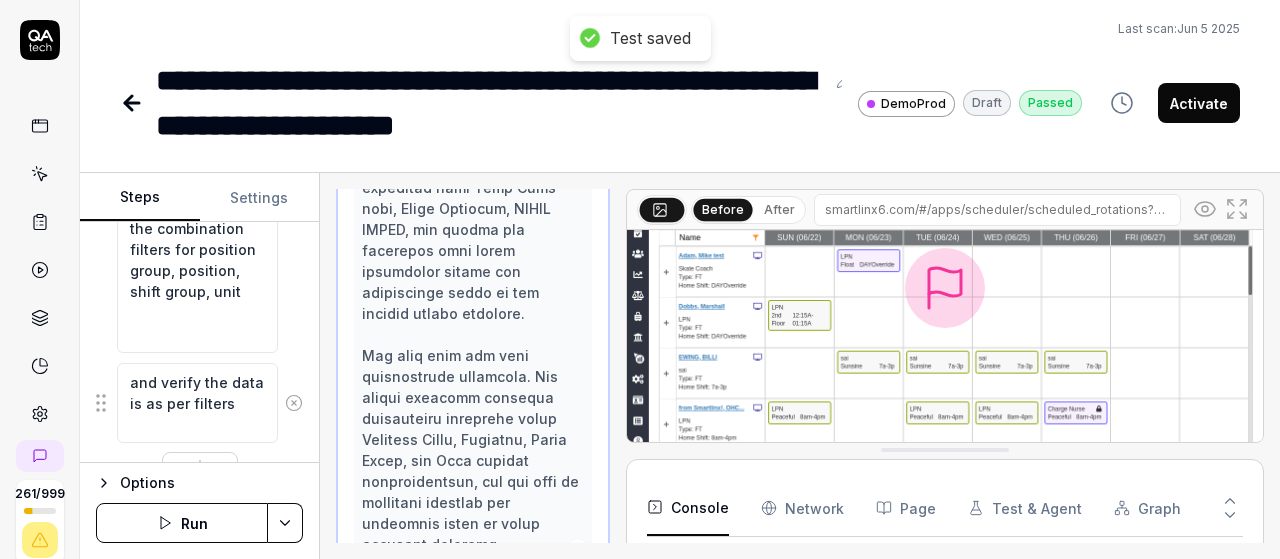 click at bounding box center [473, -65] 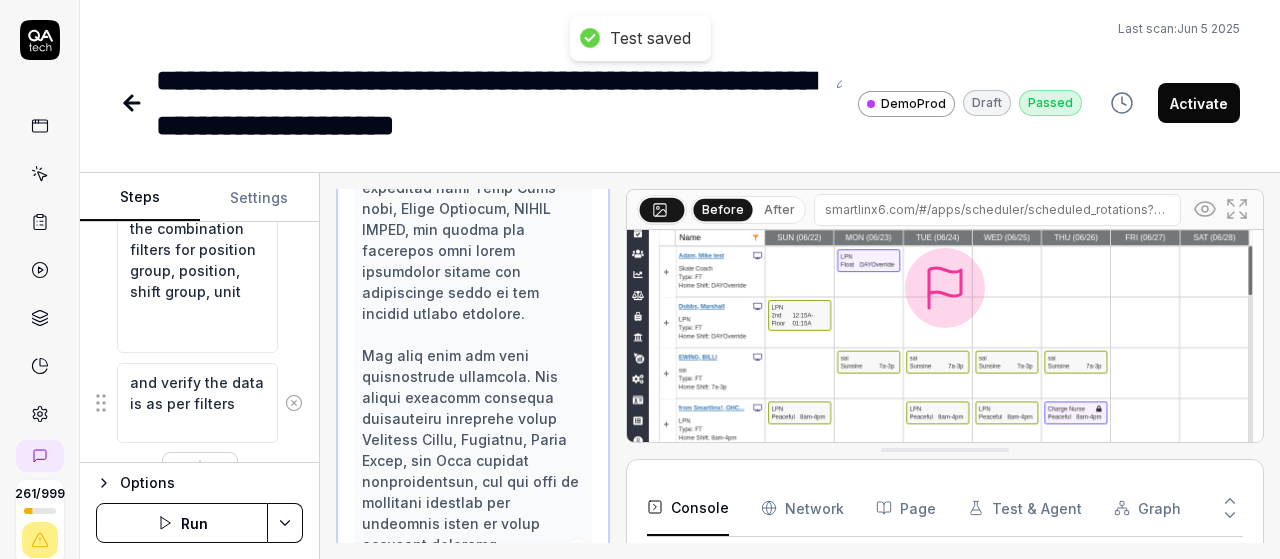 click at bounding box center [473, -65] 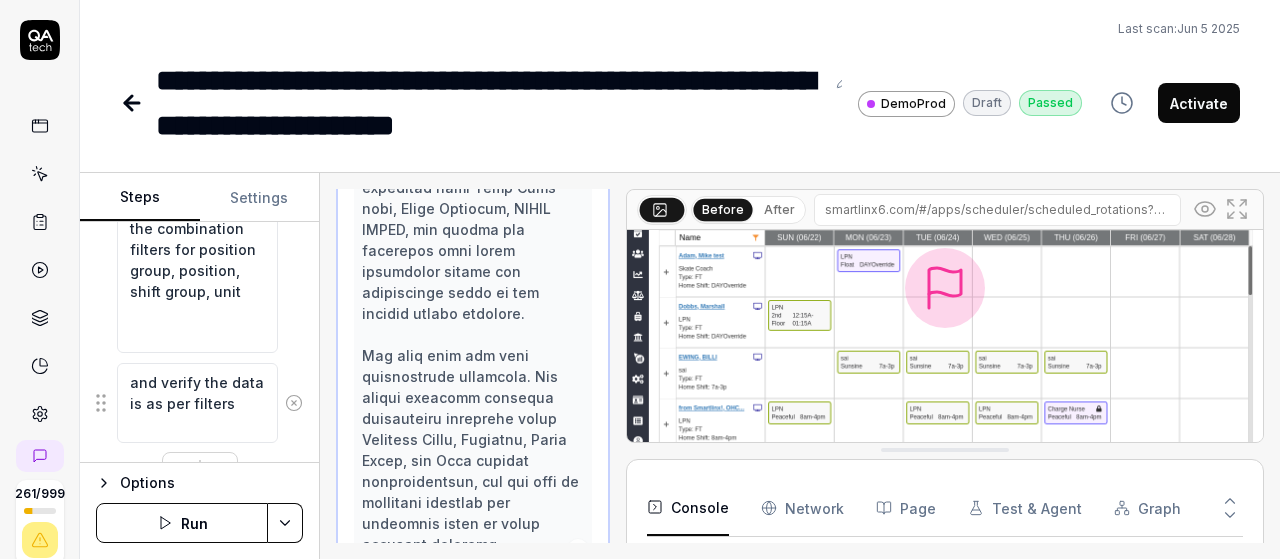 scroll, scrollTop: 0, scrollLeft: 0, axis: both 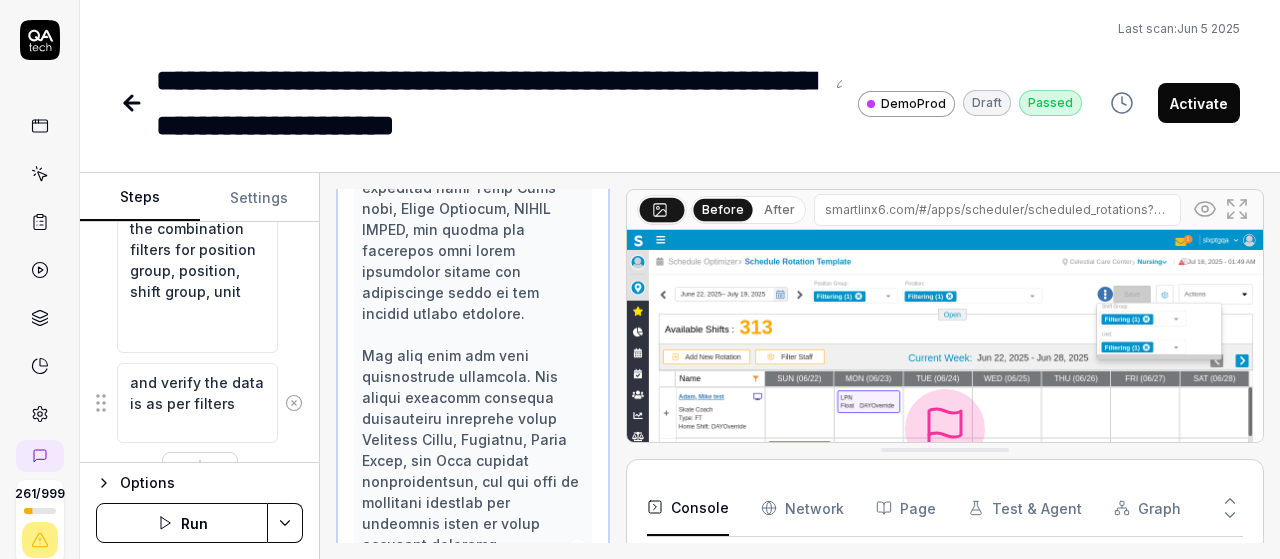 click on "Run" at bounding box center (182, 523) 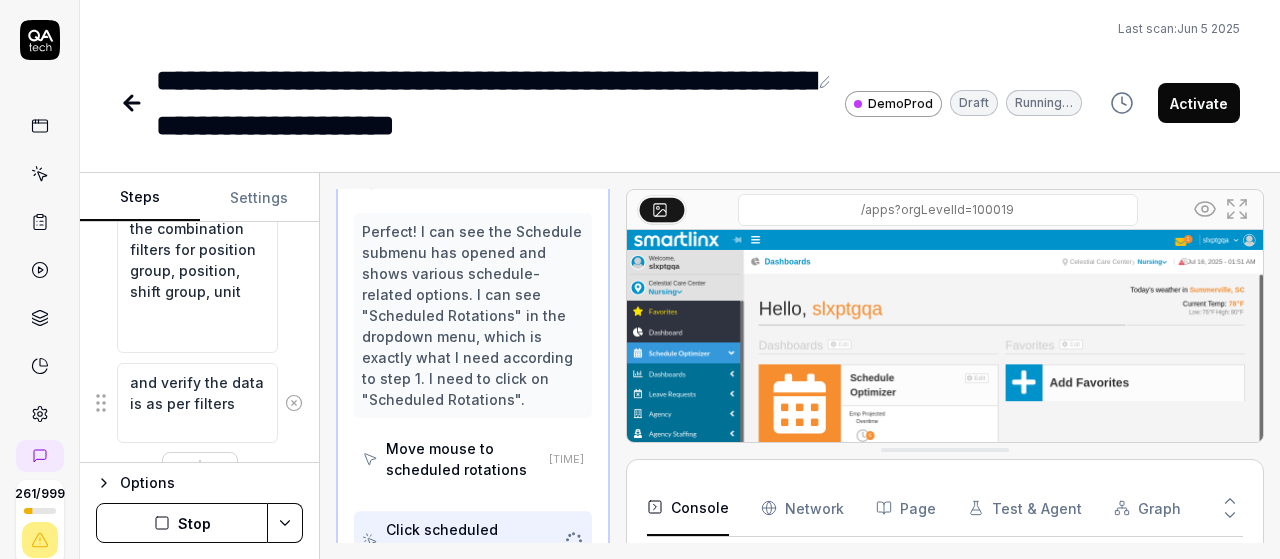 scroll, scrollTop: 1380, scrollLeft: 0, axis: vertical 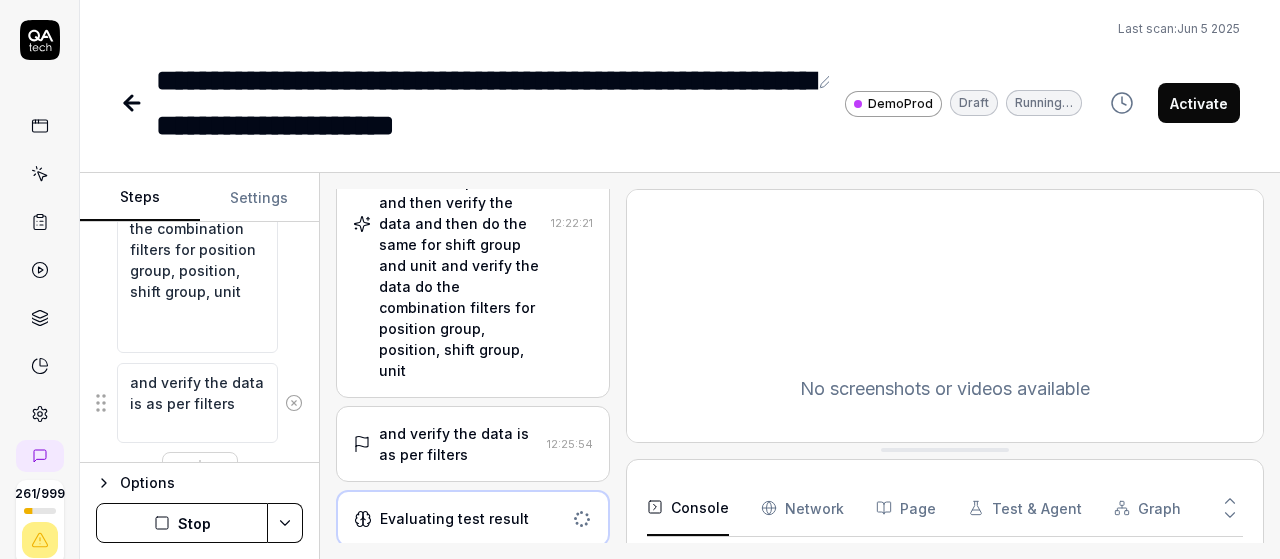 click on "and verify the data is as per filters" at bounding box center (459, 444) 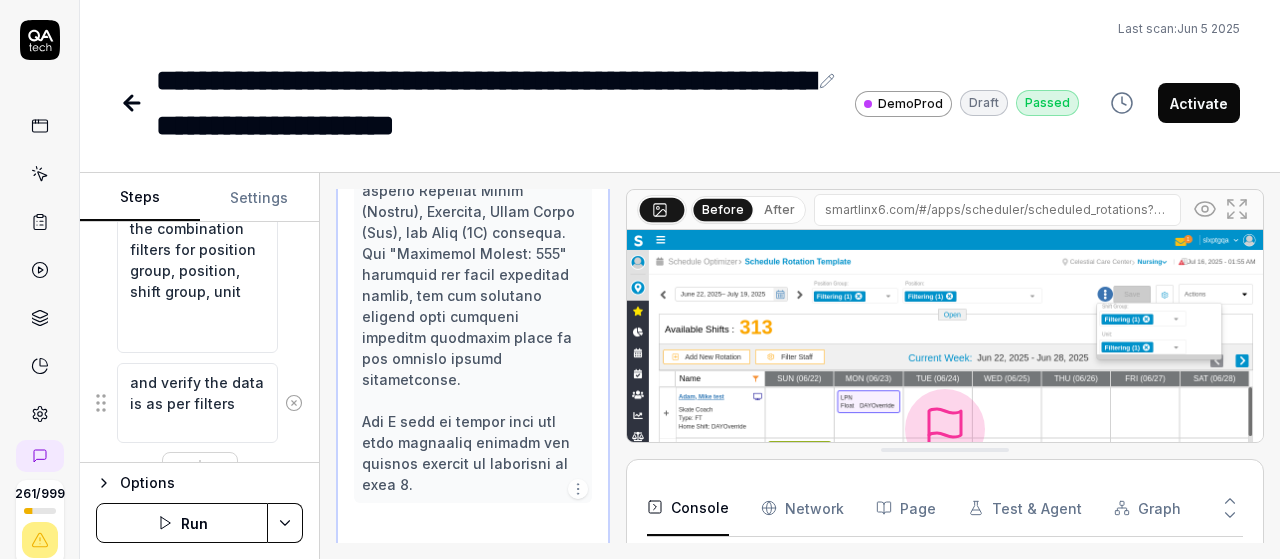 scroll, scrollTop: 1676, scrollLeft: 0, axis: vertical 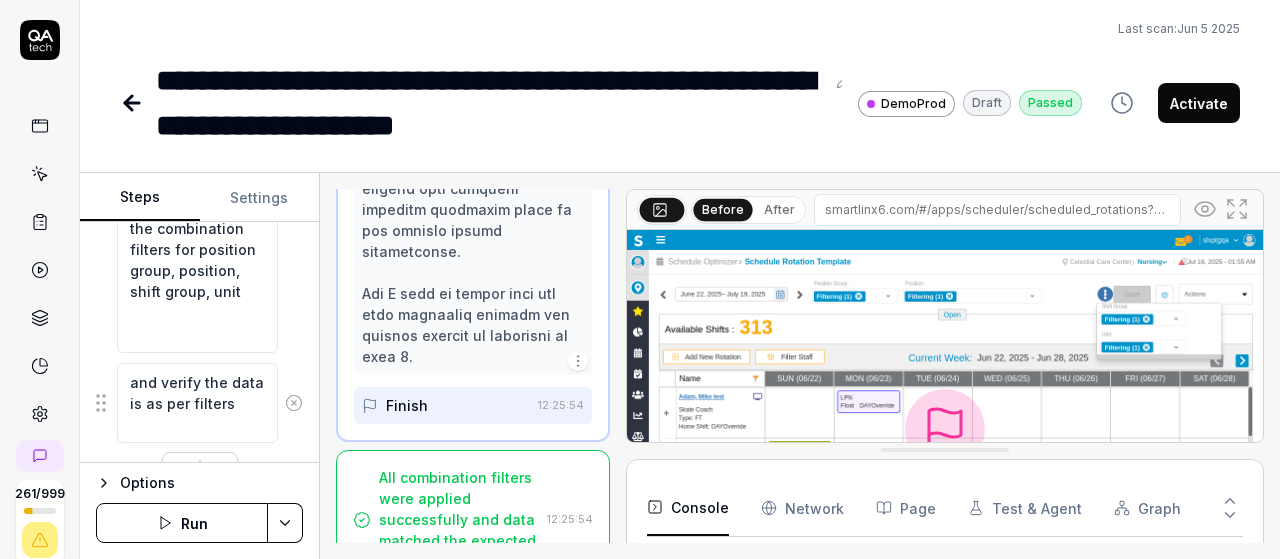 click on "Activate" at bounding box center (1199, 103) 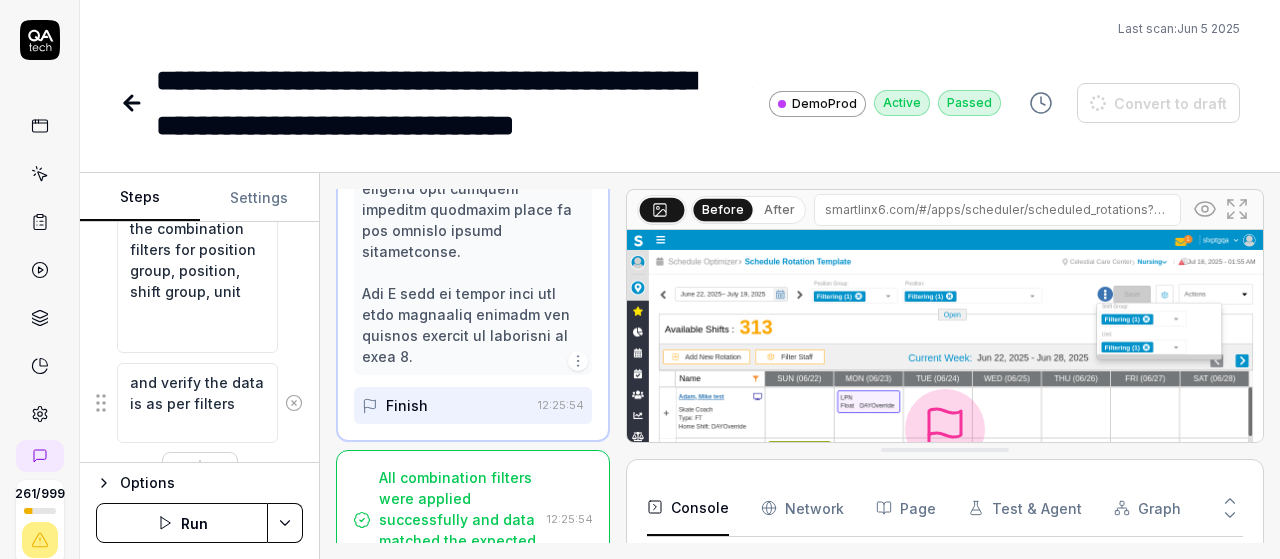type on "*" 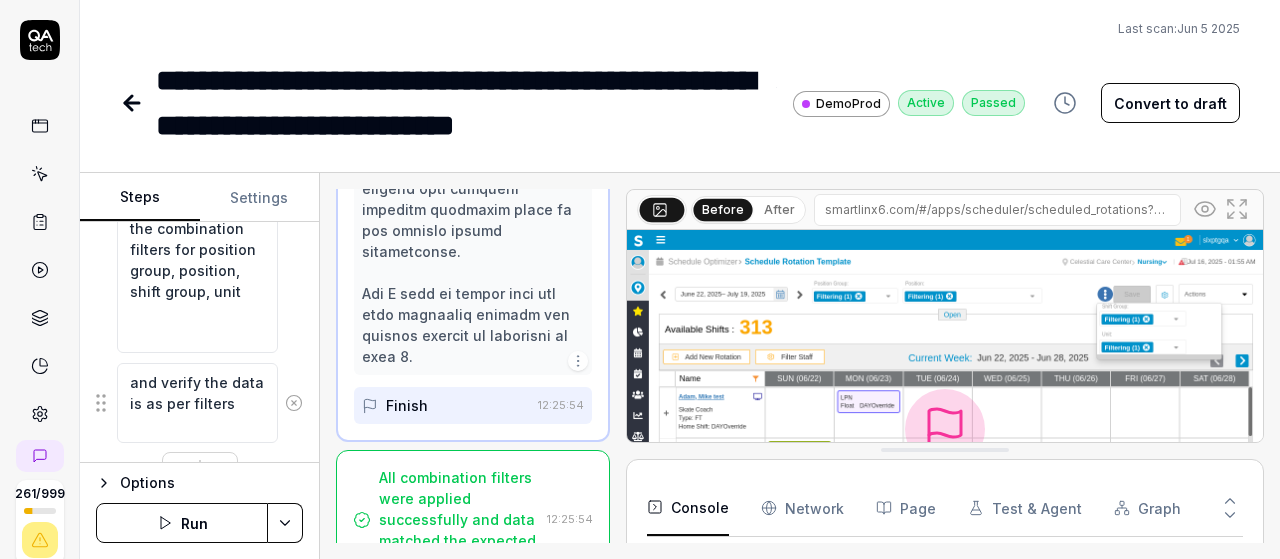 click 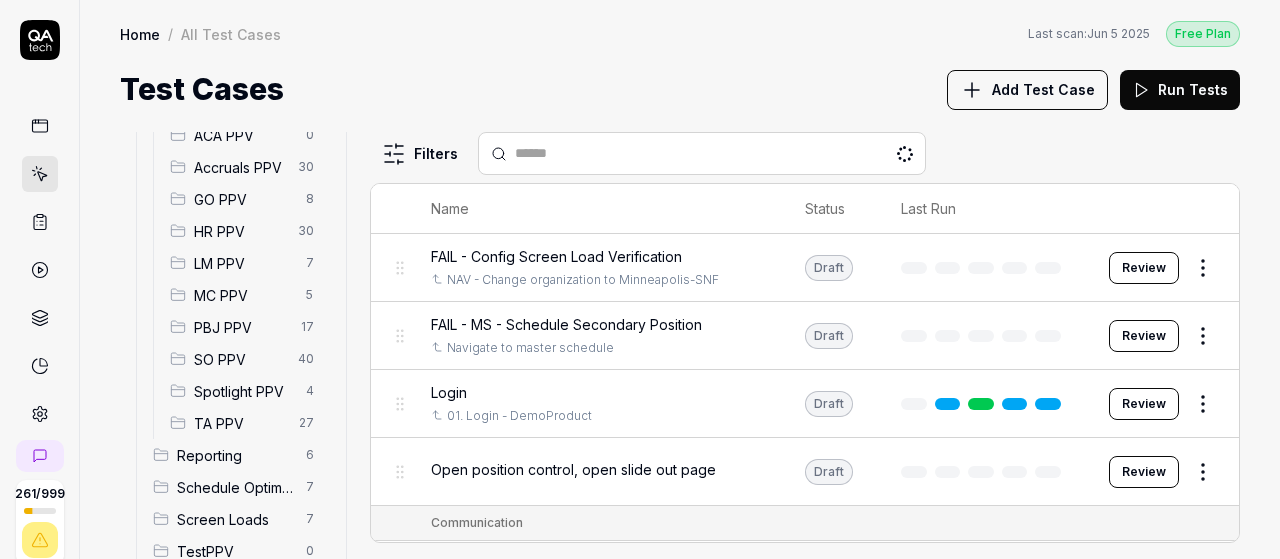 scroll, scrollTop: 382, scrollLeft: 0, axis: vertical 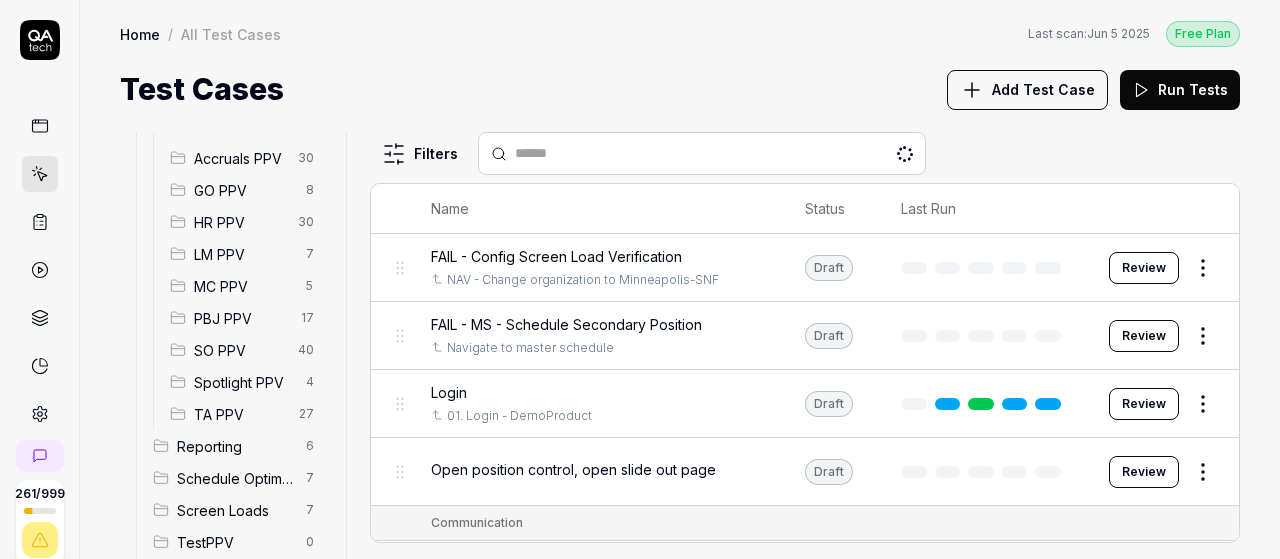 click on "SO PPV" at bounding box center (240, 350) 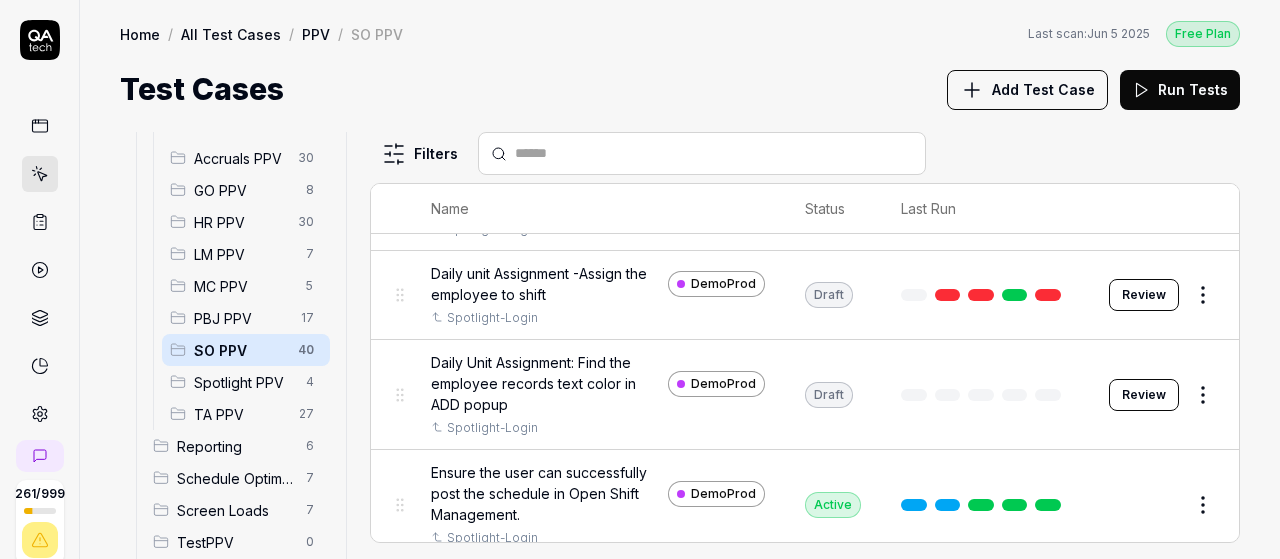 scroll, scrollTop: 0, scrollLeft: 0, axis: both 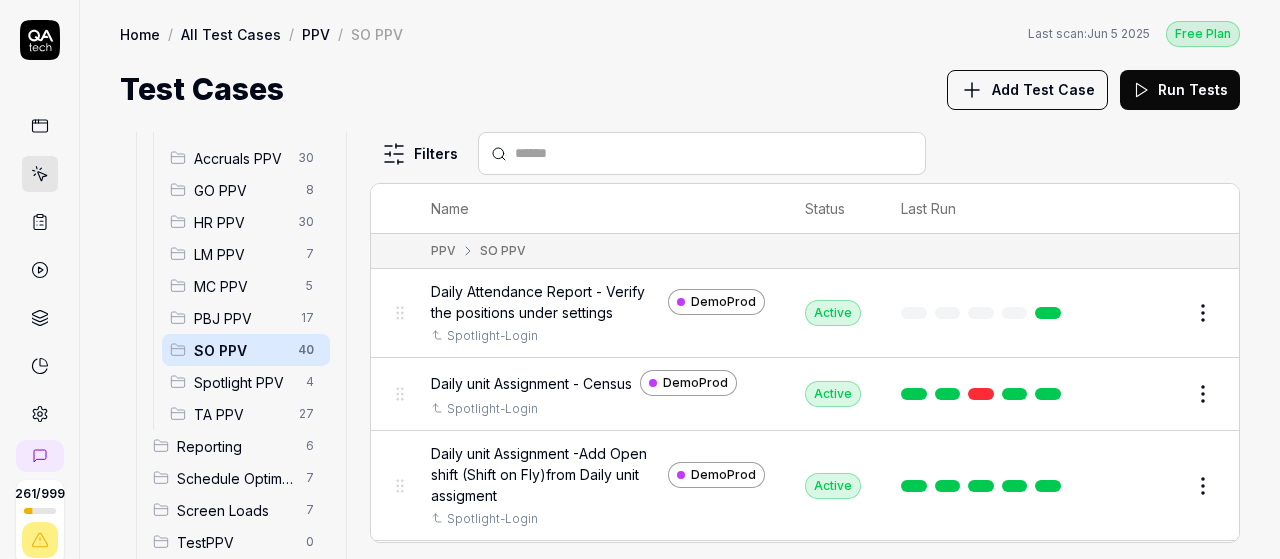click at bounding box center (714, 153) 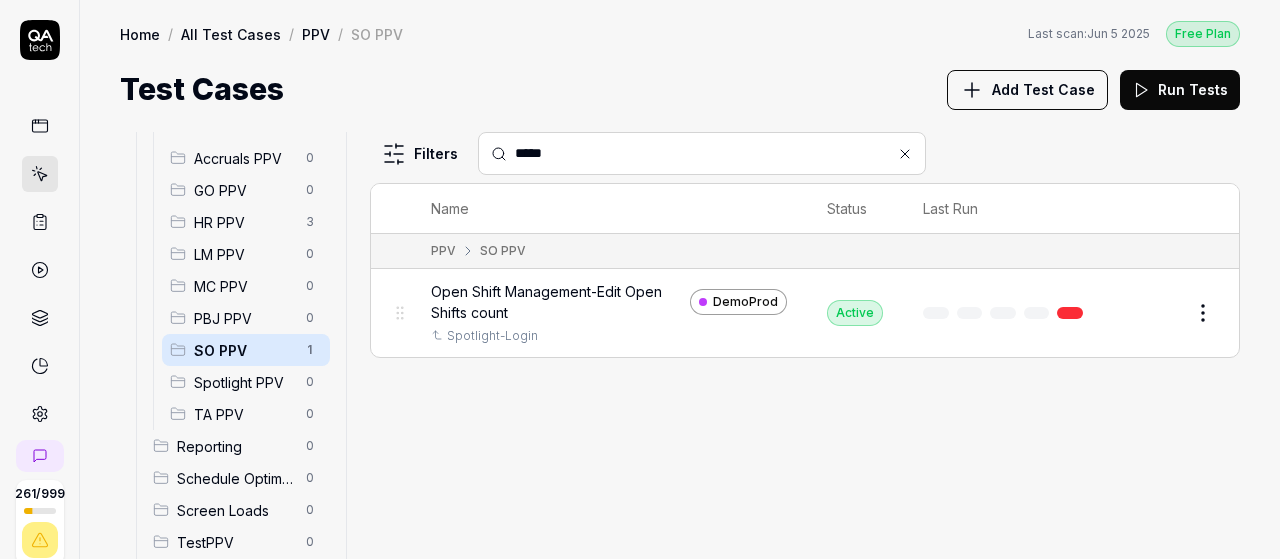 type on "****" 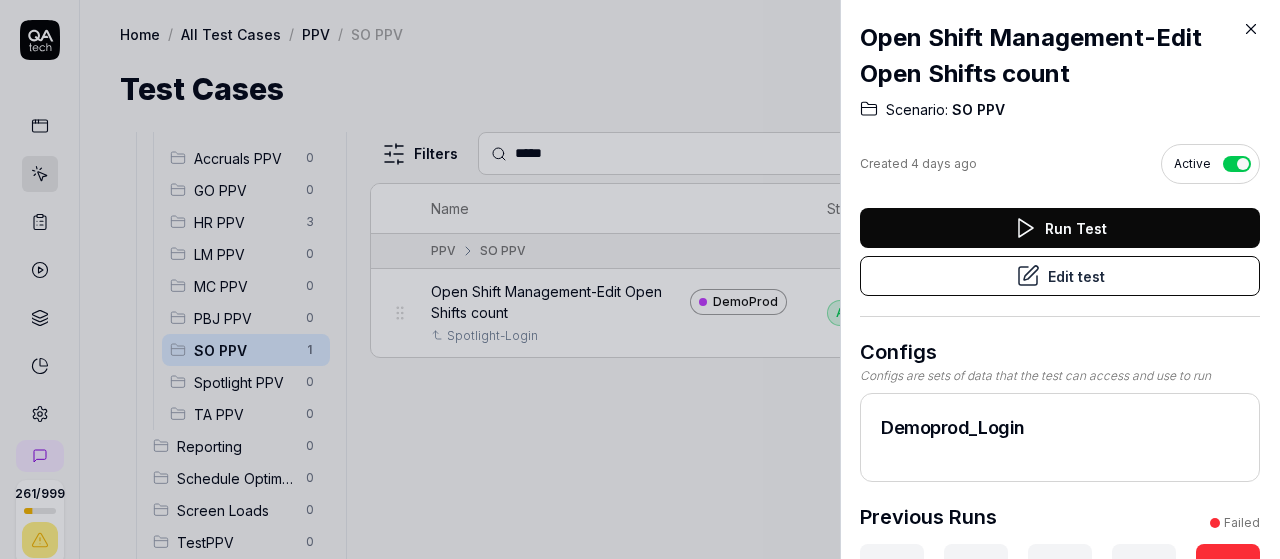 click on "Run Test" at bounding box center [1060, 228] 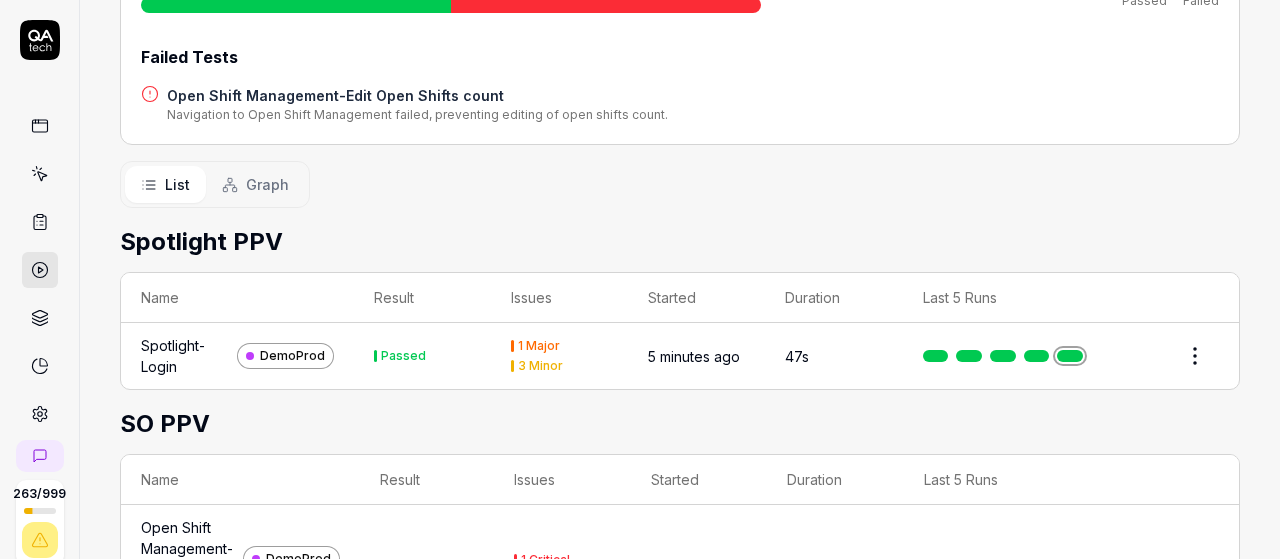 scroll, scrollTop: 409, scrollLeft: 0, axis: vertical 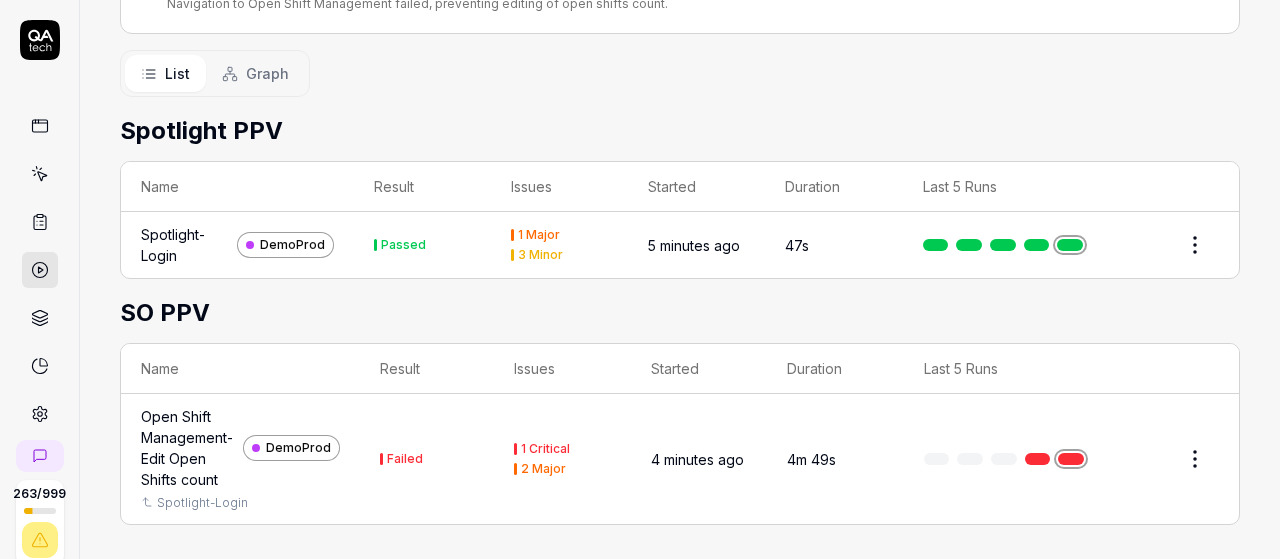 click on "Open Shift Management-Edit Open Shifts count" at bounding box center [188, 448] 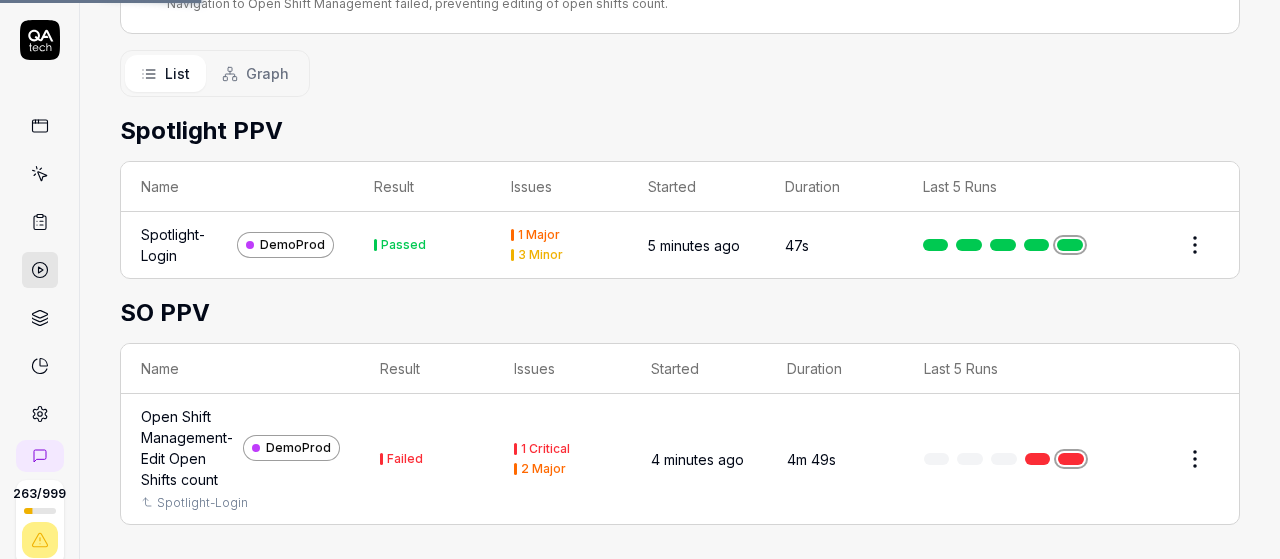 scroll, scrollTop: 0, scrollLeft: 0, axis: both 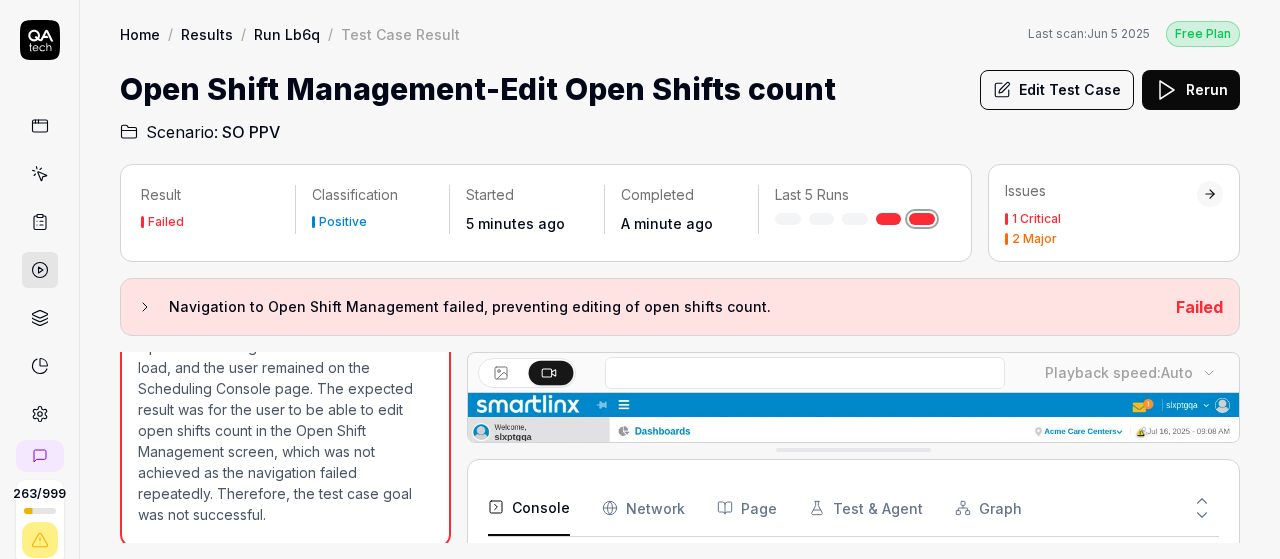 click on "Edit Test Case" at bounding box center [1057, 90] 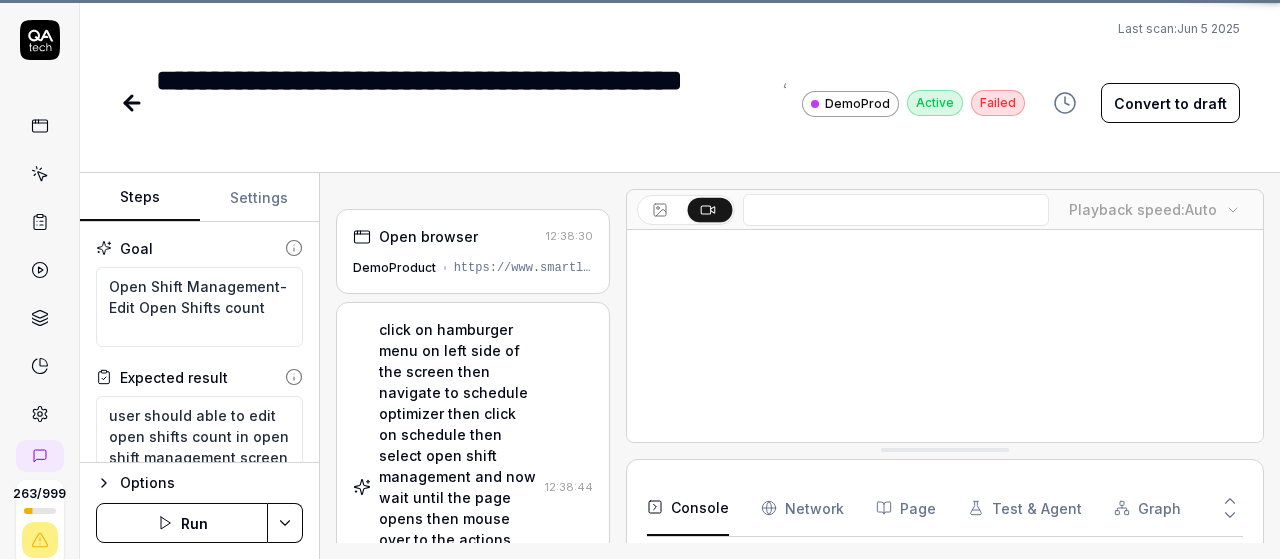 scroll, scrollTop: 89, scrollLeft: 0, axis: vertical 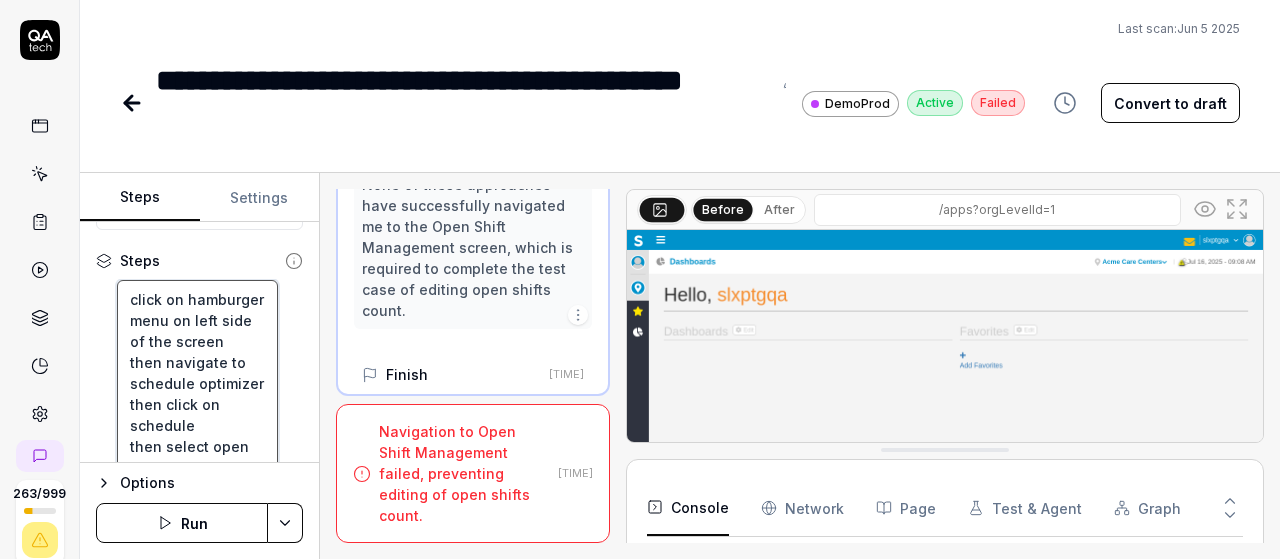 click on "click on hamburger menu on left side of the screen
then navigate to schedule optimizer
then click on schedule
then select open shift management
and now wait until the page opens
then mouse over to the actions dropdown
then click on edit open shift count and then update the count to 15 then click on OK" at bounding box center (197, 509) 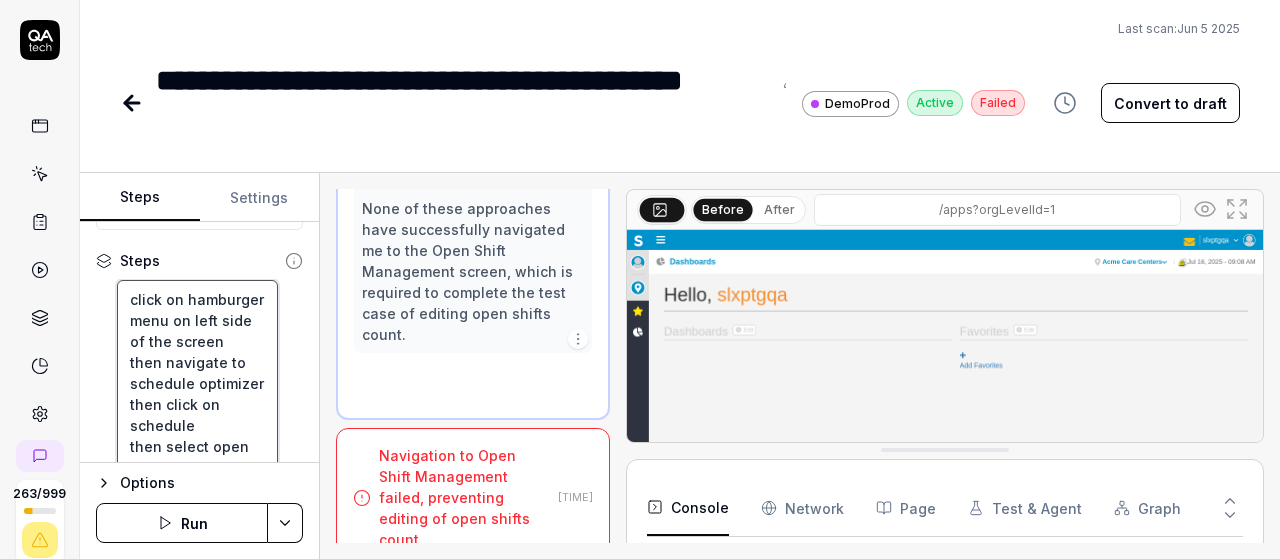scroll, scrollTop: 7404, scrollLeft: 0, axis: vertical 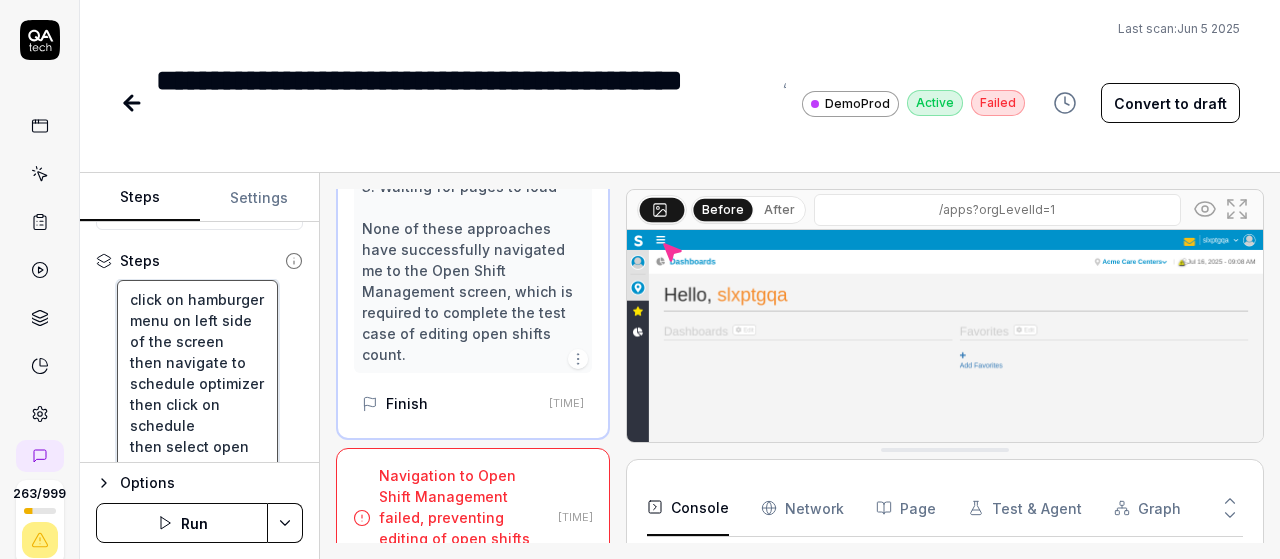 type on "*" 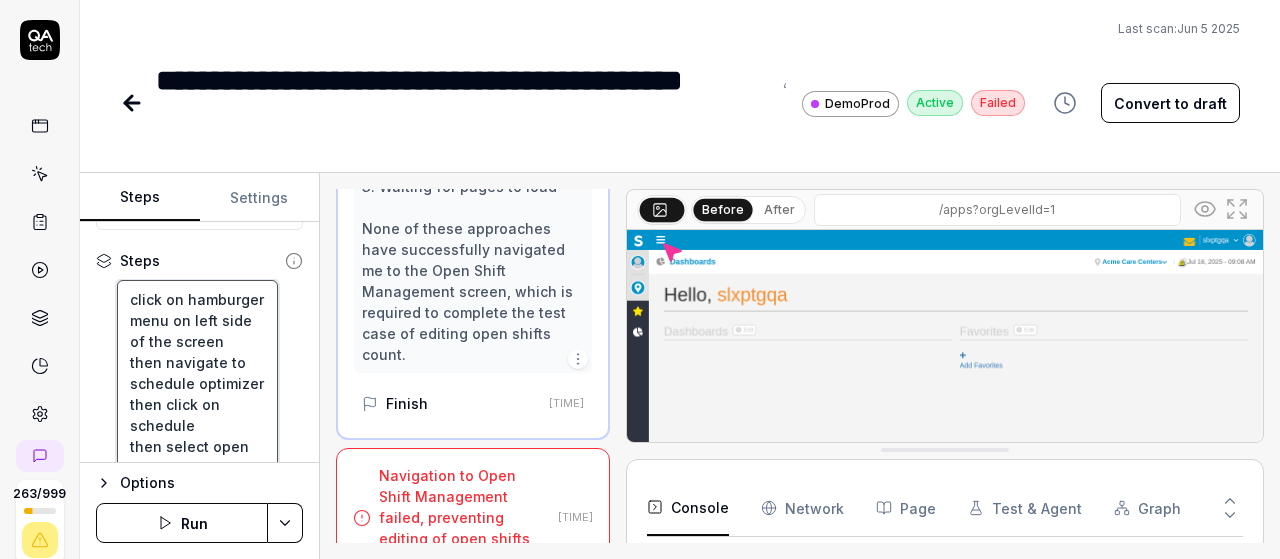 type on "Uclick on hamburger menu on left side of the screen
then navigate to schedule optimizer
then click on schedule
then select open shift management
and now wait until the page opens
then mouse over to the actions dropdown
then click on edit open shift count and then update the count to 15 then click on OK" 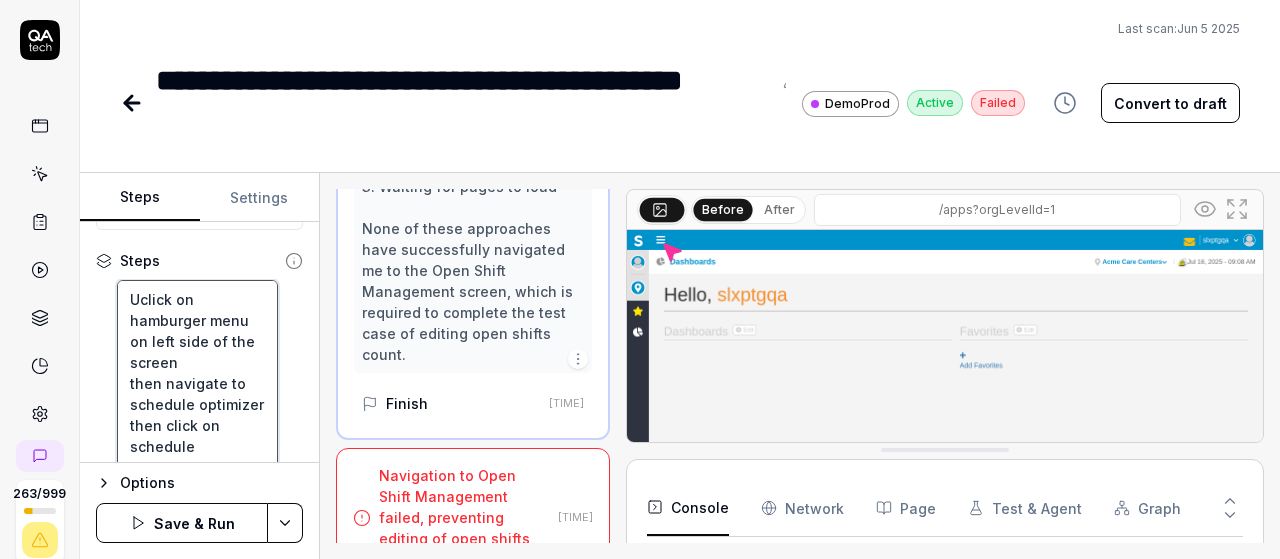 type on "*" 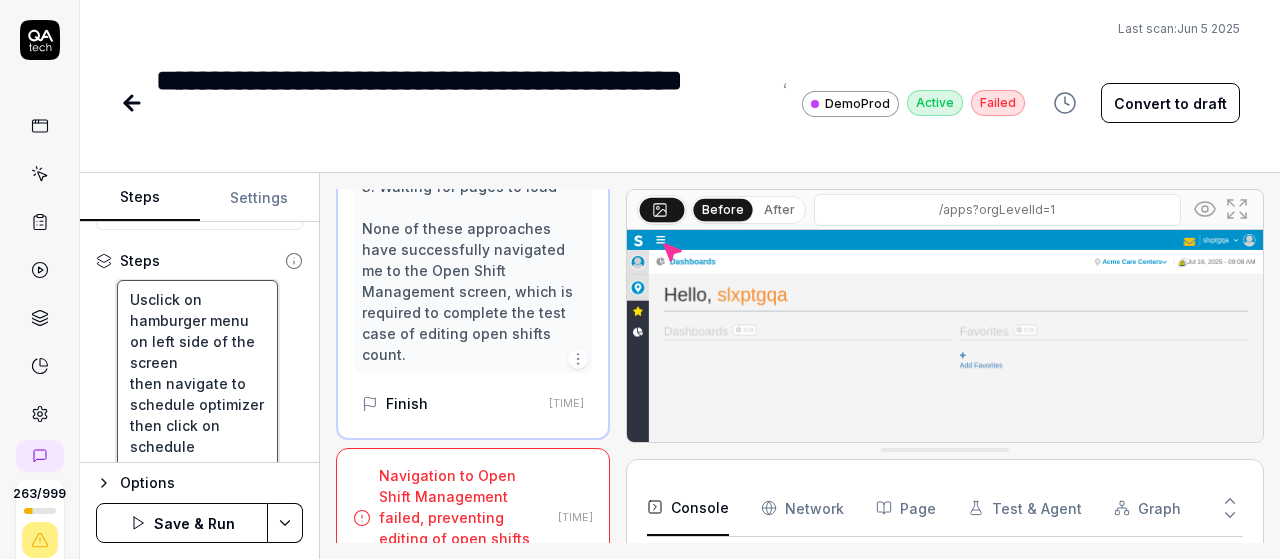 type on "*" 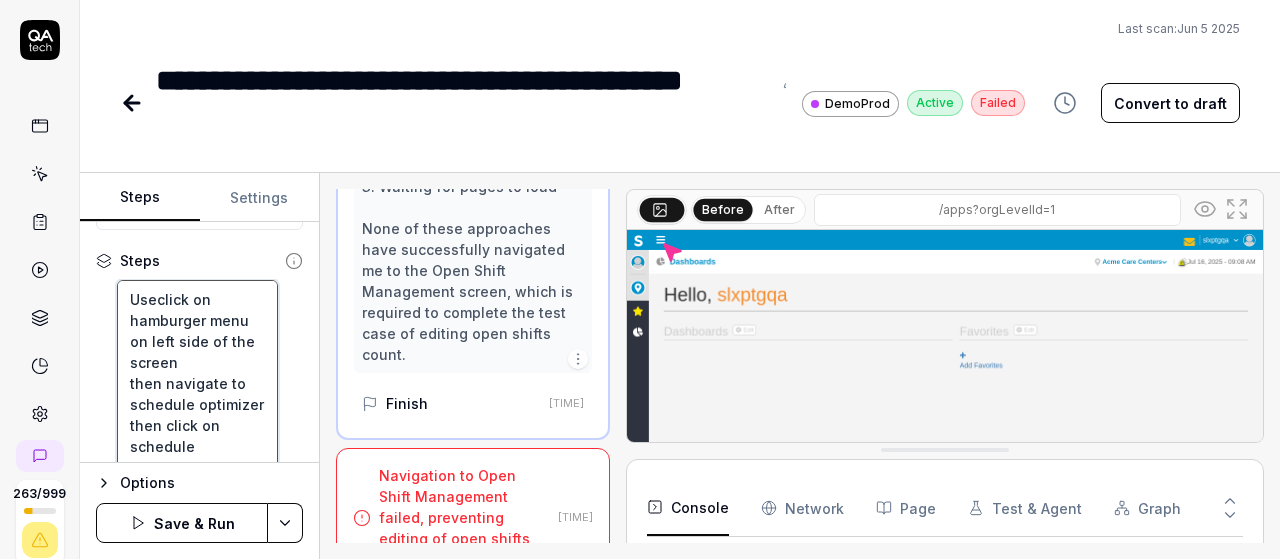 type on "*" 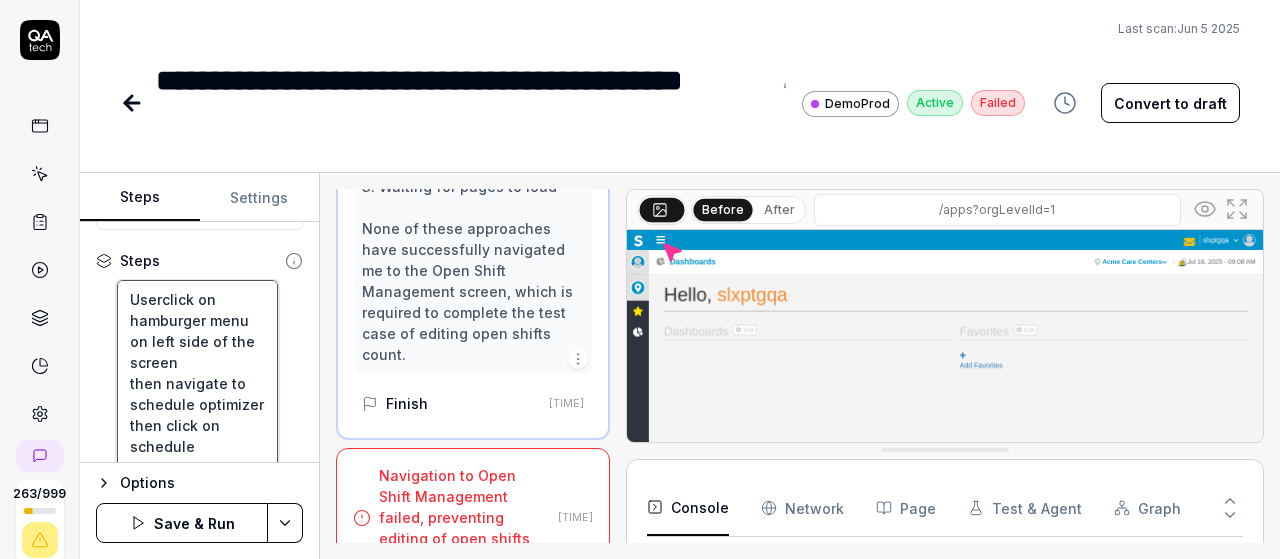 type on "*" 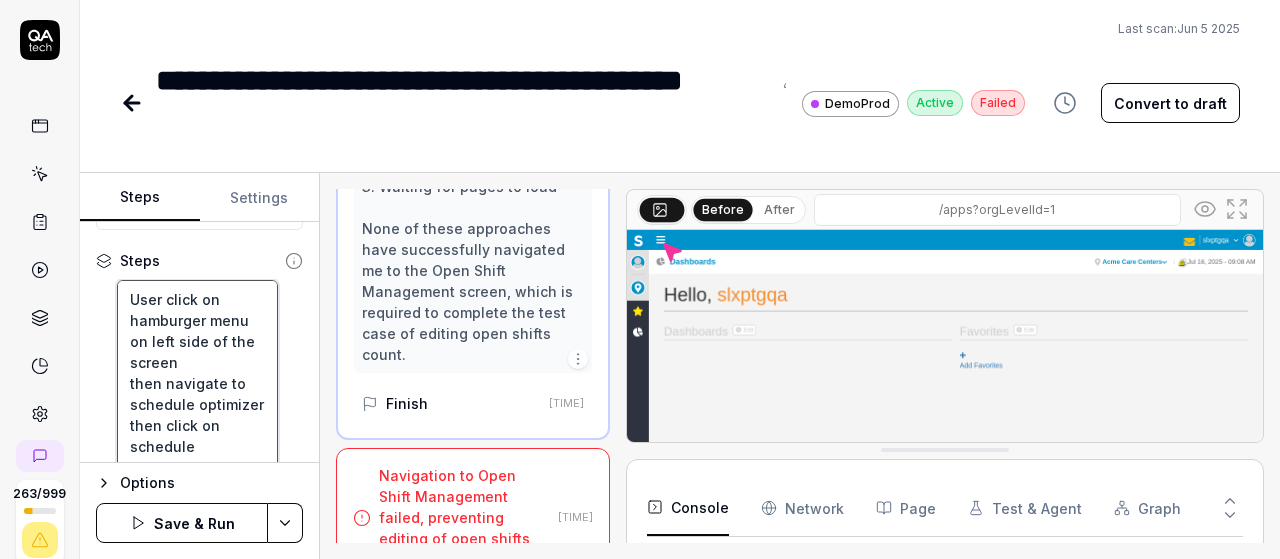 type on "*" 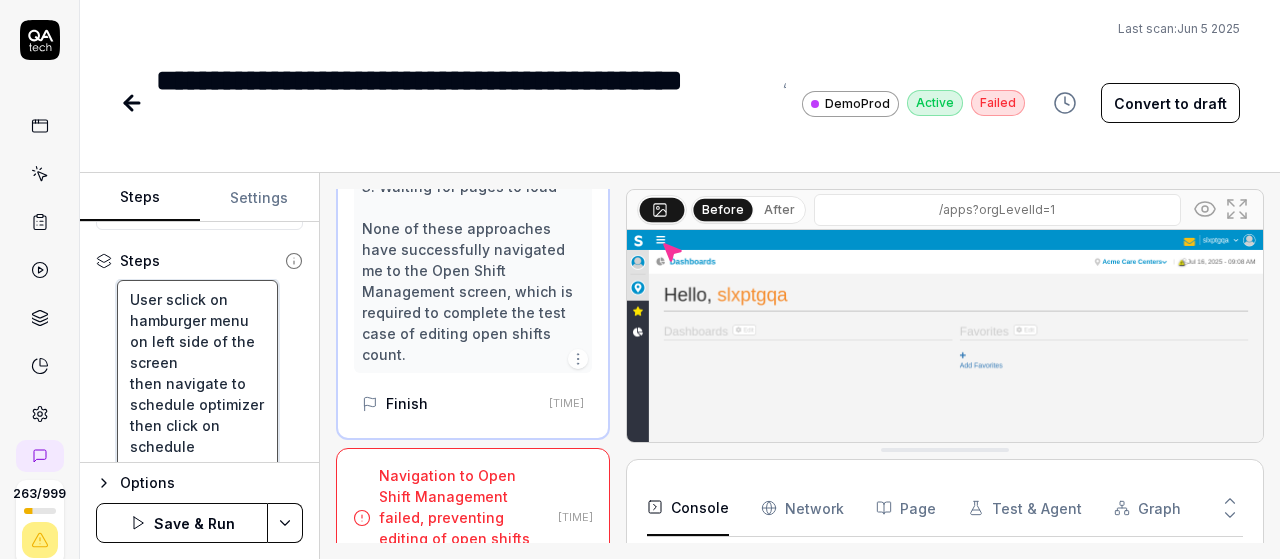 type on "*" 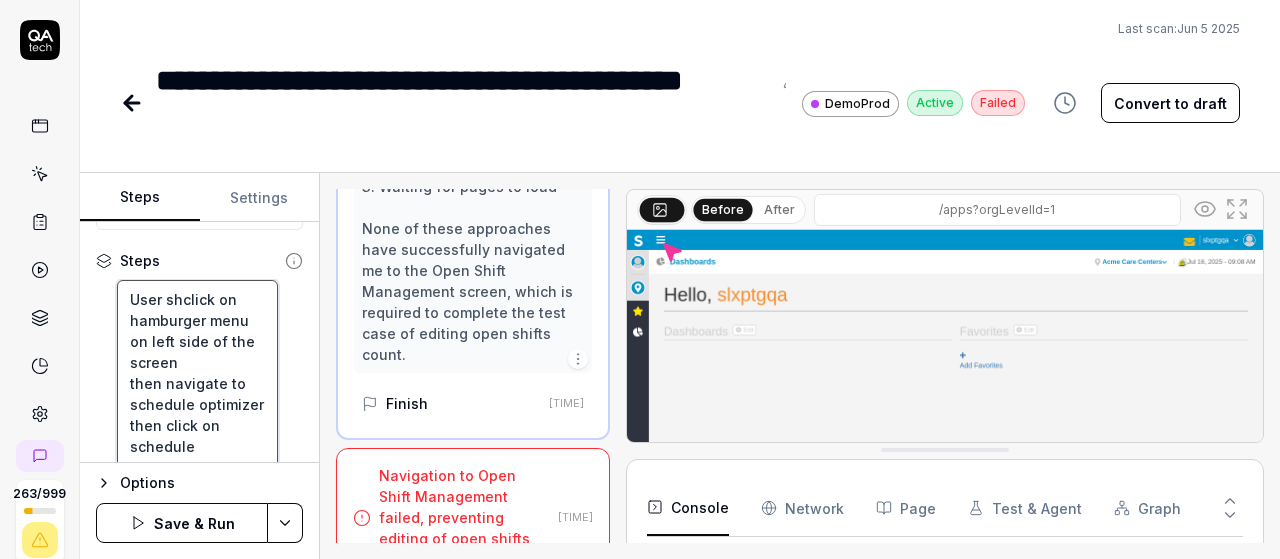 type on "*" 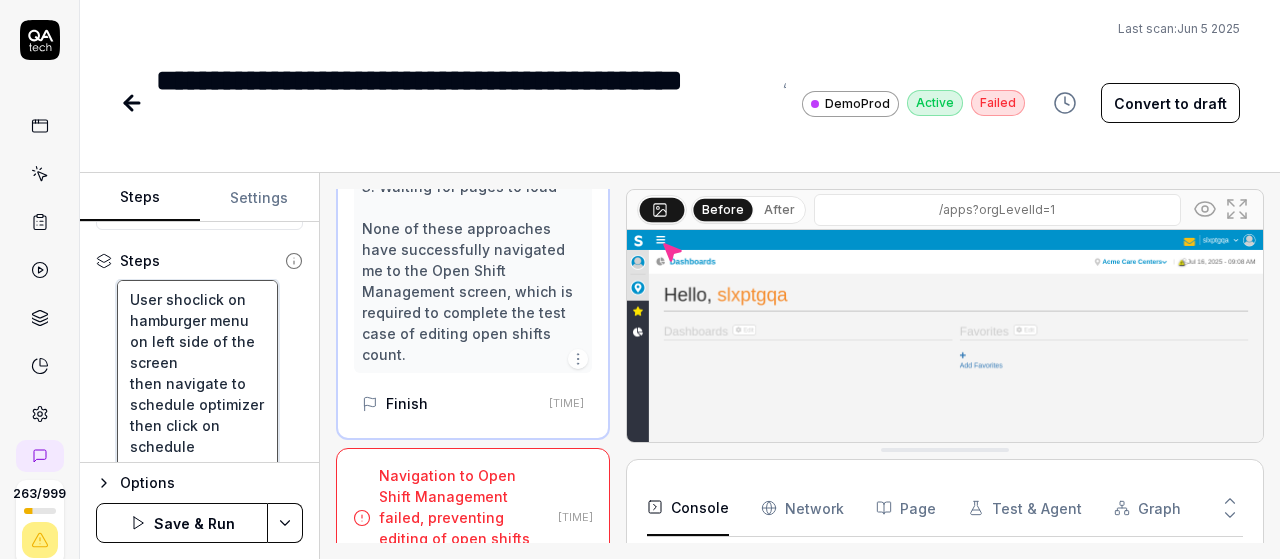 type on "*" 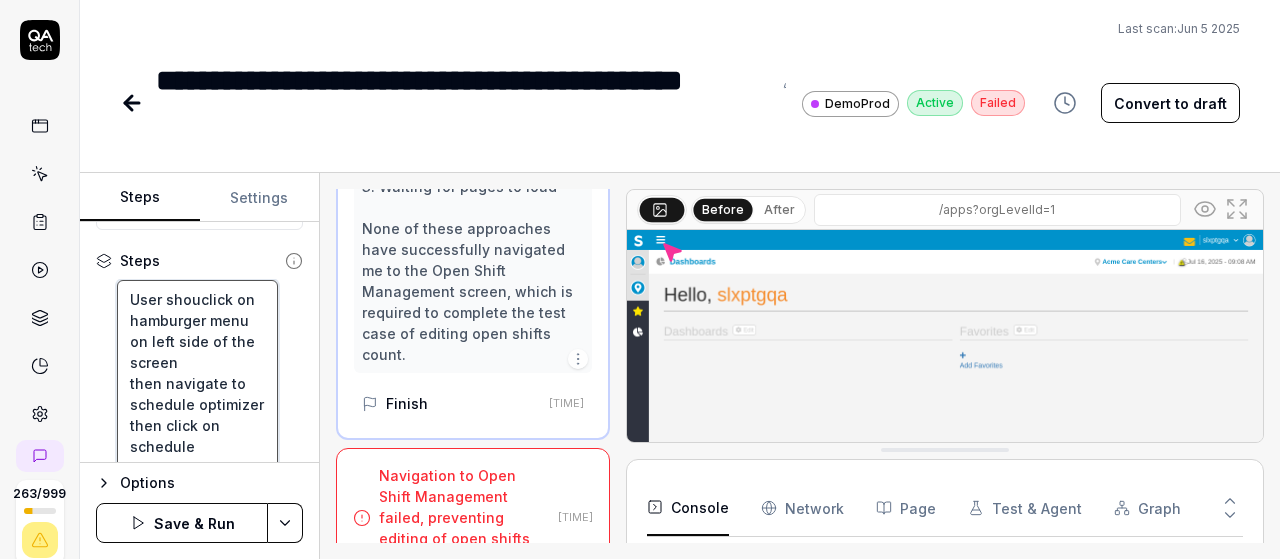 type on "*" 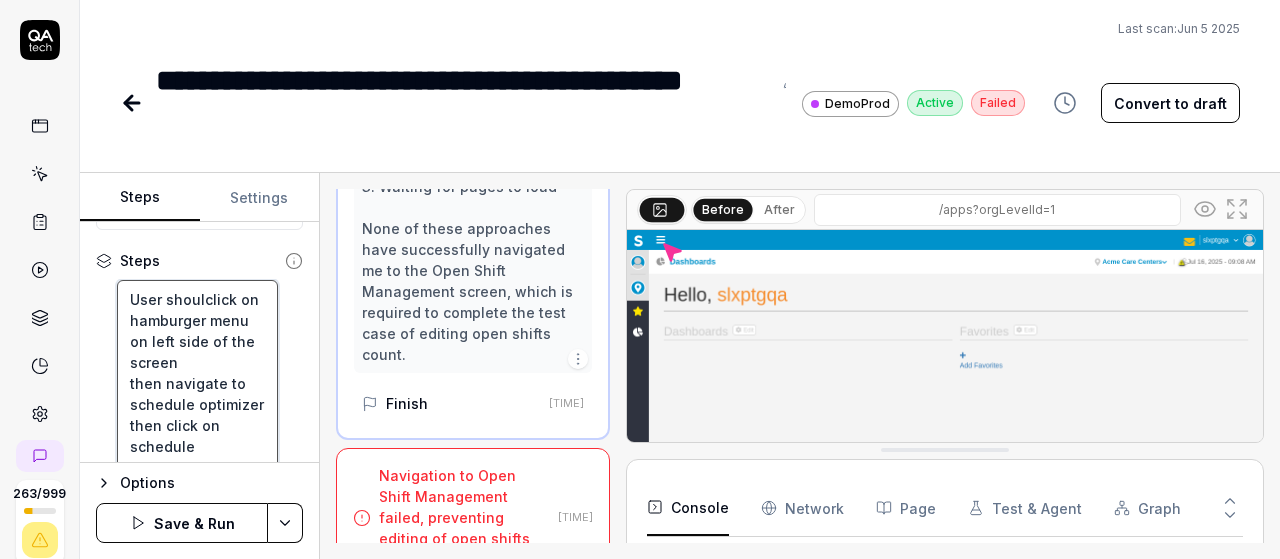 type on "*" 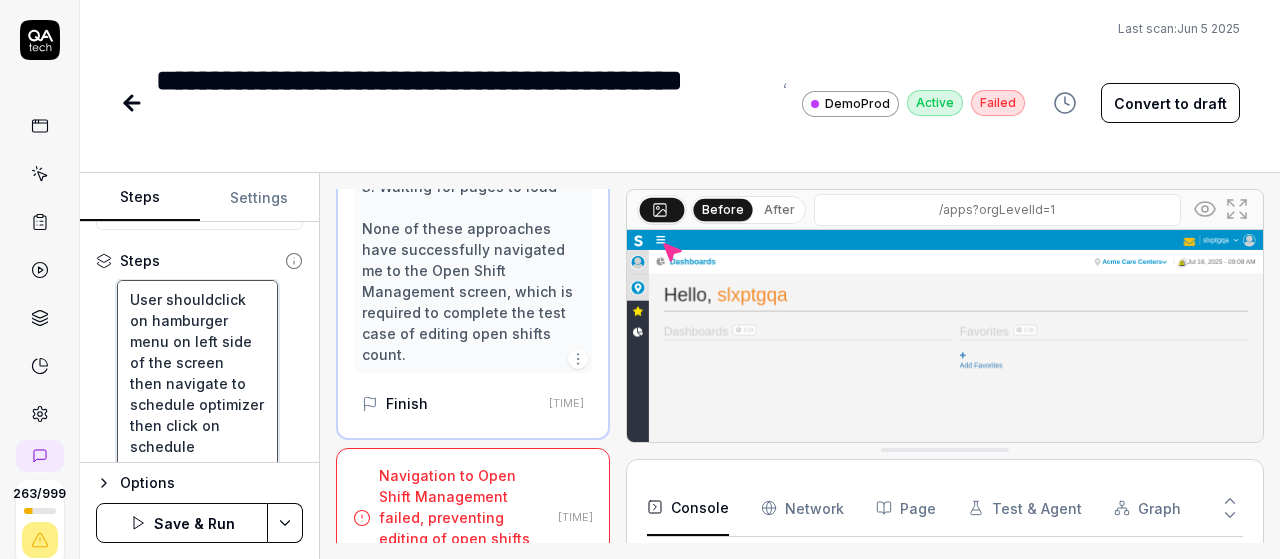 type on "*" 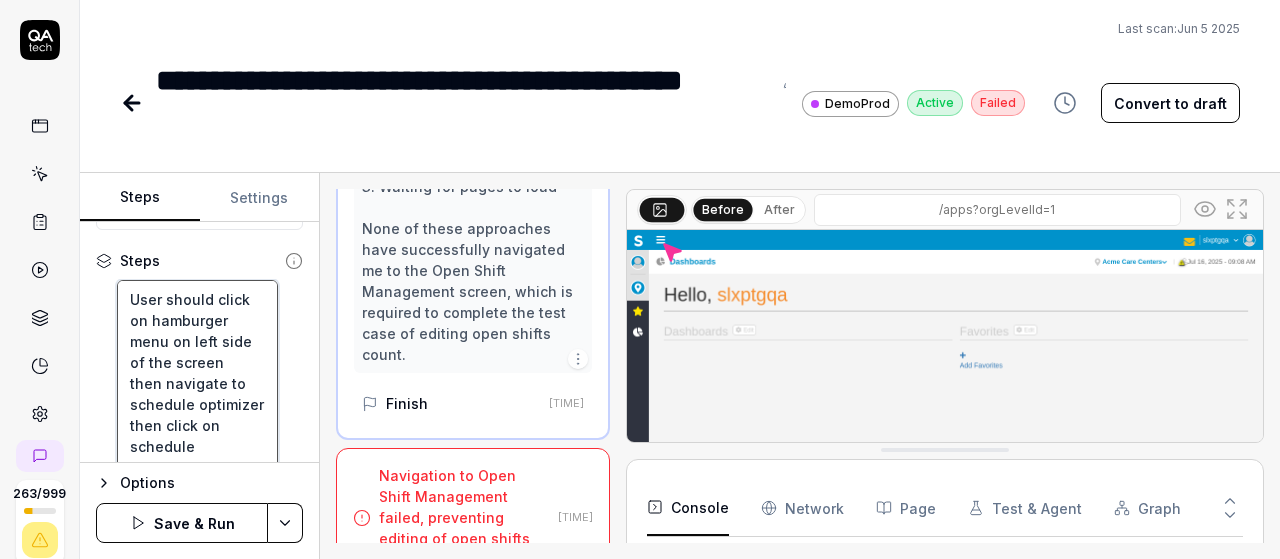 type on "*" 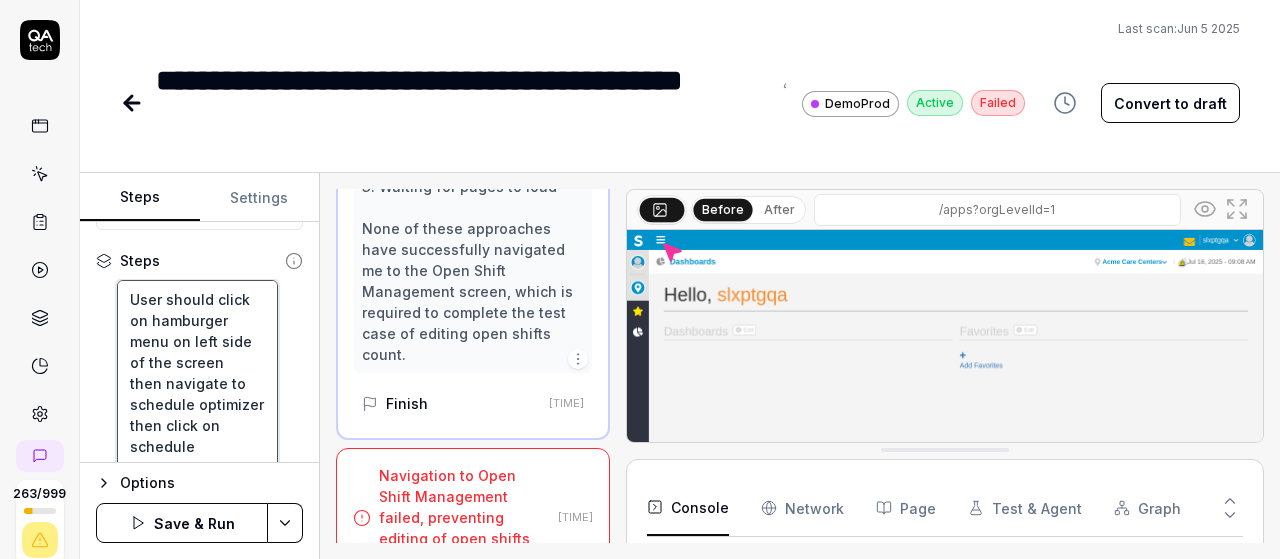 type on "User shouldclick on hamburger menu on left side of the screen
then navigate to schedule optimizer
then click on schedule
then select open shift management
and now wait until the page opens
then mouse over to the actions dropdown
then click on edit open shift count and then update the count to 15 then click on OK" 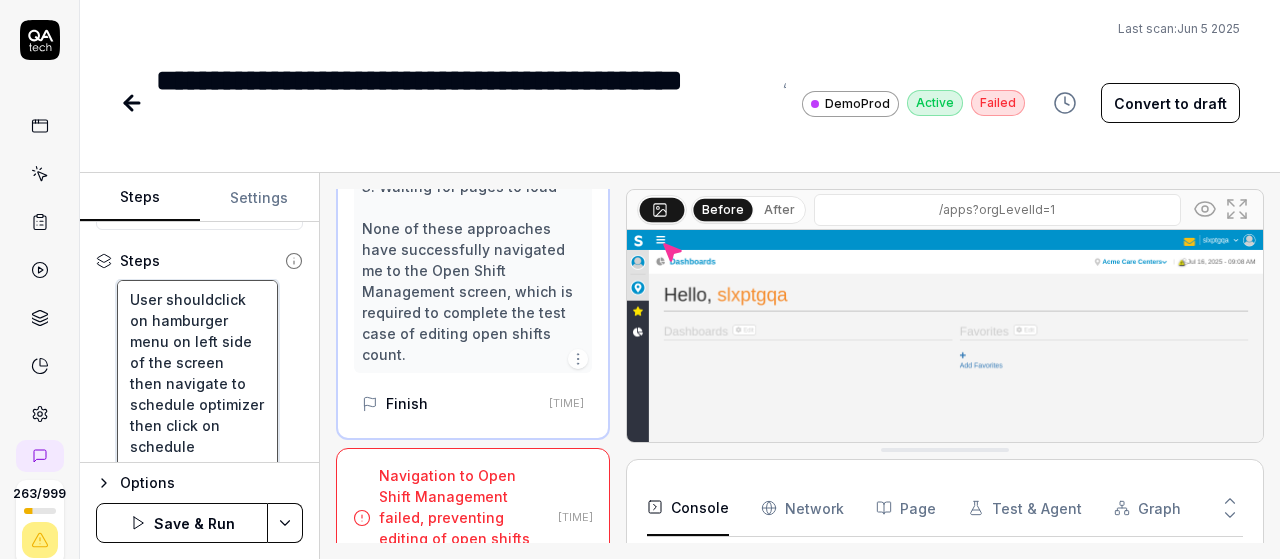 type on "*" 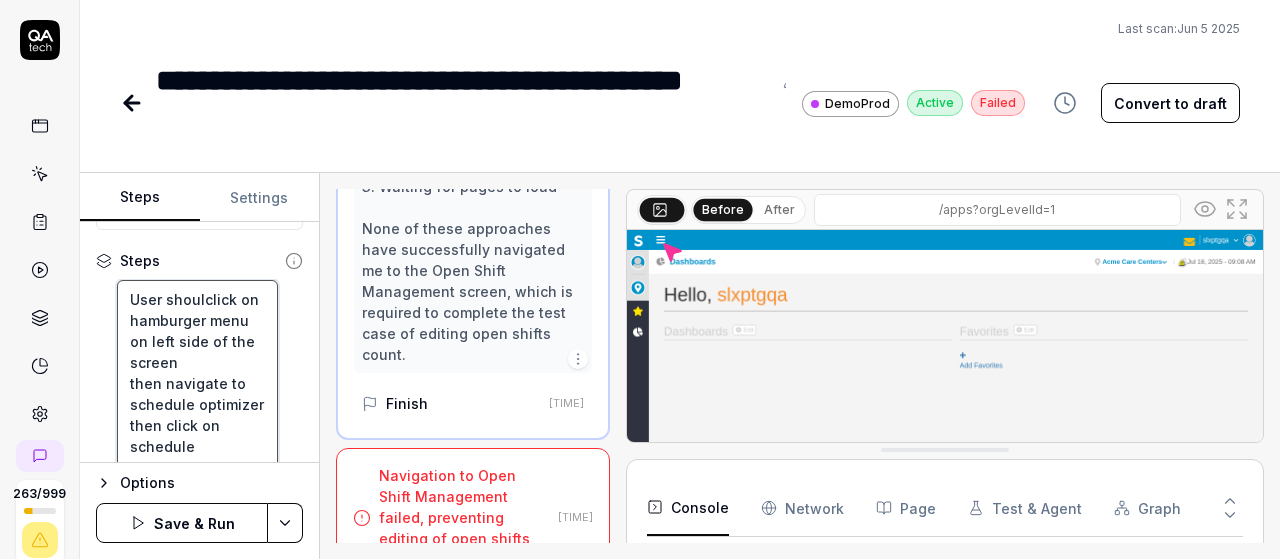 type on "*" 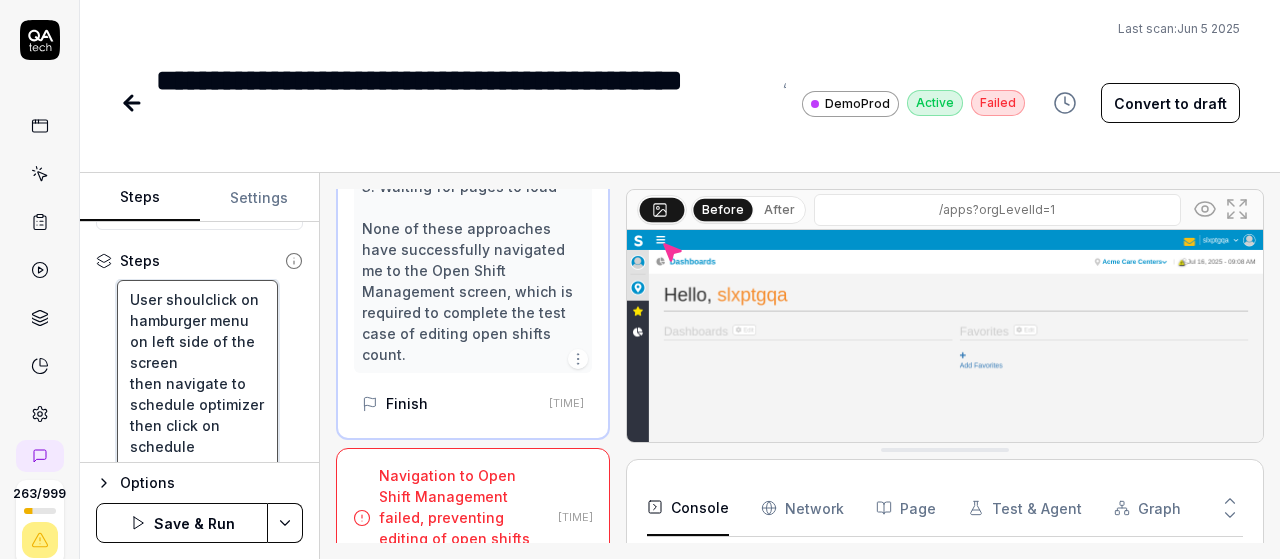 type on "User shouclick on hamburger menu on left side of the screen
then navigate to schedule optimizer
then click on schedule
then select open shift management
and now wait until the page opens
then mouse over to the actions dropdown
then click on edit open shift count and then update the count to 15 then click on OK" 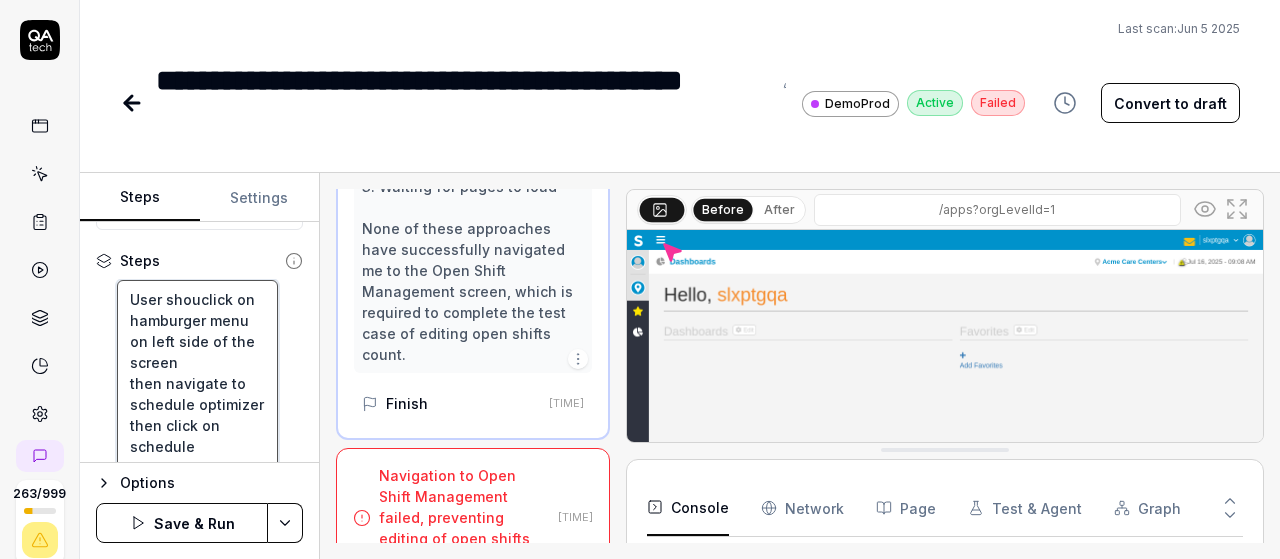 type on "*" 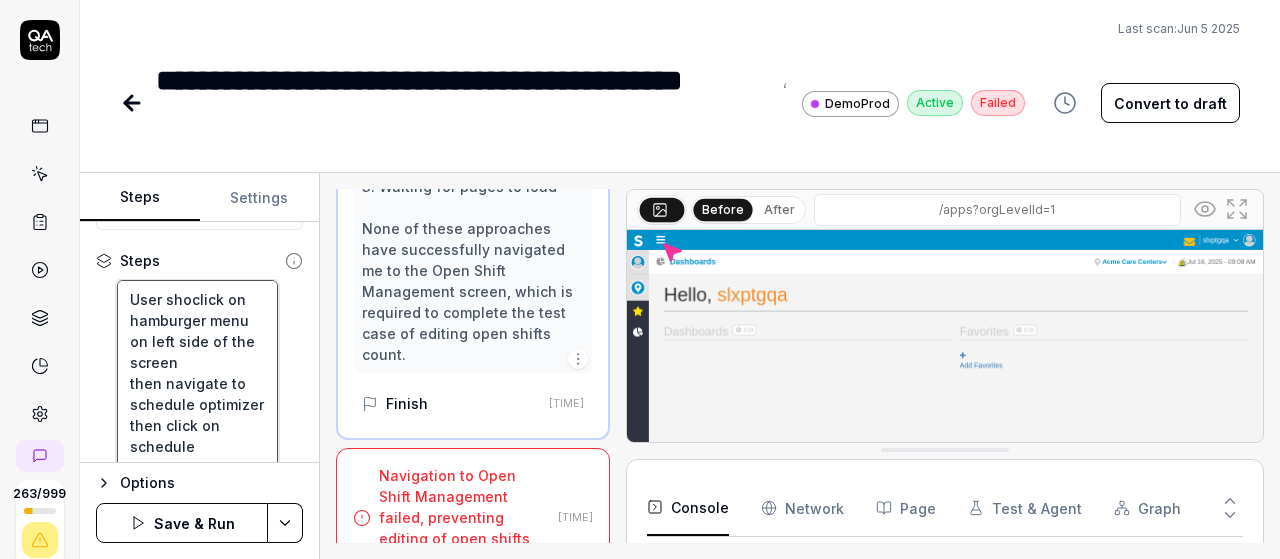 type on "*" 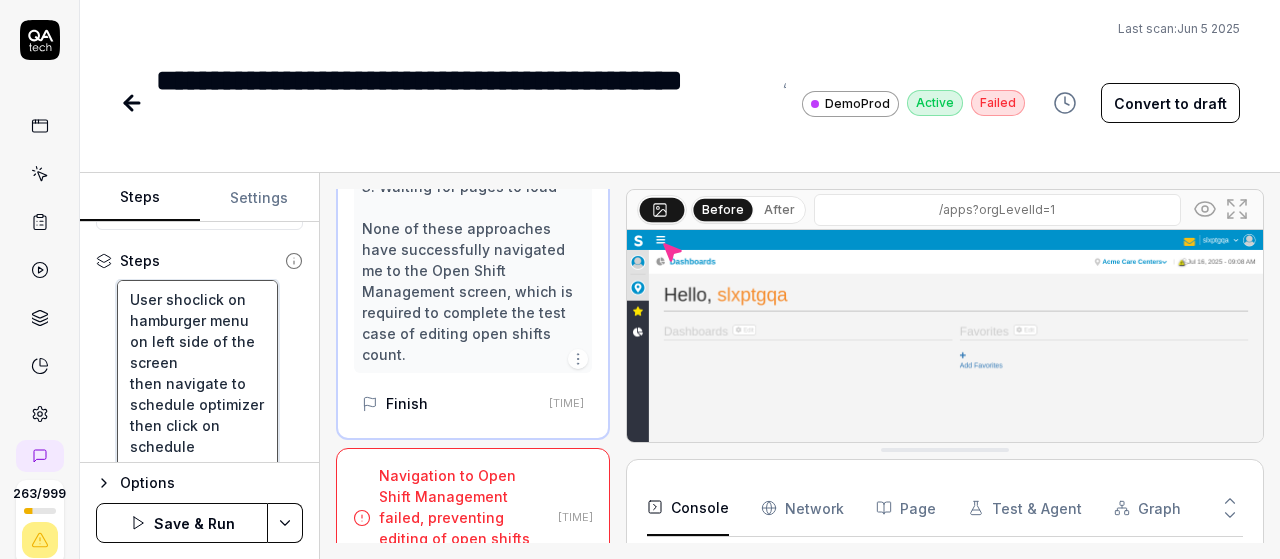 type on "User shclick on hamburger menu on left side of the screen
then navigate to schedule optimizer
then click on schedule
then select open shift management
and now wait until the page opens
then mouse over to the actions dropdown
then click on edit open shift count and then update the count to 15 then click on OK" 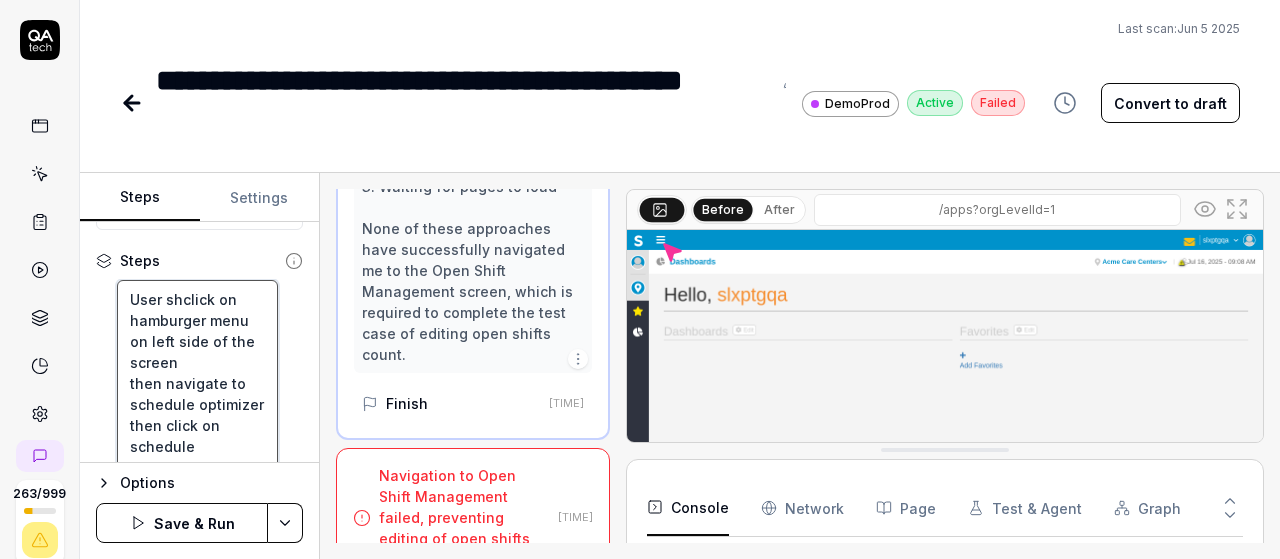 type on "*" 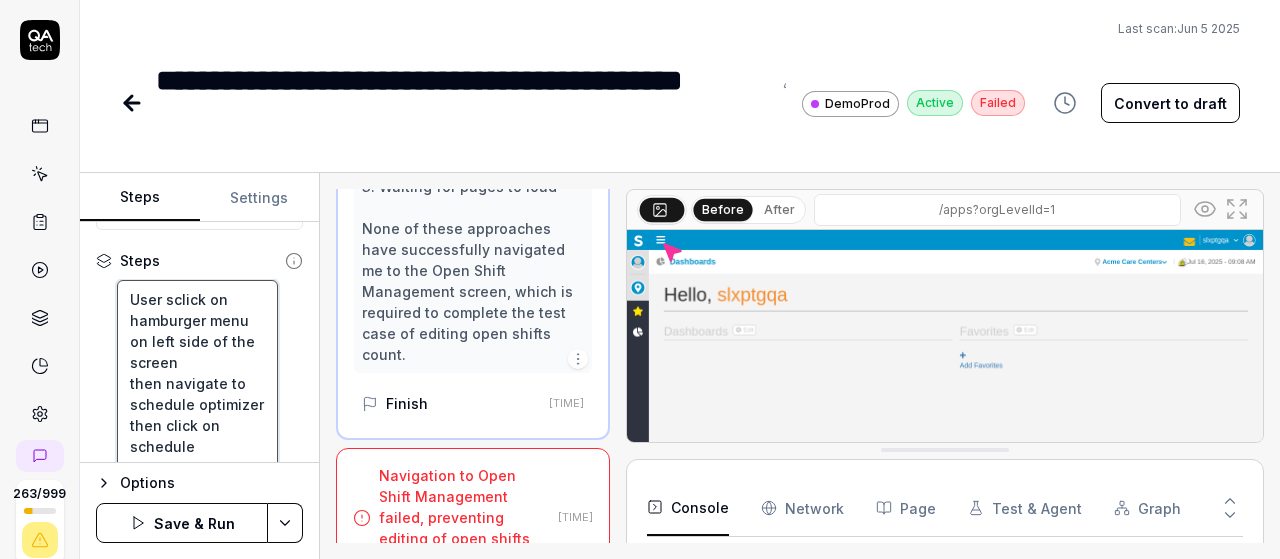 type on "*" 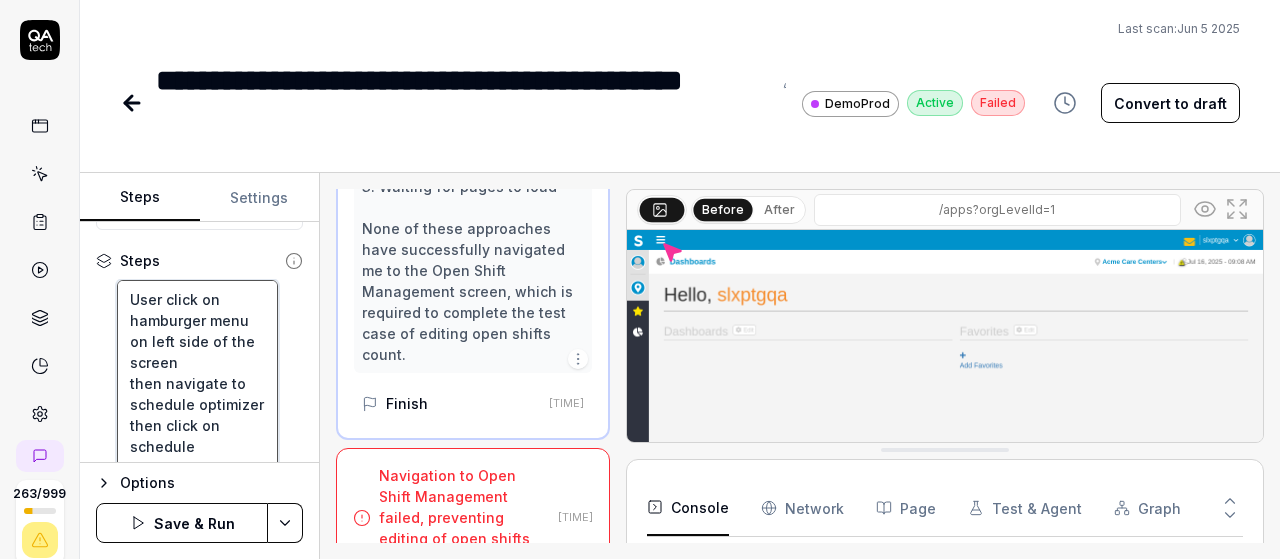 type on "*" 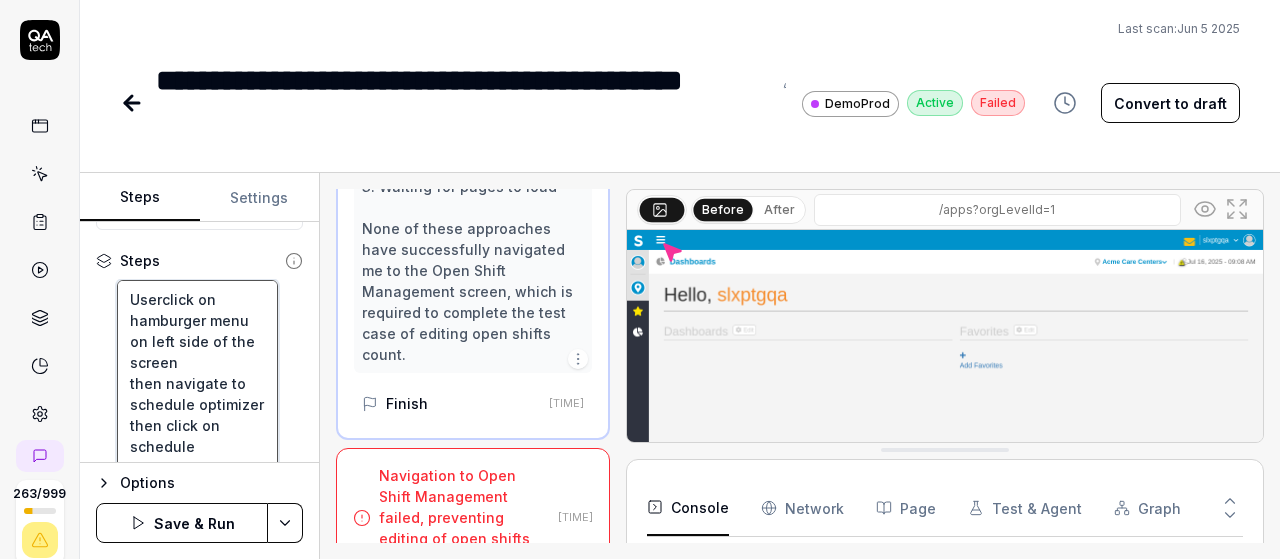 type on "*" 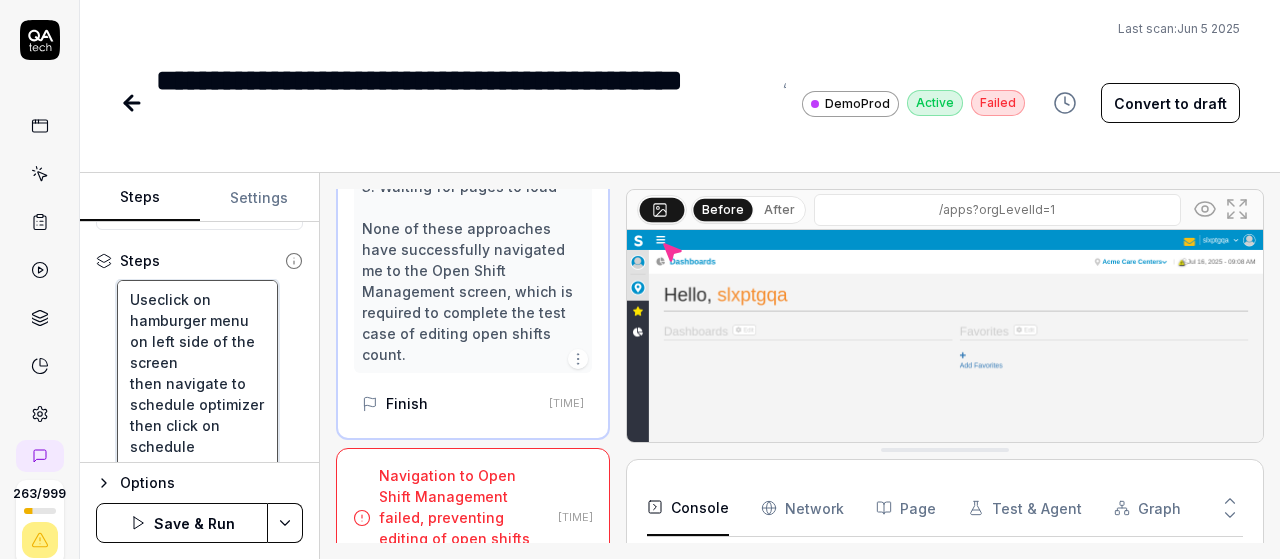 type on "*" 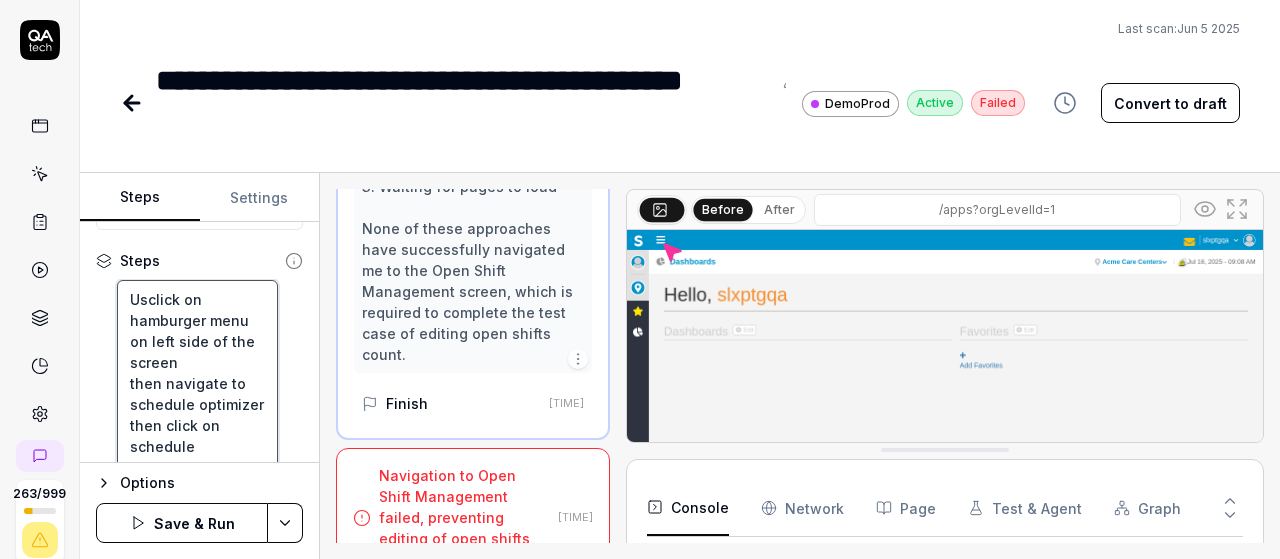 type on "*" 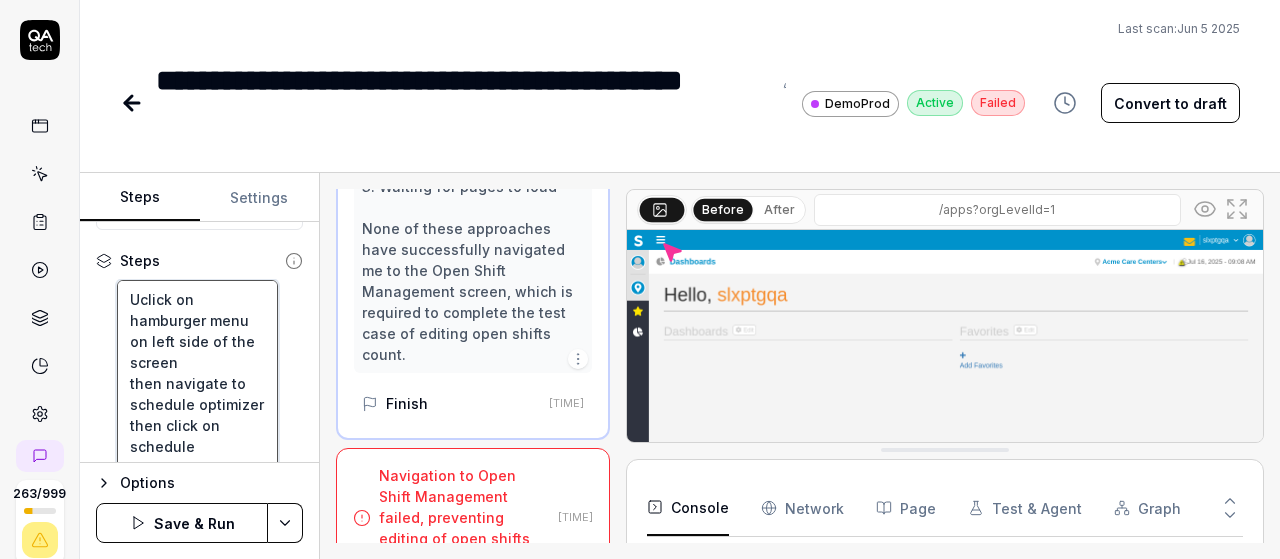 type on "*" 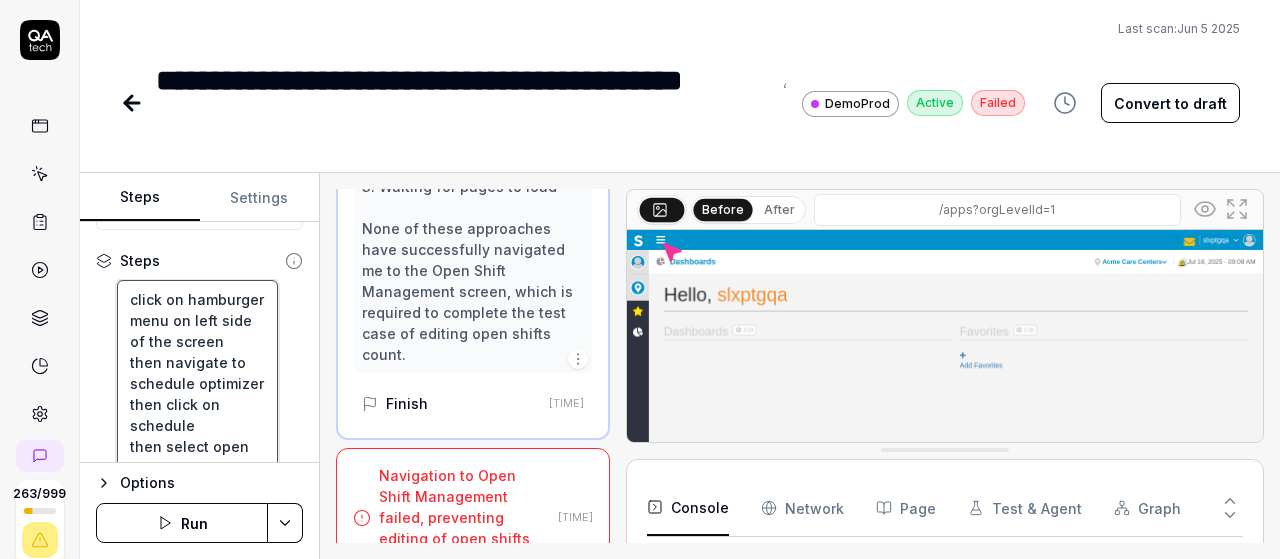 type on "*" 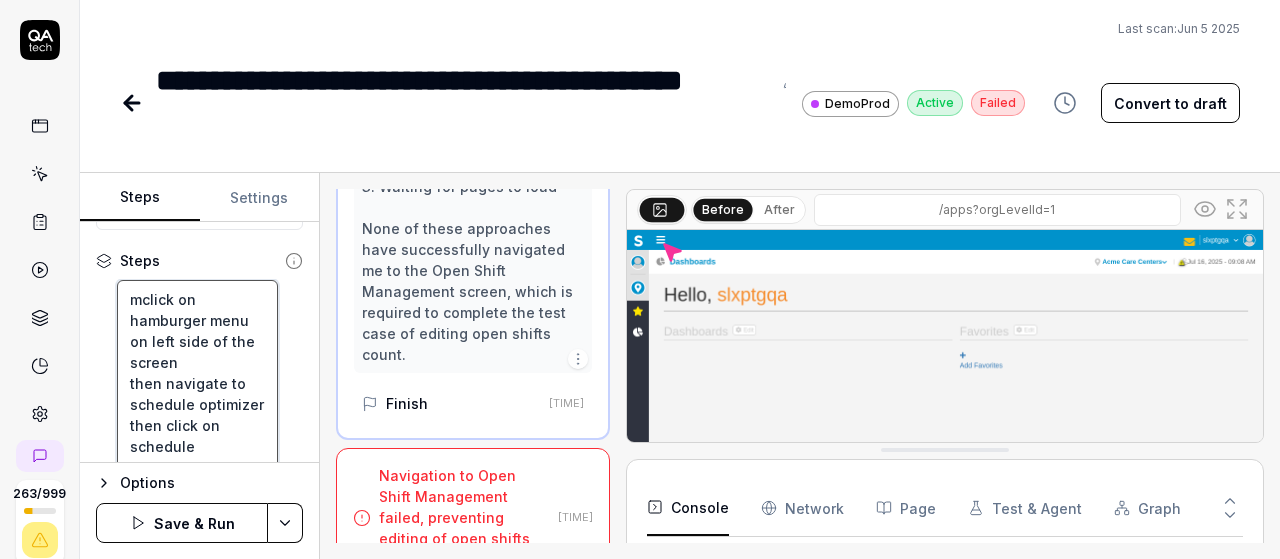 type on "moclick on hamburger menu on left side of the screen
then navigate to schedule optimizer
then click on schedule
then select open shift management
and now wait until the page opens
then mouse over to the actions dropdown
then click on edit open shift count and then update the count to 15 then click on OK" 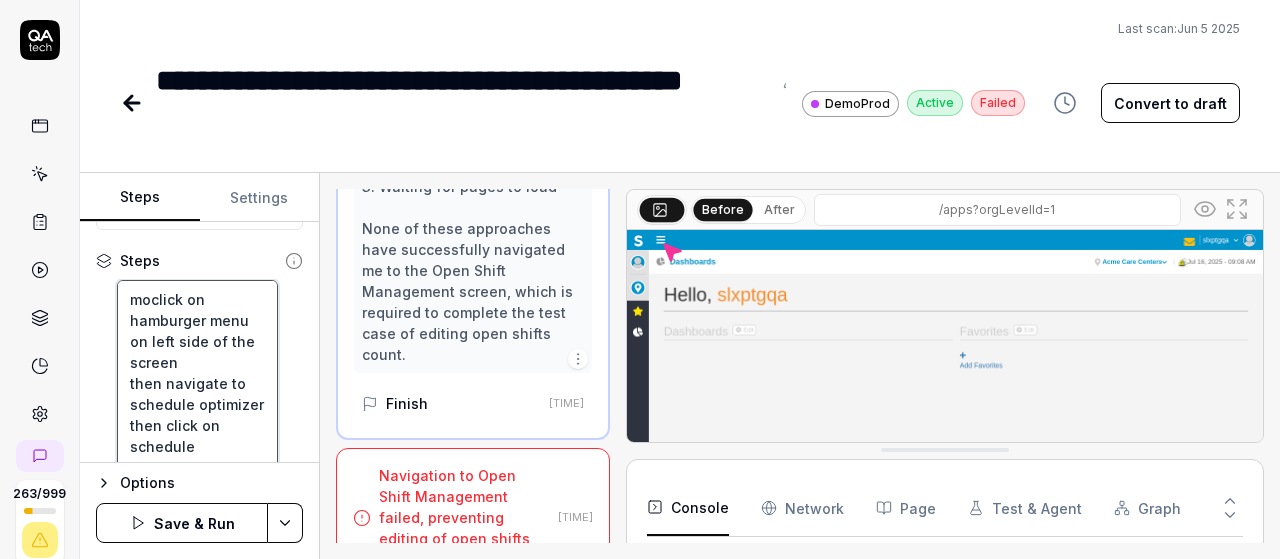 type on "*" 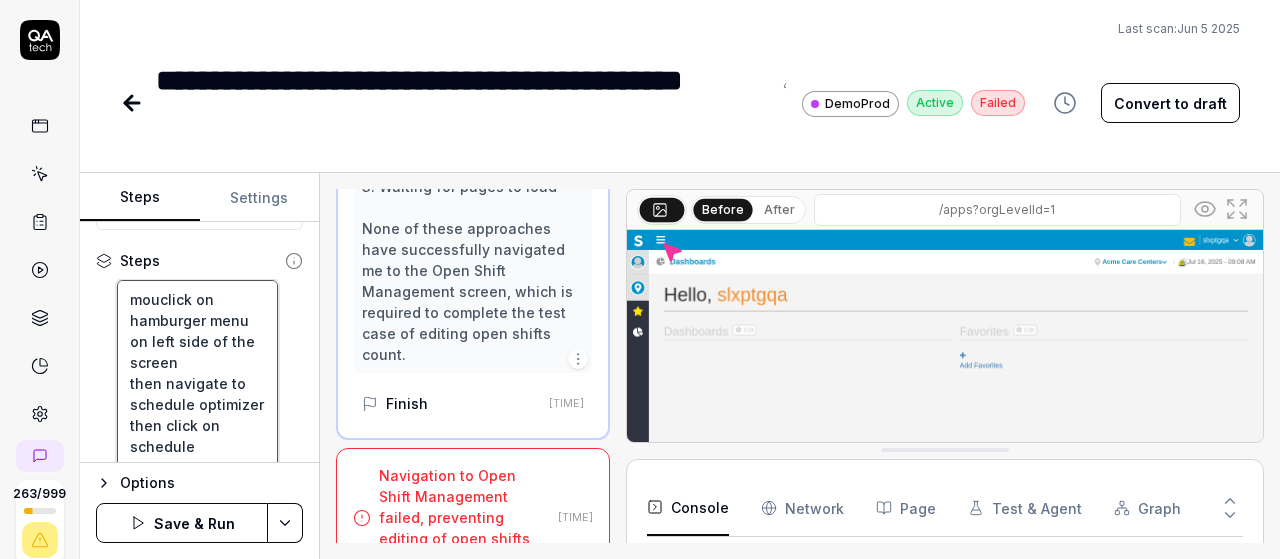 type on "mousclick on hamburger menu on left side of the screen
then navigate to schedule optimizer
then click on schedule
then select open shift management
and now wait until the page opens
then mouse over to the actions dropdown
then click on edit open shift count and then update the count to 15 then click on OK" 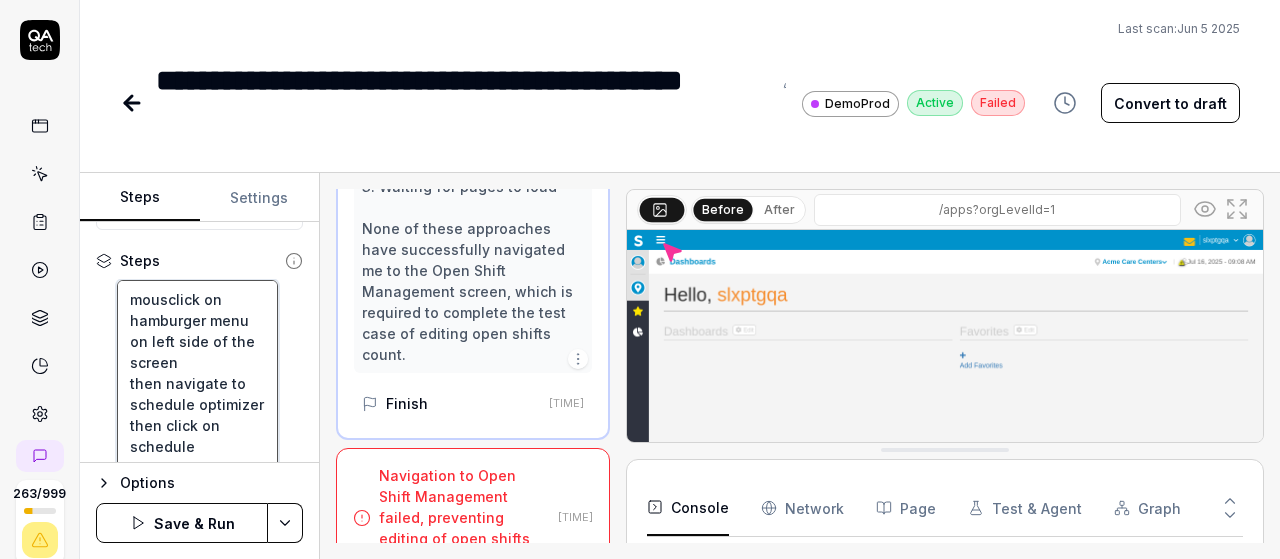 type on "*" 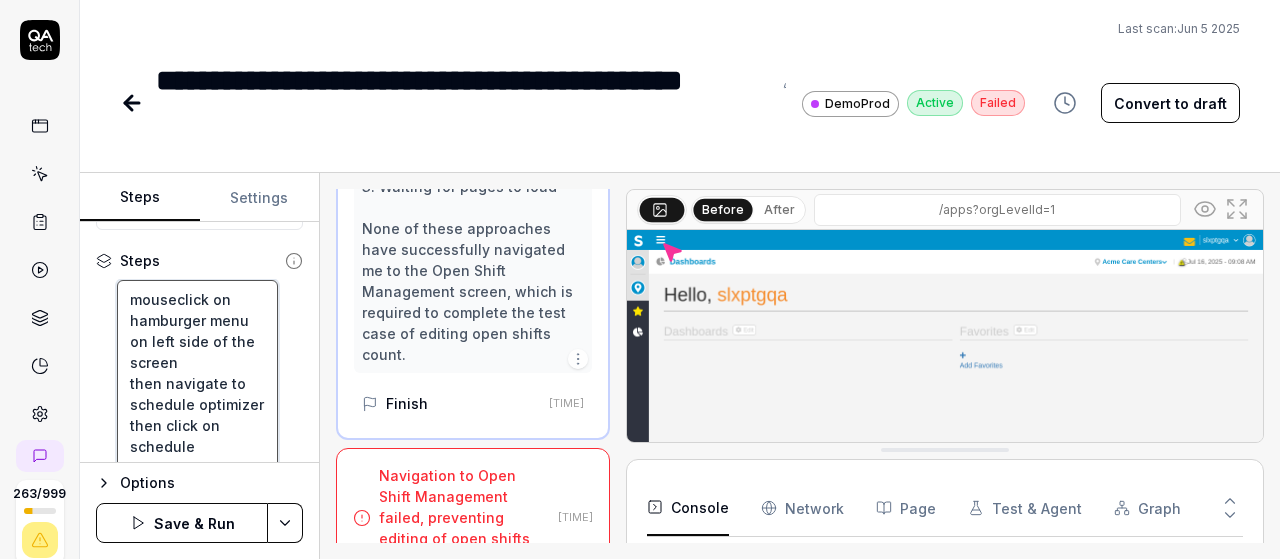 type on "*" 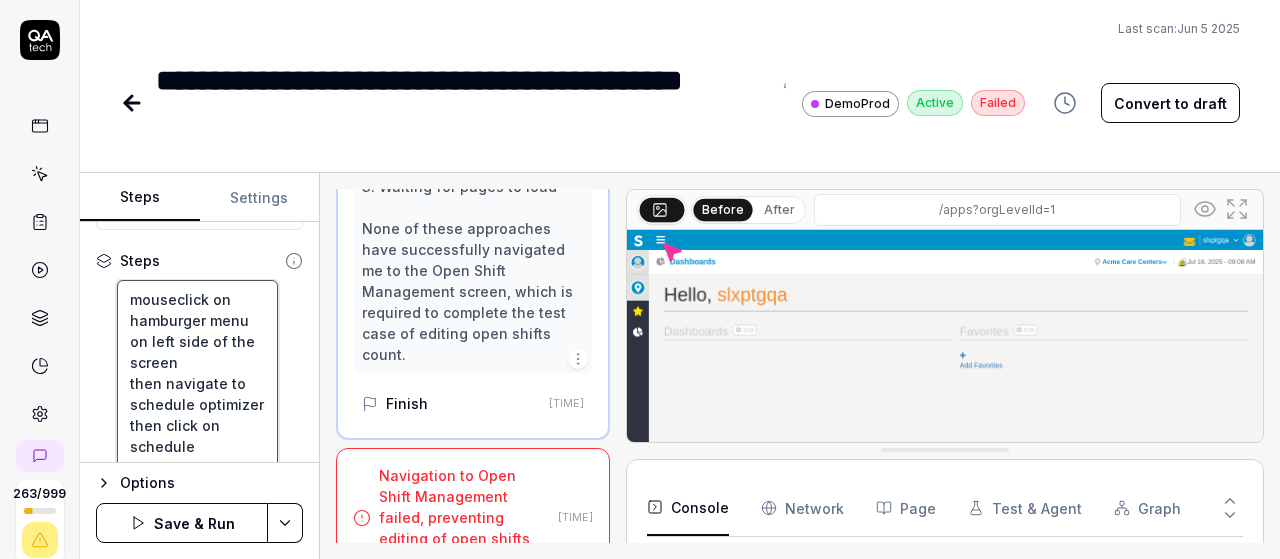 type on "mouse click on hamburger menu on left side of the screen
then navigate to schedule optimizer
then click on schedule
then select open shift management
and now wait until the page opens
then mouse over to the actions dropdown
then click on edit open shift count and then update the count to 15 then click on OK" 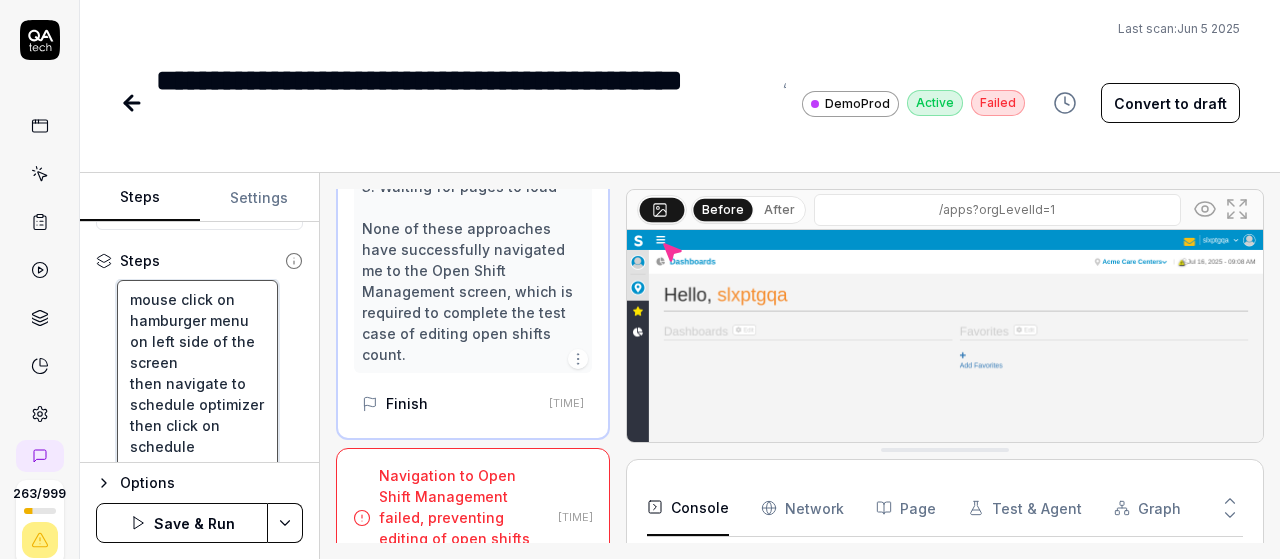 type on "*" 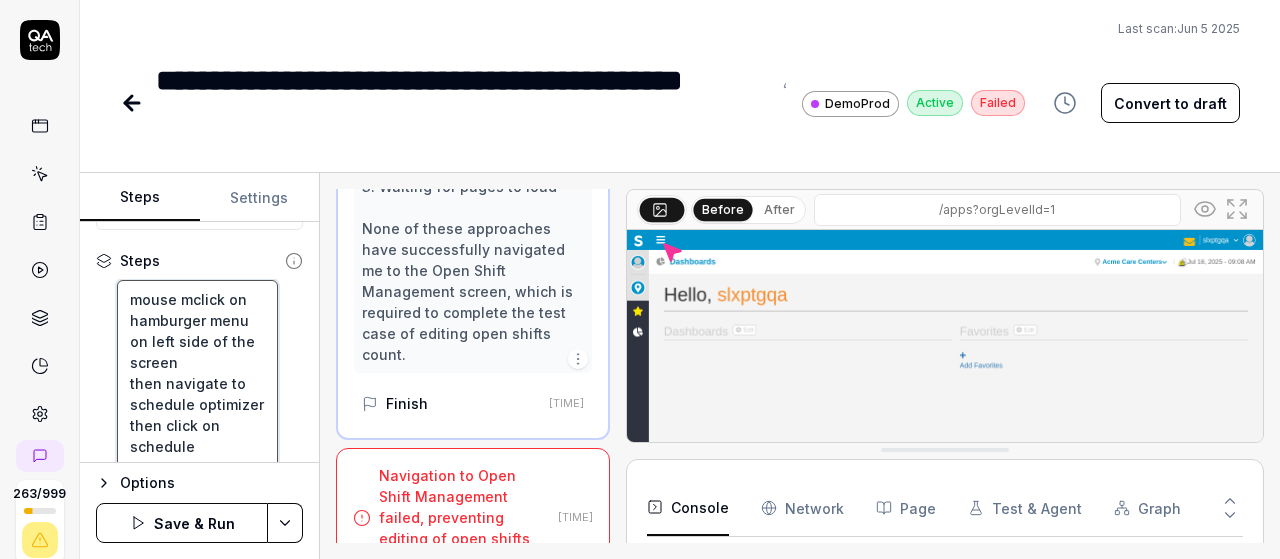 type on "*" 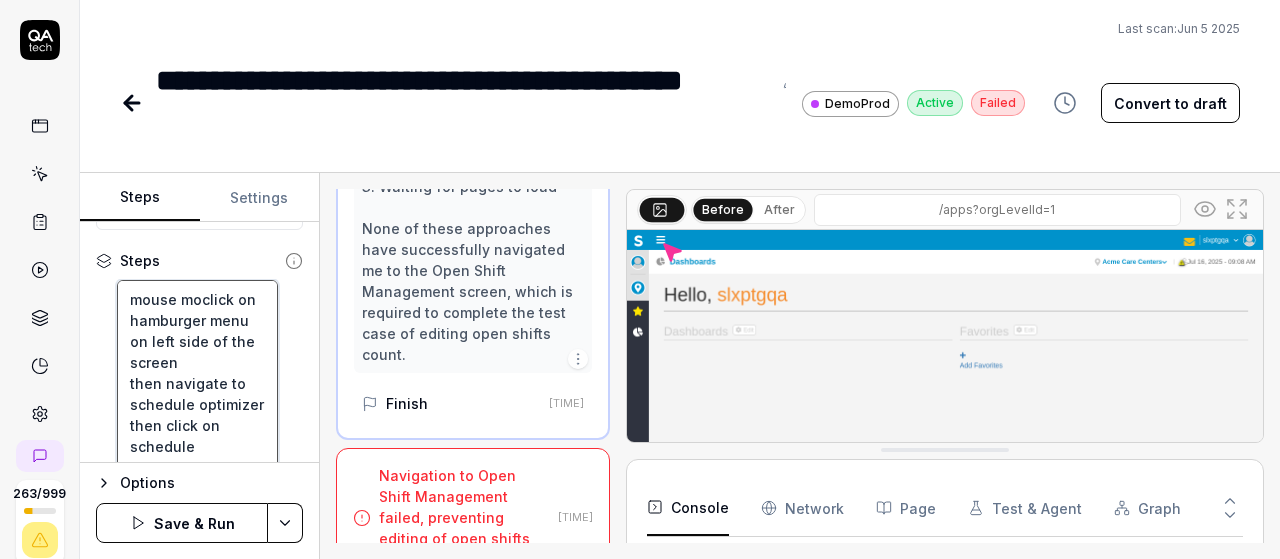 type on "*" 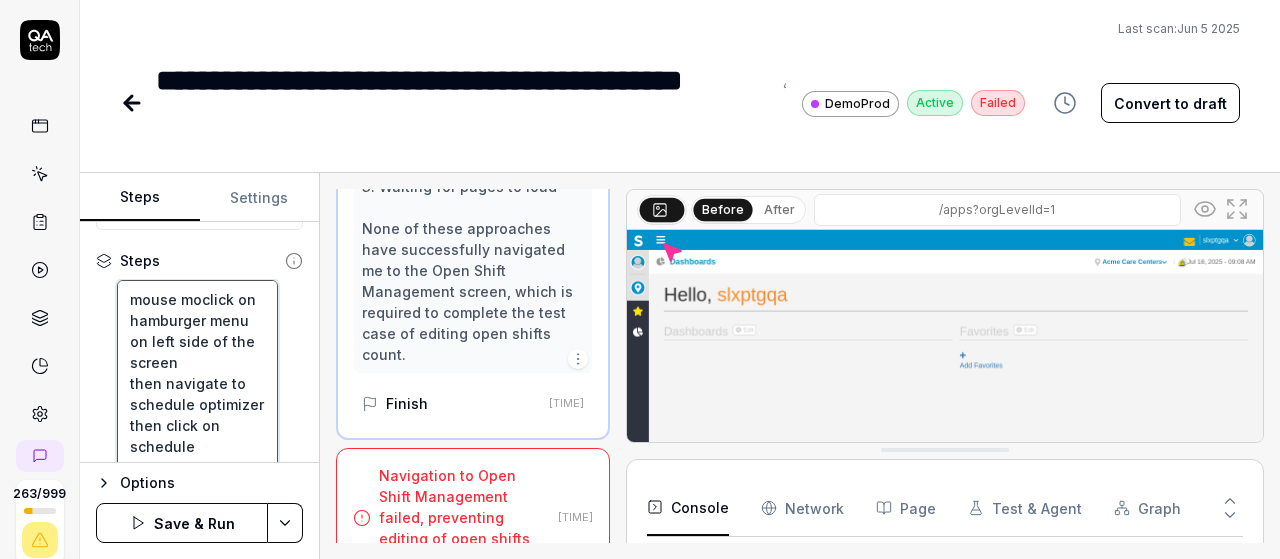 type on "mouse movclick on hamburger menu on left side of the screen
then navigate to schedule optimizer
then click on schedule
then select open shift management
and now wait until the page opens
then mouse over to the actions dropdown
then click on edit open shift count and then update the count to 15 then click on OK" 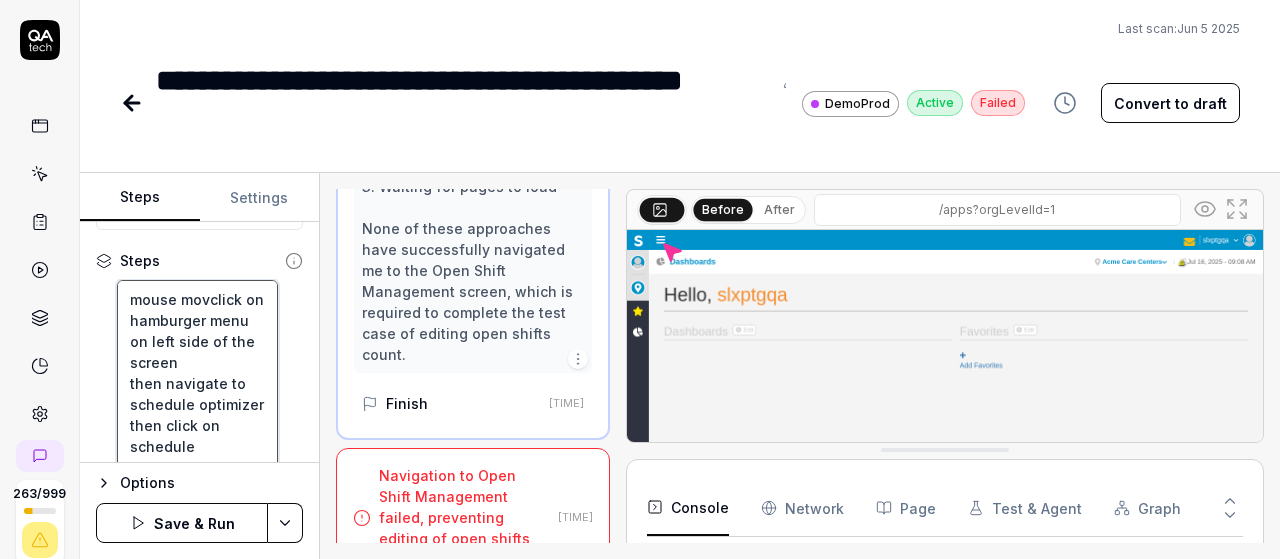 type on "*" 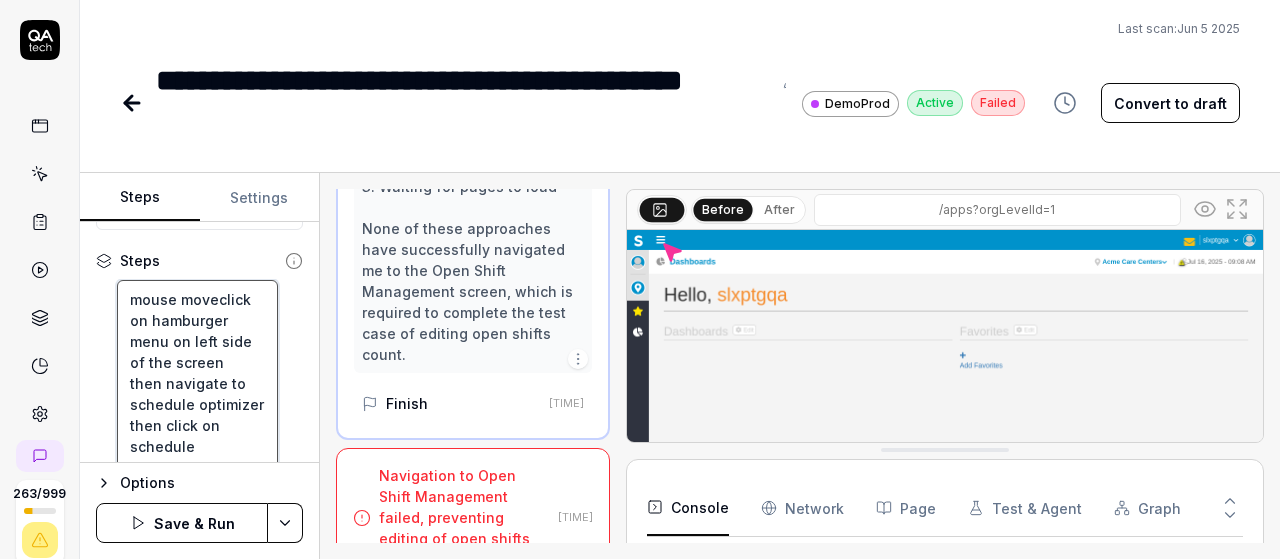 type on "mouse move click on hamburger menu on left side of the screen
then navigate to schedule optimizer
then click on schedule
then select open shift management
and now wait until the page opens
then mouse over to the actions dropdown
then click on edit open shift count and then update the count to 15 then click on OK" 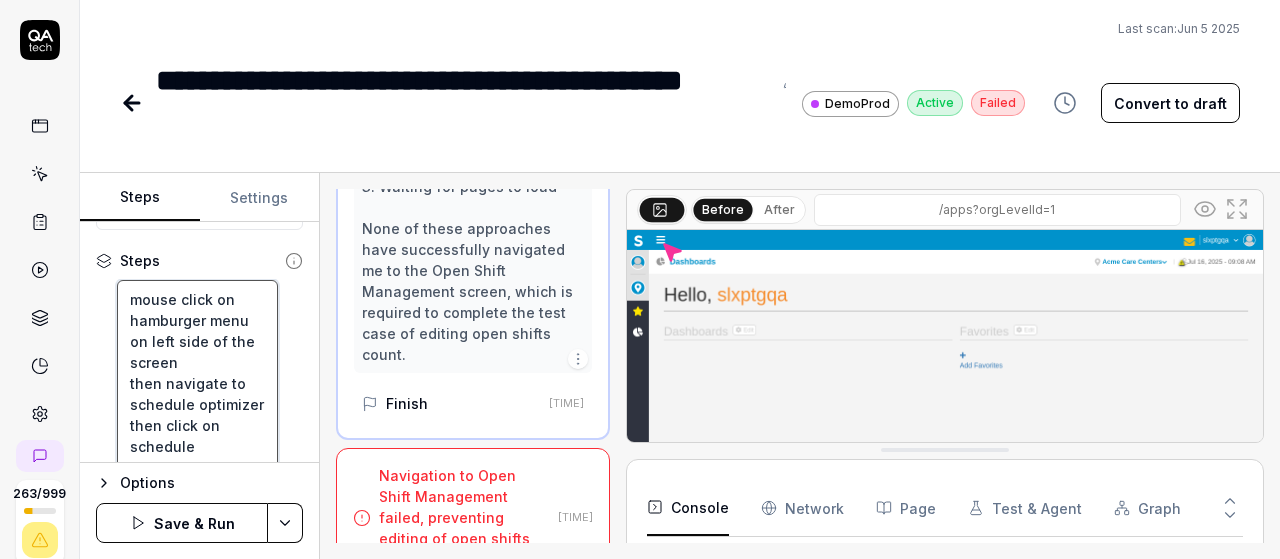 type on "*" 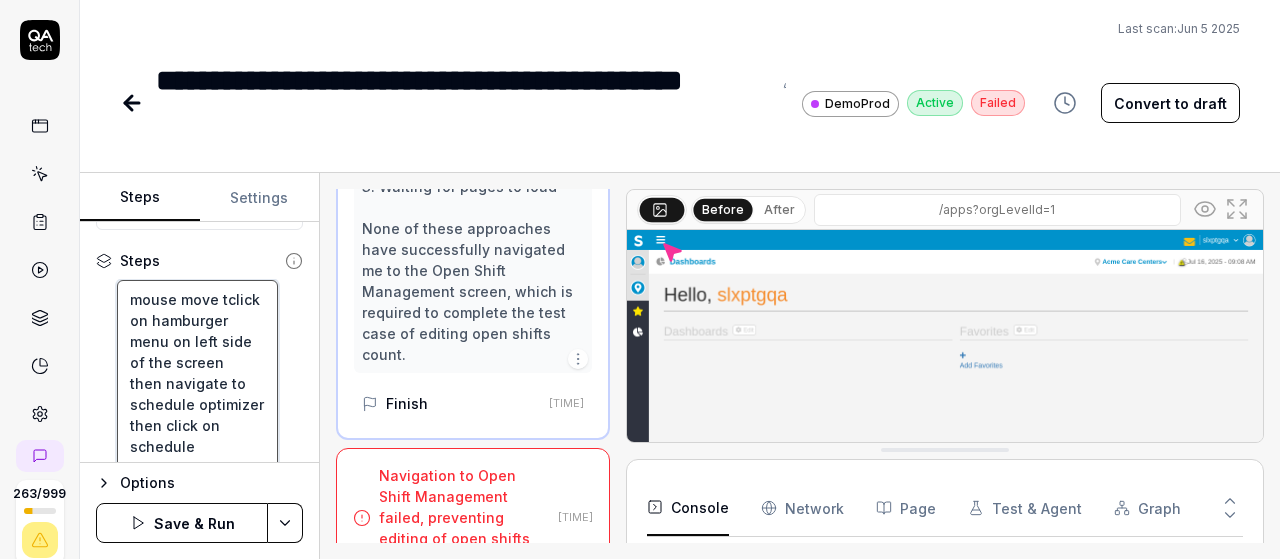 type on "*" 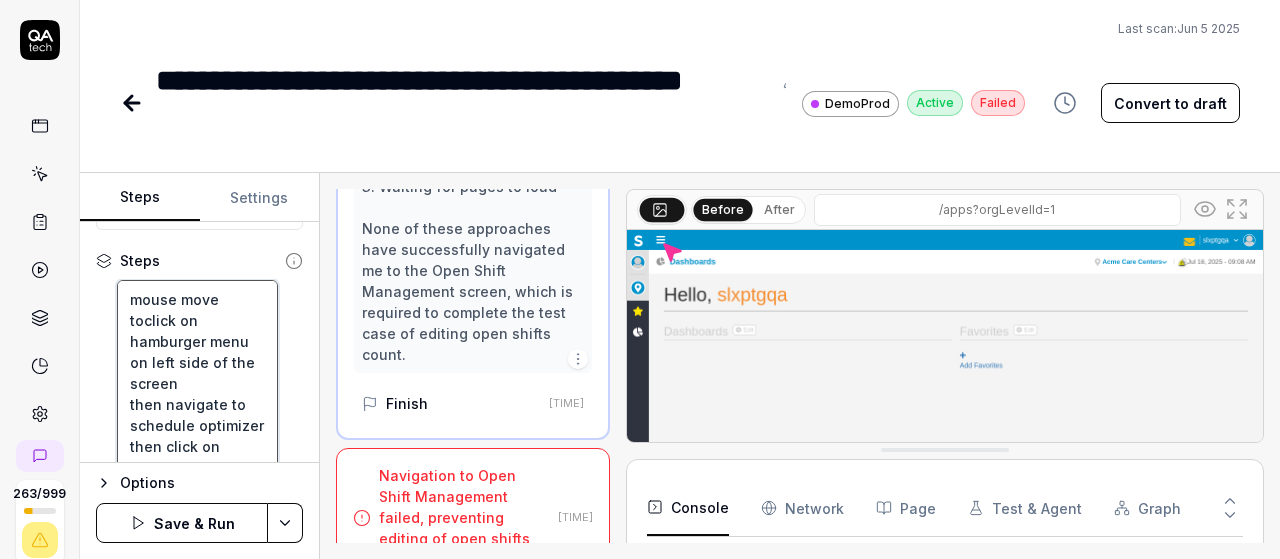 type on "*" 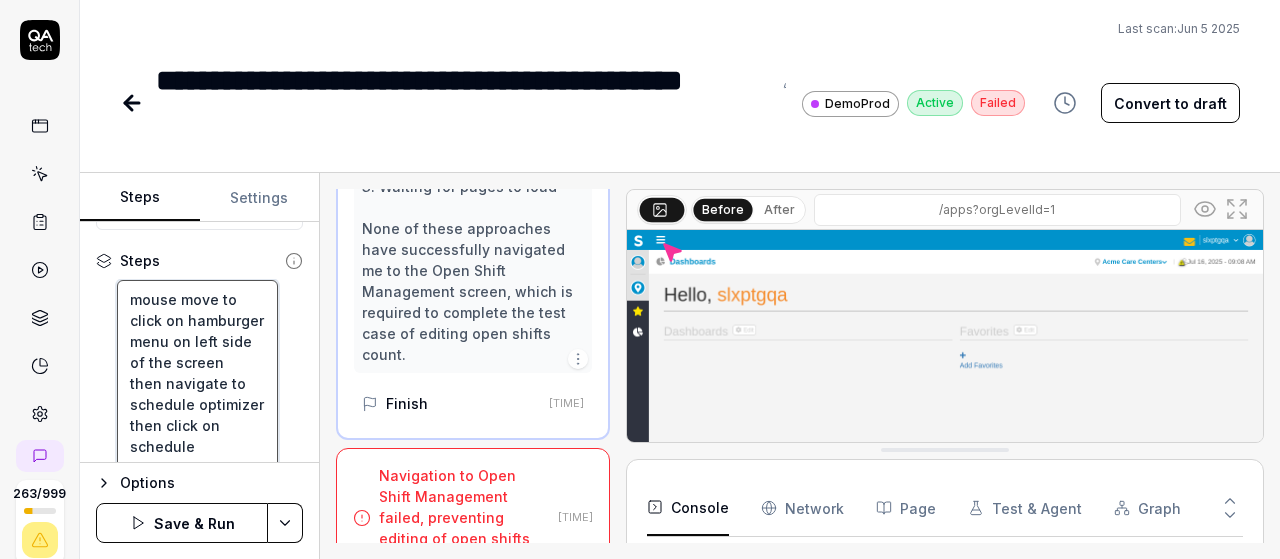 type on "*" 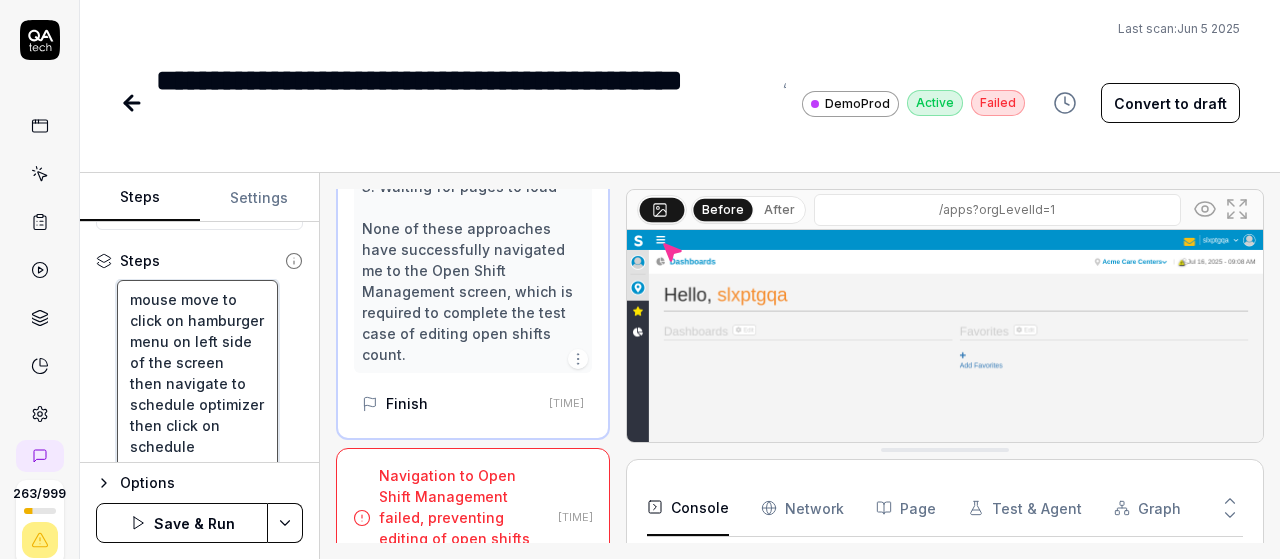 type on "mouse move toclick on hamburger menu on left side of the screen
then navigate to schedule optimizer
then click on schedule
then select open shift management
and now wait until the page opens
then mouse over to the actions dropdown
then click on edit open shift count and then update the count to 15 then click on OK" 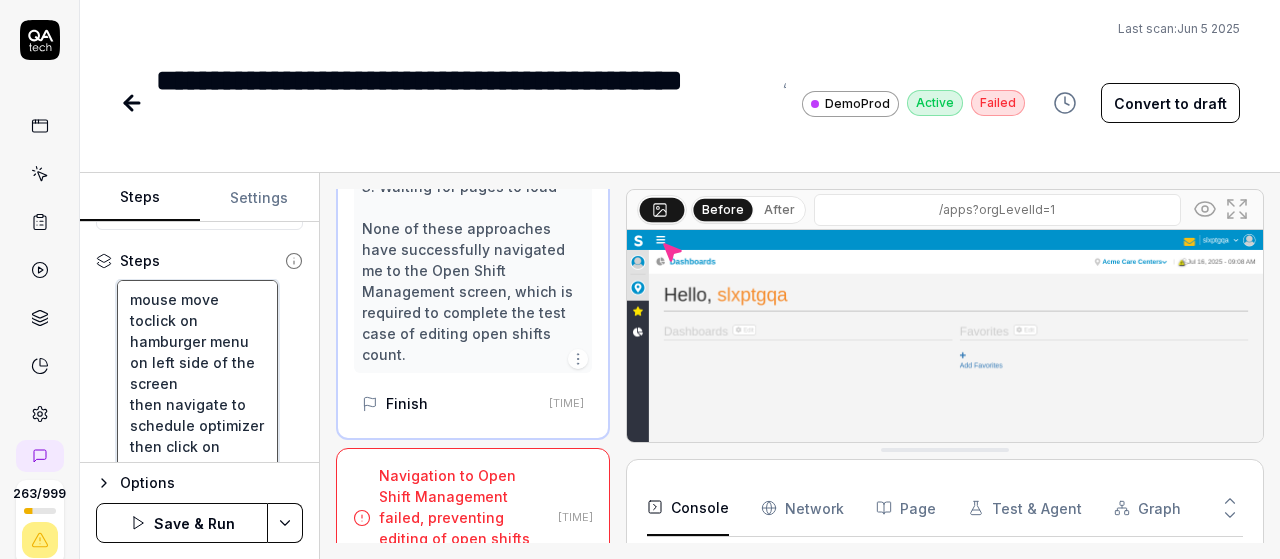 type on "*" 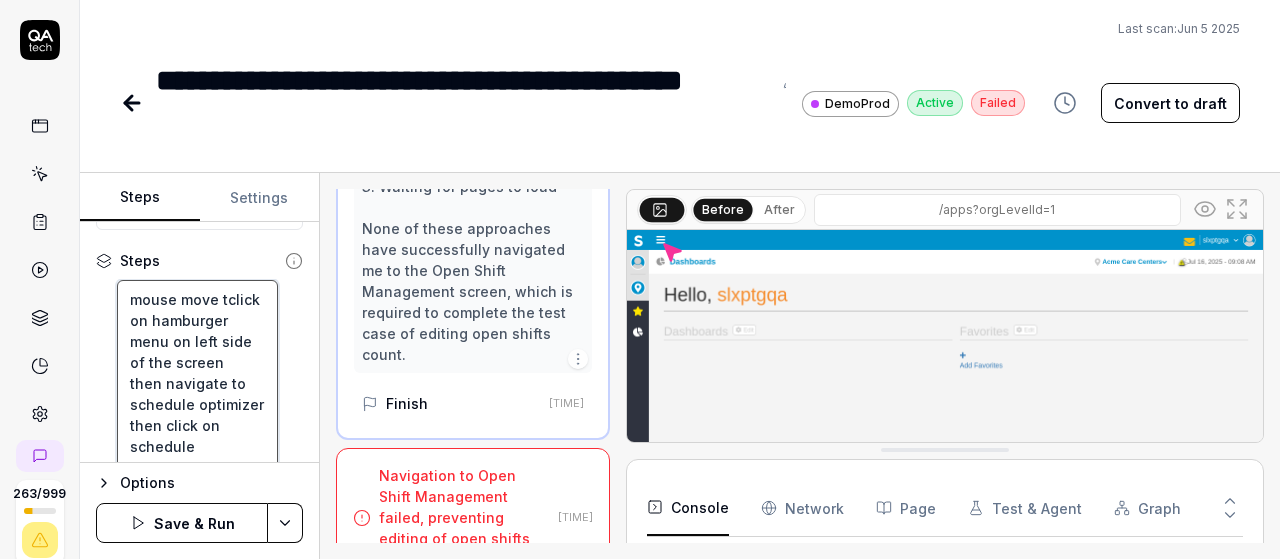 type on "*" 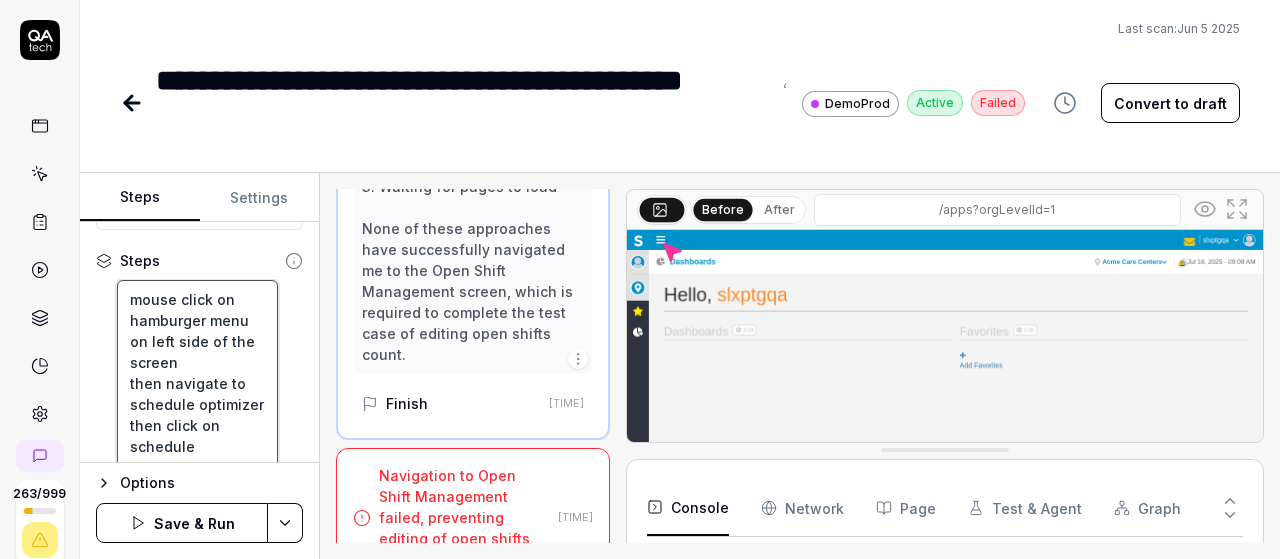 type on "*" 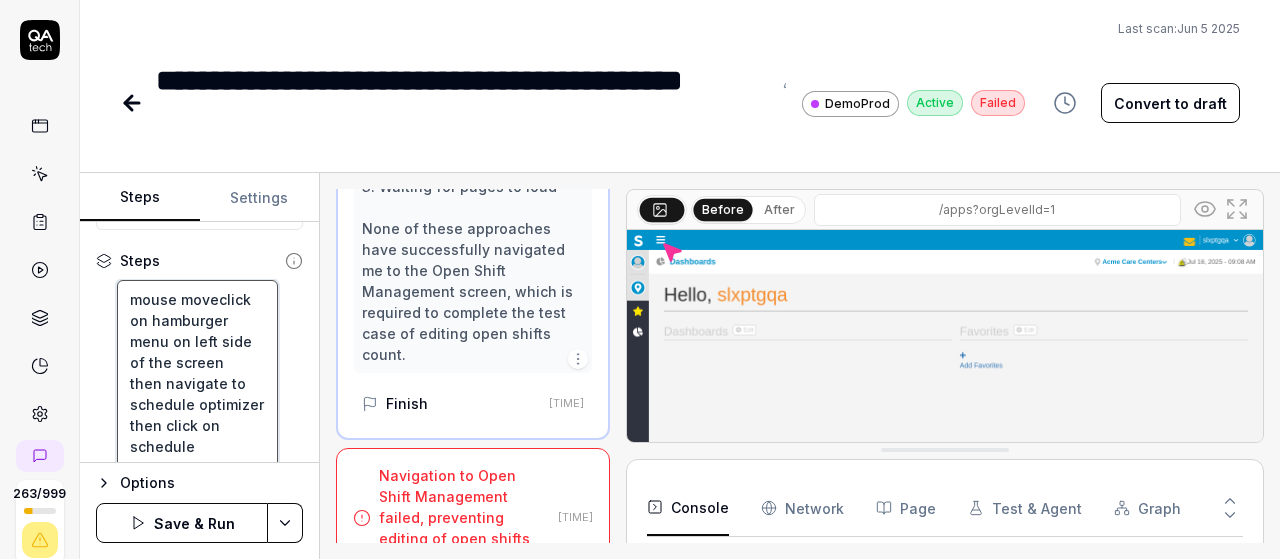 type on "*" 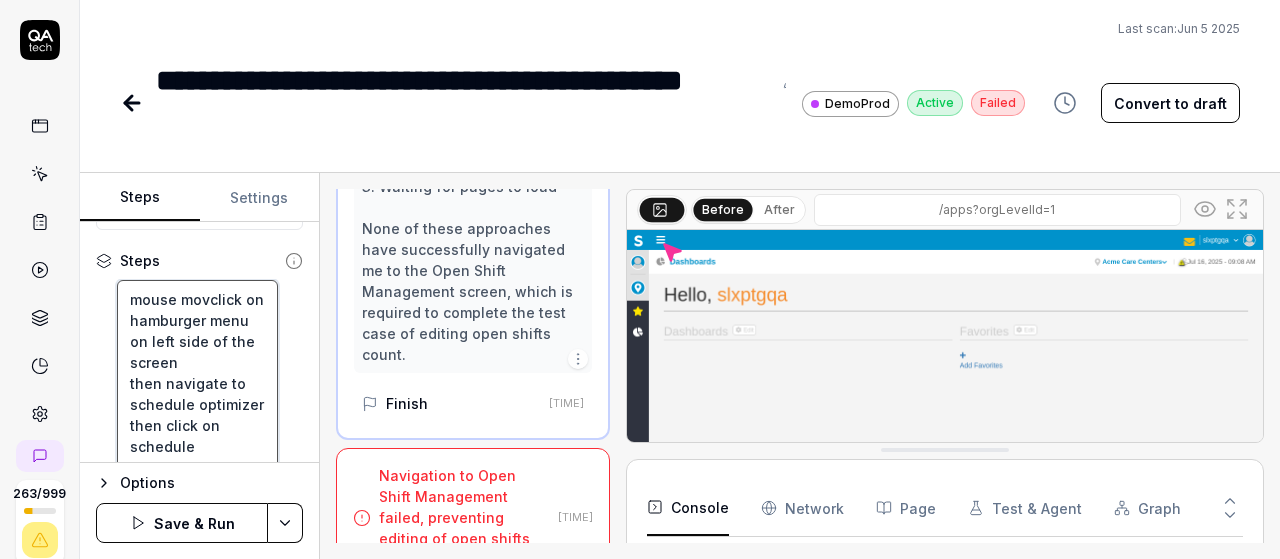 type on "*" 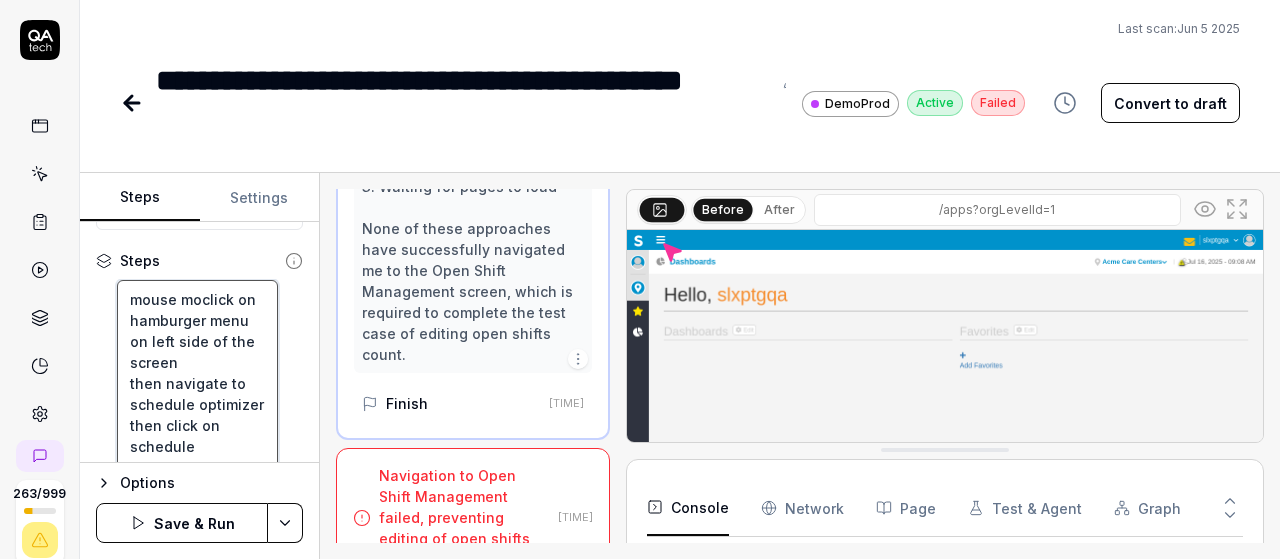 type on "*" 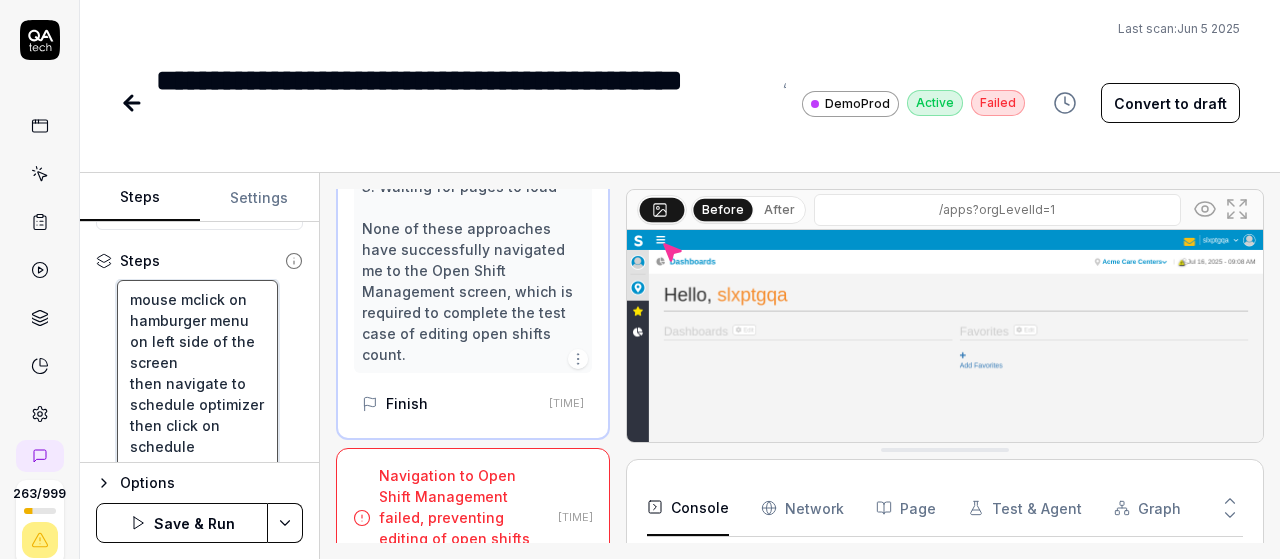 type on "*" 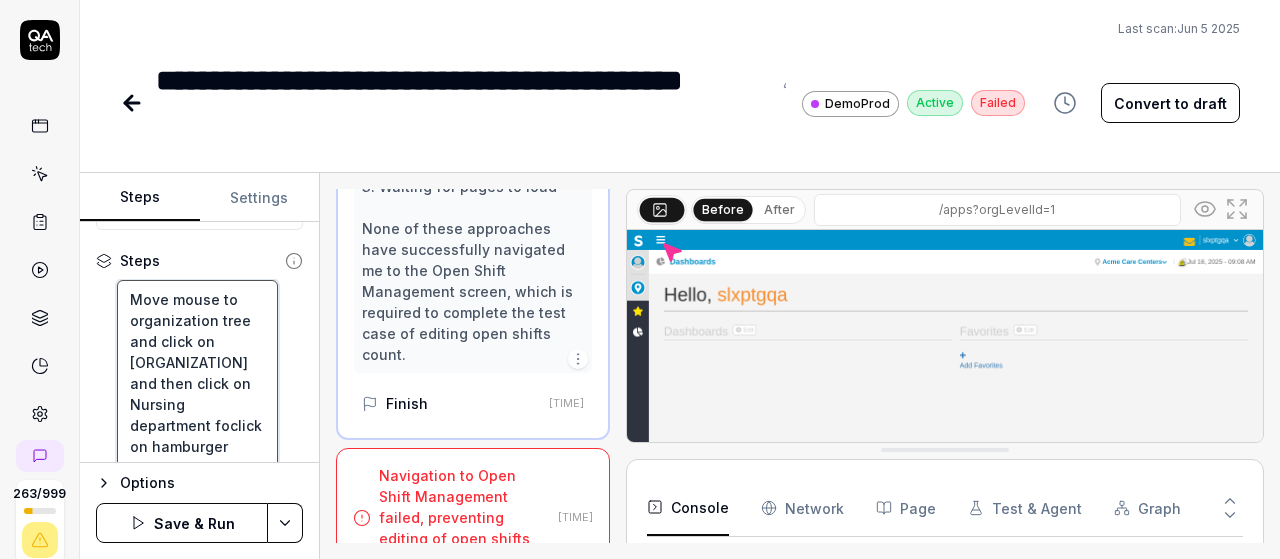 scroll, scrollTop: 279, scrollLeft: 0, axis: vertical 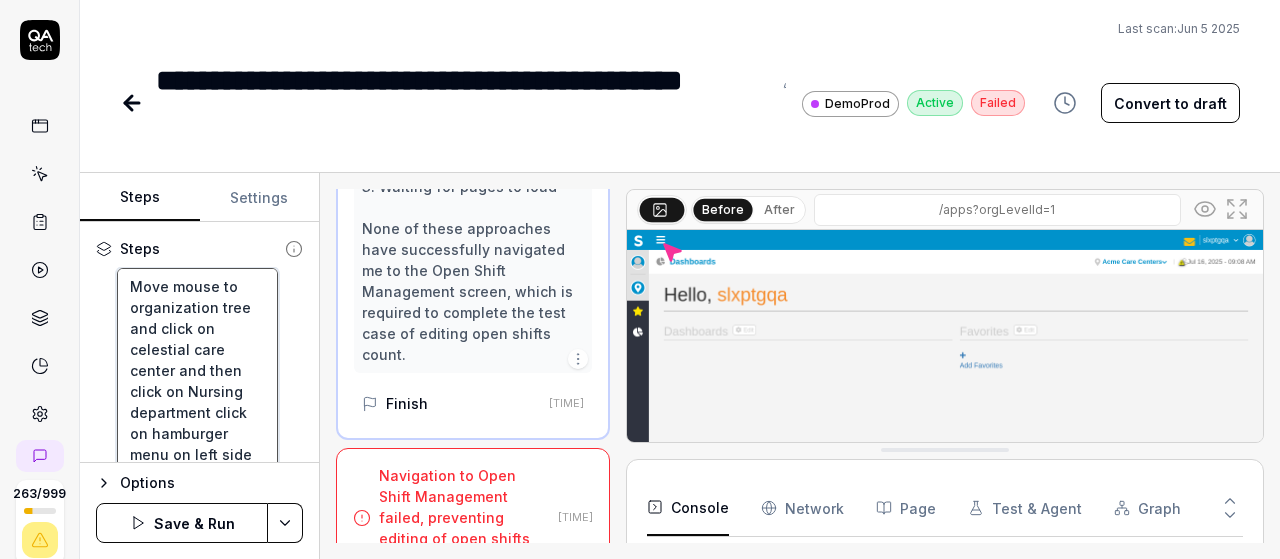 click on "Move mouse to organization tree and click on celestial care center and then click on Nursing department click on hamburger menu on left side of the screen
then navigate to schedule optimizer
then click on schedule
then select open shift management
and now wait until the page opens
then mouse over to the actions dropdown
then click on edit open shift count and then update the count to 15 then click on OK" at bounding box center [197, 560] 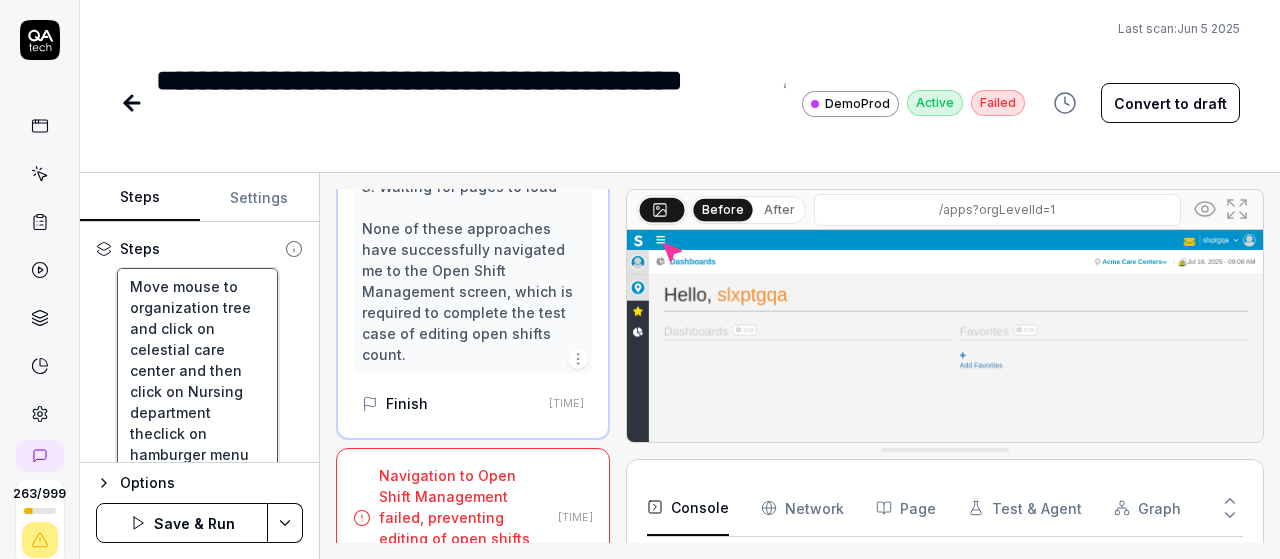 scroll, scrollTop: 126, scrollLeft: 0, axis: vertical 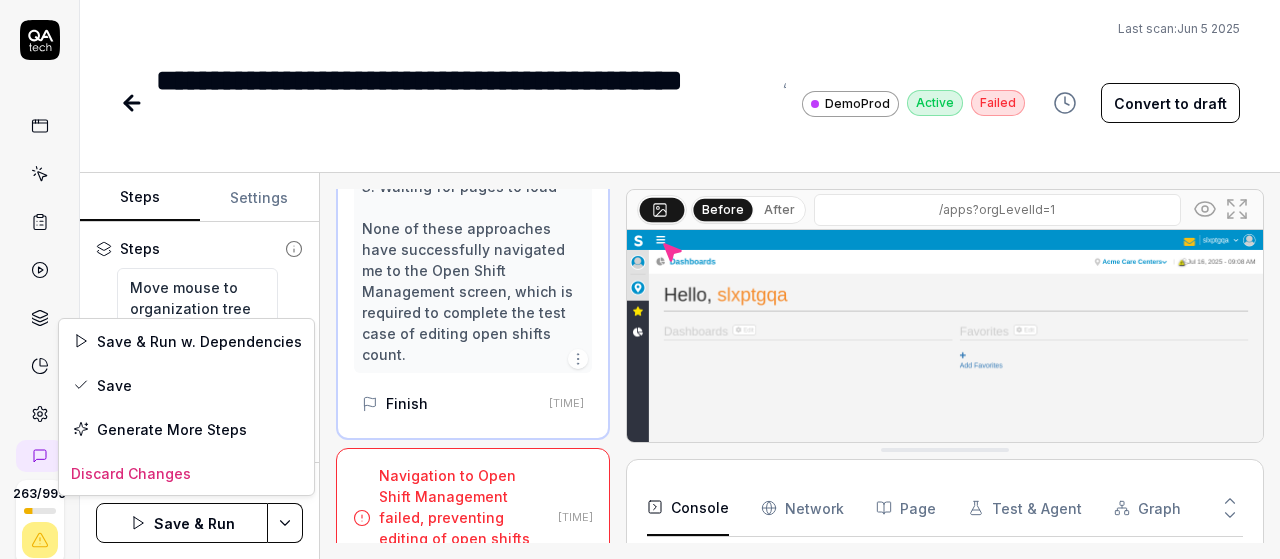 click on "**********" at bounding box center [640, 279] 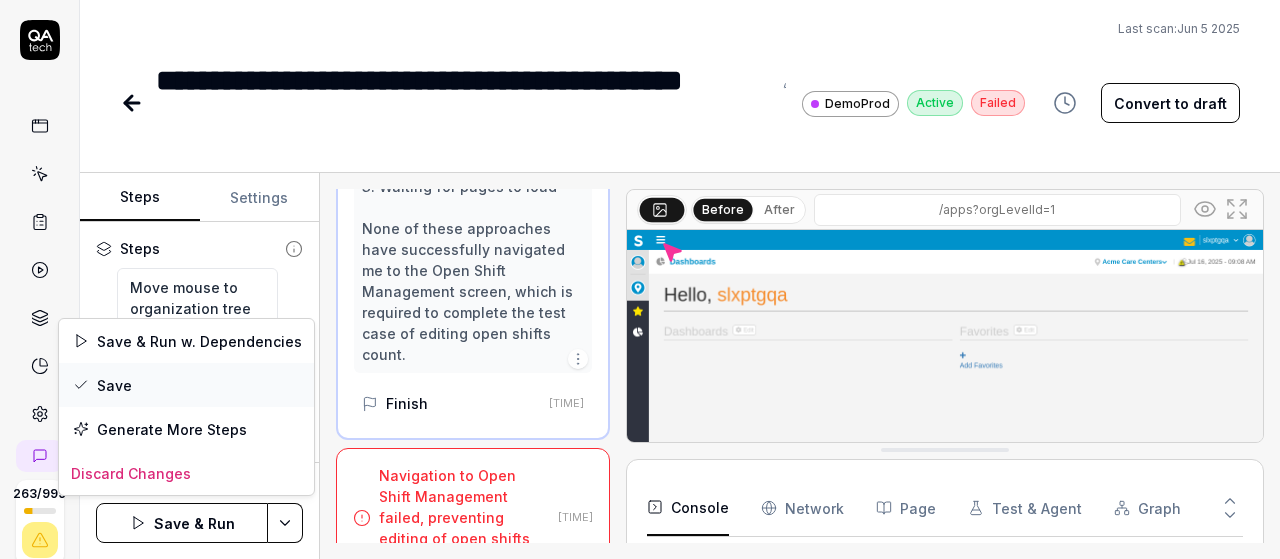 click on "Save" at bounding box center [186, 385] 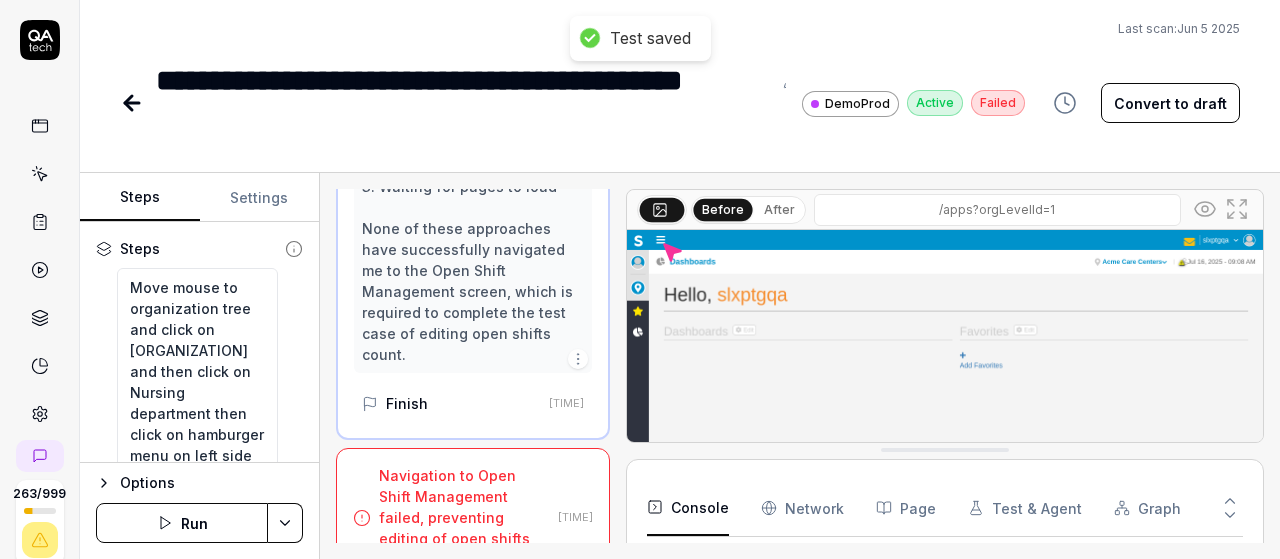 click 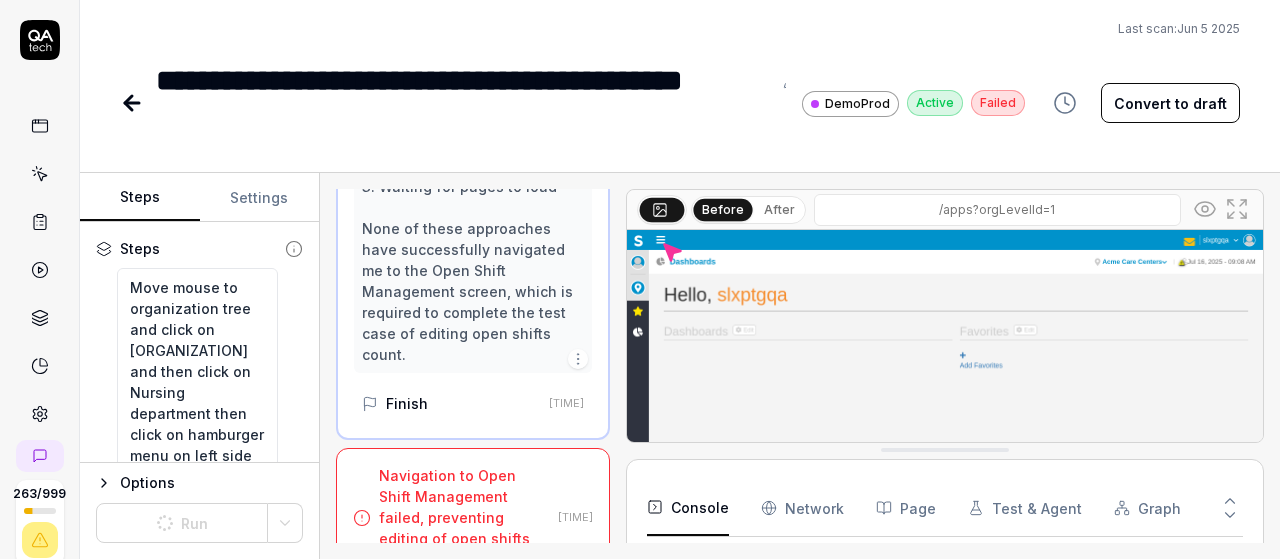 click on "Convert to draft" at bounding box center [1170, 103] 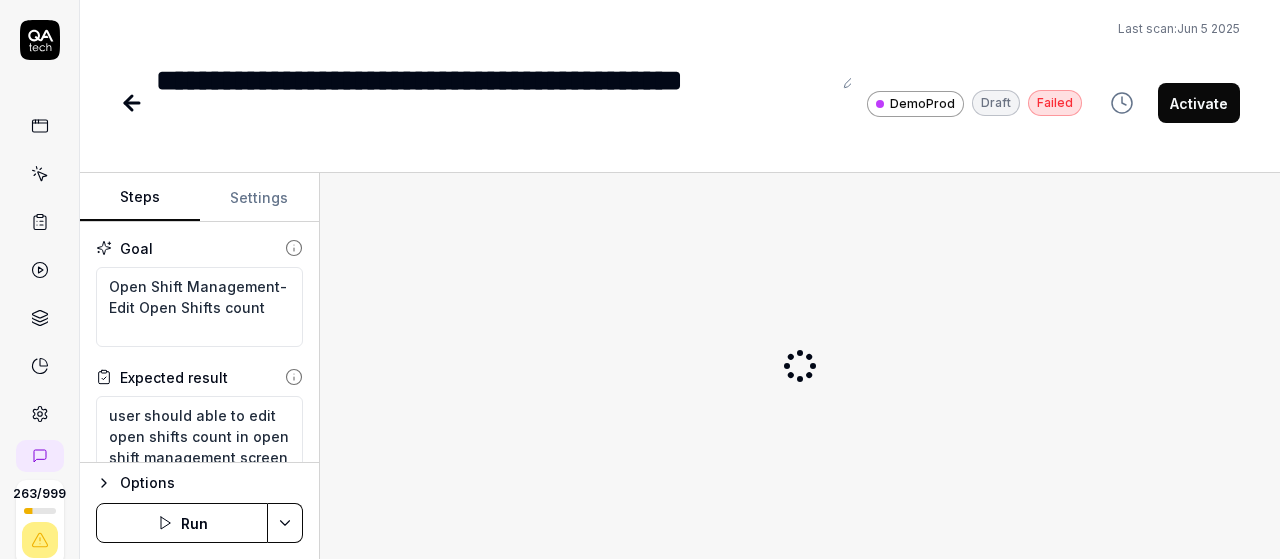 scroll, scrollTop: 0, scrollLeft: 0, axis: both 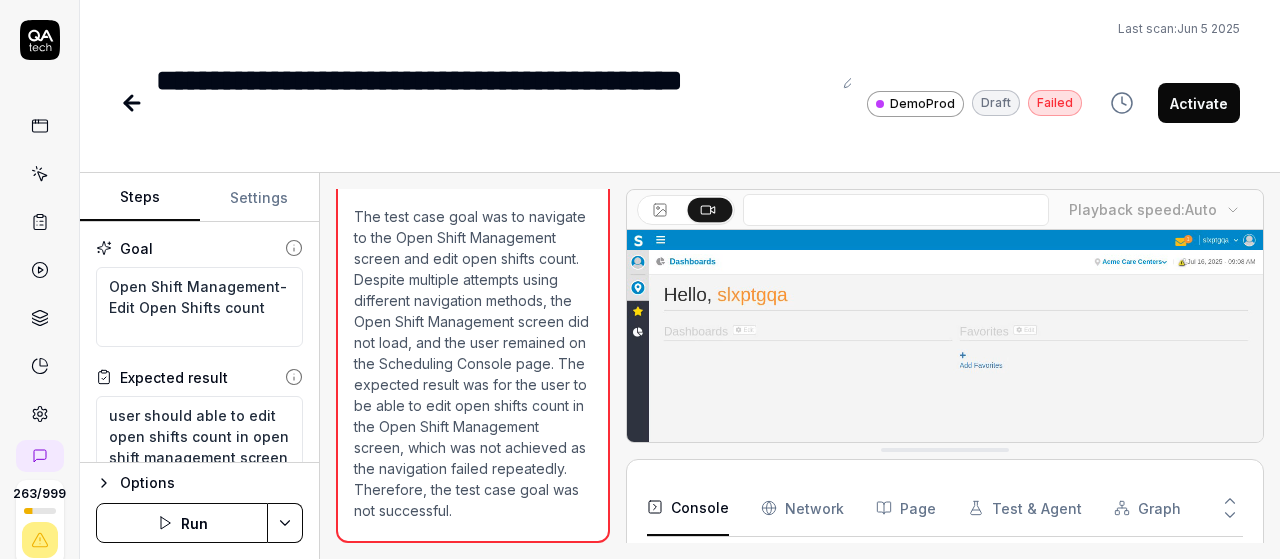click on "Run" at bounding box center (182, 523) 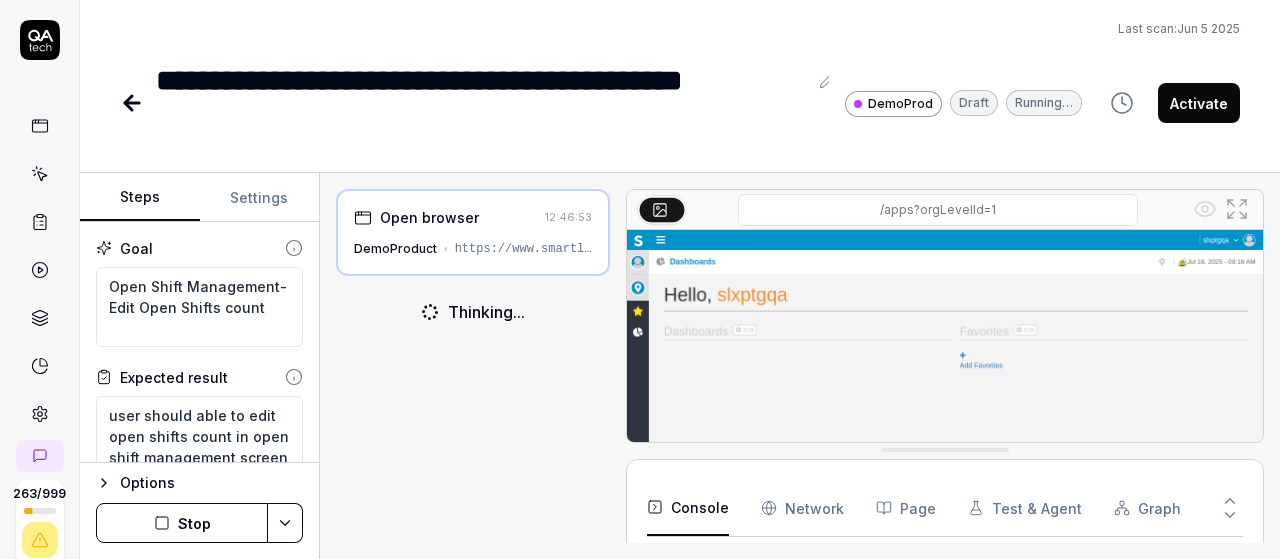 scroll, scrollTop: 32, scrollLeft: 0, axis: vertical 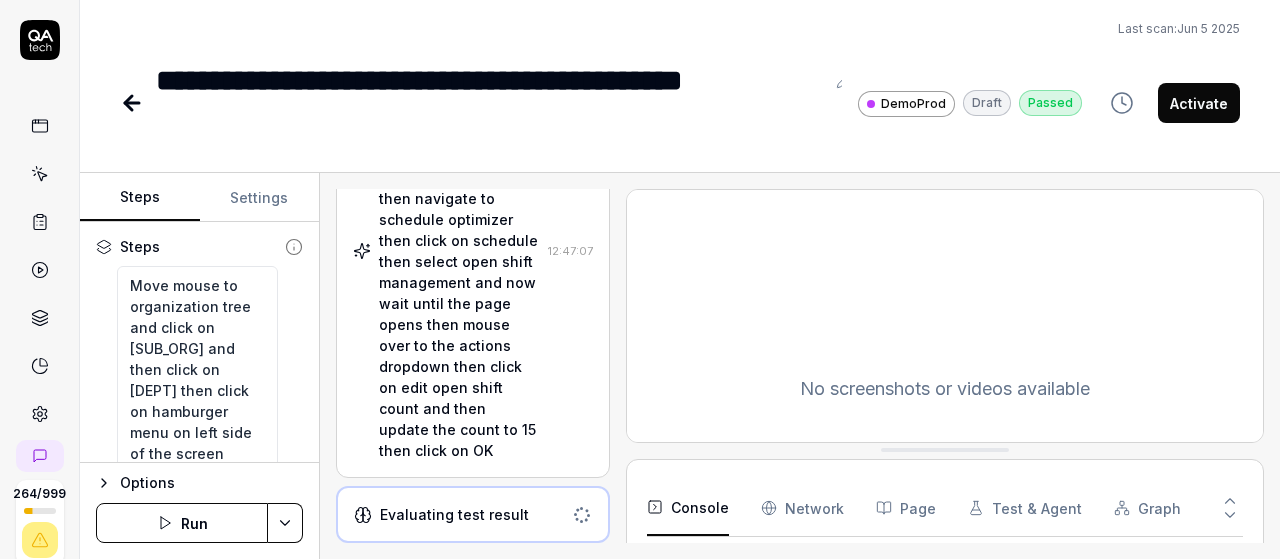 click on "Move mouse to organization tree and click on [SUB_ORG] and then click on [DEPT] then click on hamburger menu on left side of the screen
then navigate to schedule optimizer
then click on schedule
then select open shift management
and now wait until the page opens
then mouse over to the actions dropdown
then click on edit open shift count and then update the count to 15 then click on OK" at bounding box center (459, 251) 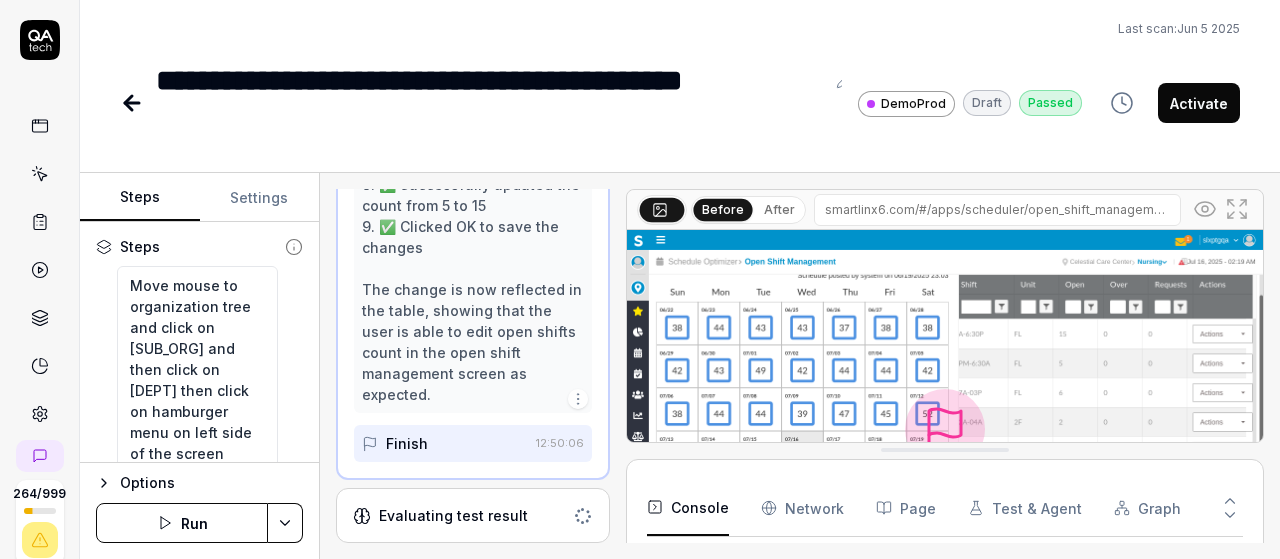 scroll, scrollTop: 8089, scrollLeft: 0, axis: vertical 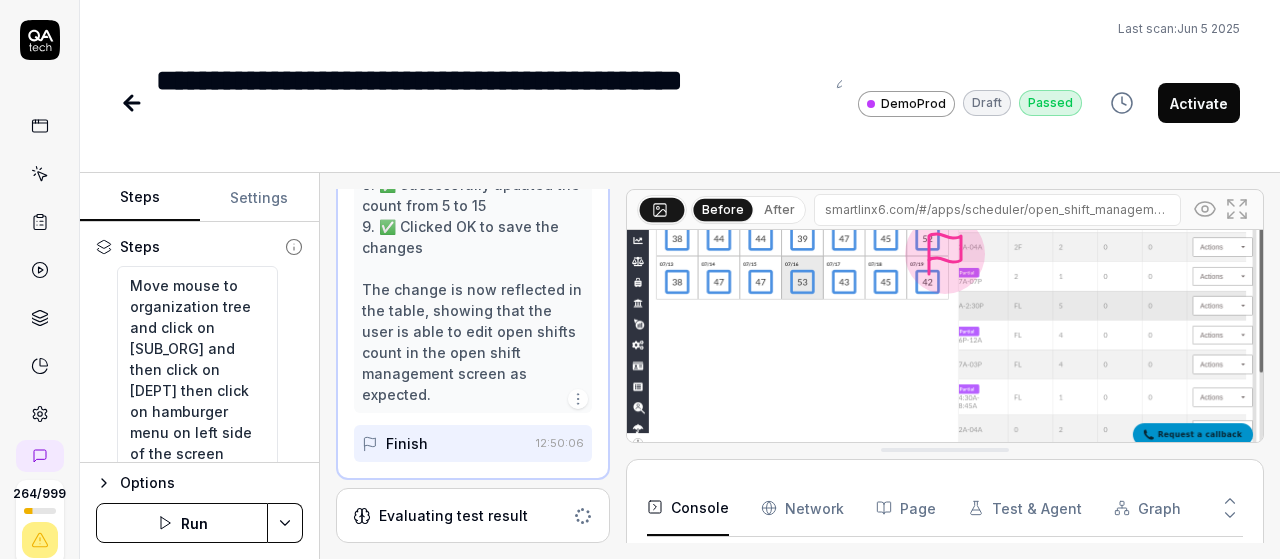 click on "Finish" at bounding box center [445, 443] 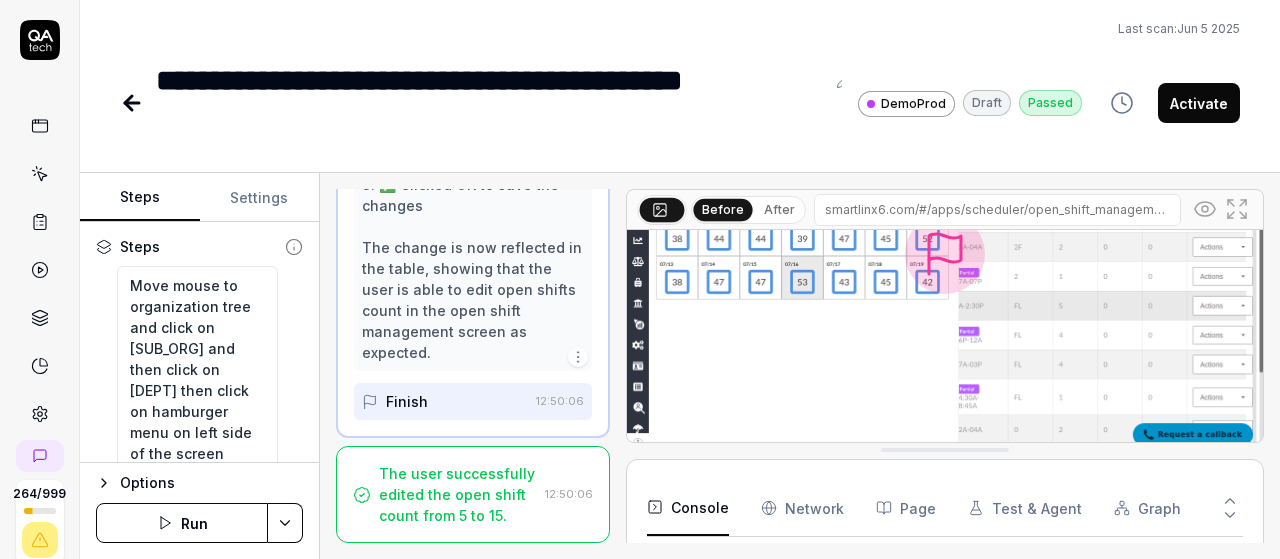 scroll, scrollTop: 8152, scrollLeft: 0, axis: vertical 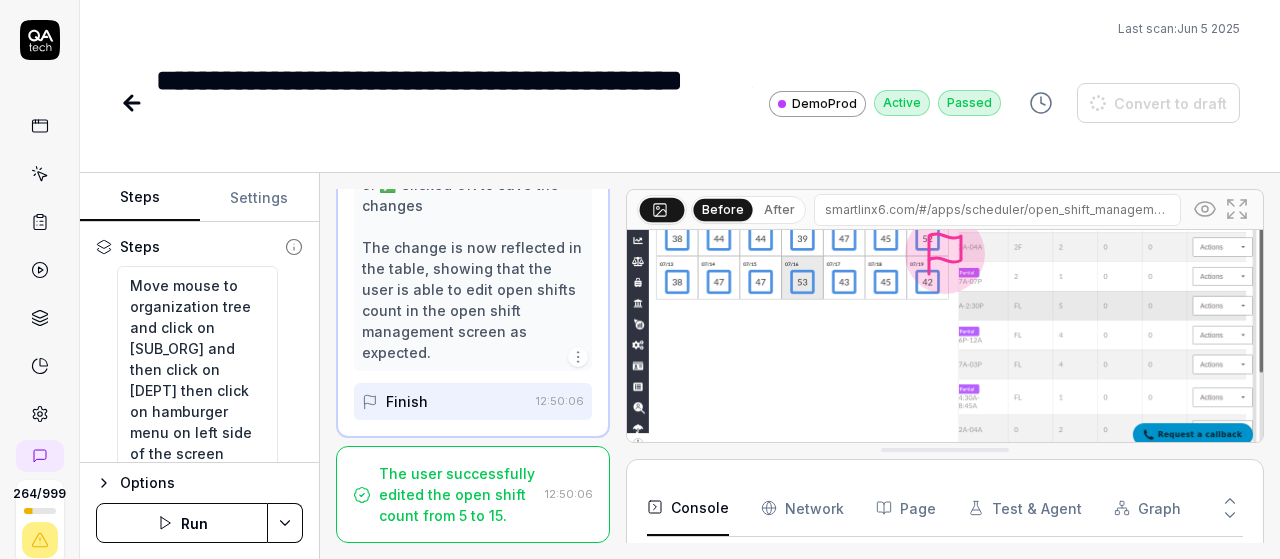 type on "*" 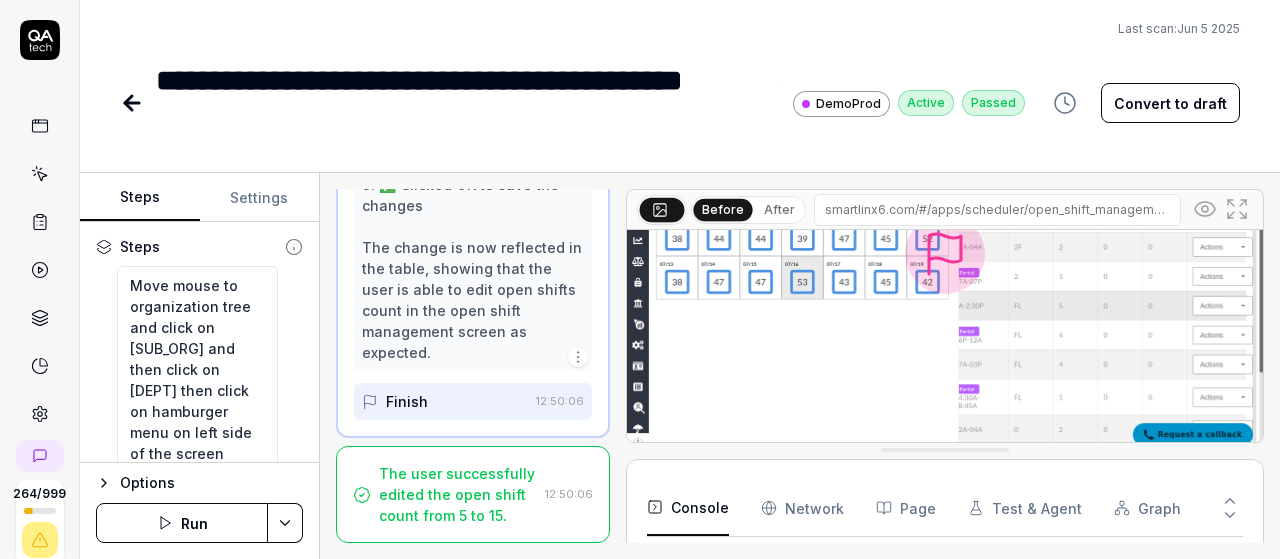 click 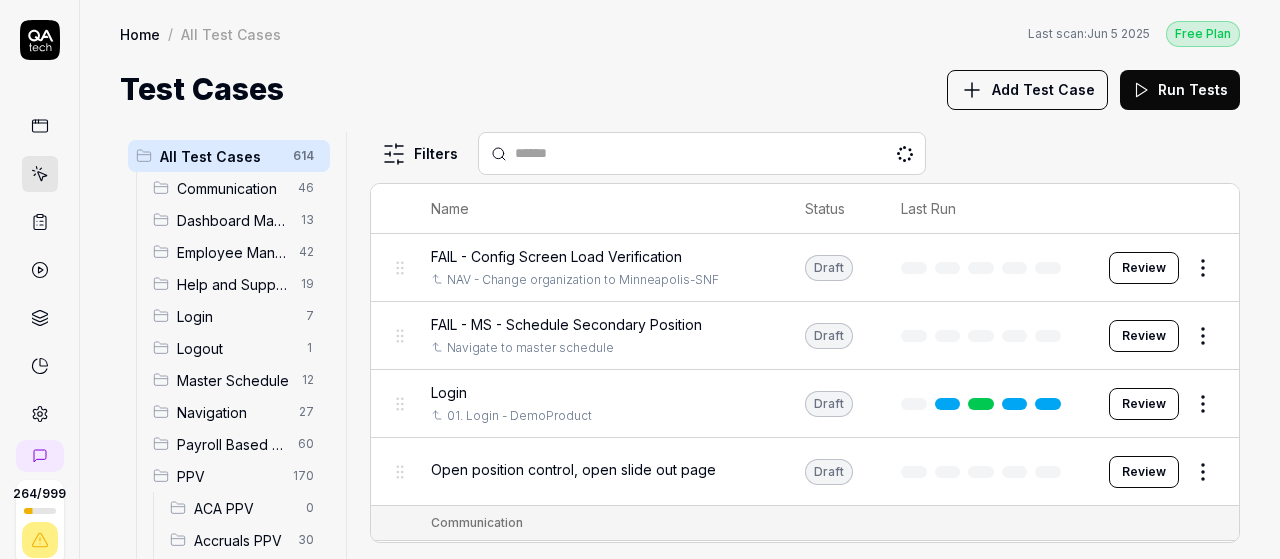 click on "Master Schedule" at bounding box center (233, 380) 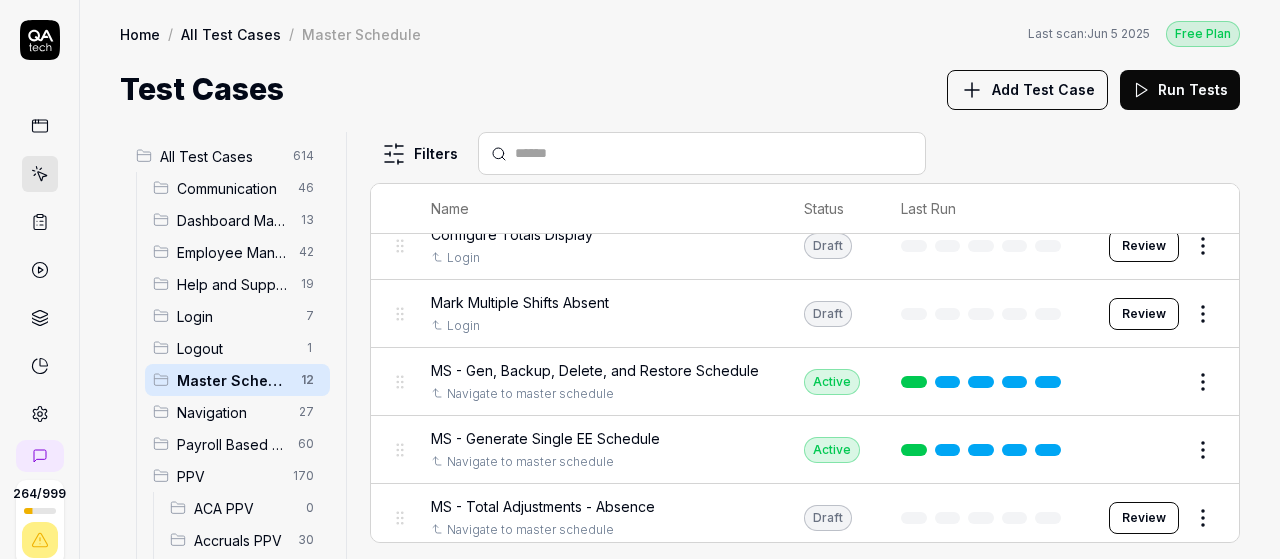 scroll, scrollTop: 194, scrollLeft: 0, axis: vertical 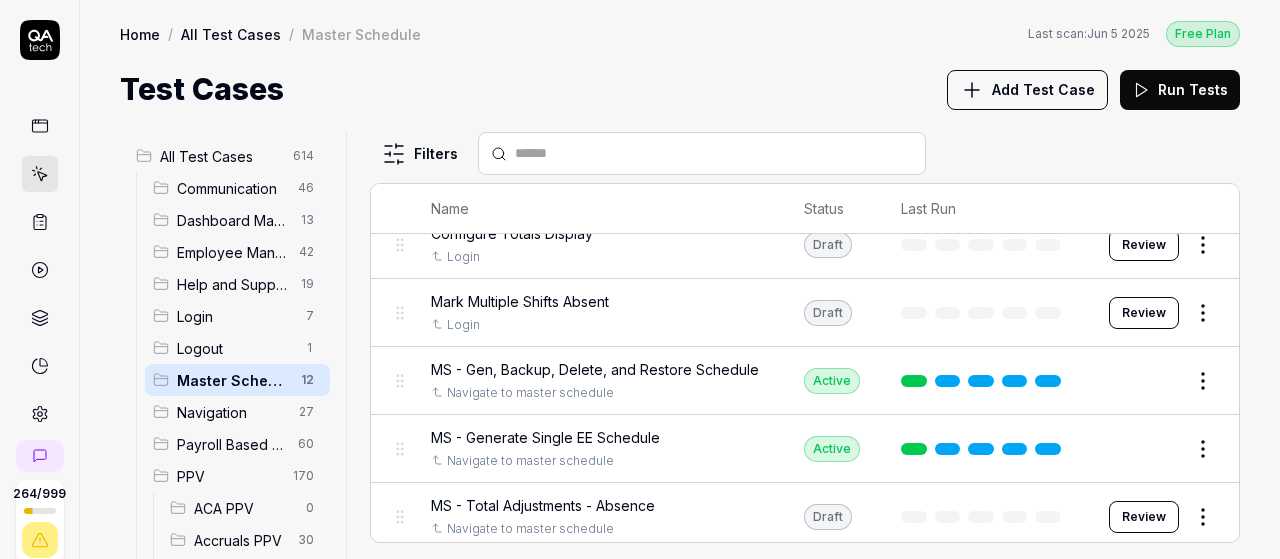 click on "MS - Gen, Backup, Delete, and Restore Schedule Navigate to master schedule" at bounding box center [597, 381] 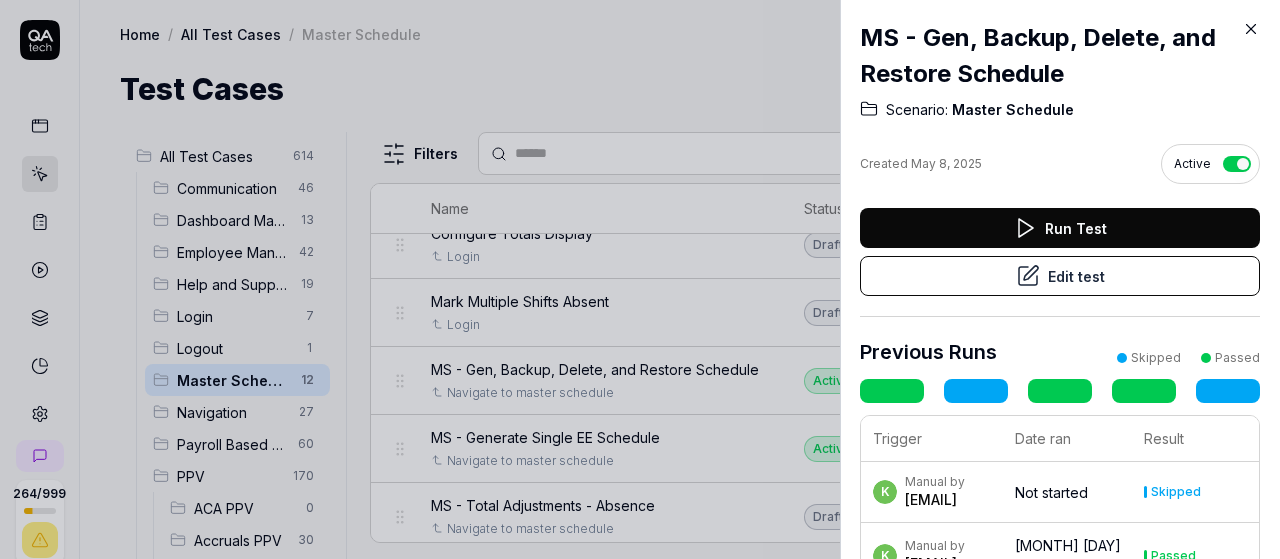 click on "Run Test" at bounding box center [1060, 228] 